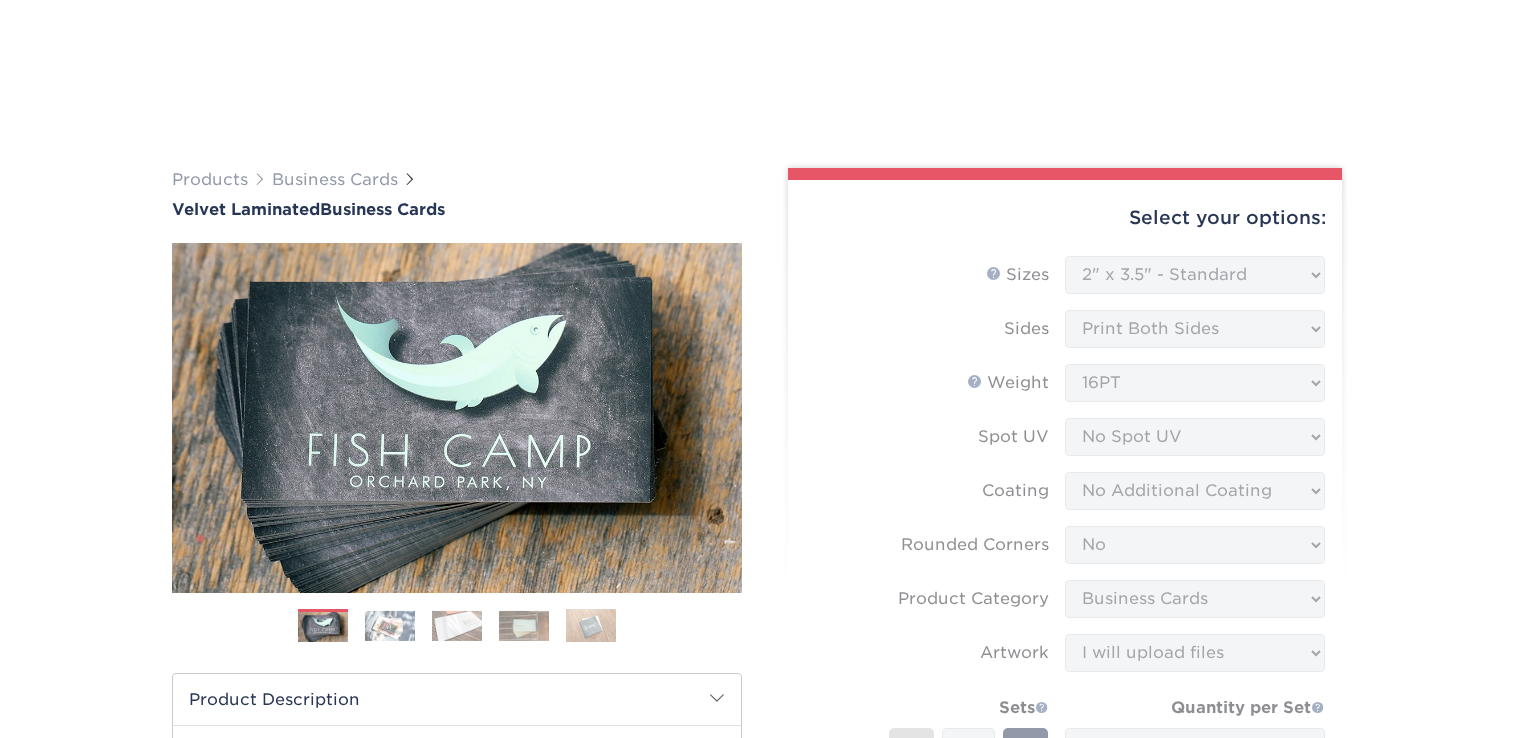 select on "2.00x3.50" 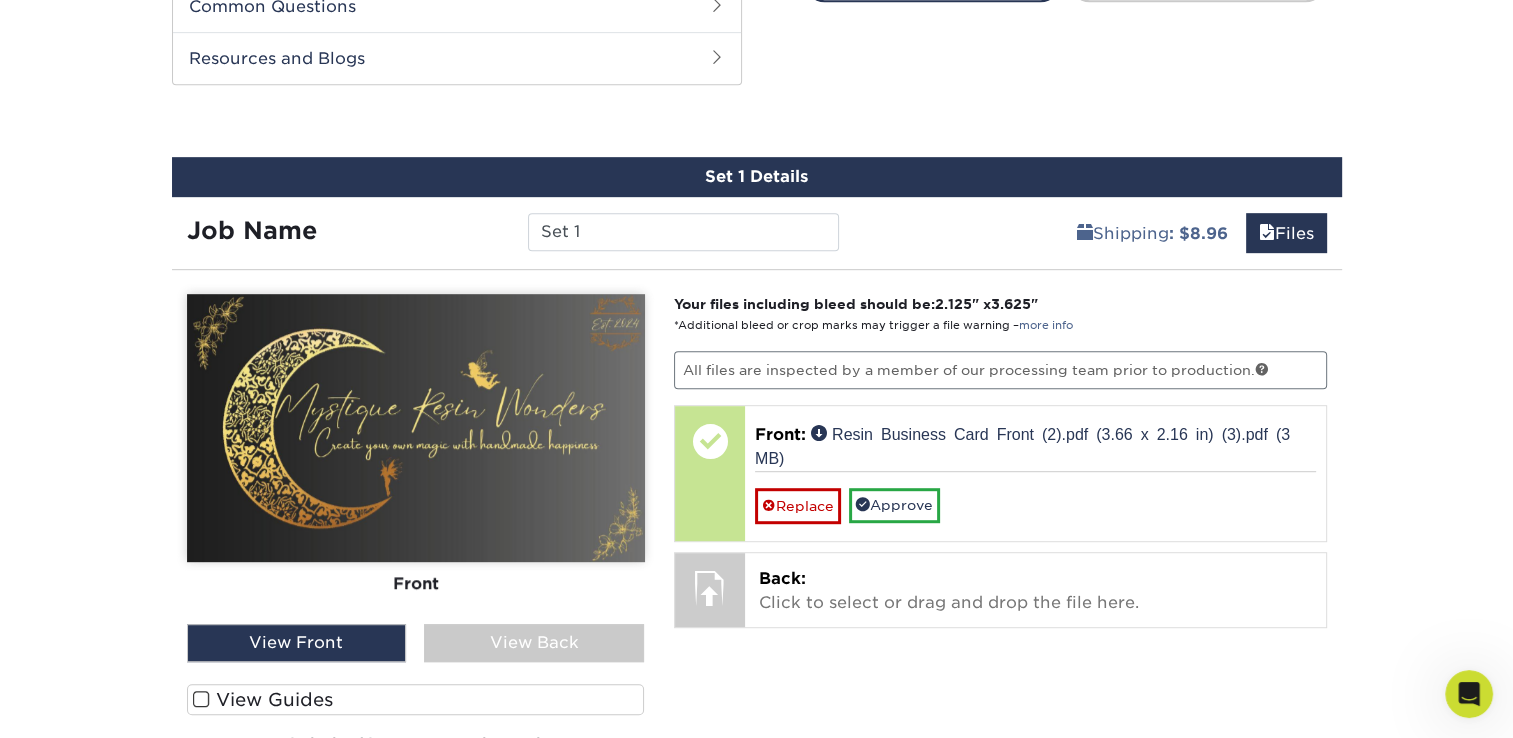scroll, scrollTop: 0, scrollLeft: 0, axis: both 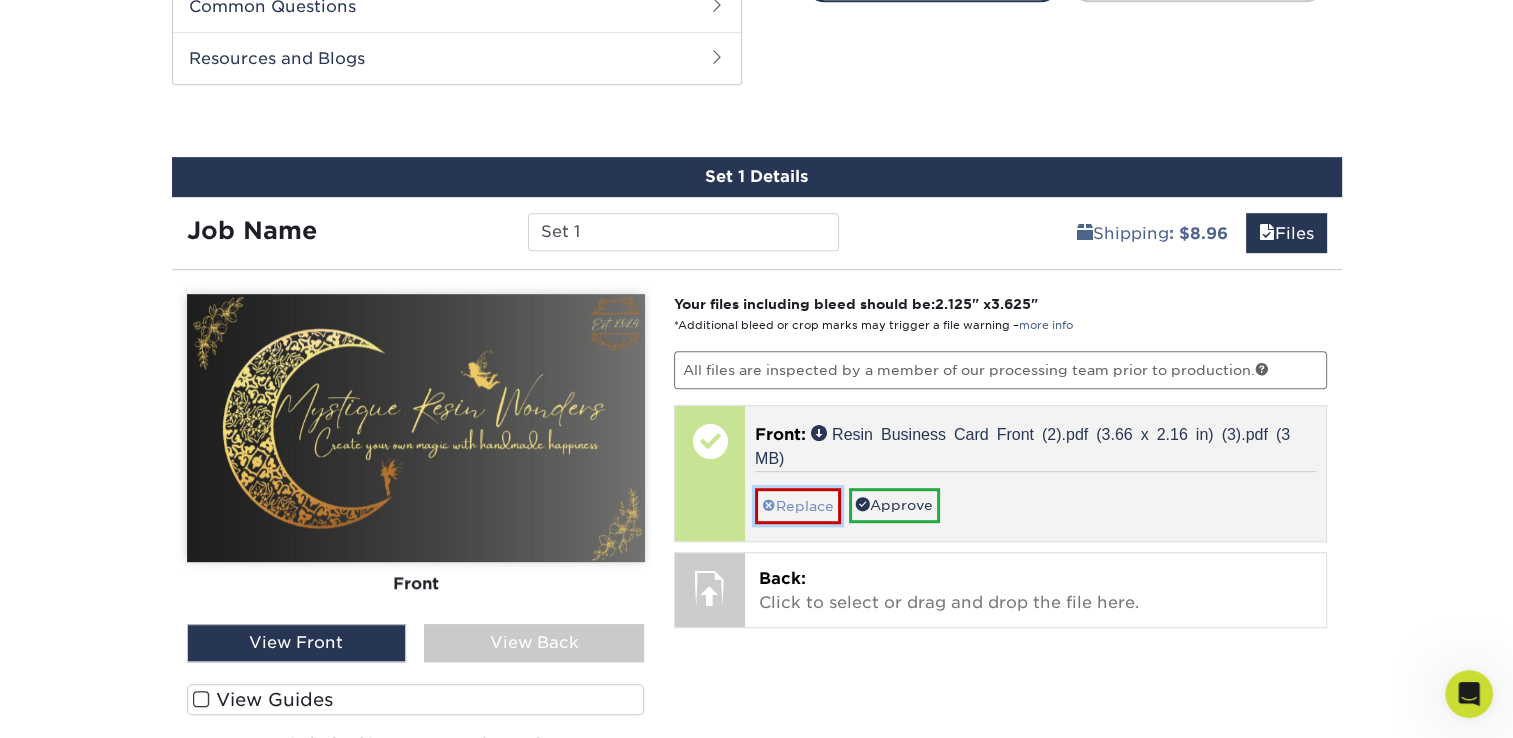 click on "Replace" at bounding box center [798, 505] 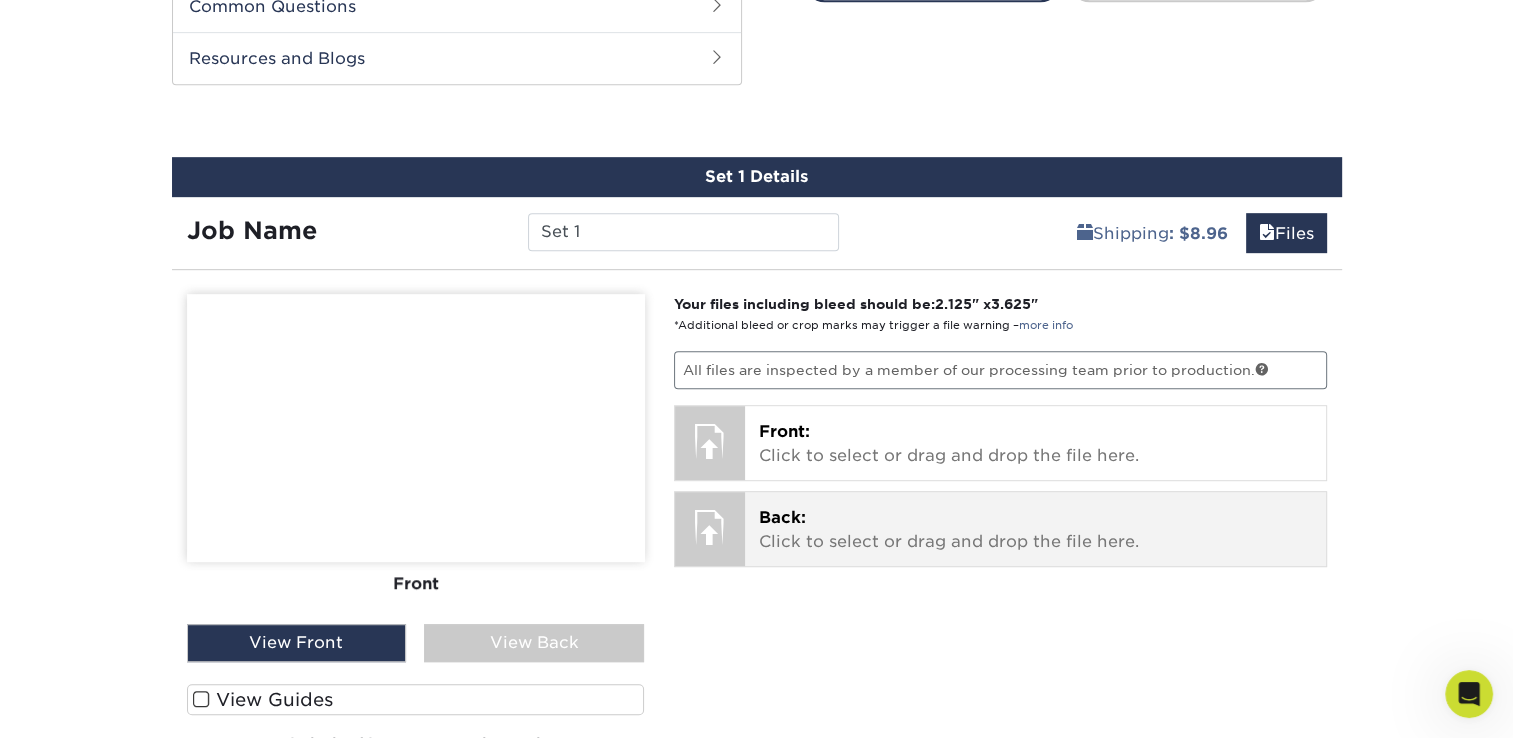 click on "Back:" at bounding box center [782, 517] 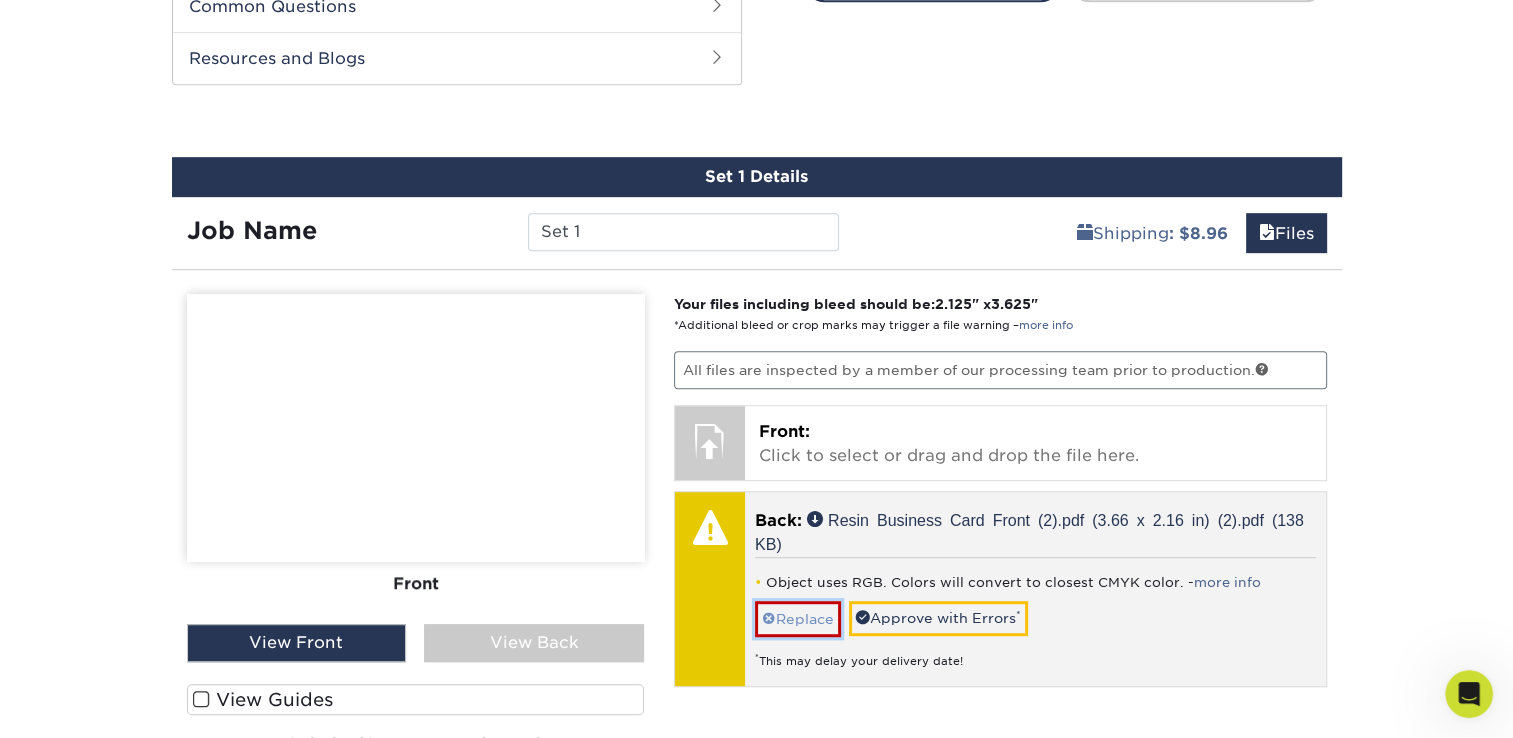 click on "Replace" at bounding box center [798, 618] 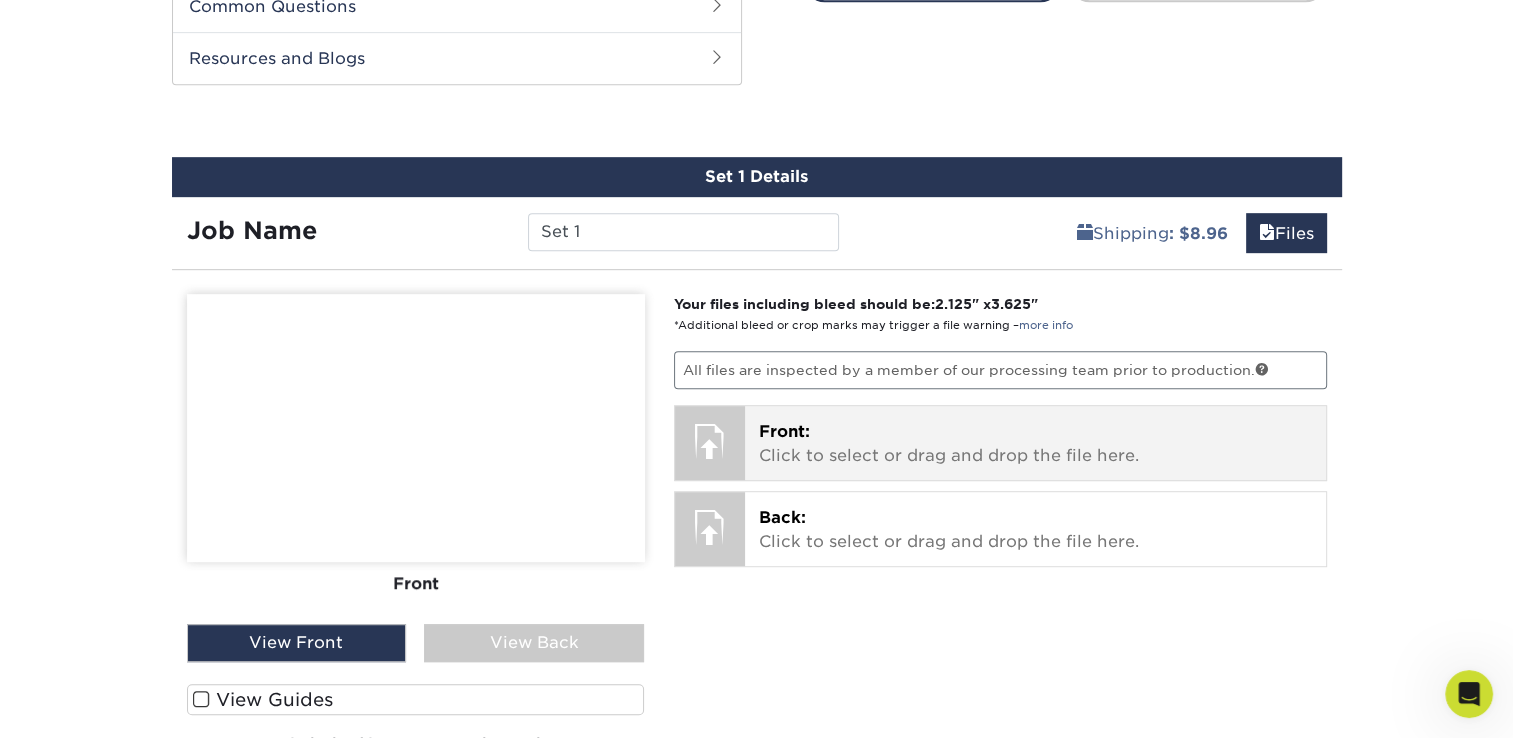 click on "Front: Click to select or drag and drop the file here.
Choose file
Resin Business Card Front (2).pdf (3.66 x 2.16 in).pdf      0.4  MiB               ✔    ✘            Resin Business Card Front (2).pdf (3.66 x 2.16 in) (2).pdf      3.2  MiB               ✔    ✘            Resin Business Card Front (2).pdf (3.66 x 2.16 in) (3).pdf      2.9  MiB               ✔    ✘" at bounding box center (1035, 443) 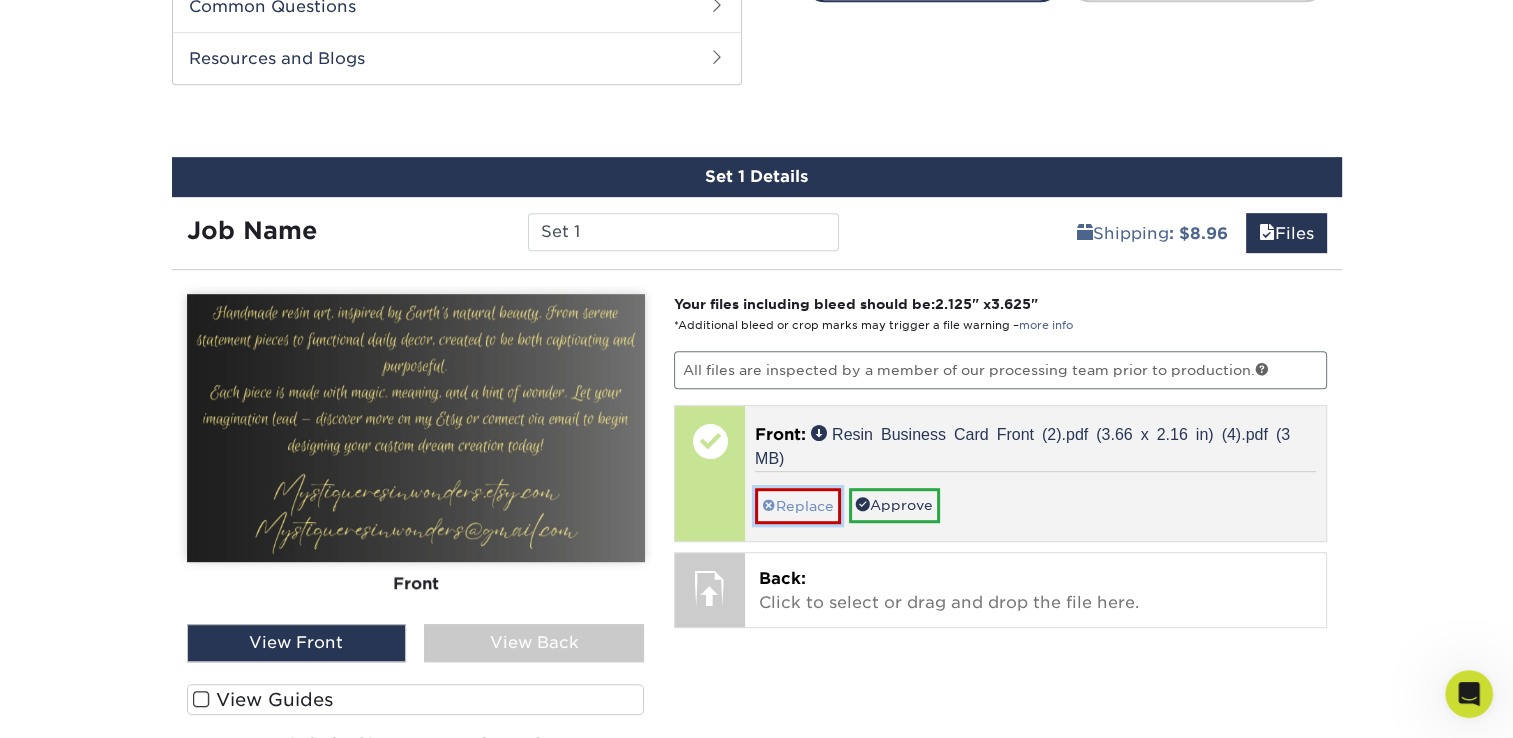 click on "Replace" at bounding box center [798, 505] 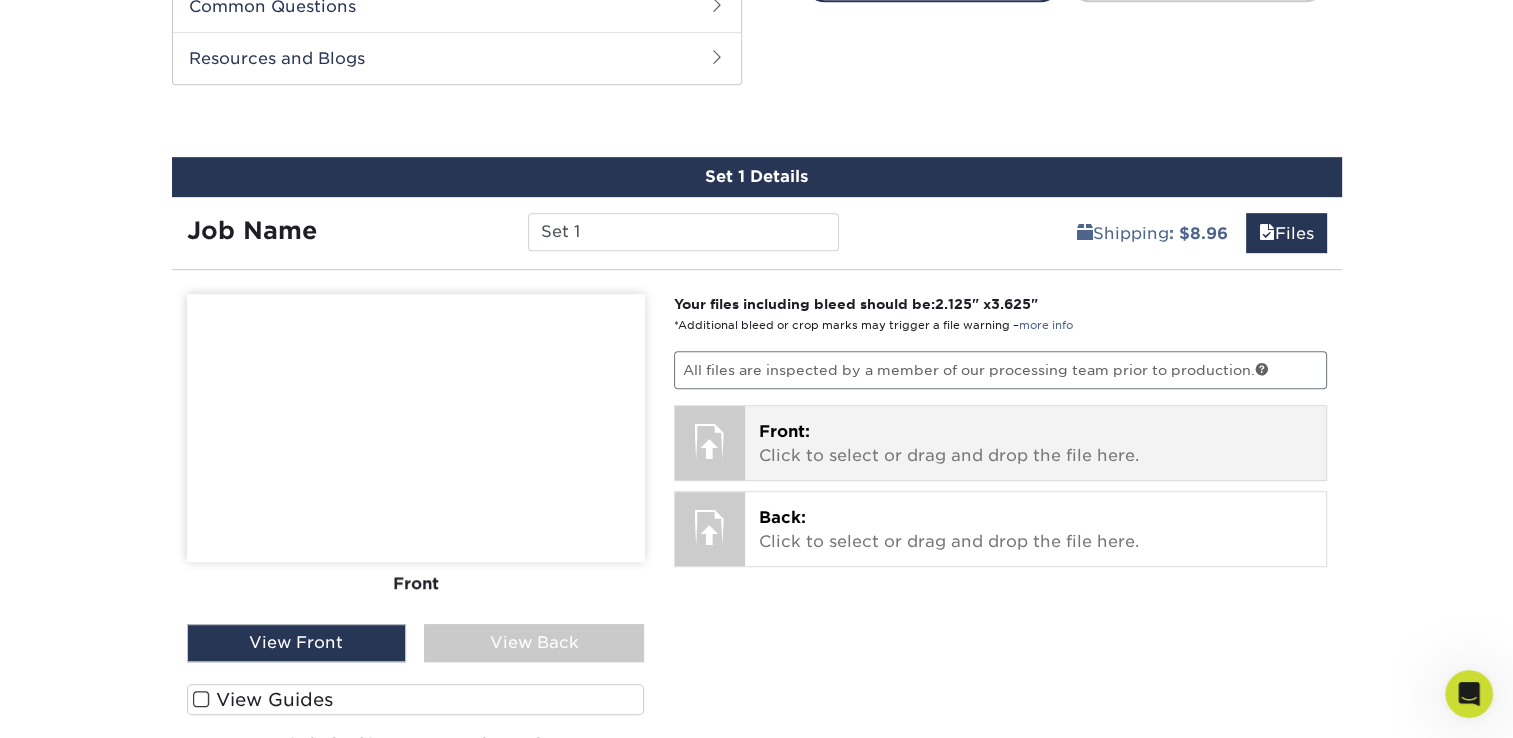 click on "Back: Click to select or drag and drop the file here.
Choose file
Resin Business Card Front (2).pdf (3.66 x 2.16 in) (2).pdf      0.1  MiB               ✔    ✘" at bounding box center [1035, 529] 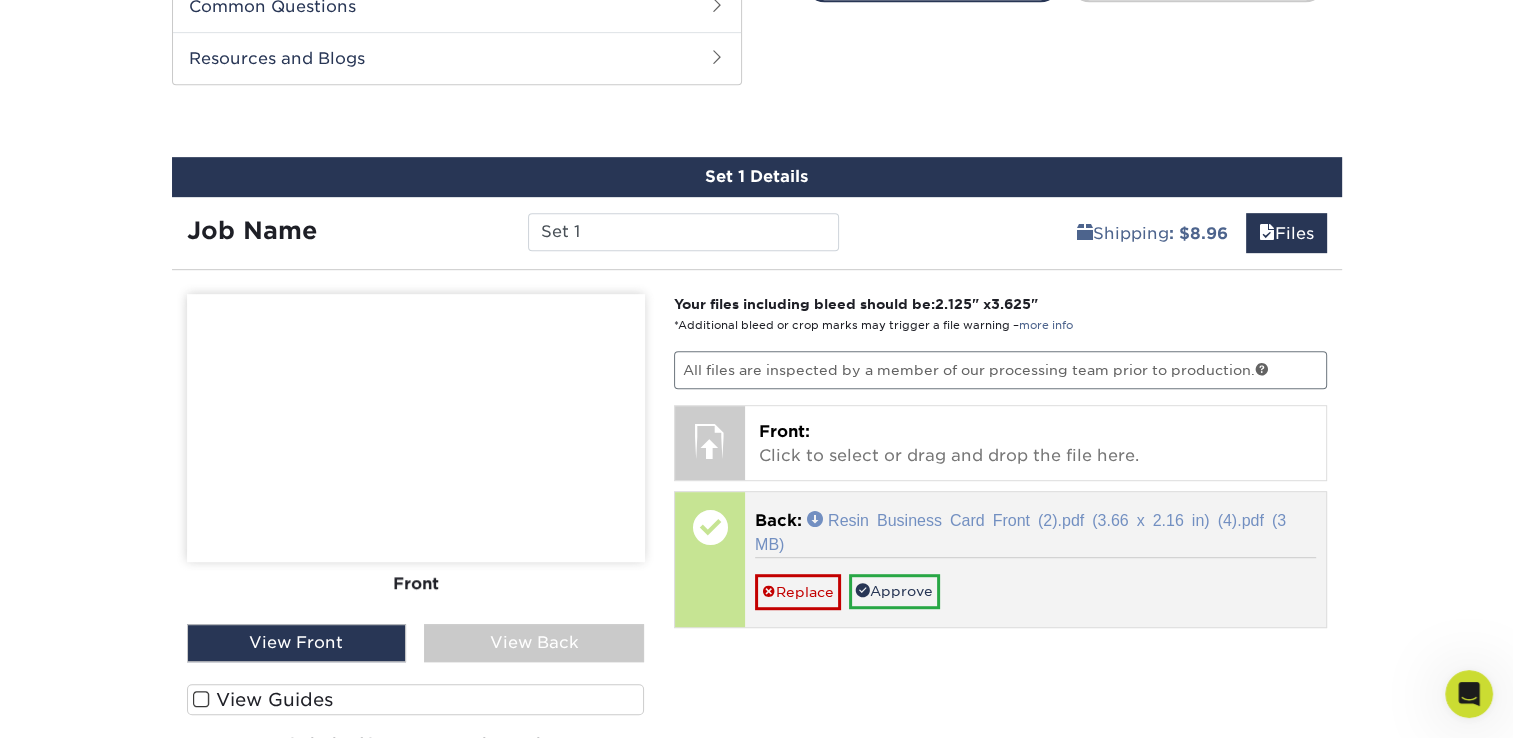 click on "Resin Business Card Front (2).pdf (3.66 x 2.16 in) (4).pdf (3 MB)" at bounding box center [1020, 531] 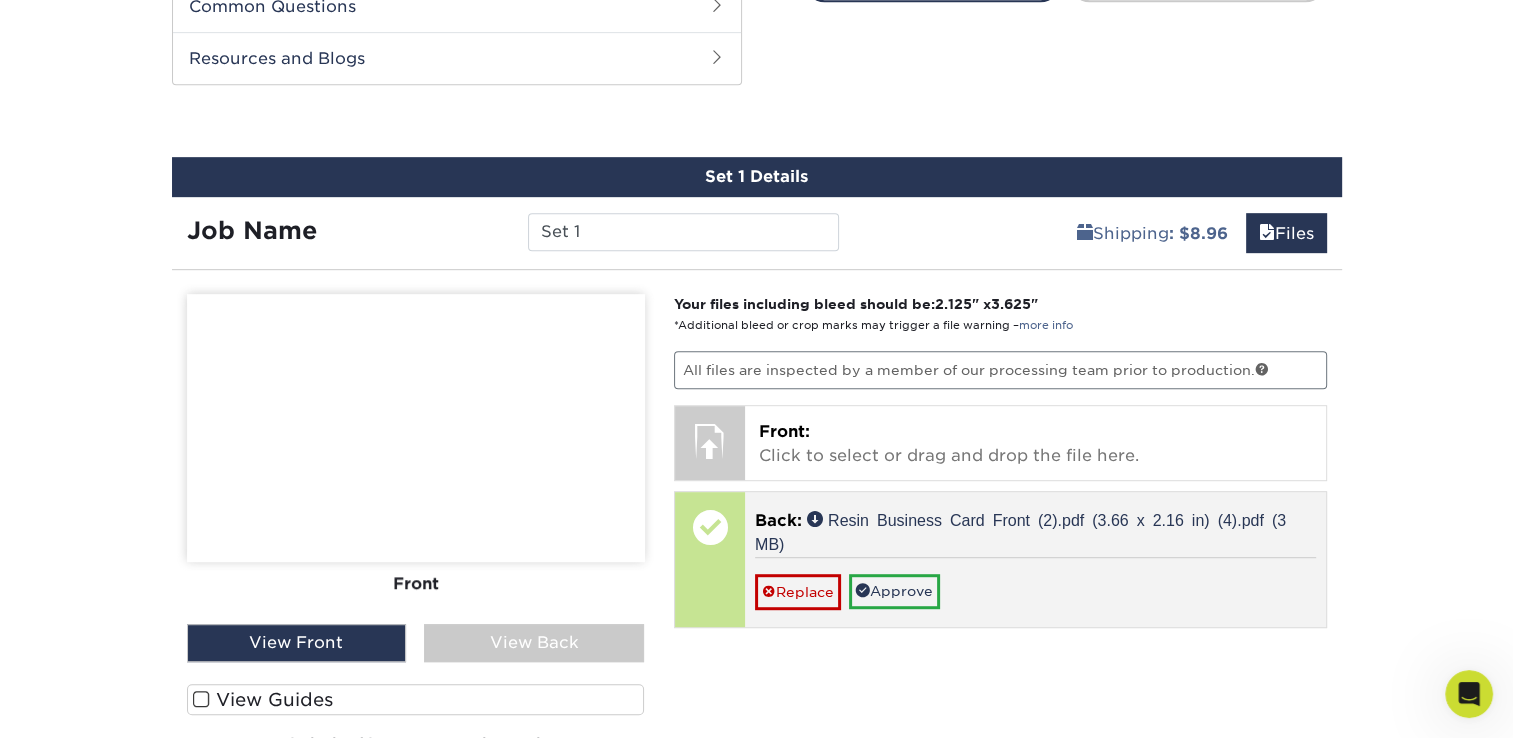 click at bounding box center (710, 527) 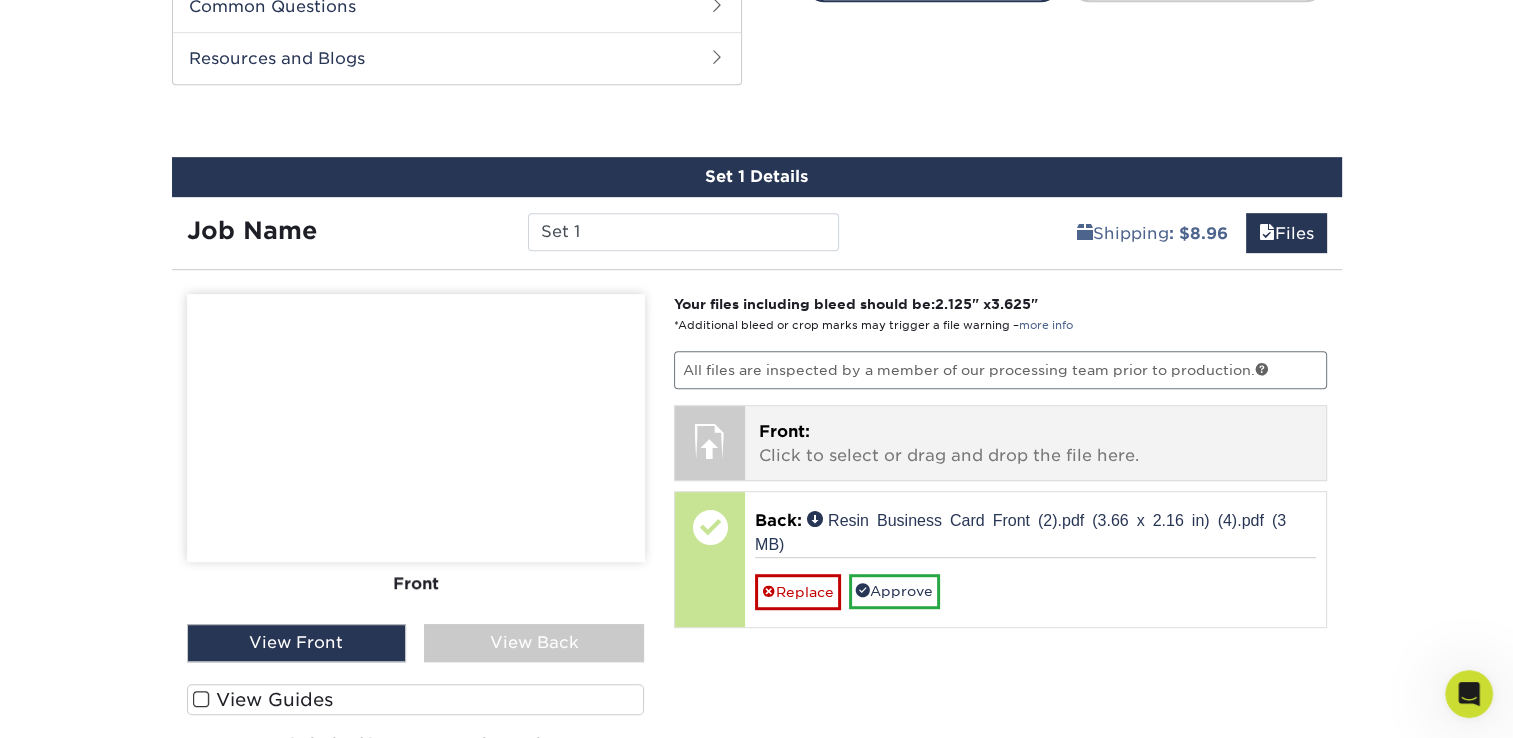 click on "Front: Click to select or drag and drop the file here." at bounding box center [1035, 444] 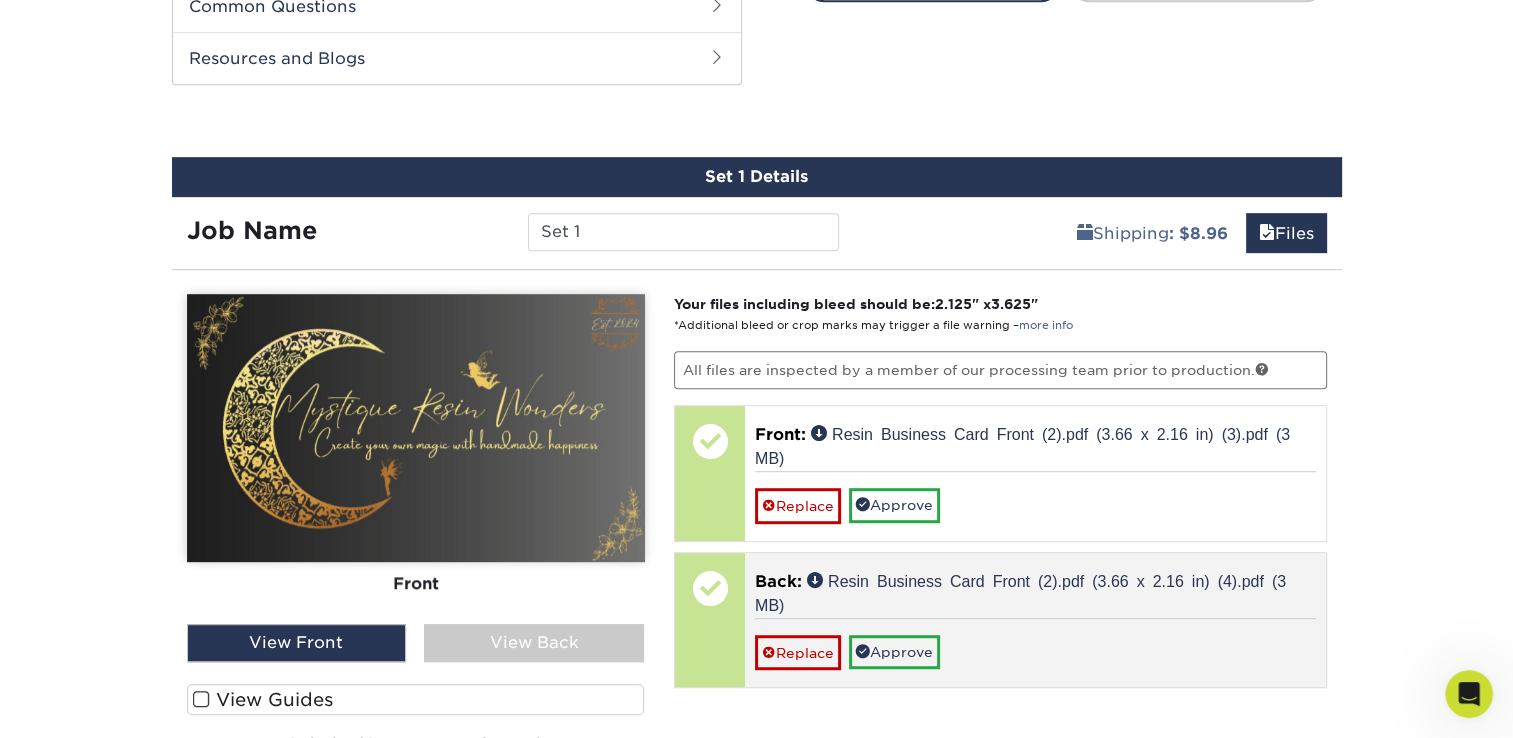 click at bounding box center [710, 588] 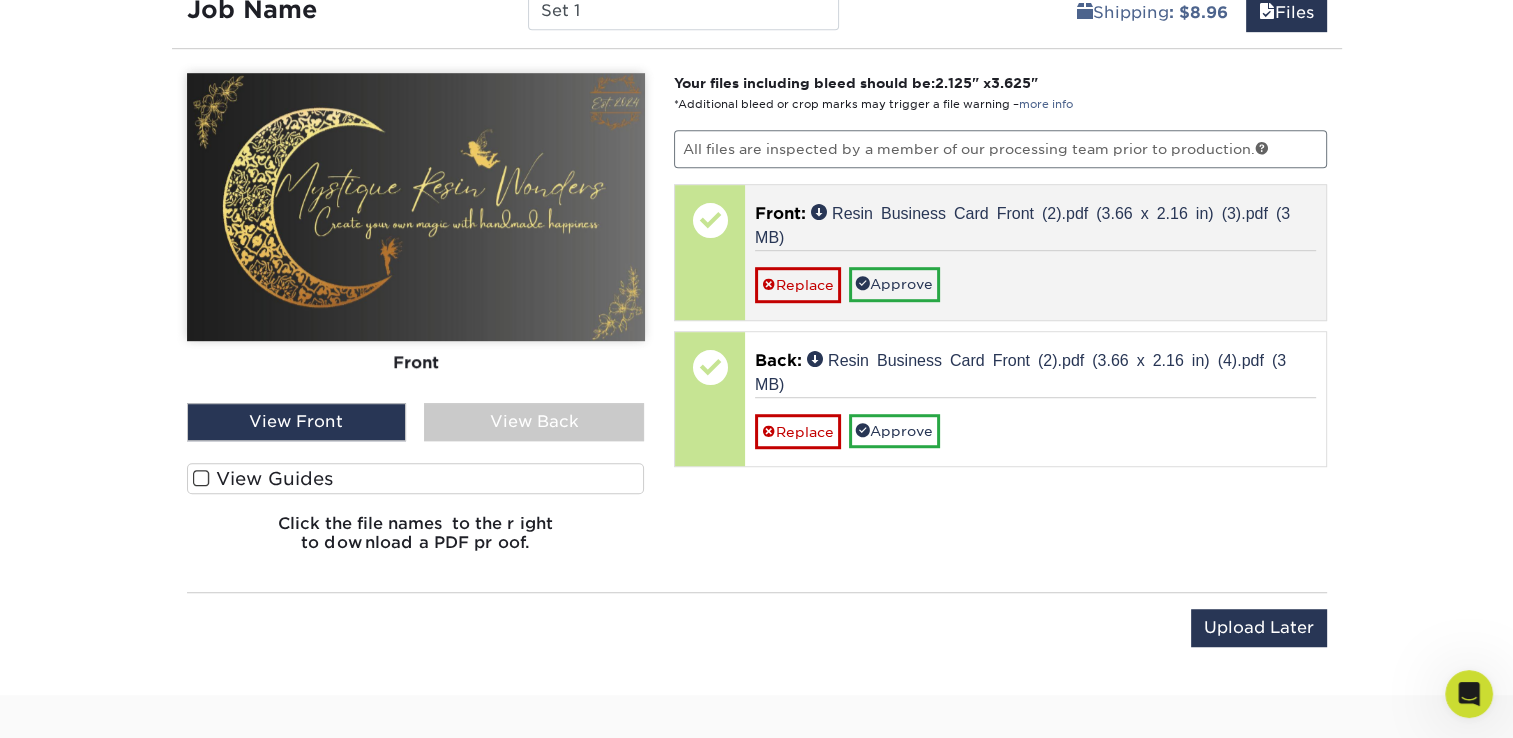 scroll, scrollTop: 1264, scrollLeft: 0, axis: vertical 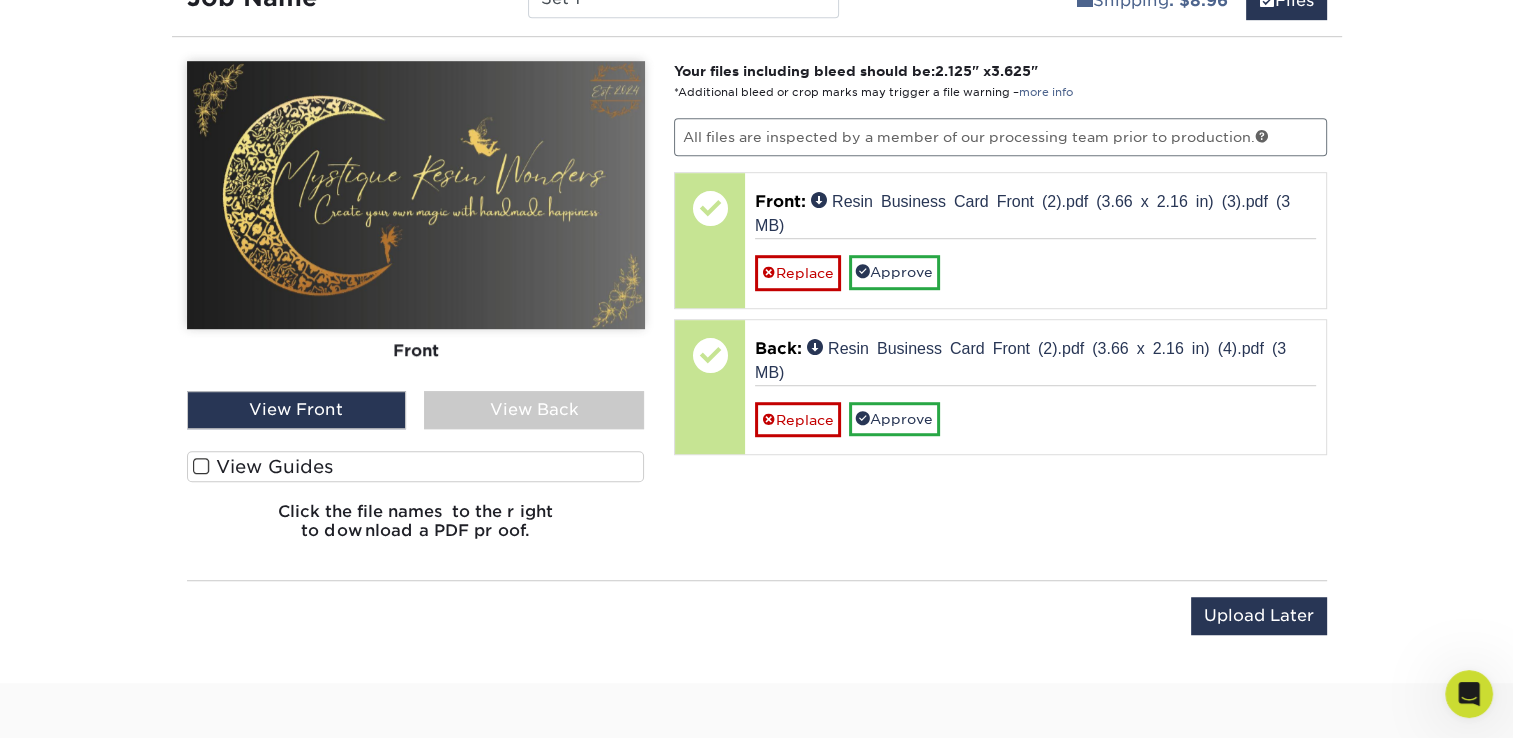 click on "View Guides" at bounding box center (416, 466) 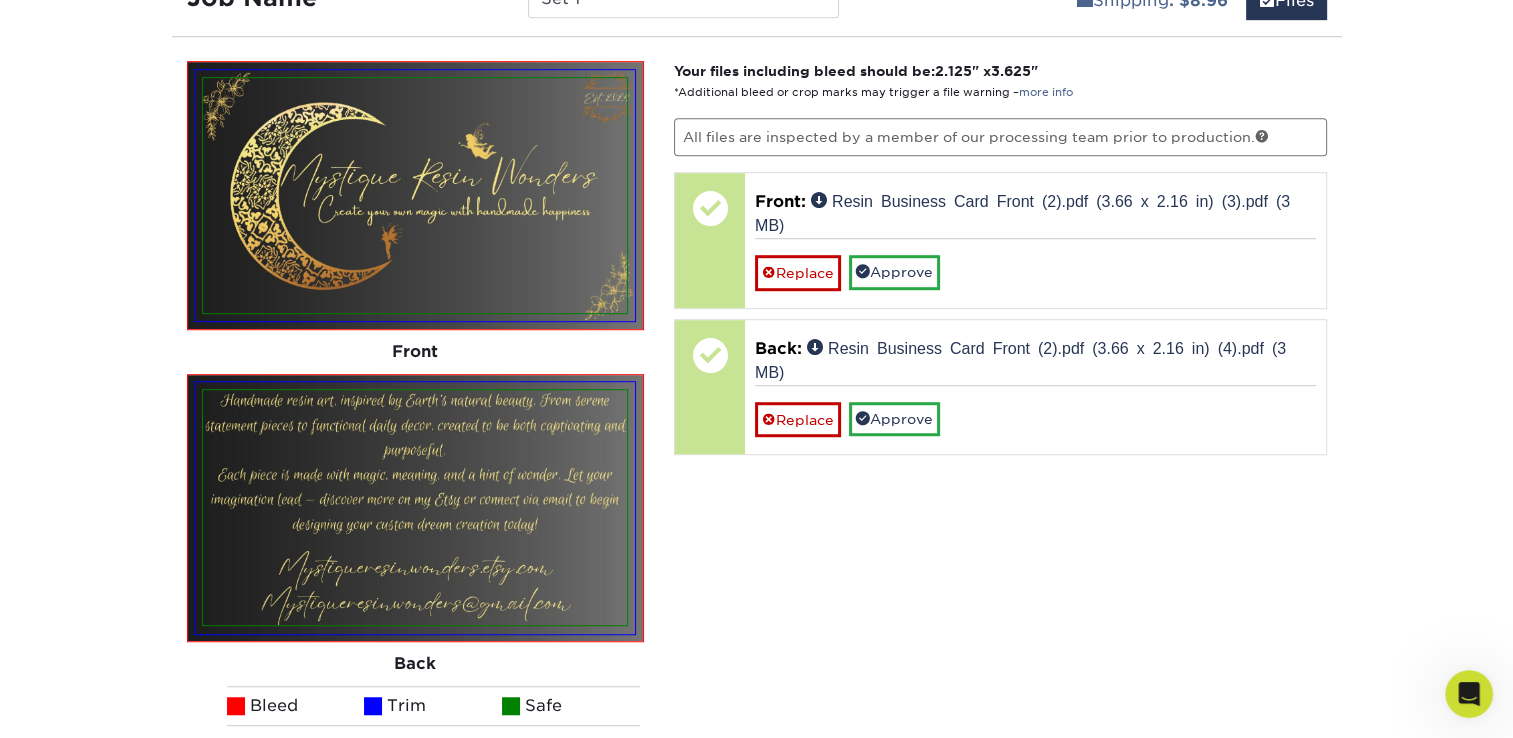click at bounding box center (415, 507) 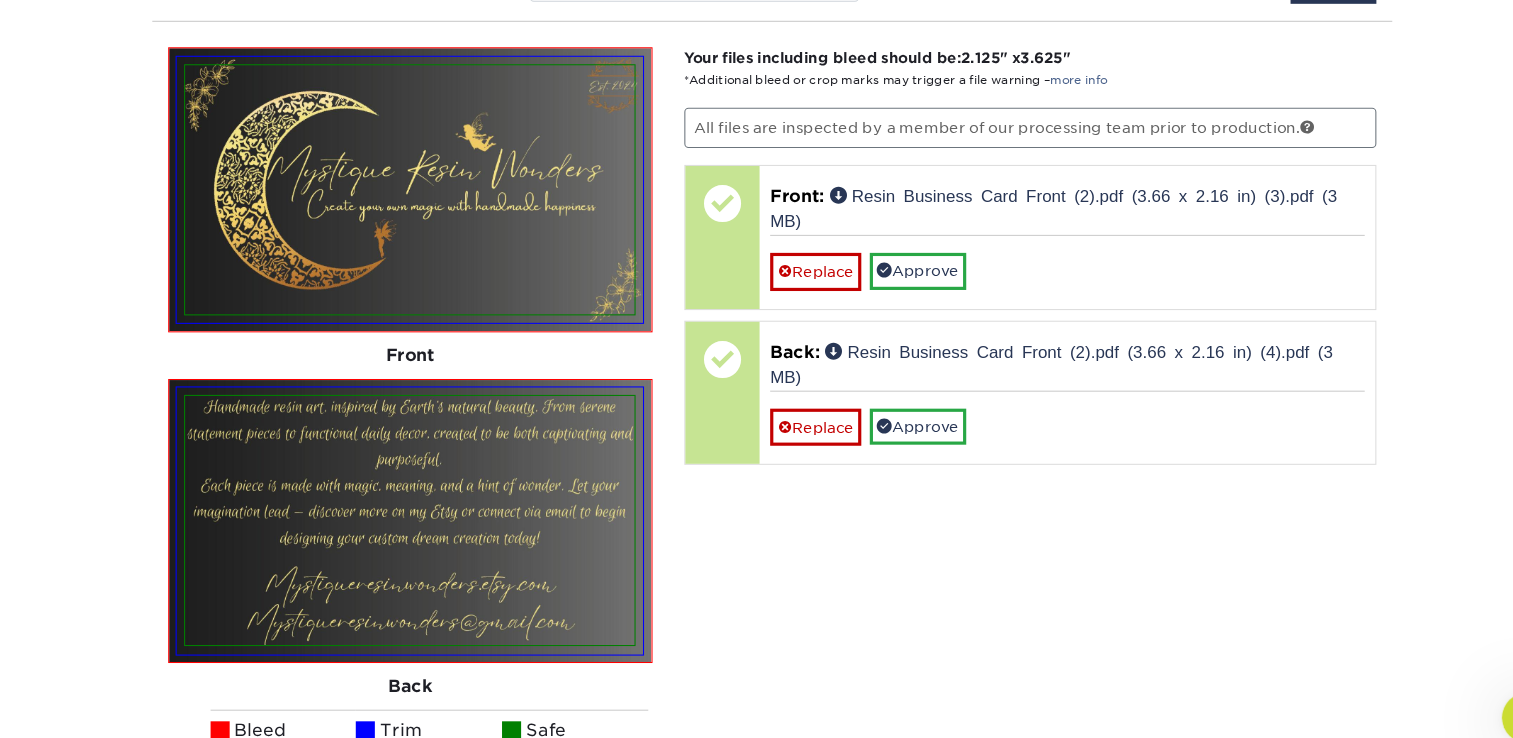 scroll, scrollTop: 1264, scrollLeft: 0, axis: vertical 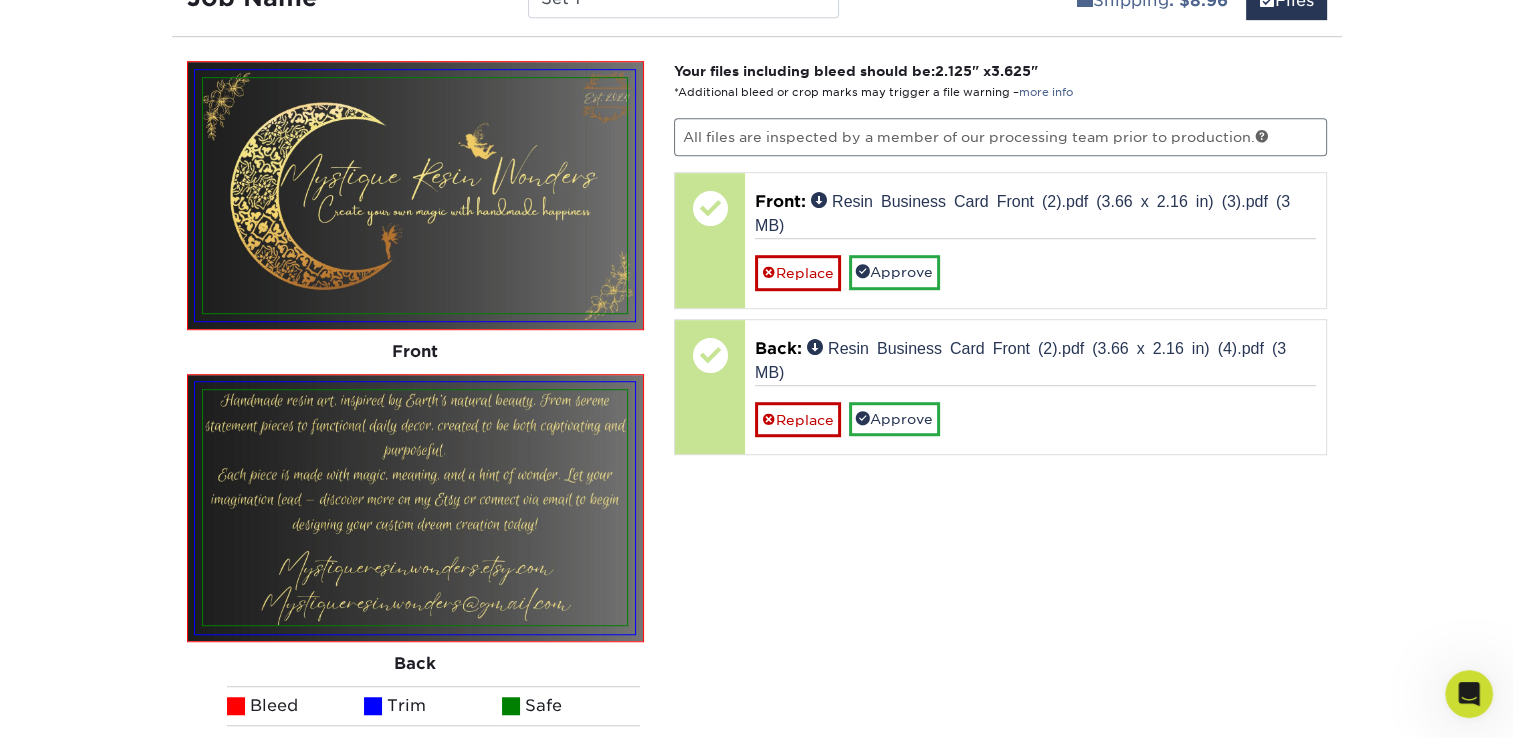 click on "Products
Business Cards
Velvet Laminated  Business Cards
Previous Next" at bounding box center [756, -71] 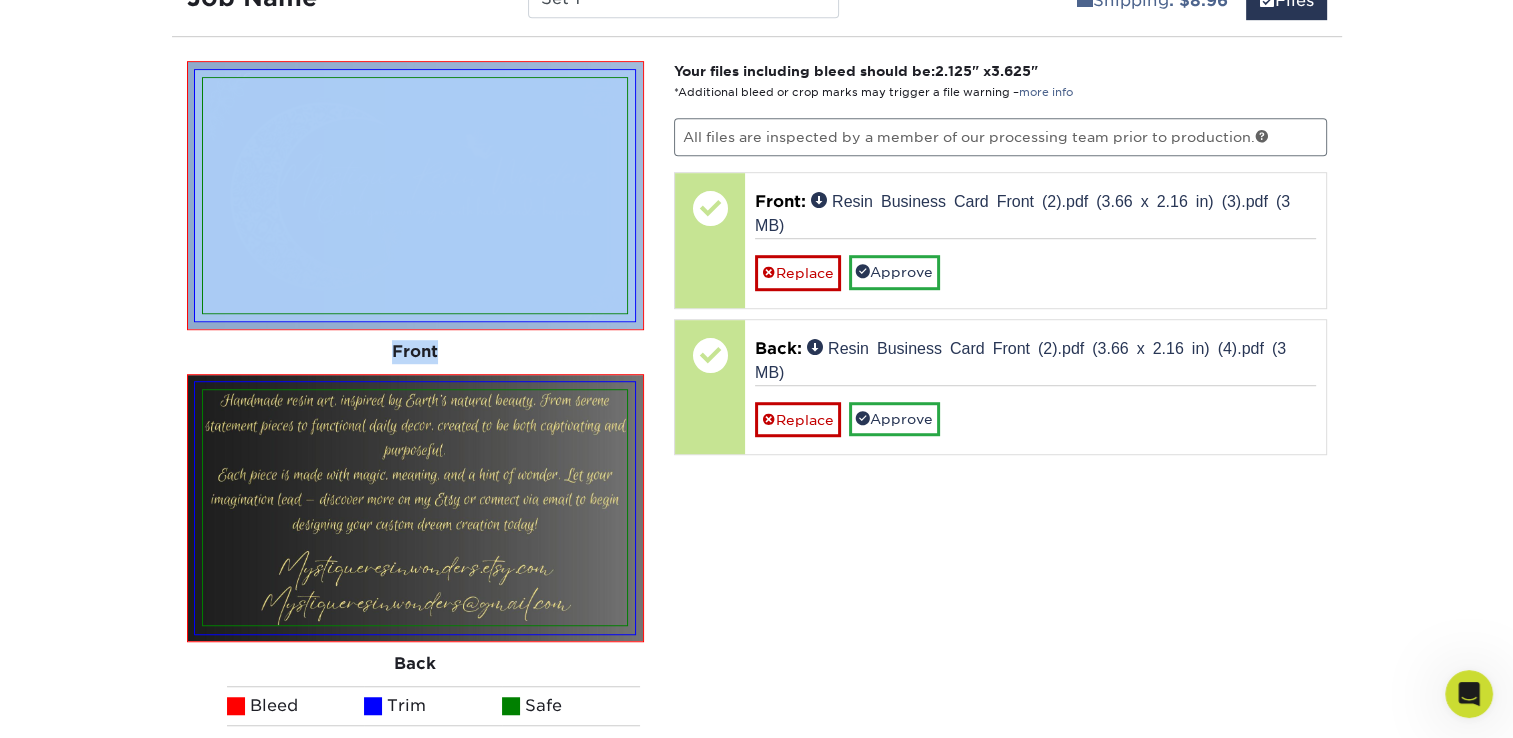 click on "Products
Business Cards
Velvet Laminated  Business Cards
Previous Next" at bounding box center [756, -71] 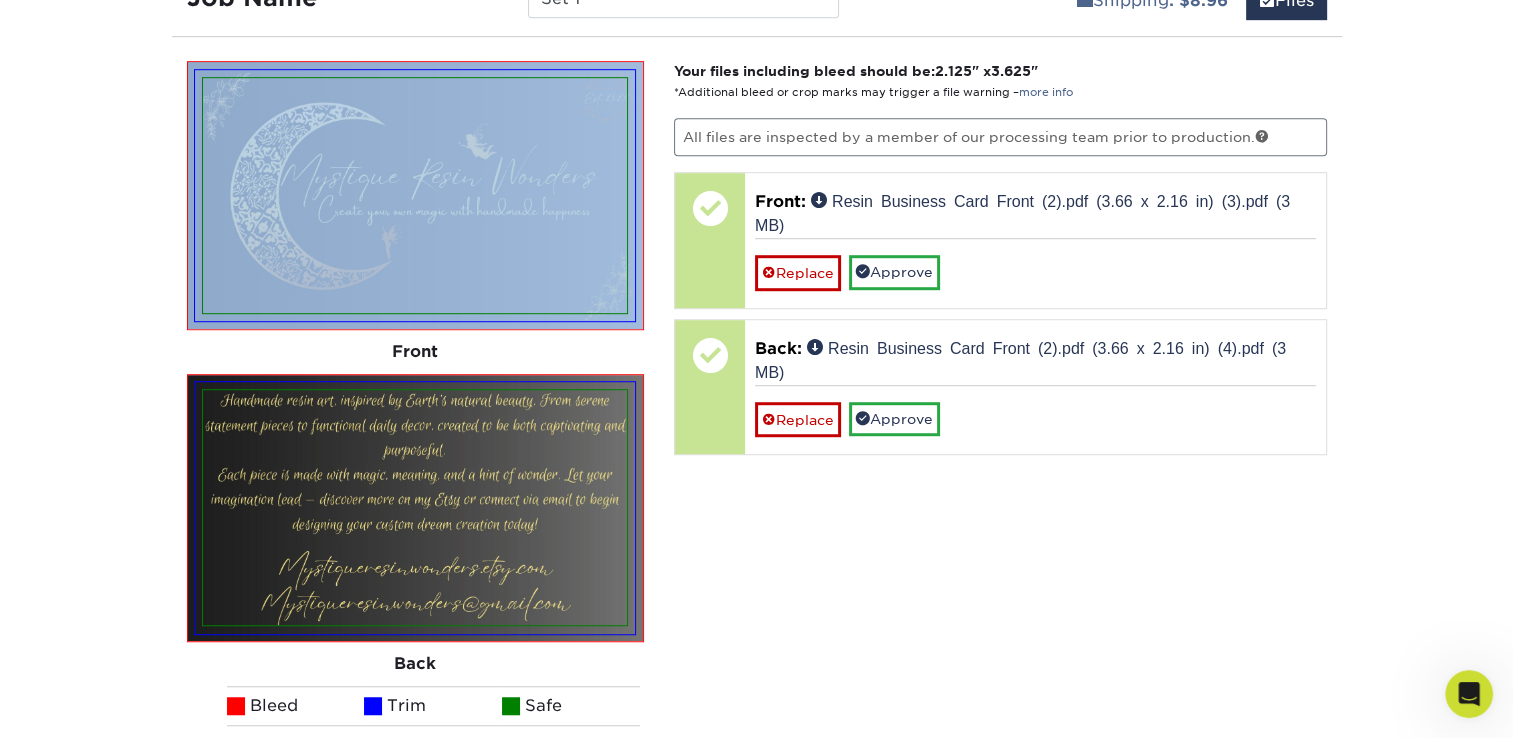 click on "Products
Business Cards
Velvet Laminated  Business Cards
Previous Next" at bounding box center (756, -71) 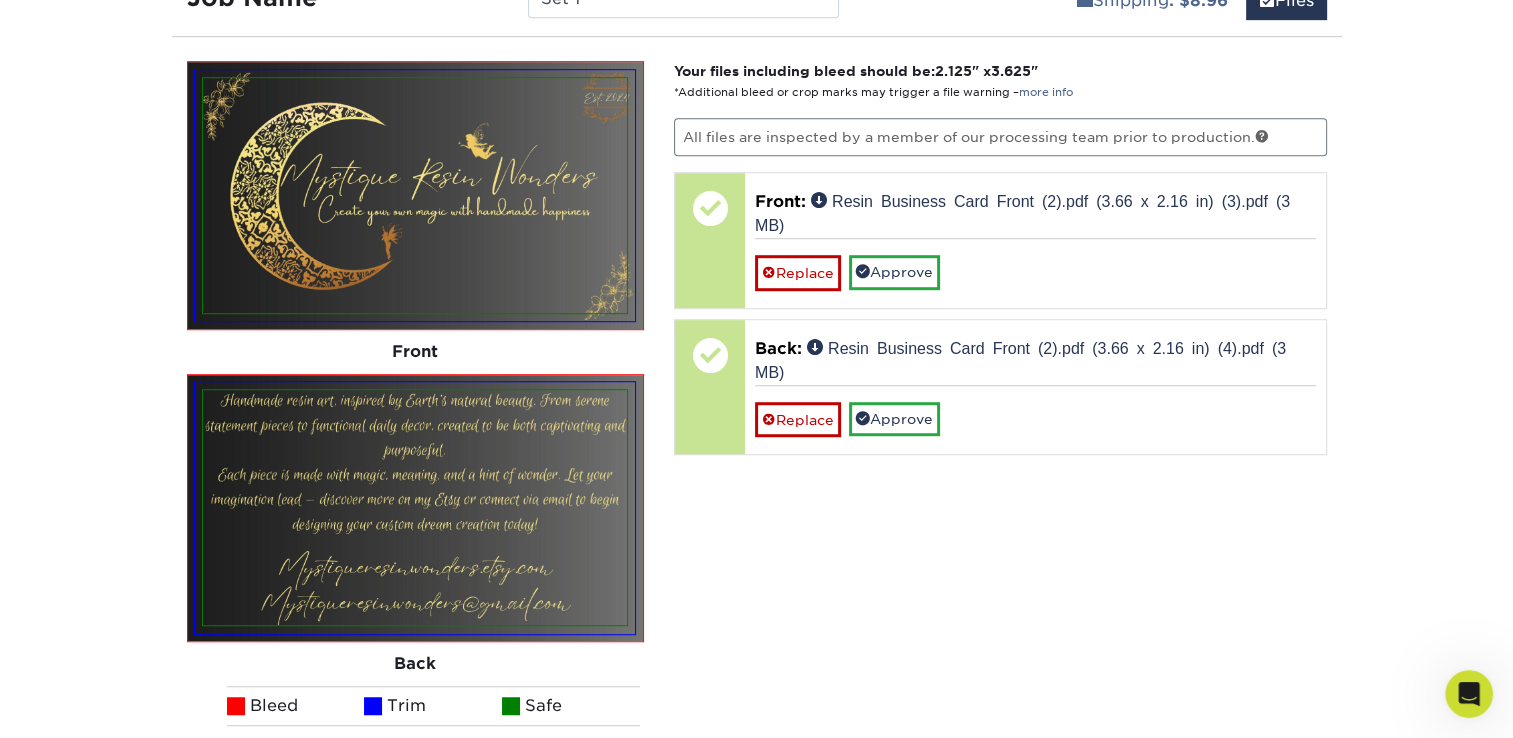 click on "Products
Business Cards
Velvet Laminated  Business Cards
Previous Next" at bounding box center [756, -71] 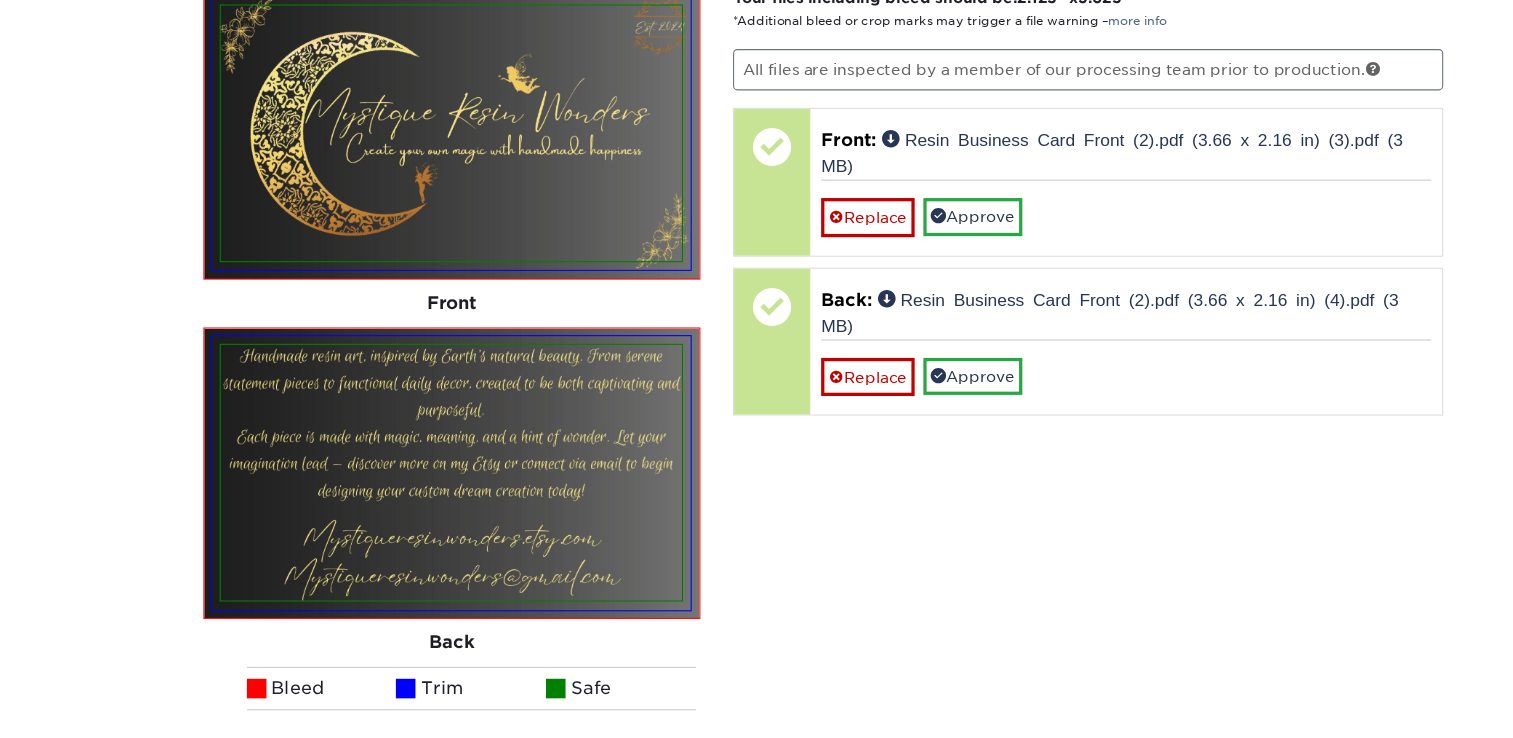 scroll, scrollTop: 1274, scrollLeft: 0, axis: vertical 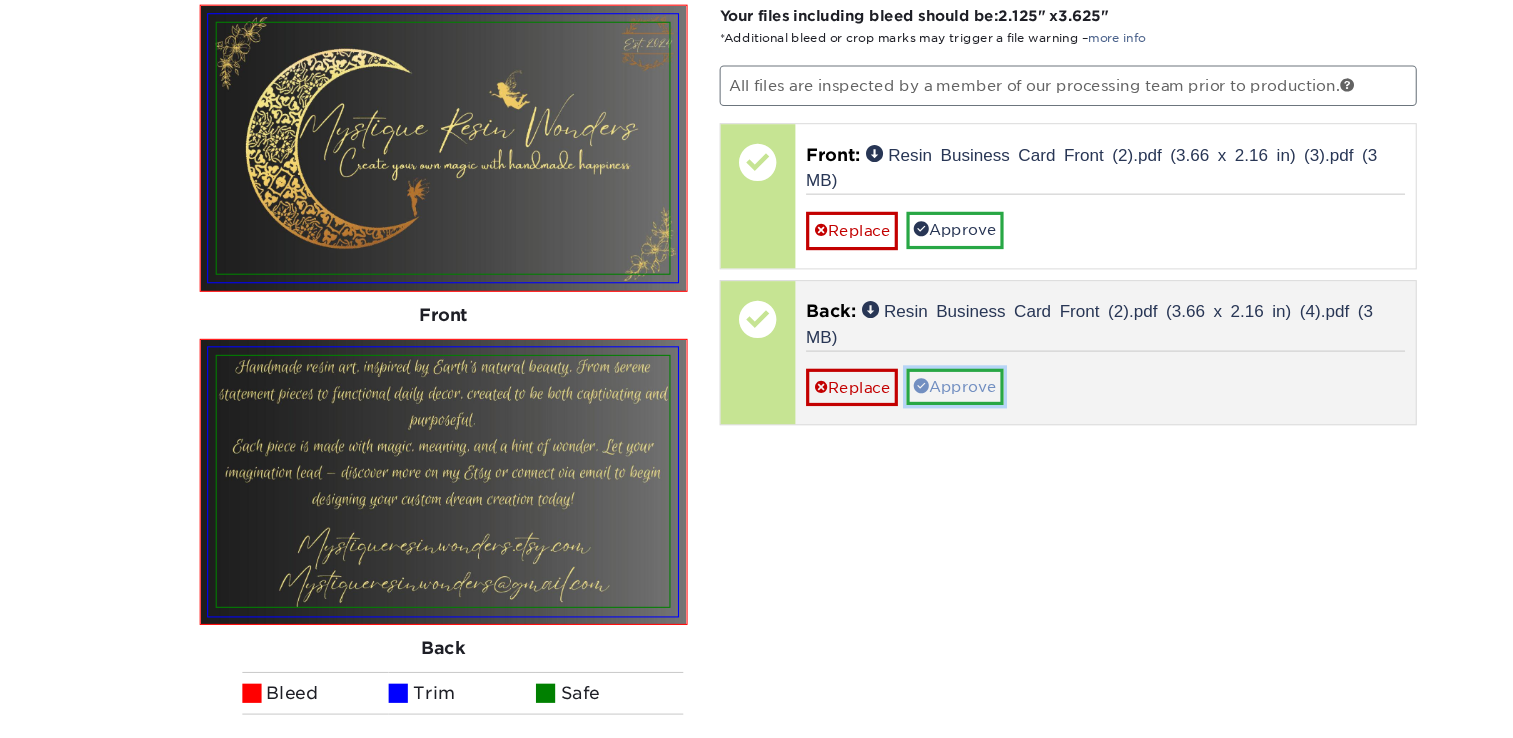 click on "Approve" at bounding box center (894, 409) 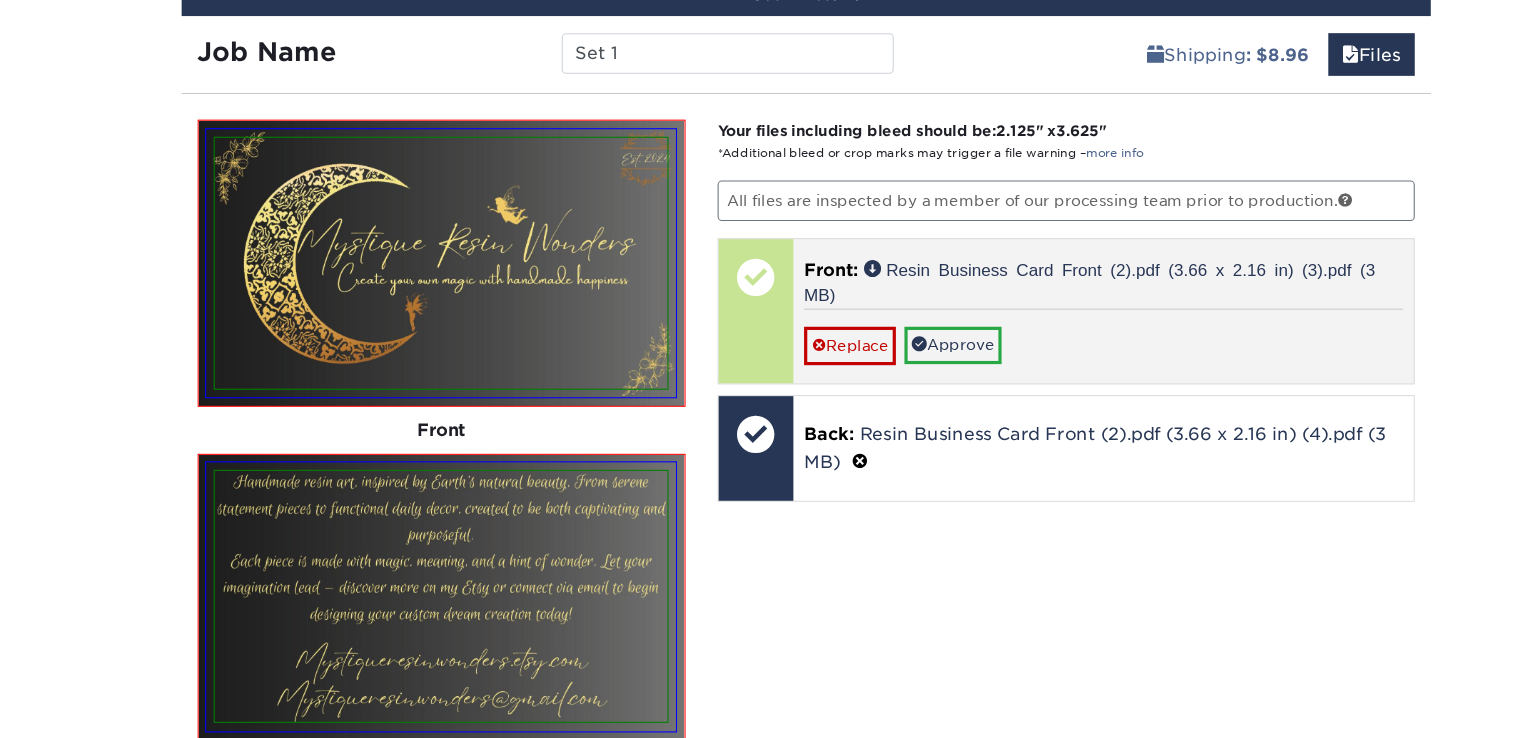 scroll, scrollTop: 1168, scrollLeft: 0, axis: vertical 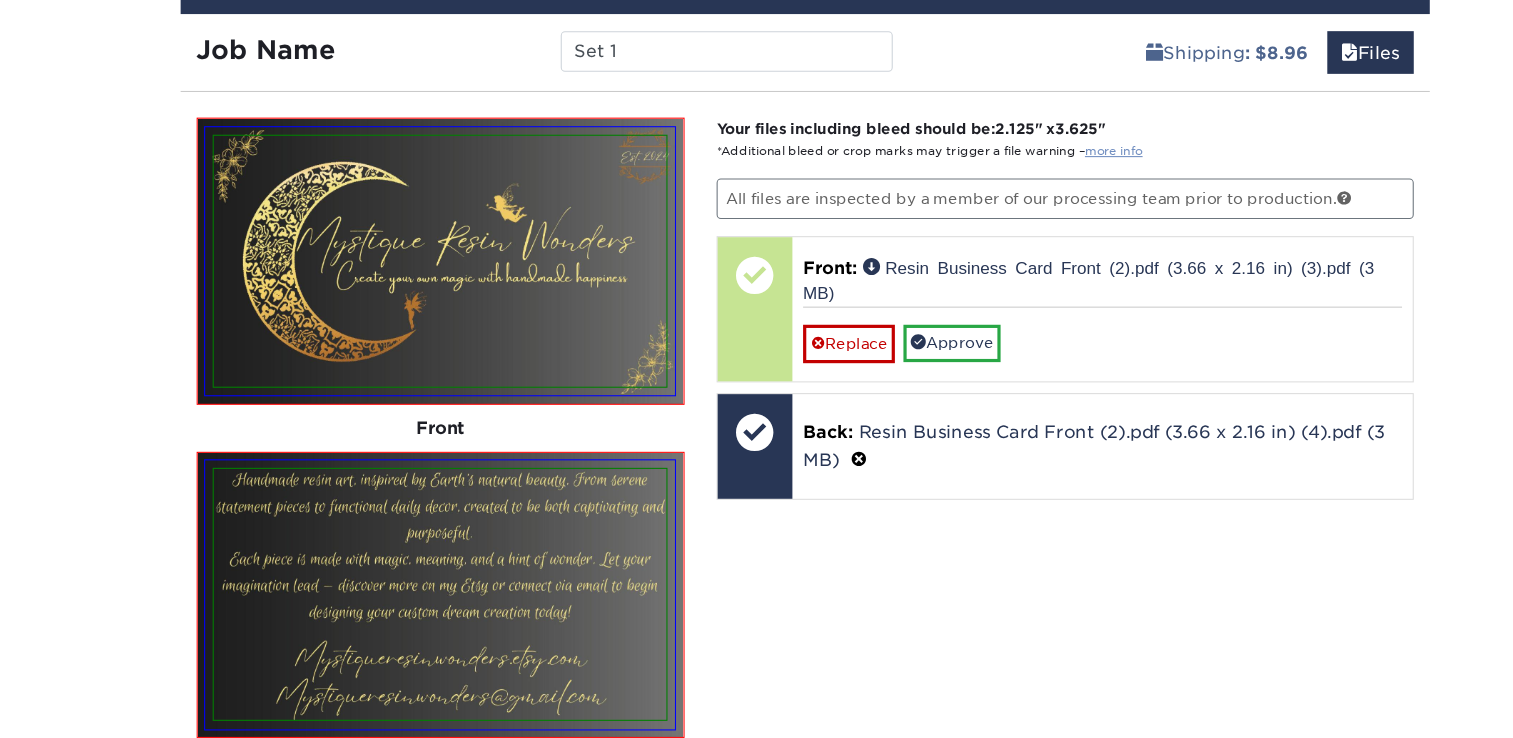 click on "more info" at bounding box center (1046, 188) 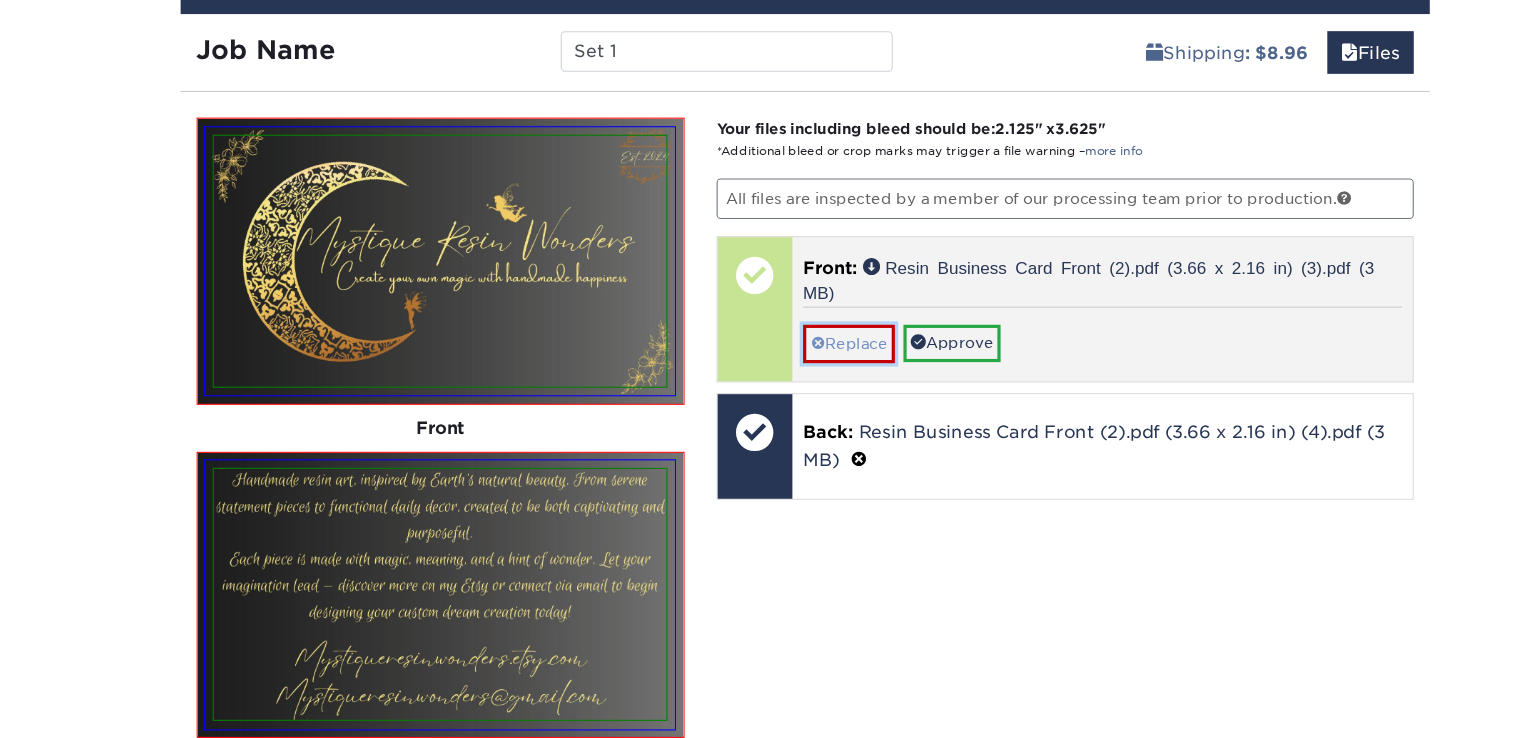 click on "Replace" at bounding box center [798, 368] 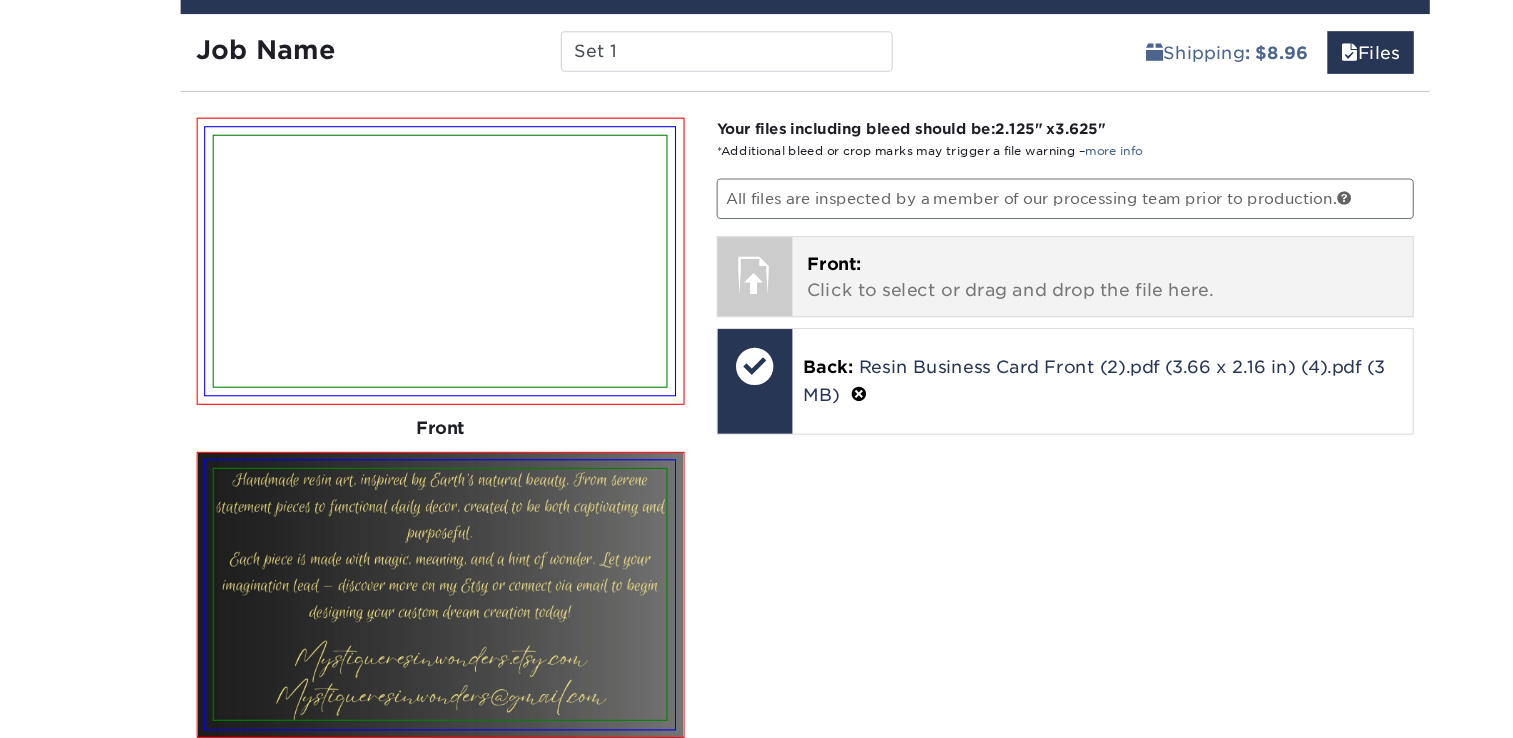 click on "Front: Click to select or drag and drop the file here." at bounding box center (1035, 307) 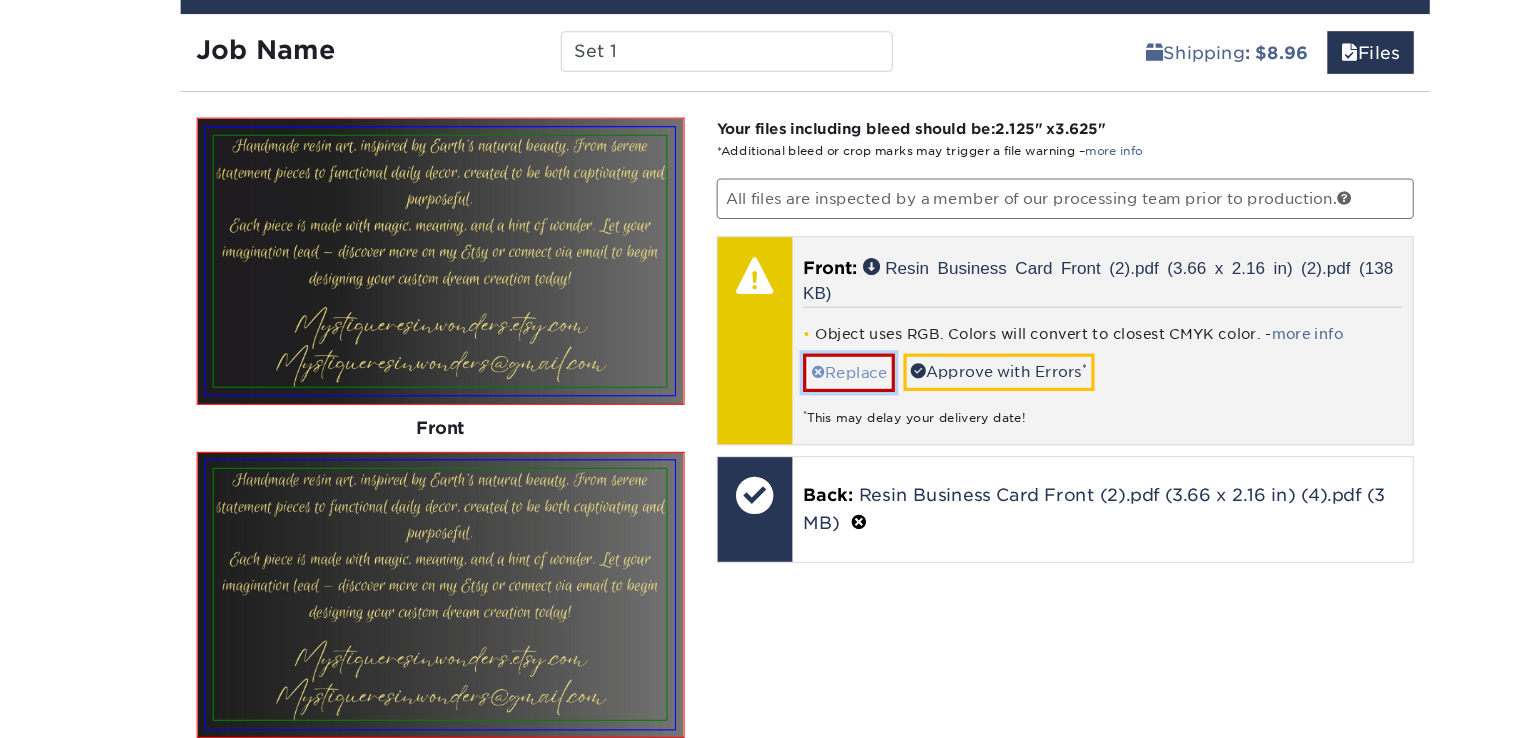 click on "Replace" at bounding box center [798, 395] 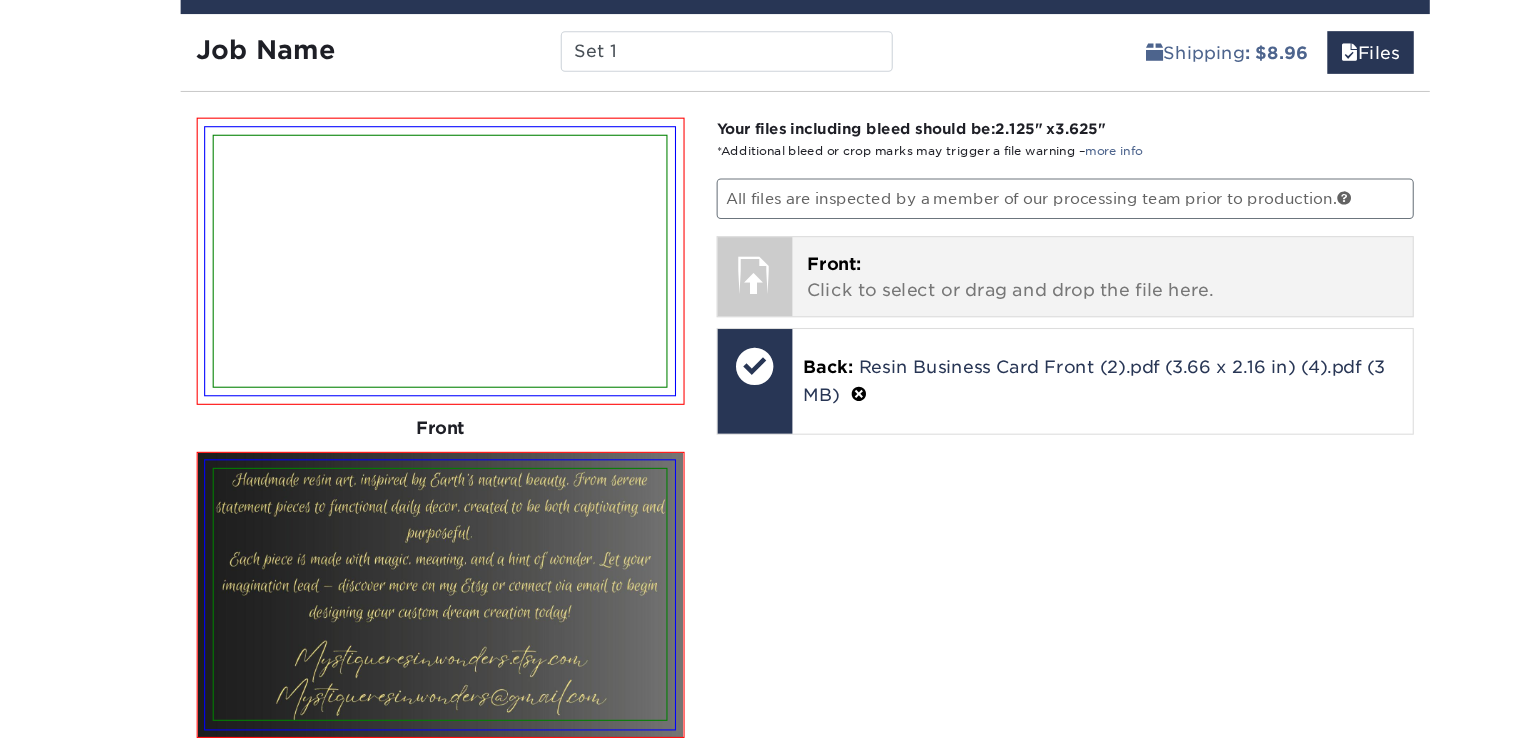 click on "Front: Click to select or drag and drop the file here." at bounding box center (1035, 307) 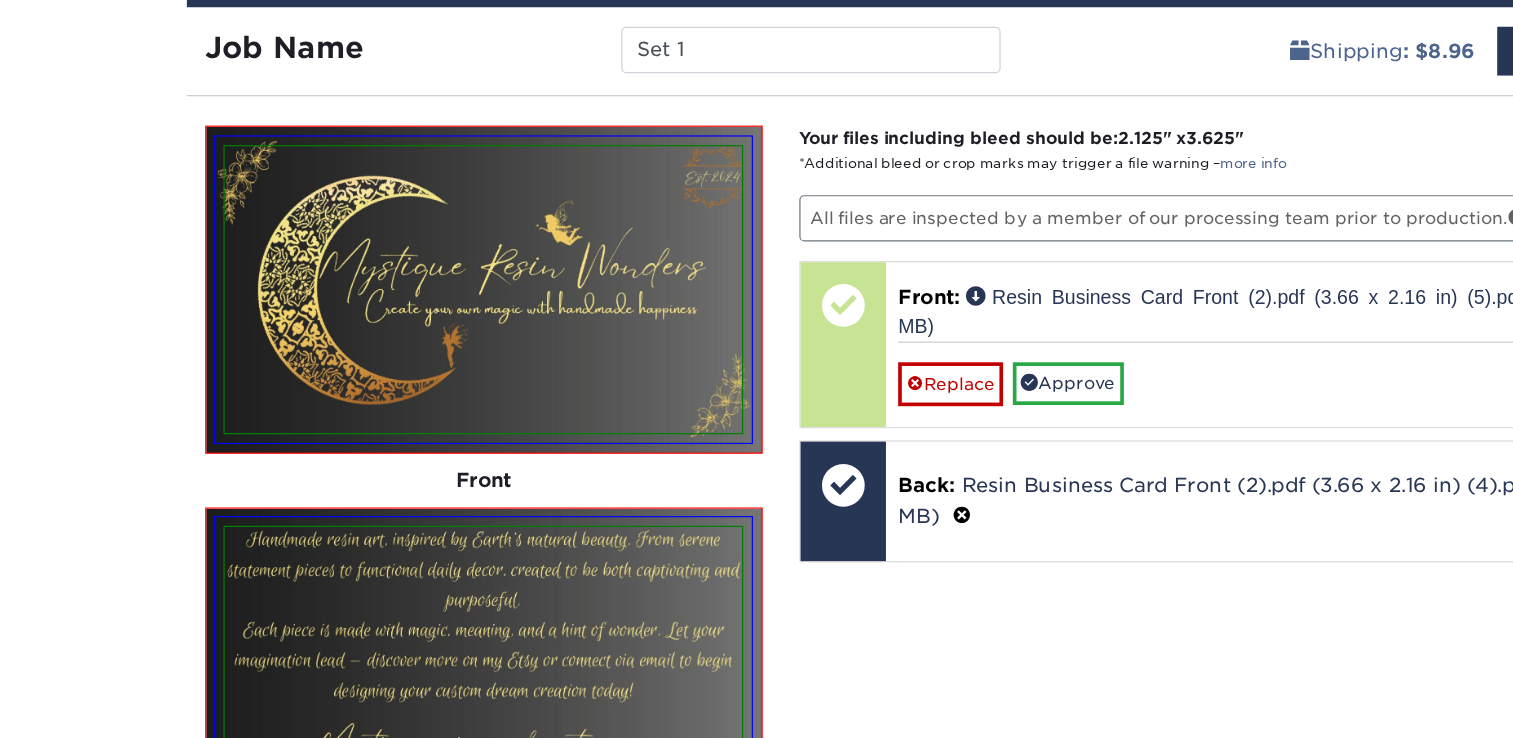 scroll, scrollTop: 1168, scrollLeft: 0, axis: vertical 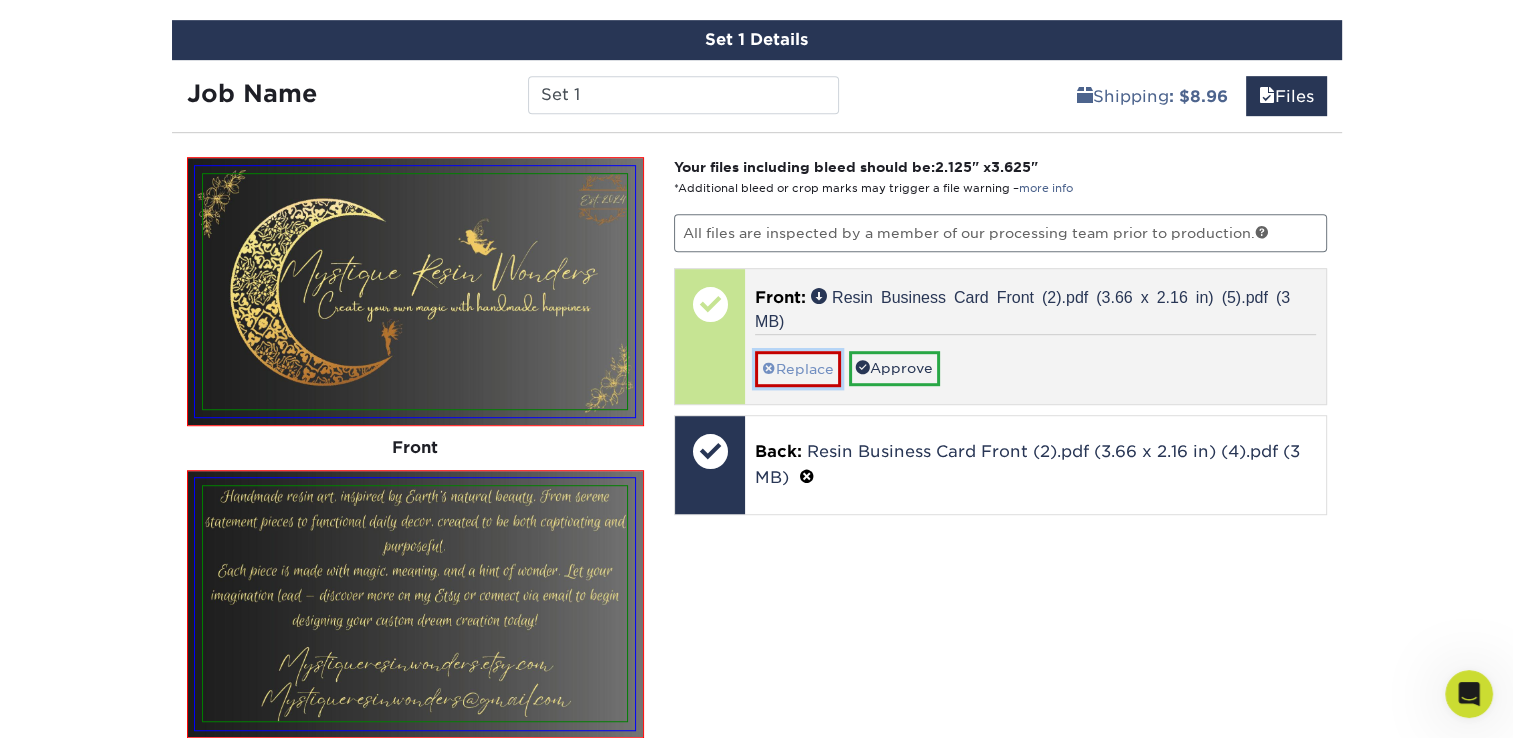 click on "Replace" at bounding box center (798, 368) 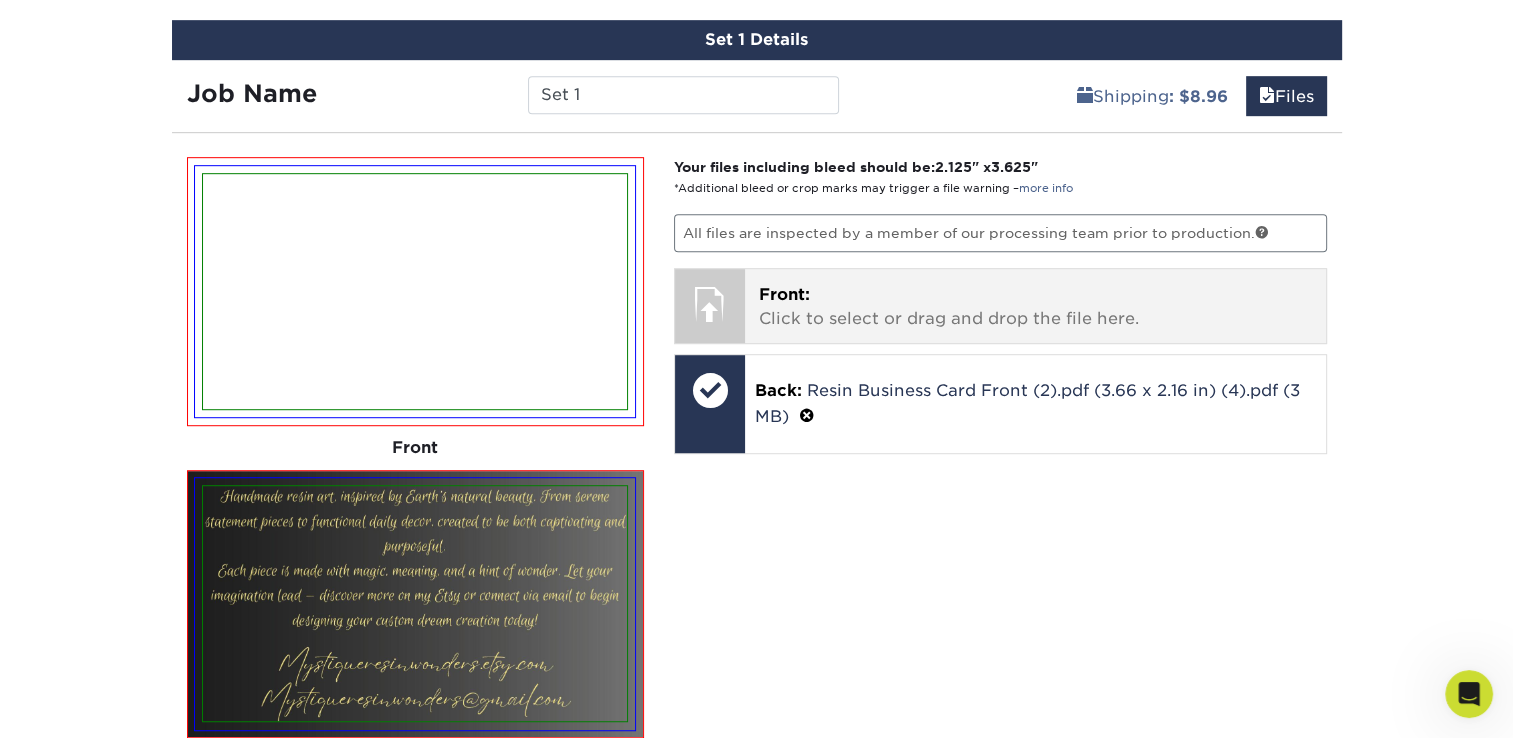 click on "Front: Click to select or drag and drop the file here." at bounding box center (1035, 307) 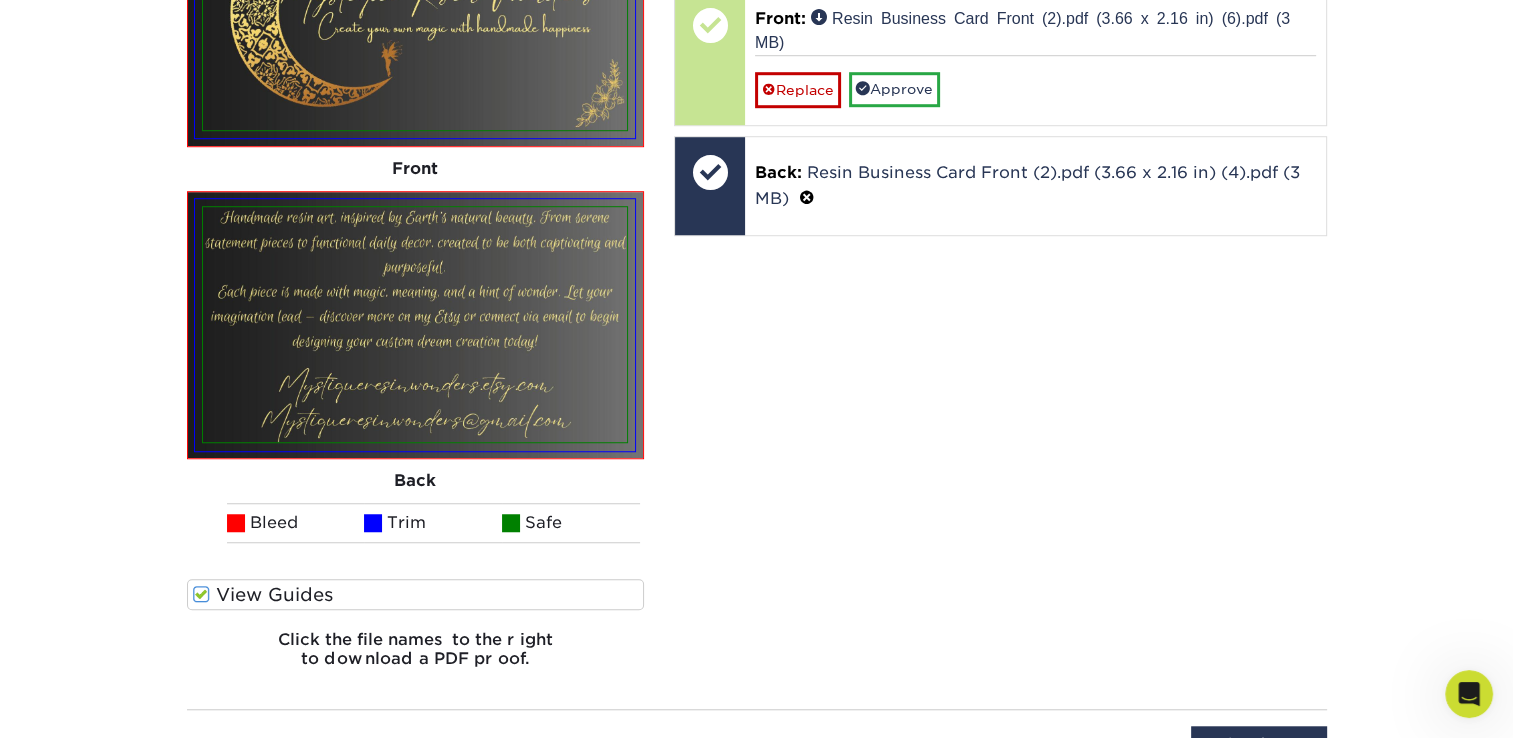 scroll, scrollTop: 1453, scrollLeft: 0, axis: vertical 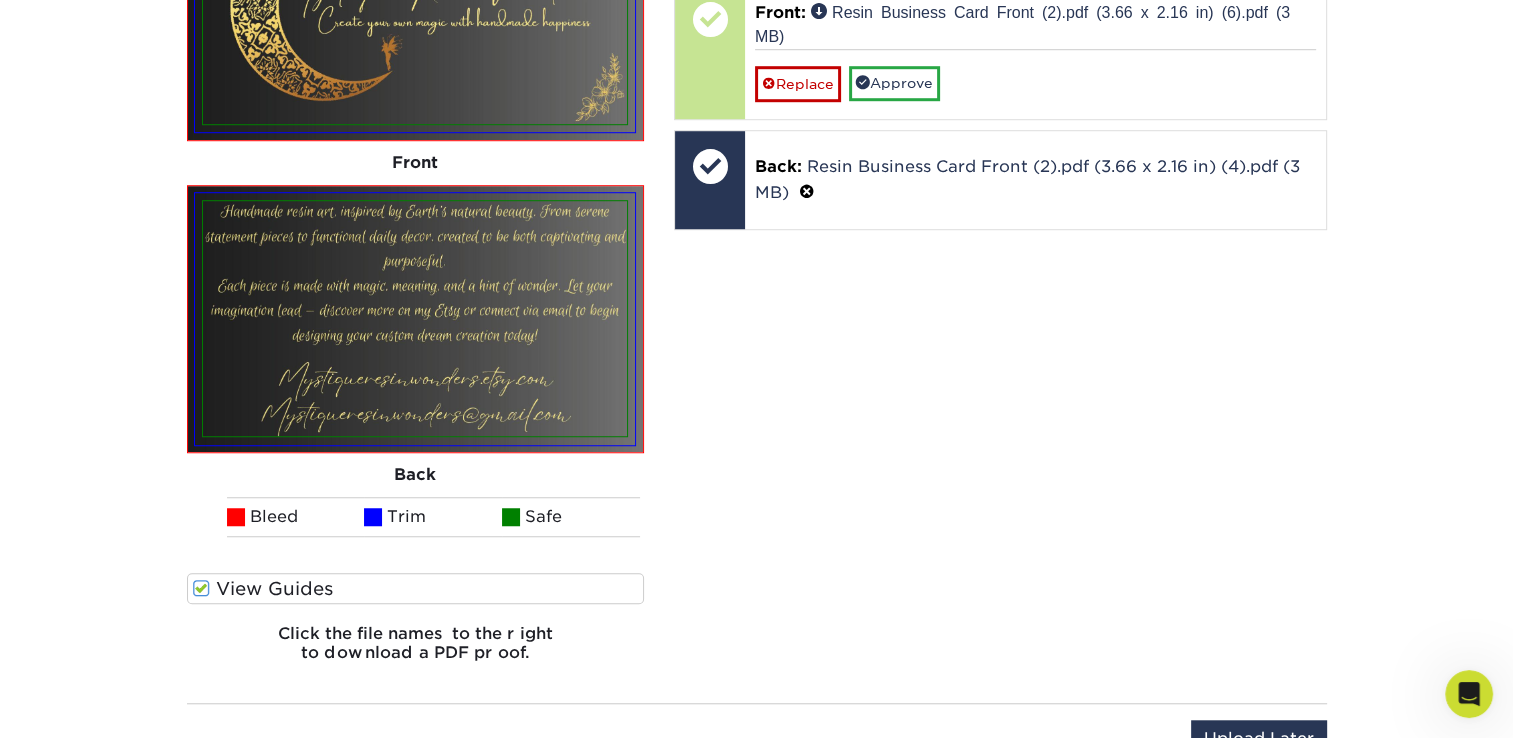click at bounding box center (201, 588) 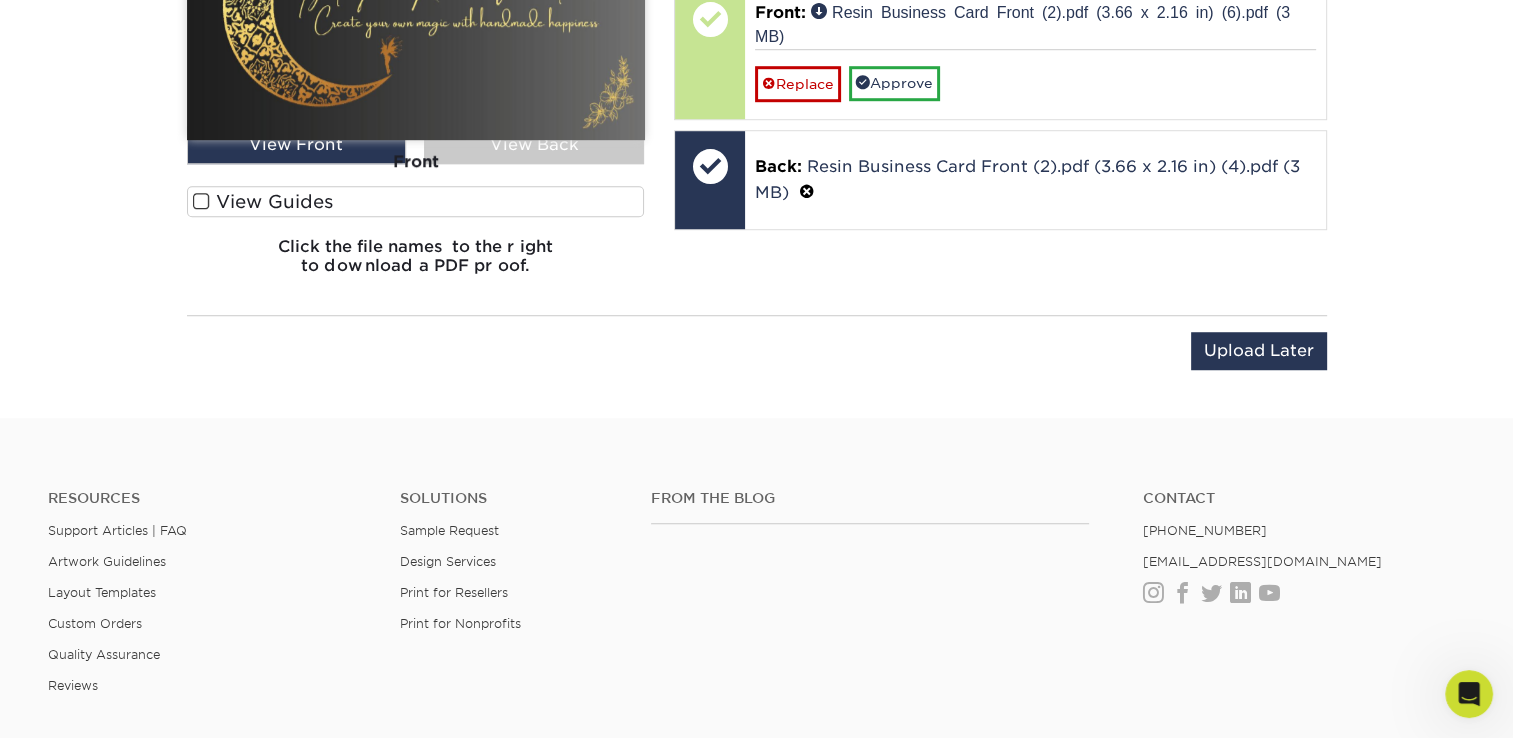 scroll, scrollTop: 1066, scrollLeft: 0, axis: vertical 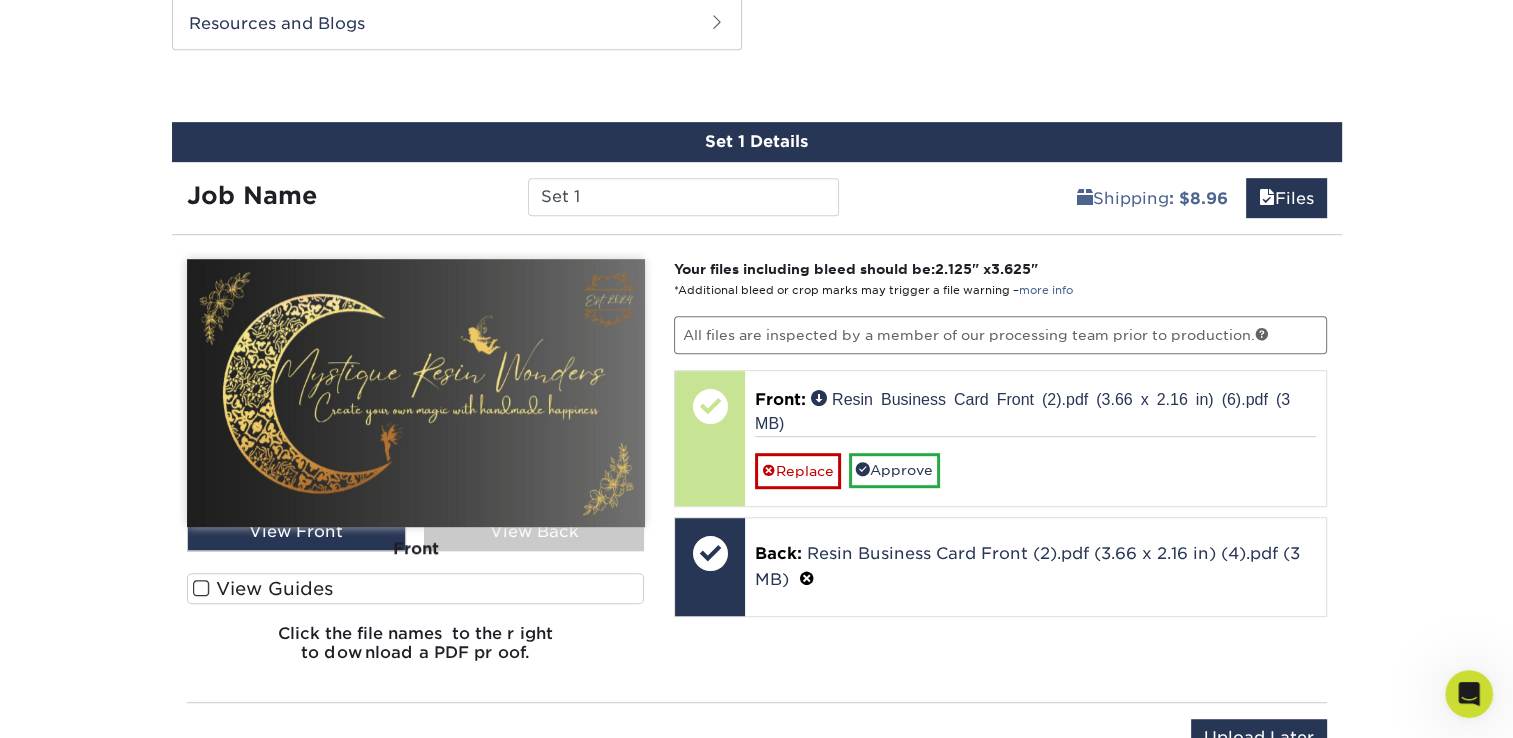 click at bounding box center (201, 588) 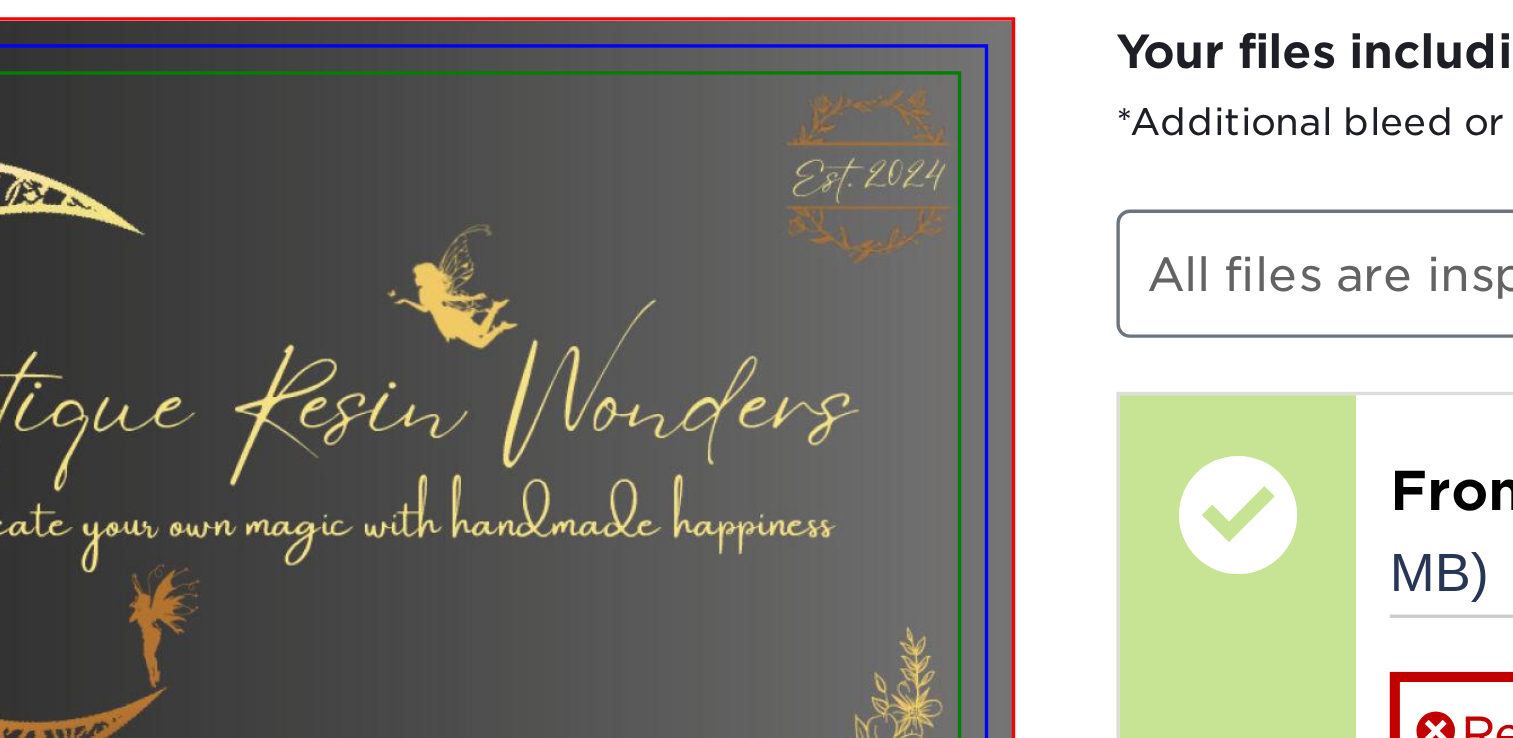 scroll, scrollTop: 1317, scrollLeft: 0, axis: vertical 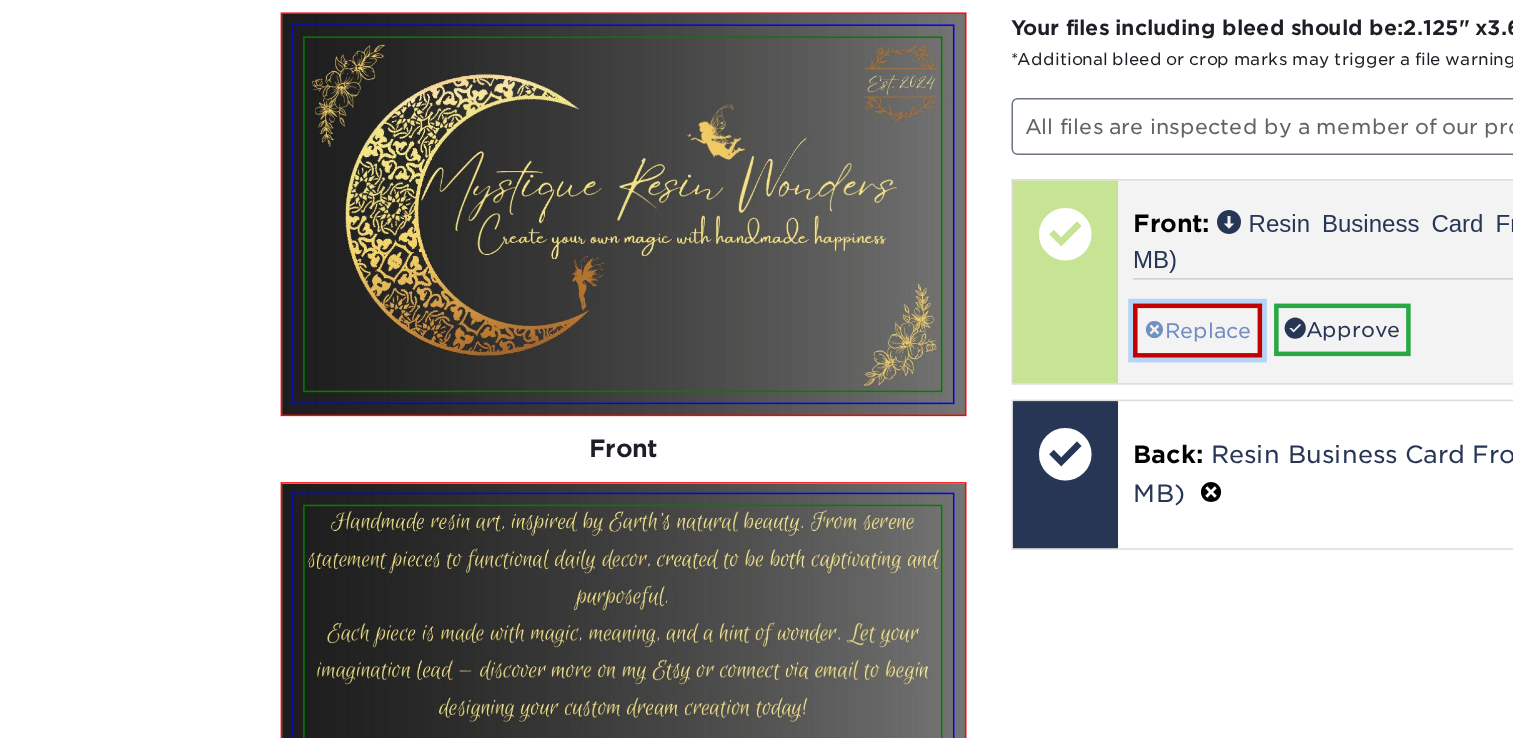 click on "Replace" at bounding box center [798, 219] 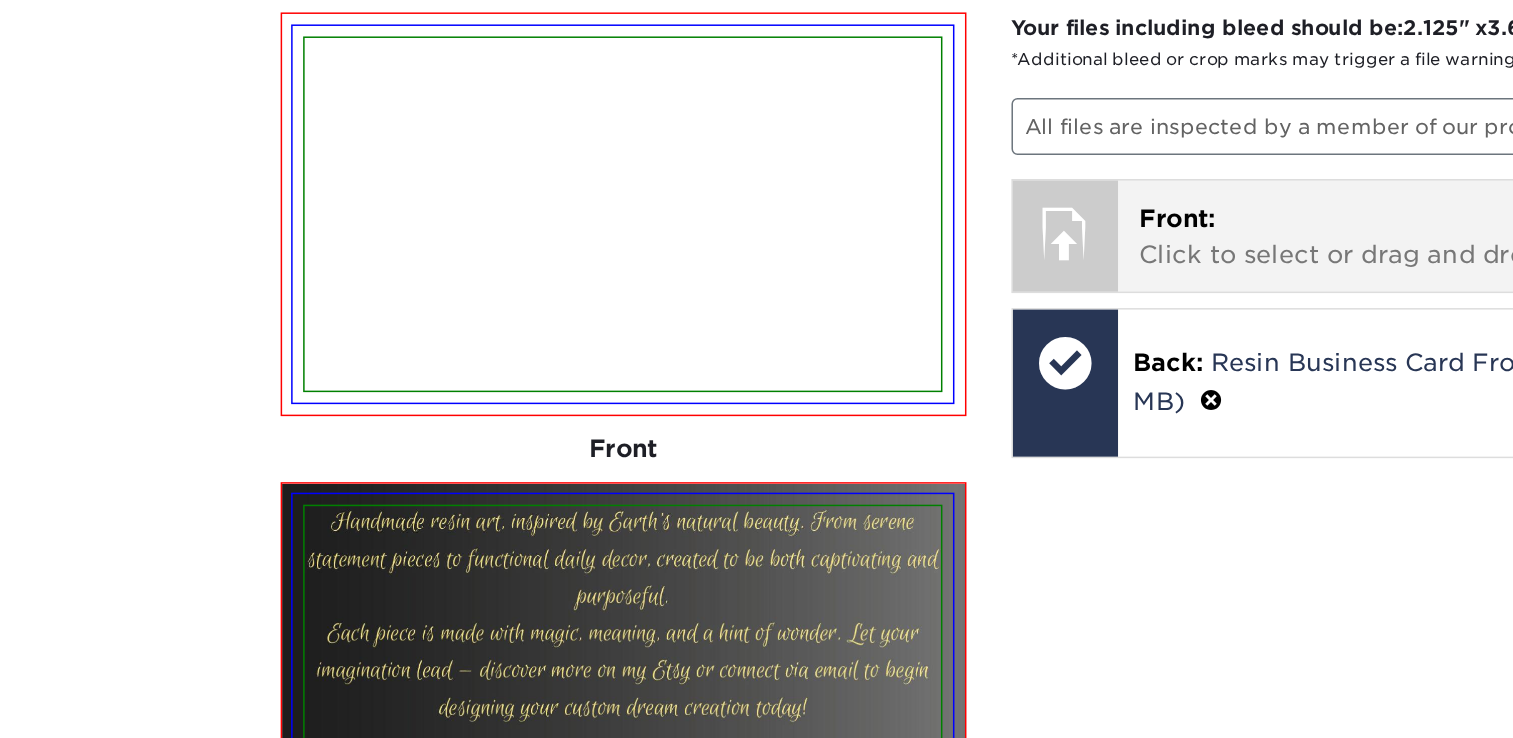 click on "Front: Click to select or drag and drop the file here." at bounding box center [1035, 158] 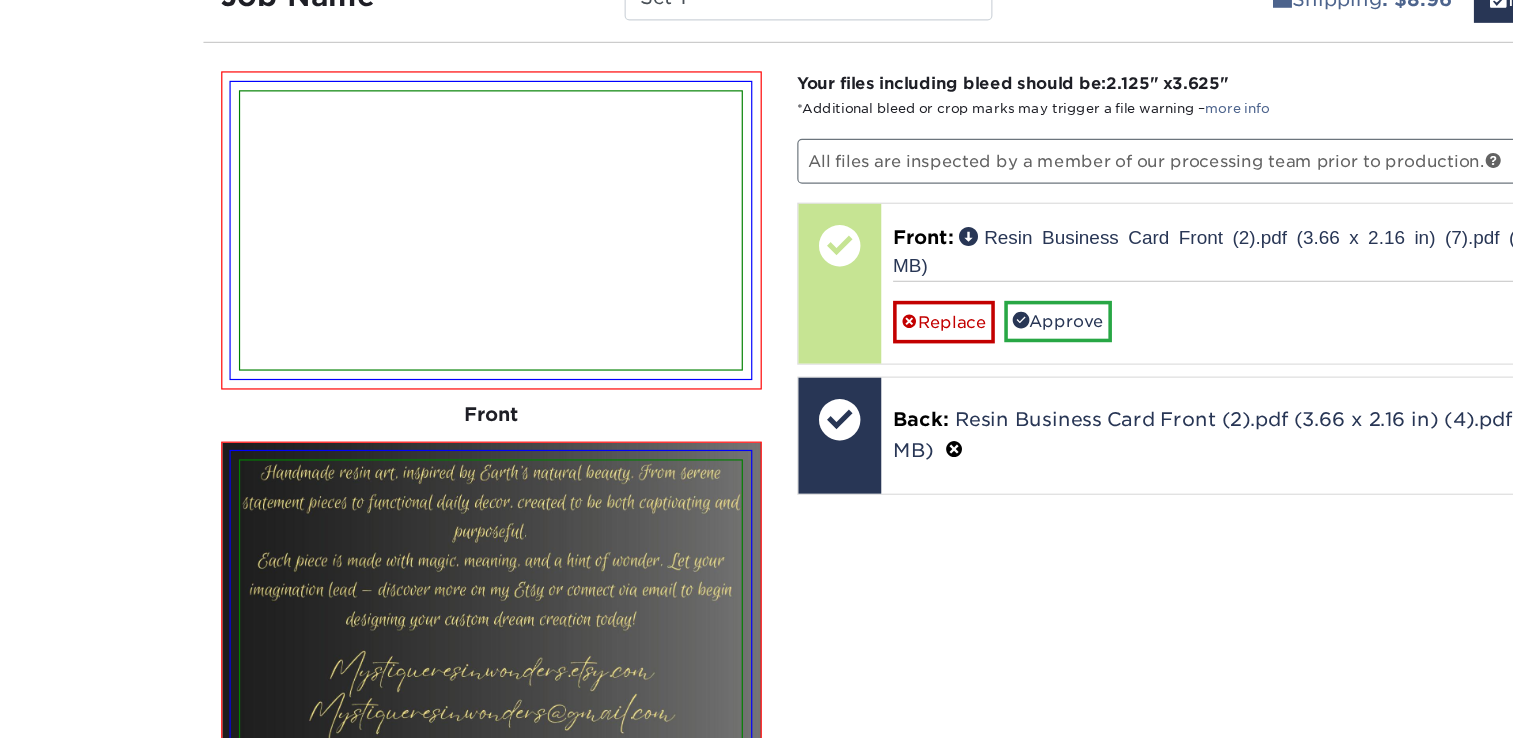 scroll, scrollTop: 1263, scrollLeft: 0, axis: vertical 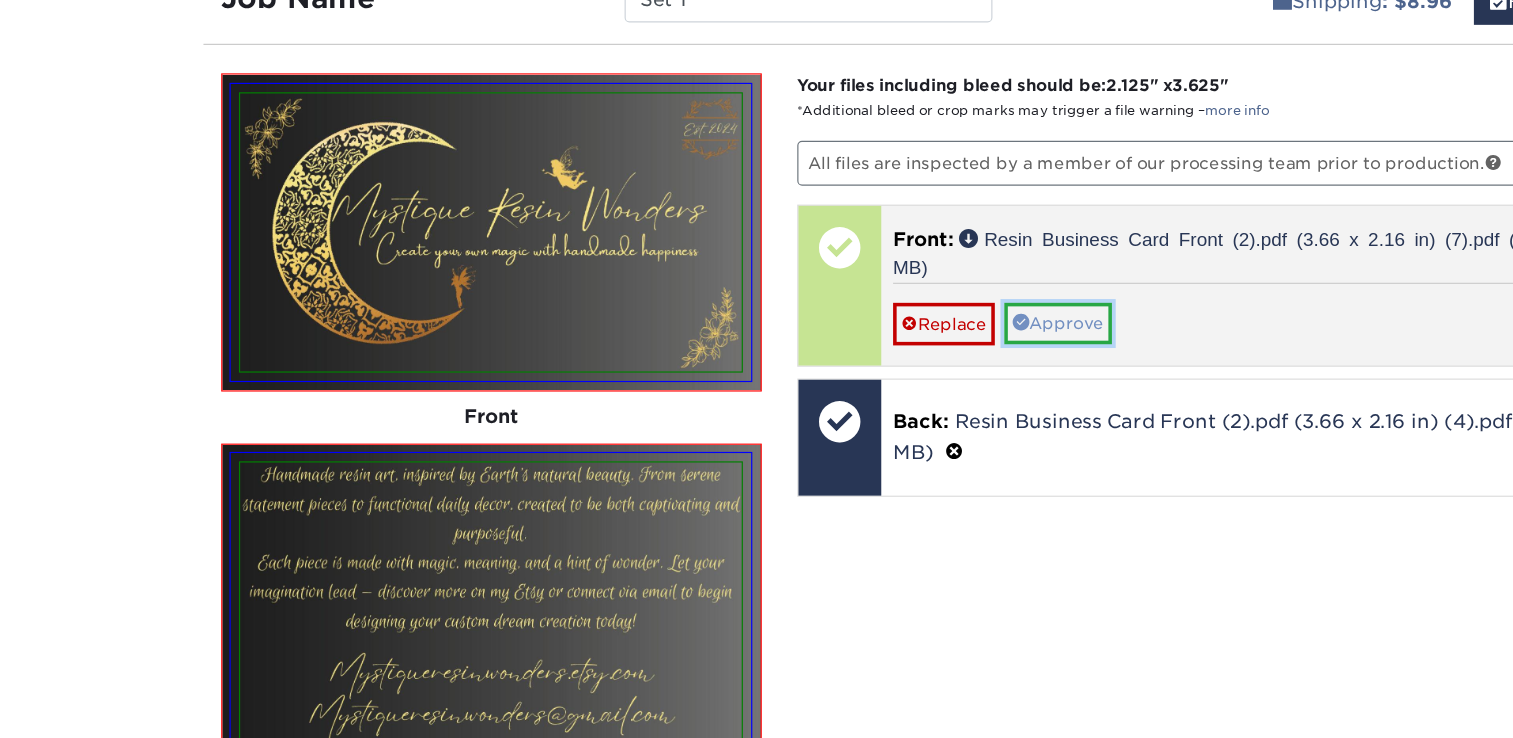 click on "Approve" at bounding box center (894, 273) 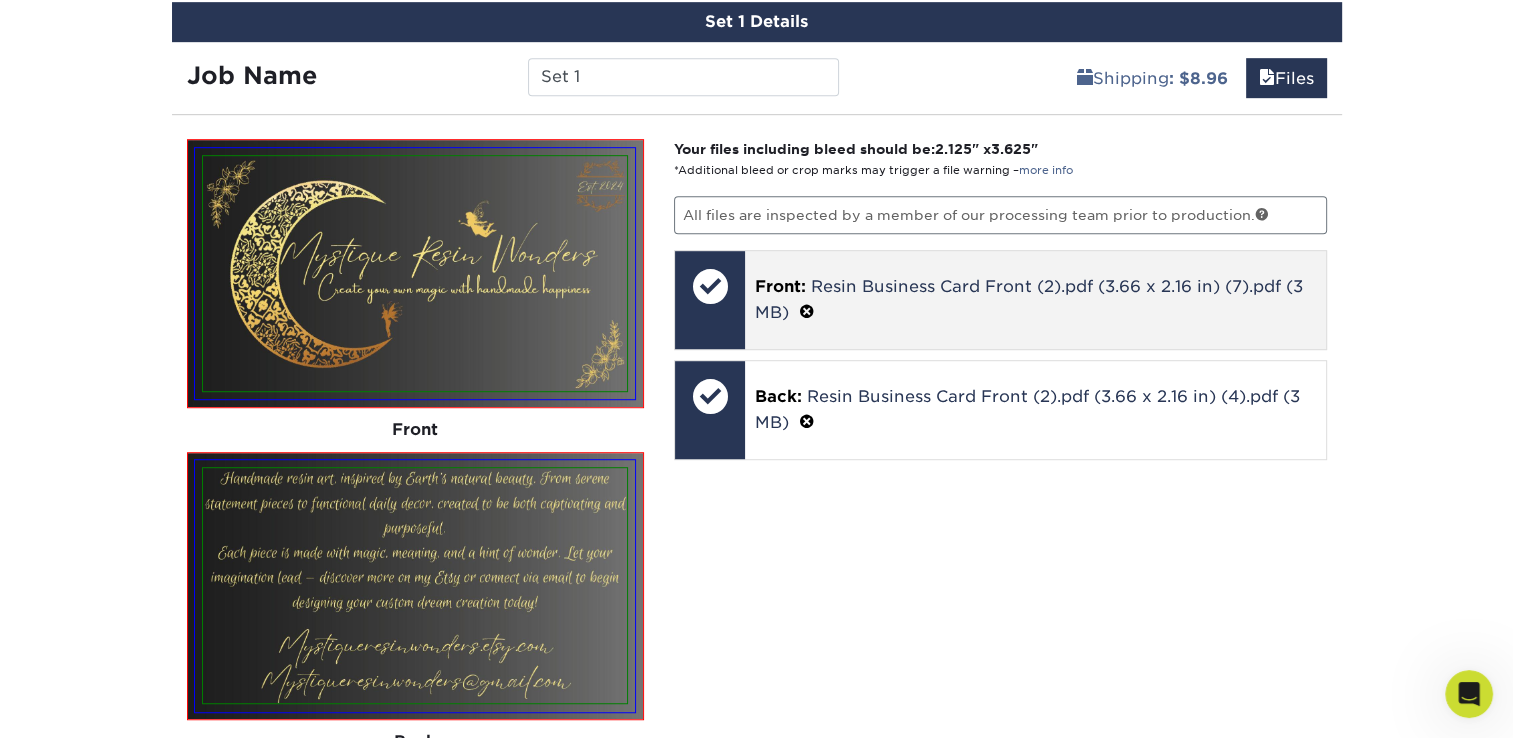scroll, scrollTop: 1178, scrollLeft: 0, axis: vertical 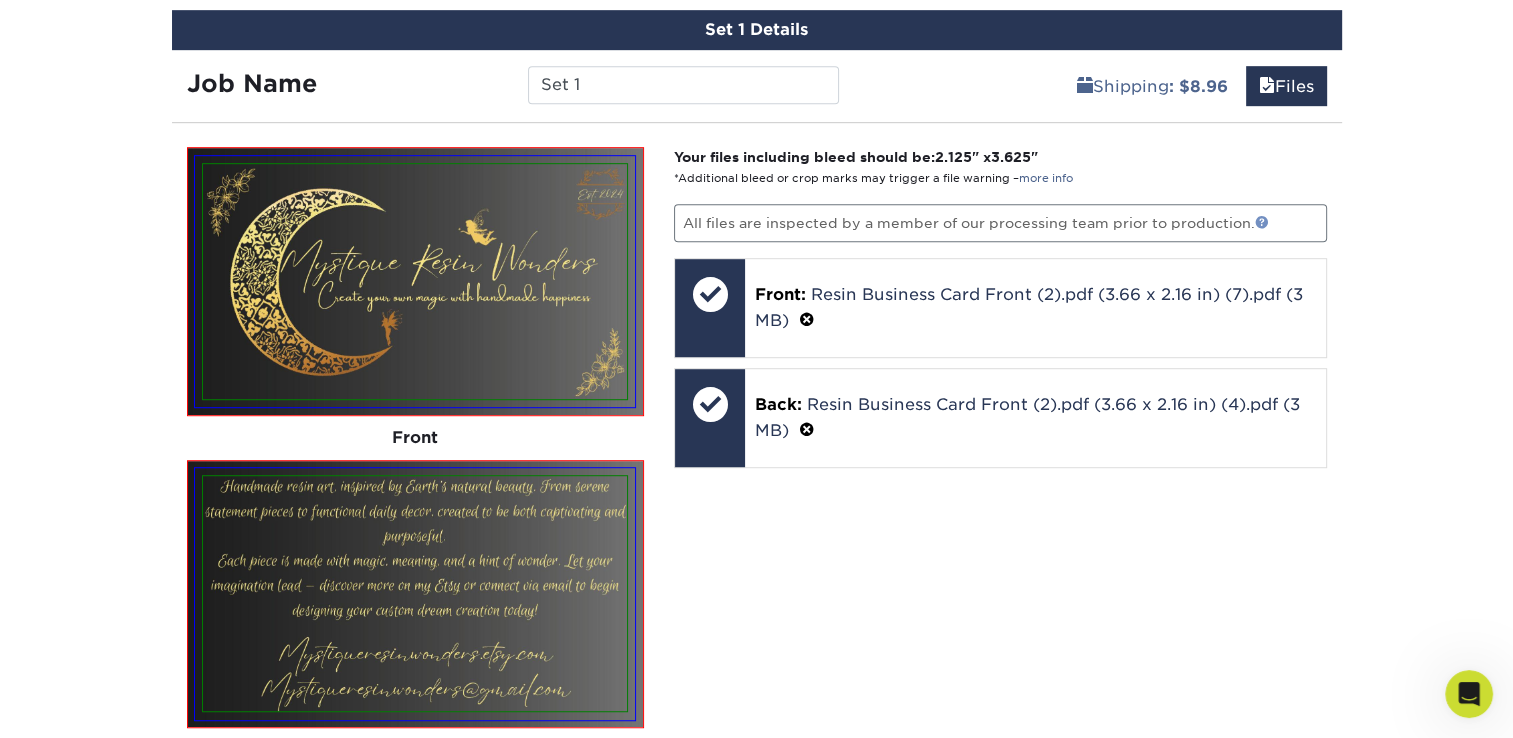 click at bounding box center [1262, 222] 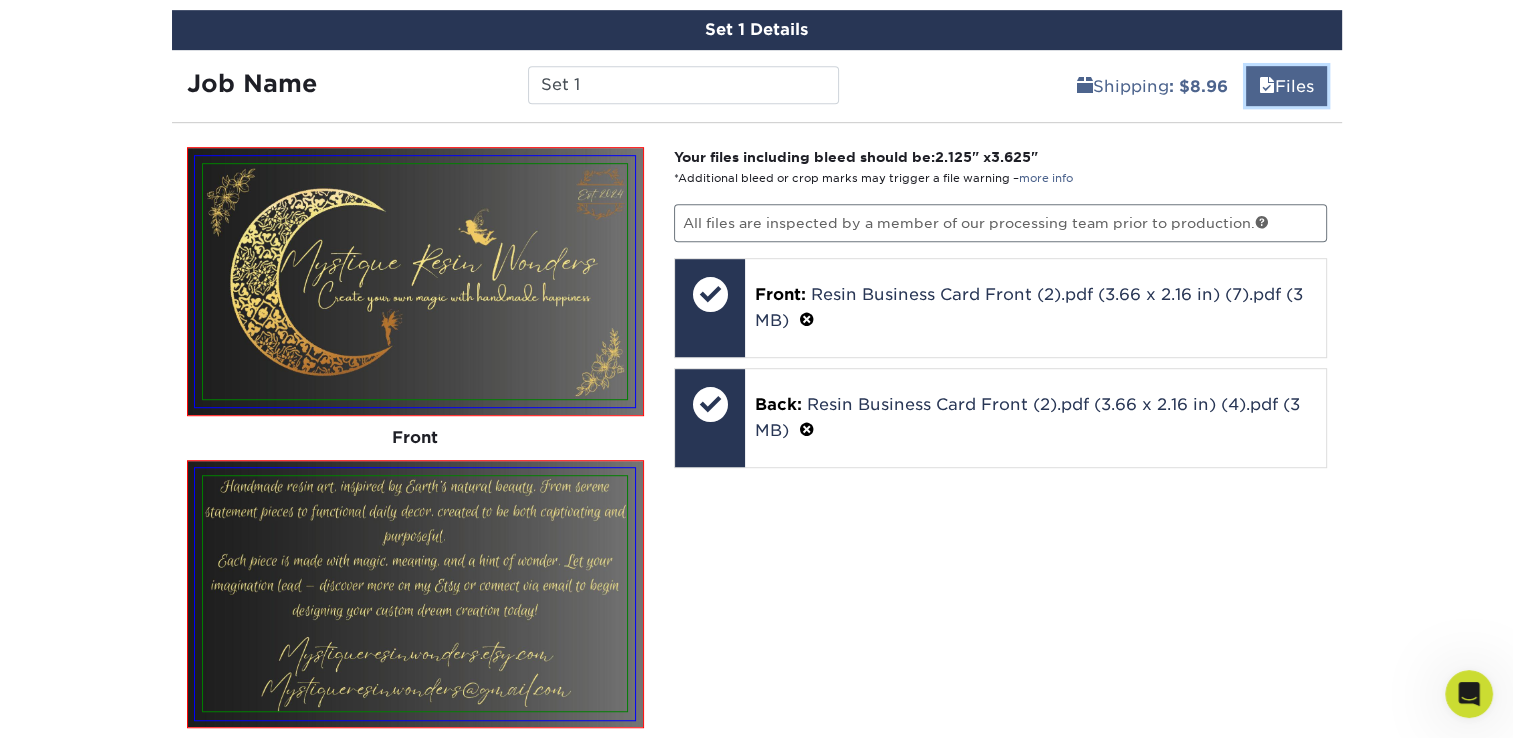 click at bounding box center (1267, 86) 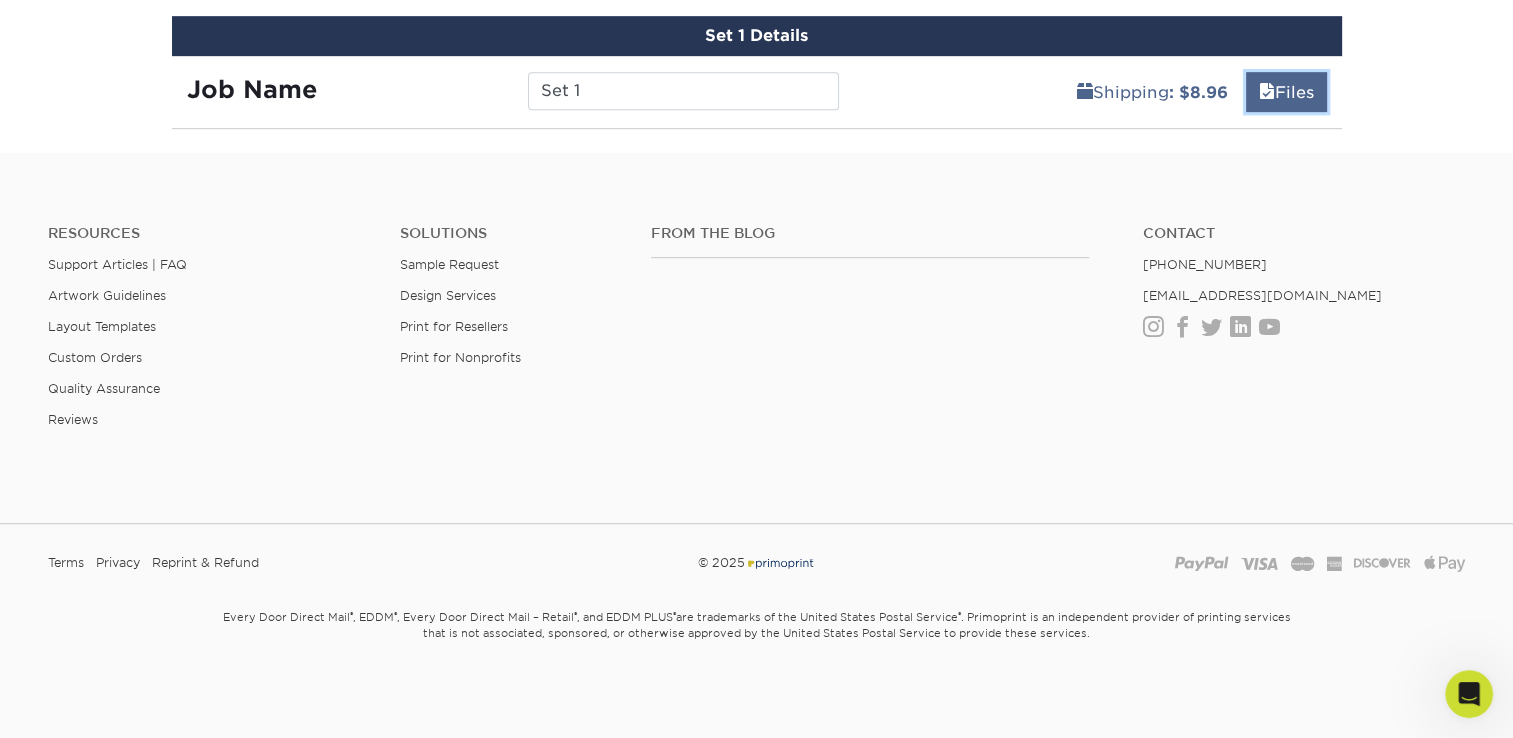 scroll, scrollTop: 1168, scrollLeft: 0, axis: vertical 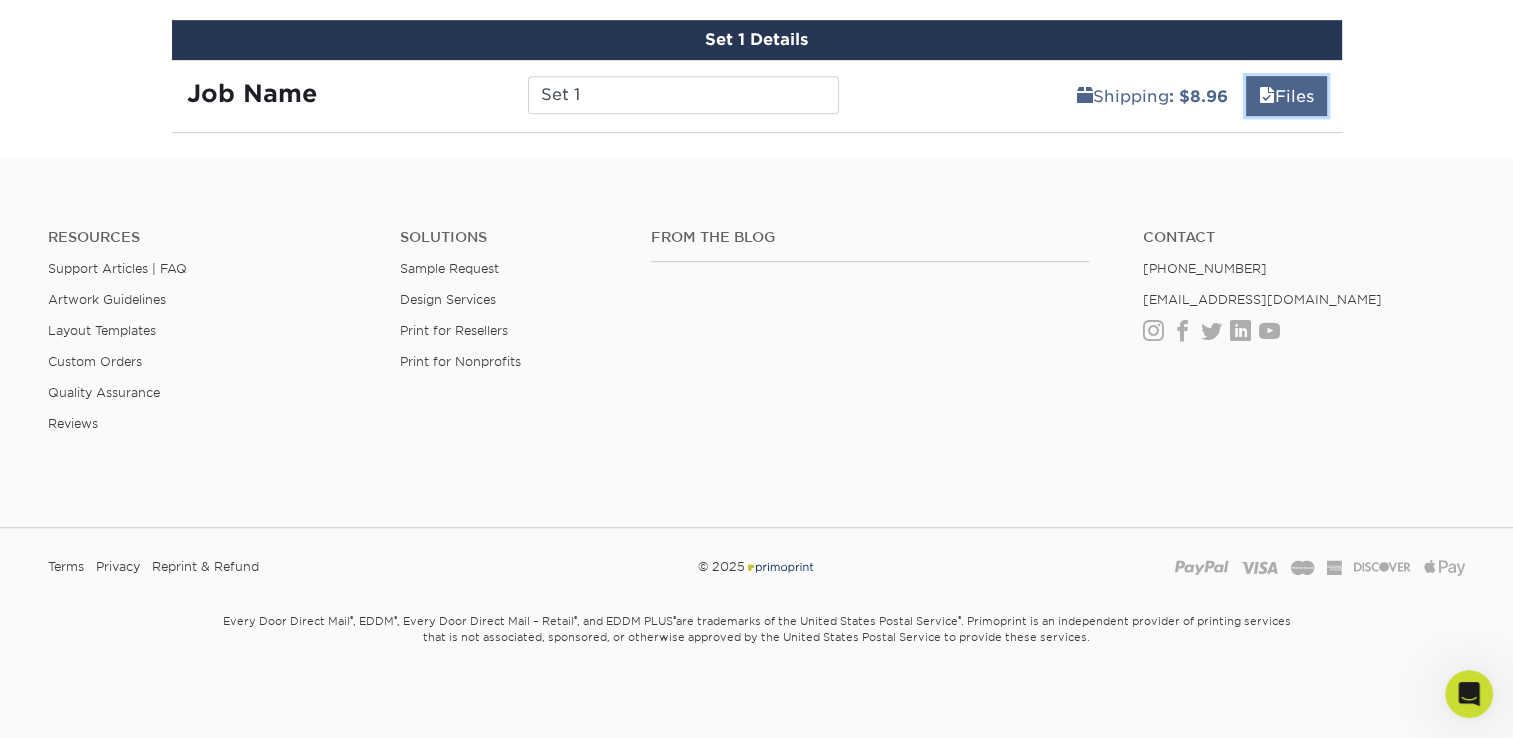 click at bounding box center [1267, 96] 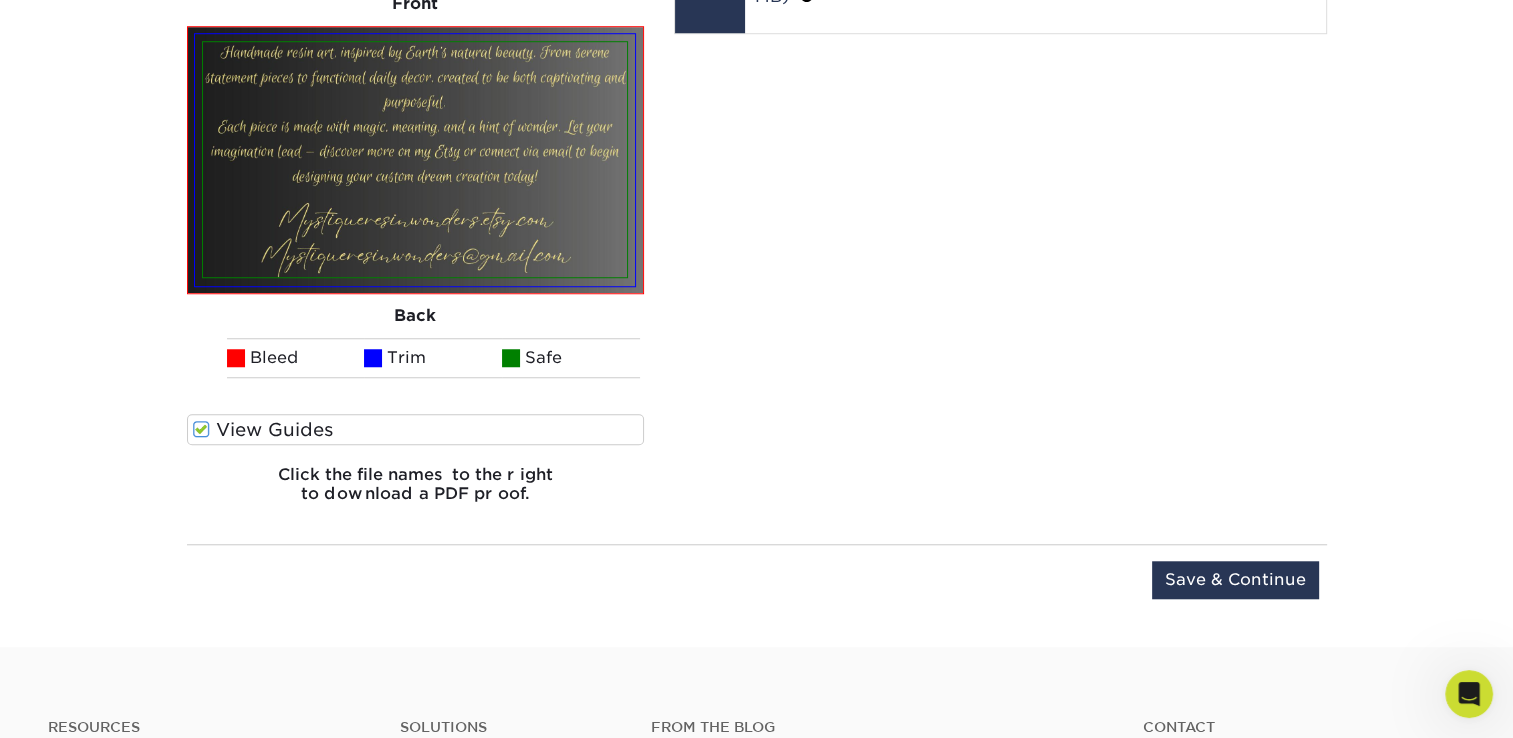 scroll, scrollTop: 1613, scrollLeft: 0, axis: vertical 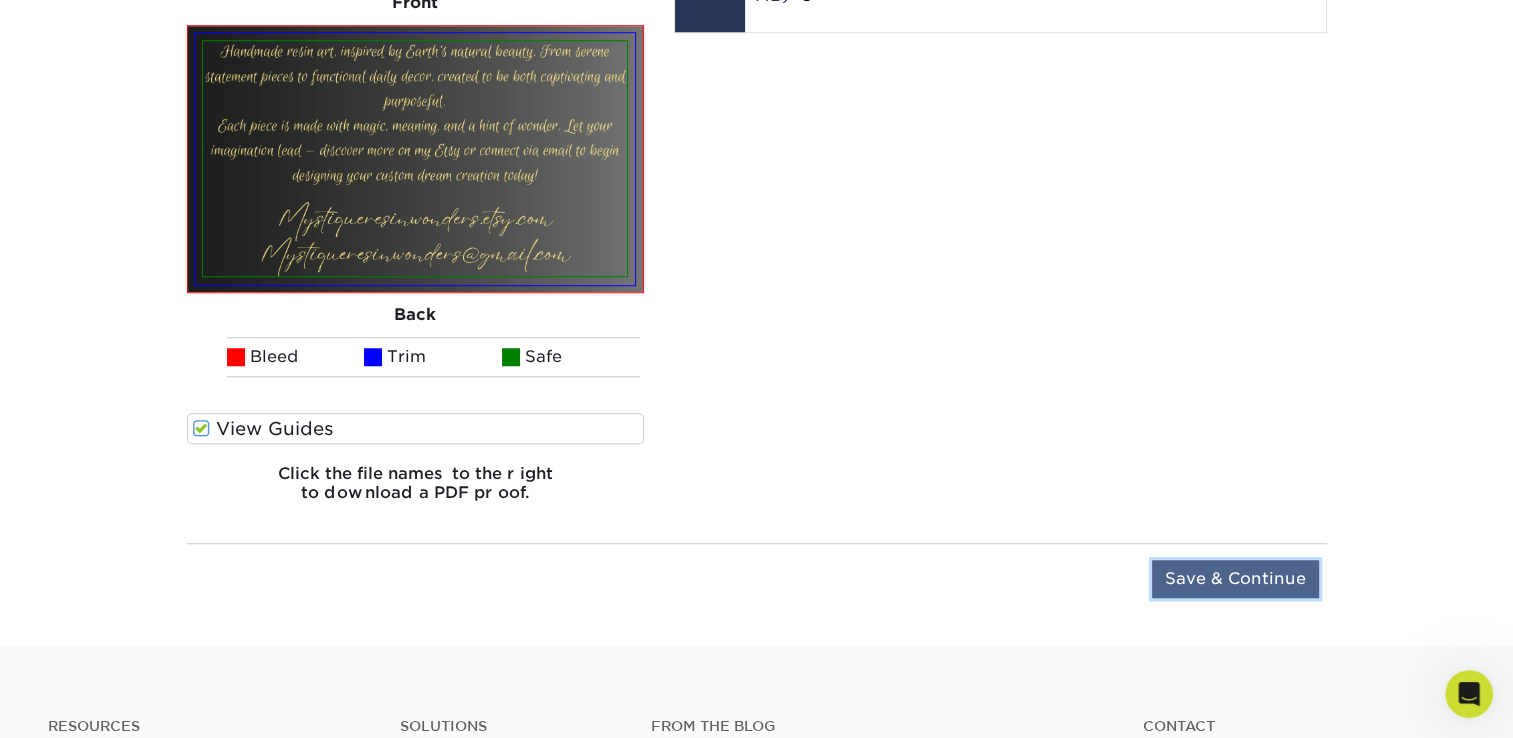 click on "Save & Continue" at bounding box center (1235, 579) 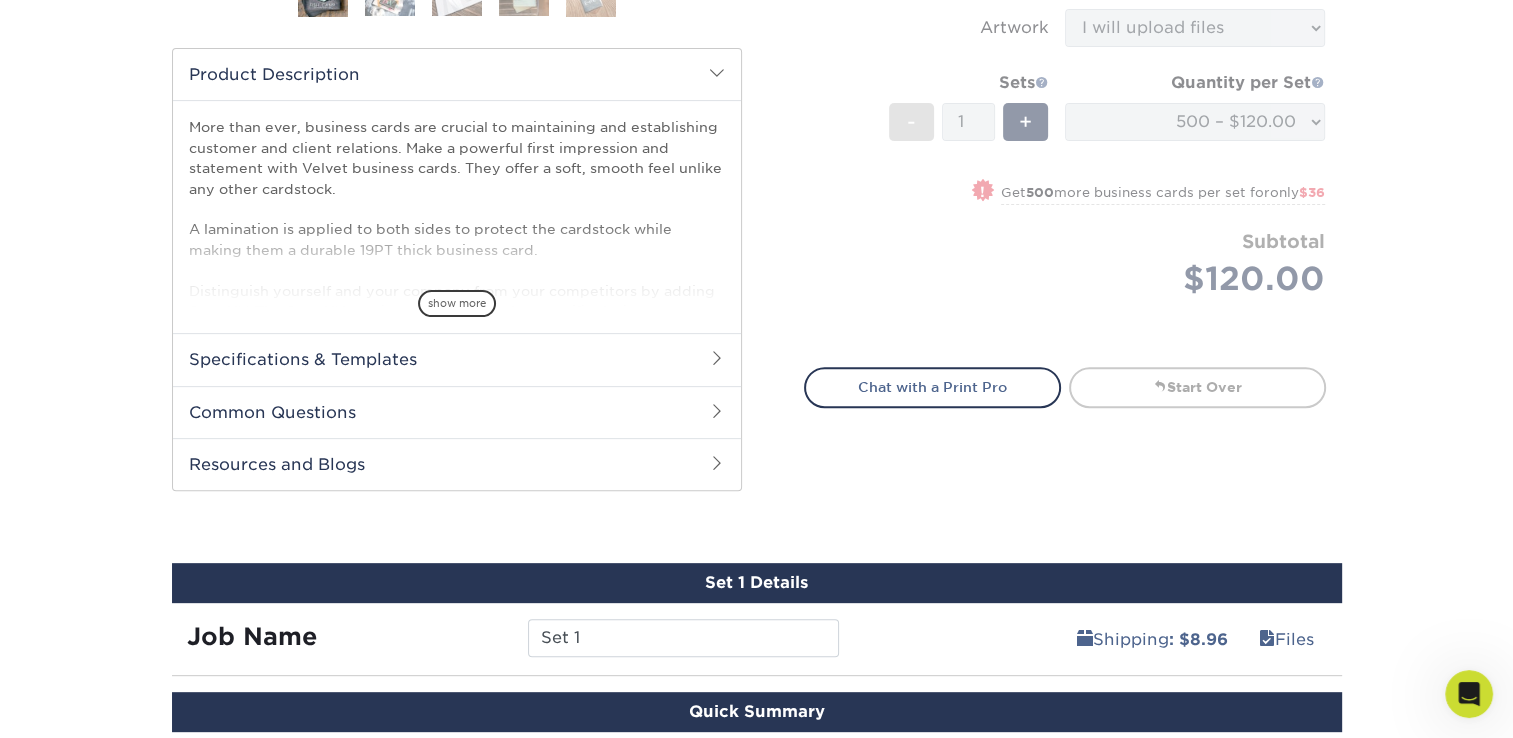 scroll, scrollTop: 626, scrollLeft: 0, axis: vertical 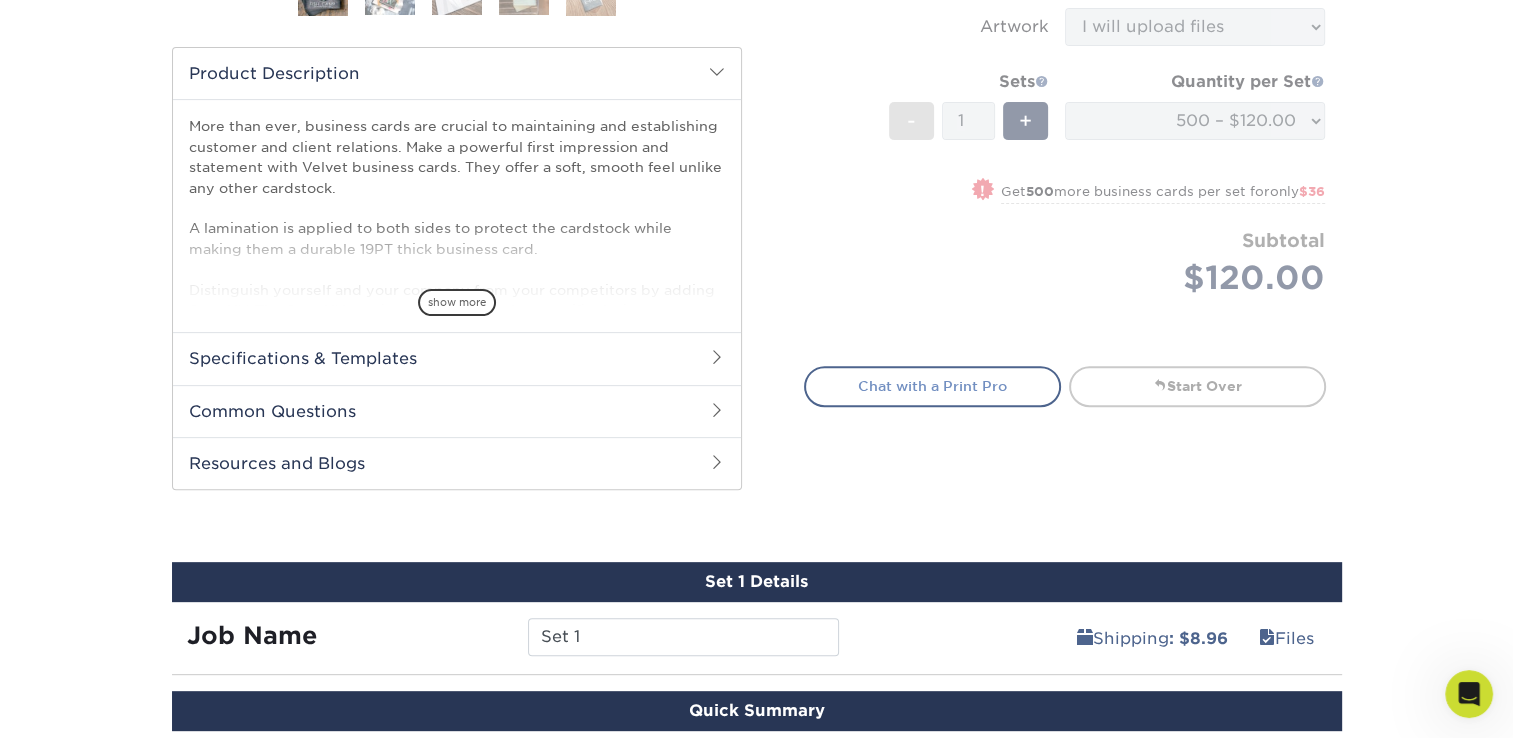click on "Chat with a Print Pro" at bounding box center (932, 386) 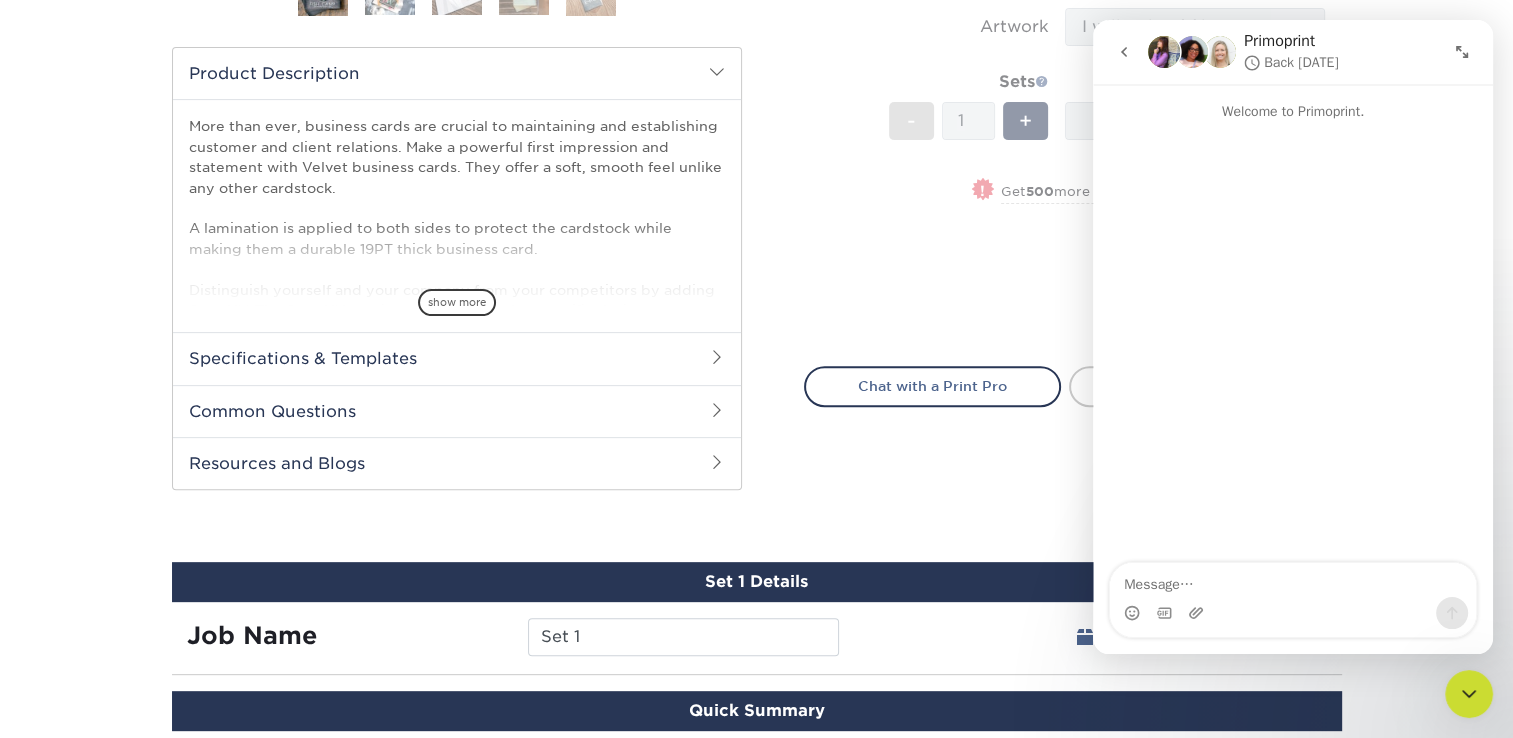 click 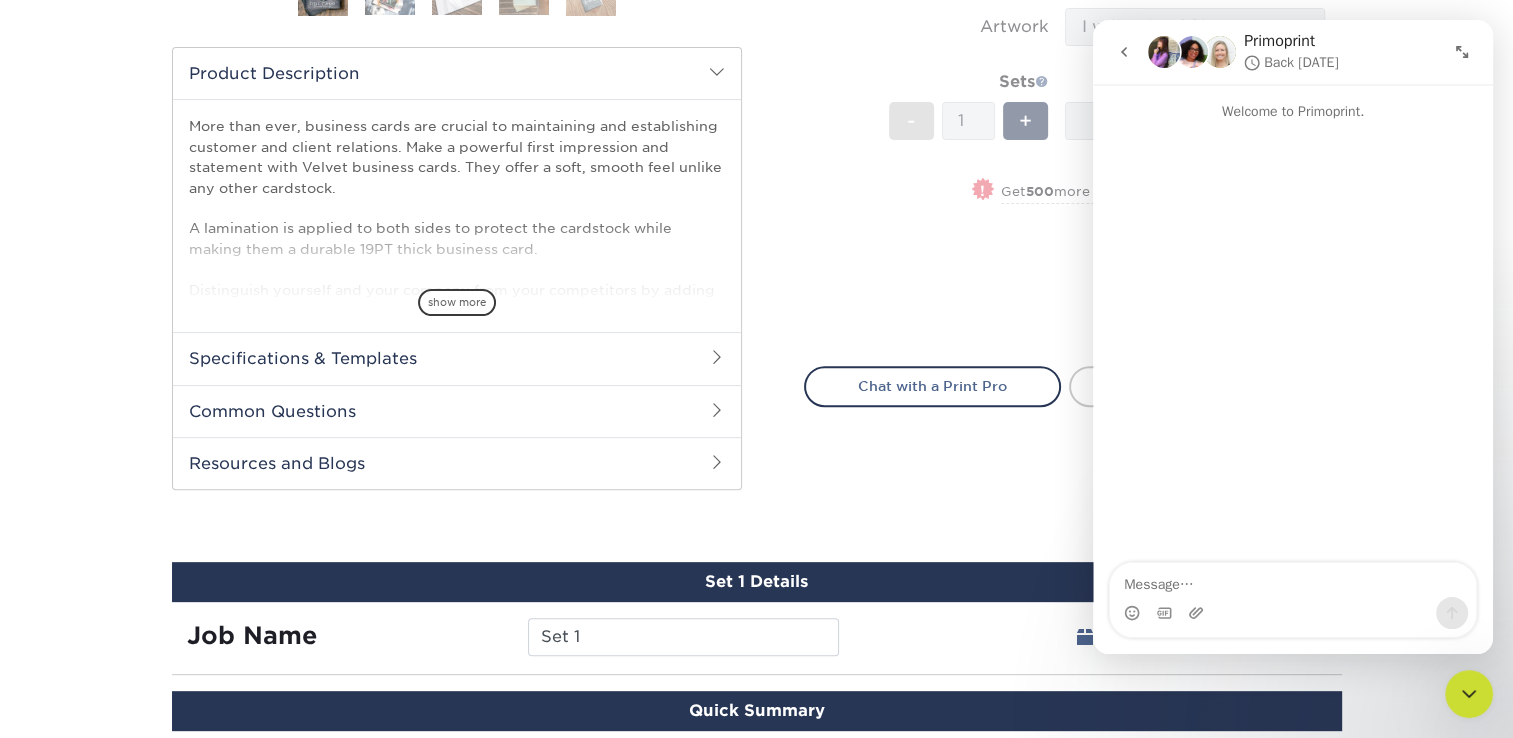 click 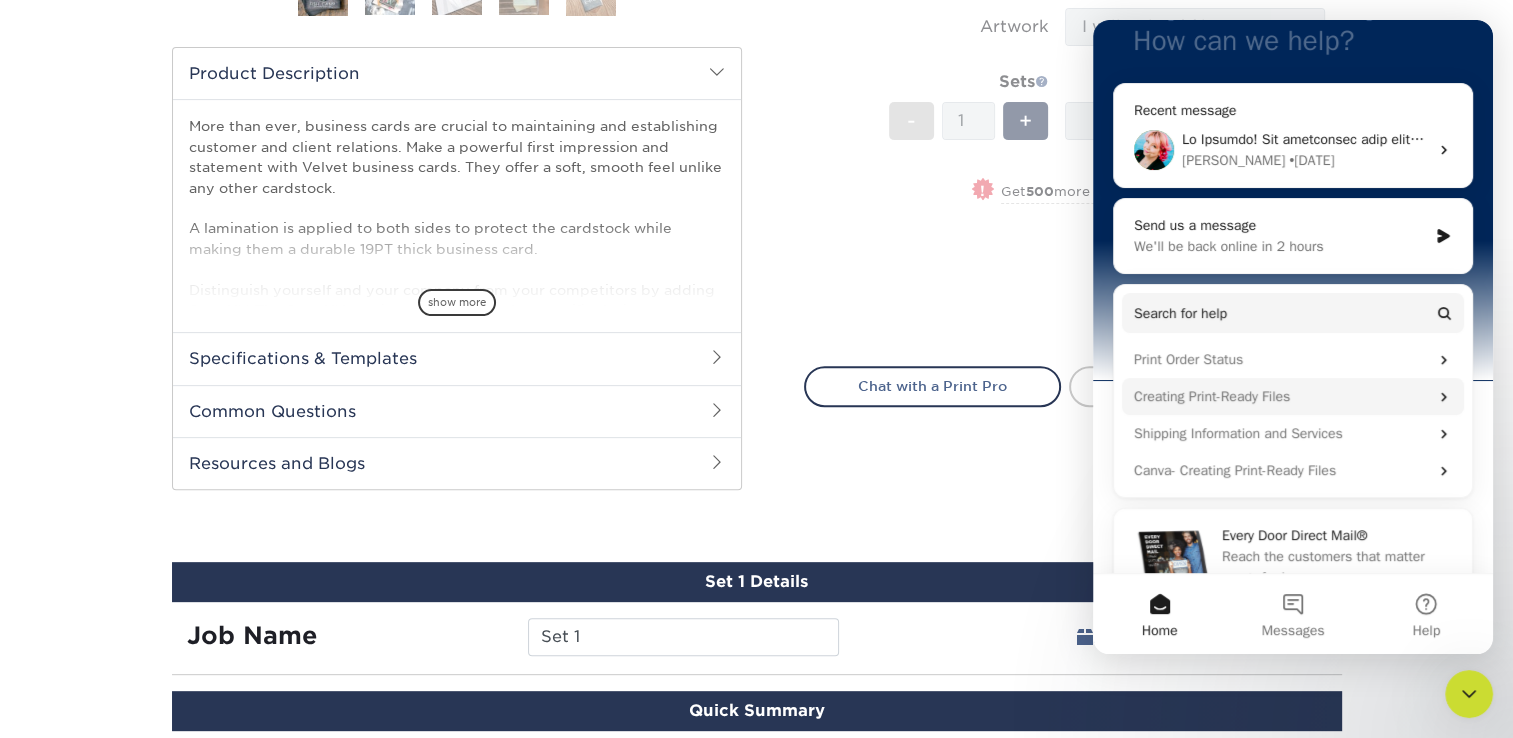 scroll, scrollTop: 178, scrollLeft: 0, axis: vertical 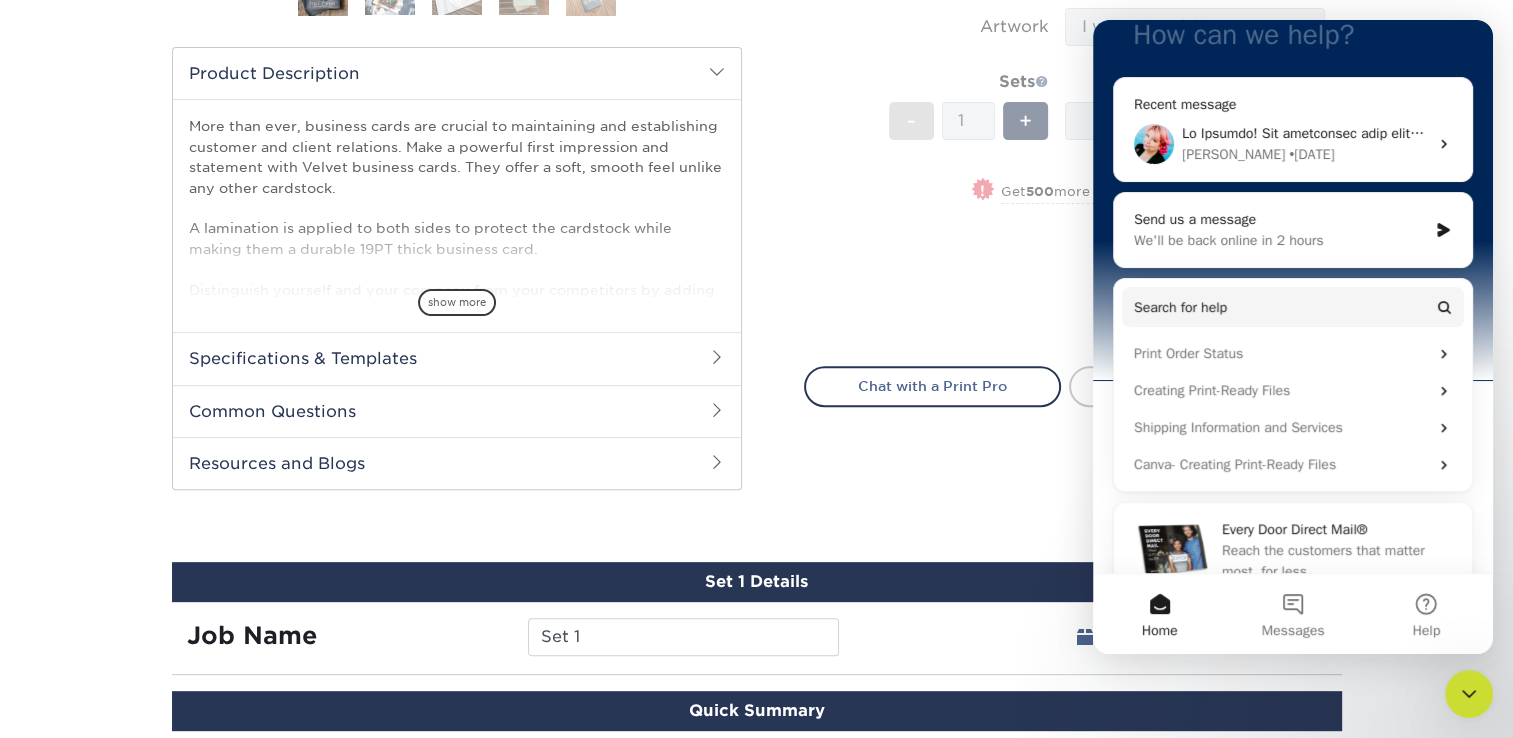 click 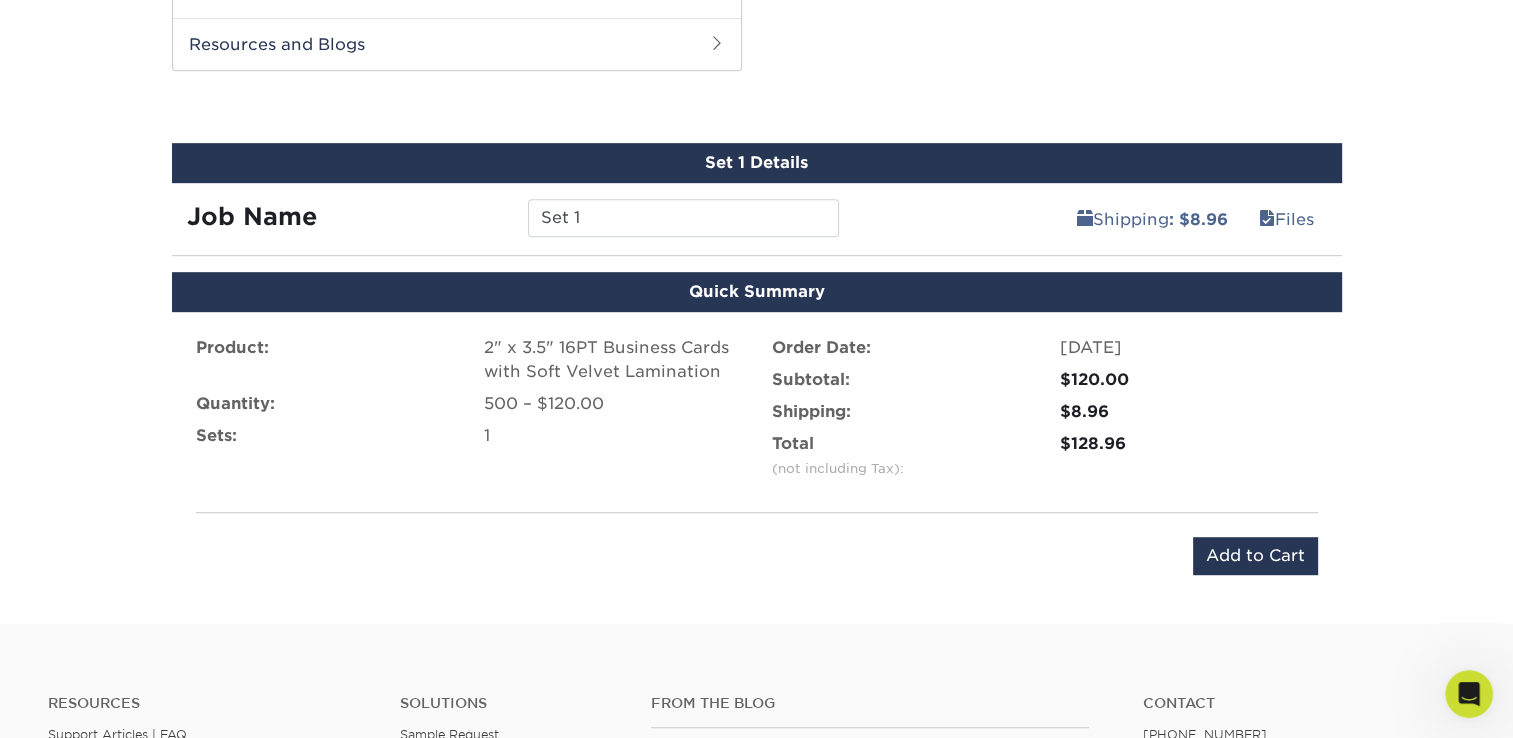 scroll, scrollTop: 1046, scrollLeft: 0, axis: vertical 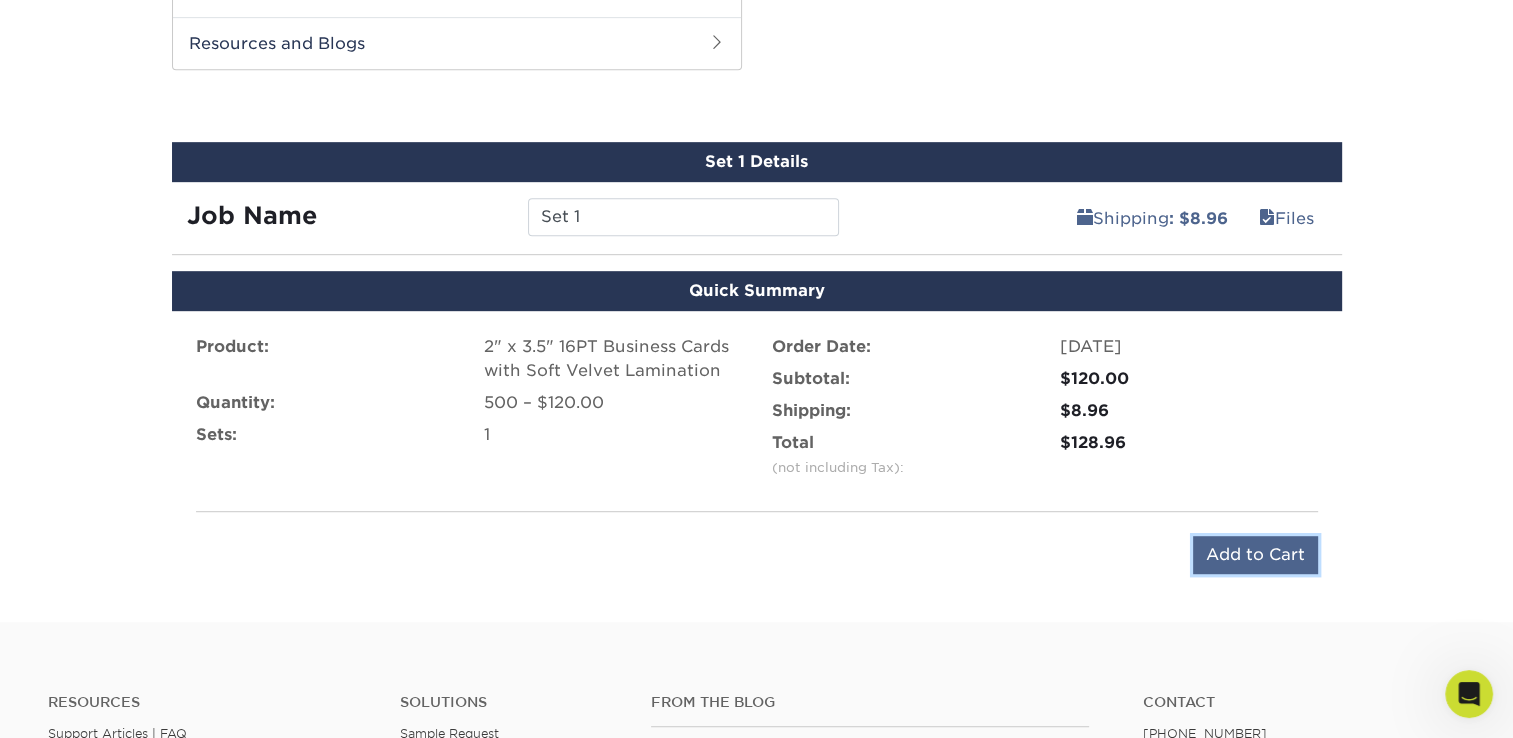 click on "Add to Cart" at bounding box center (1255, 555) 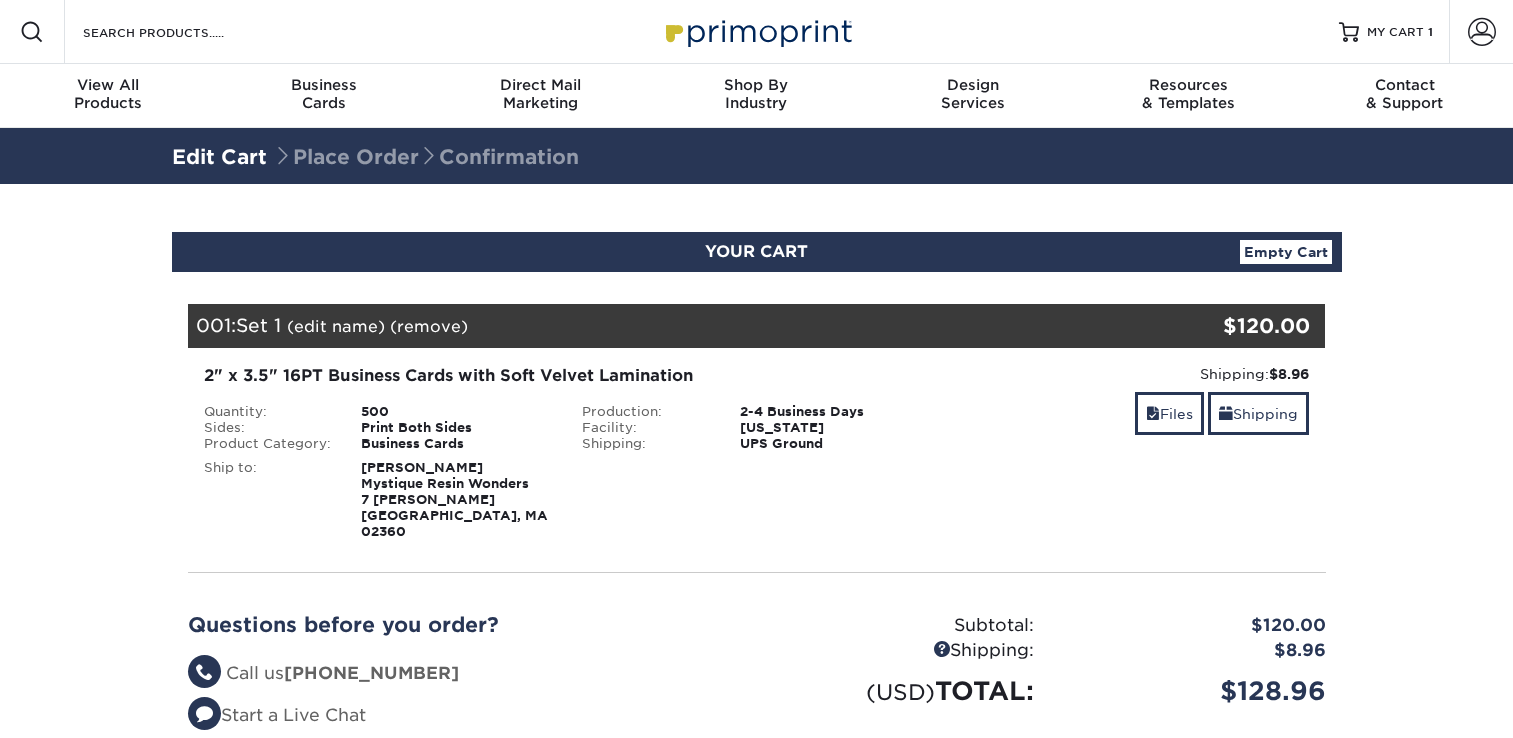 scroll, scrollTop: 0, scrollLeft: 0, axis: both 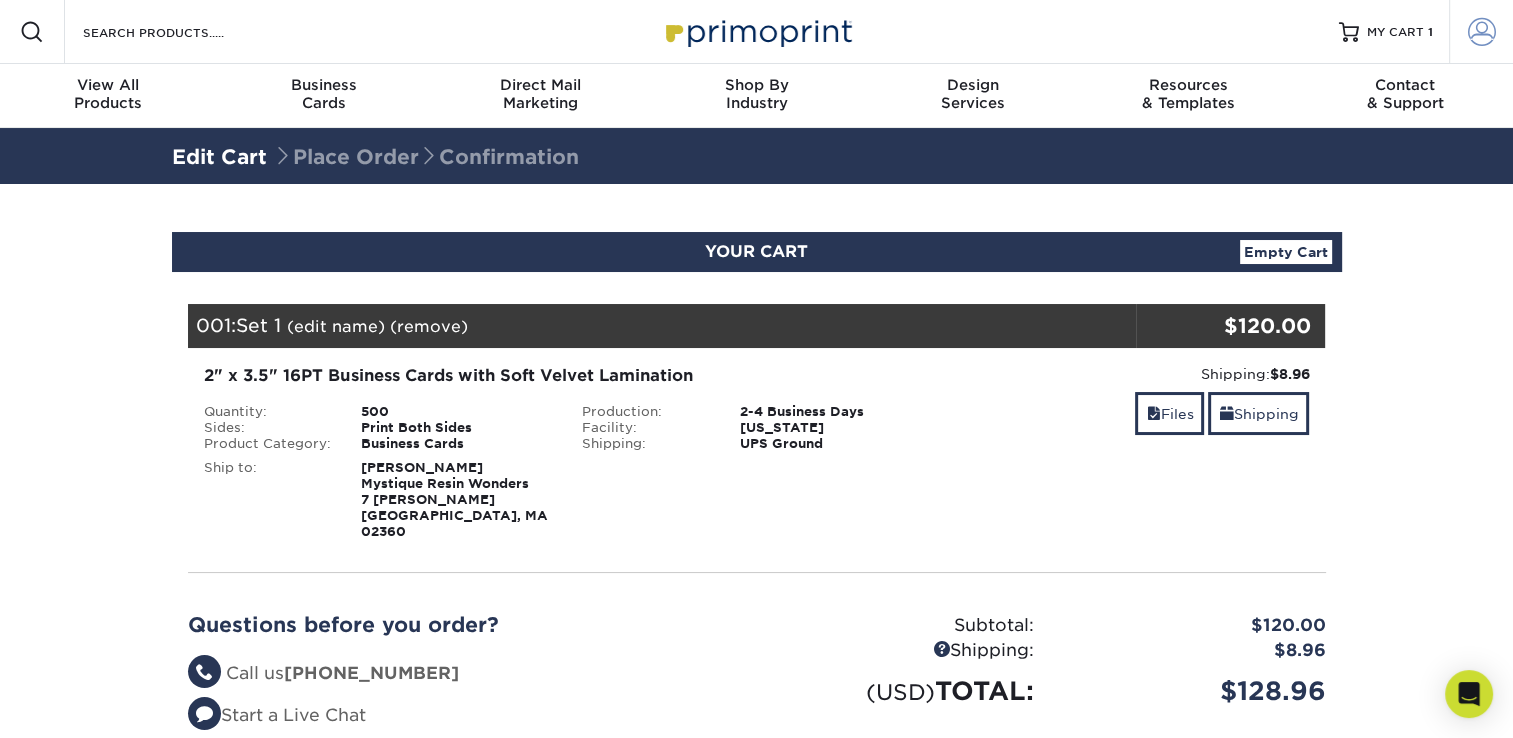 click at bounding box center [1482, 32] 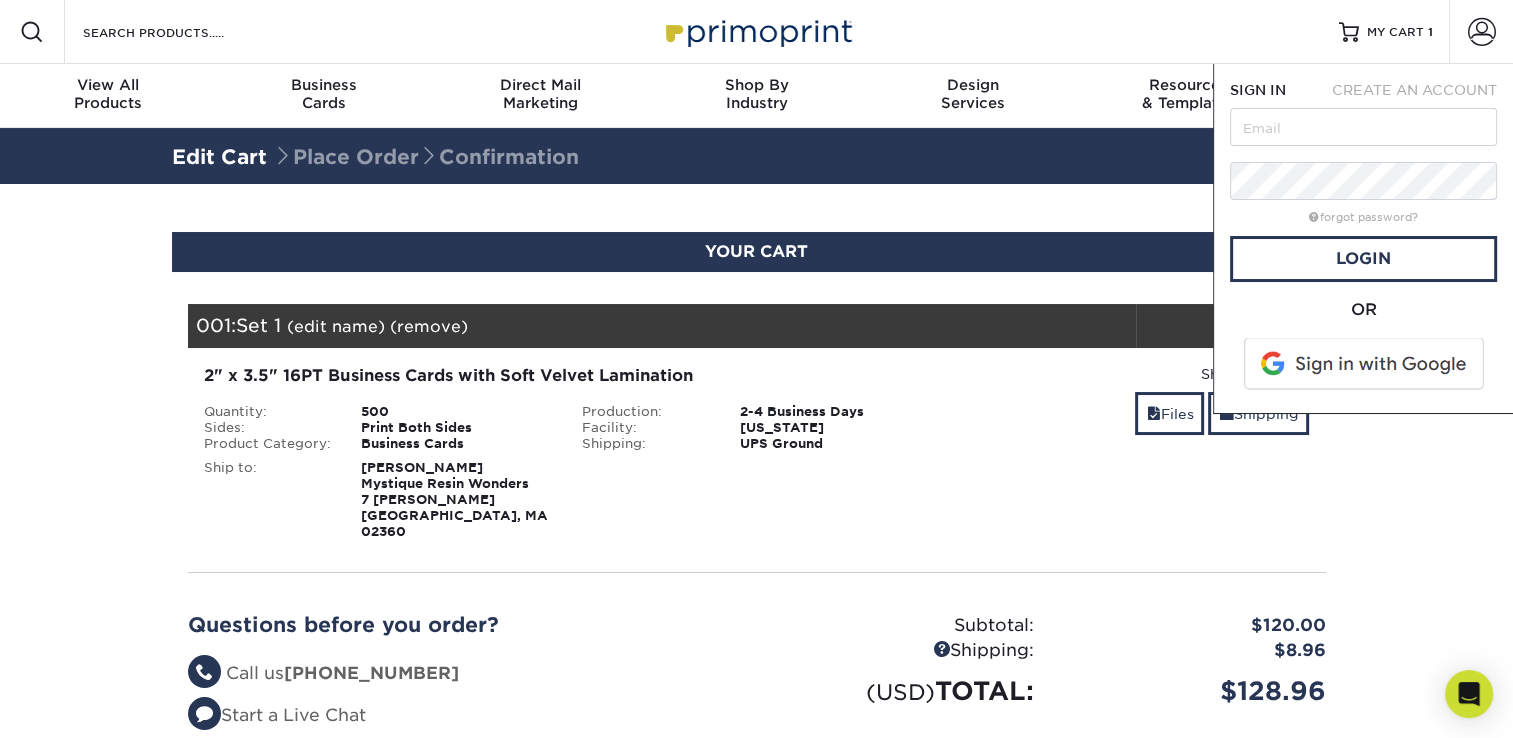 click on "Shipping:  $8.96
Discount:  - $0.00
Files
Shipping" at bounding box center (1135, 452) 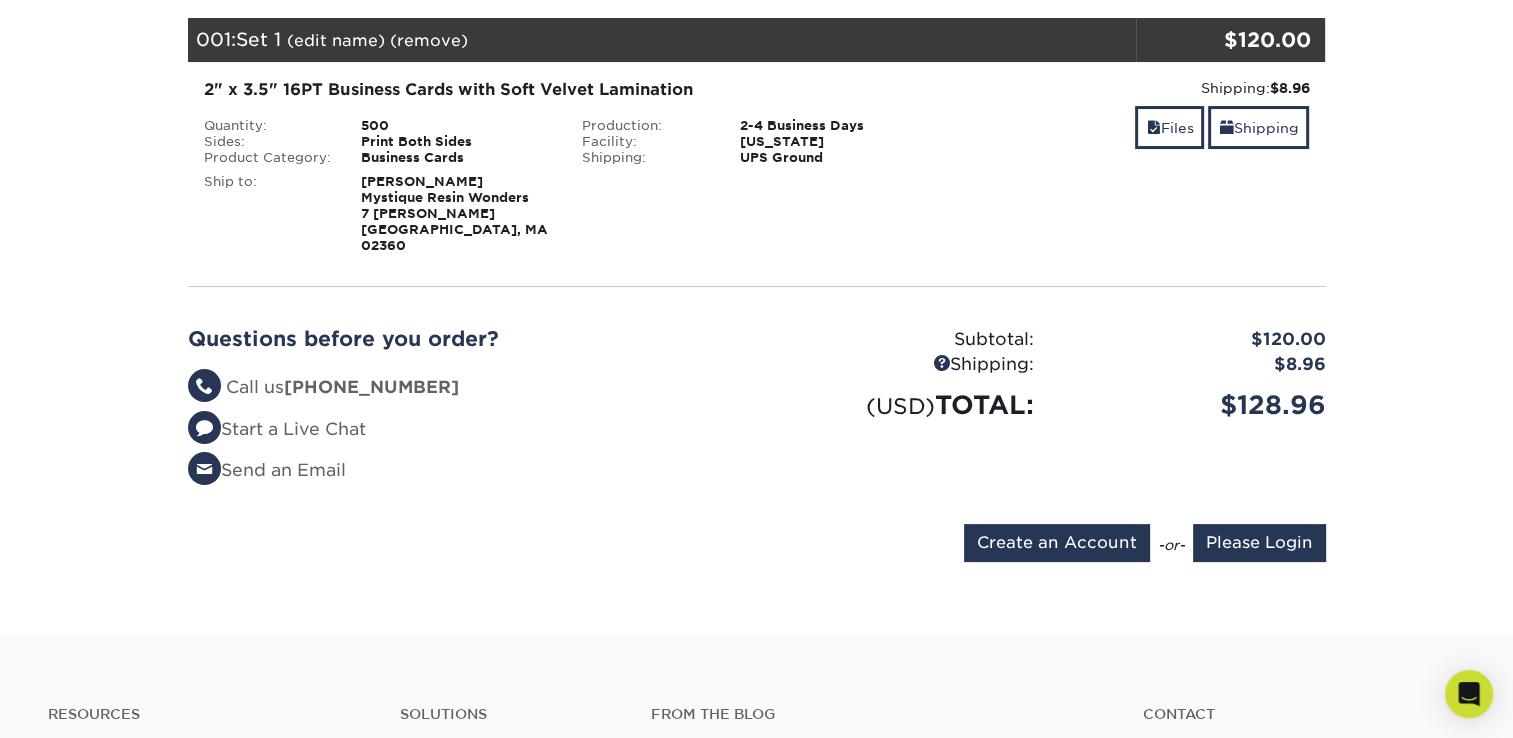 scroll, scrollTop: 292, scrollLeft: 0, axis: vertical 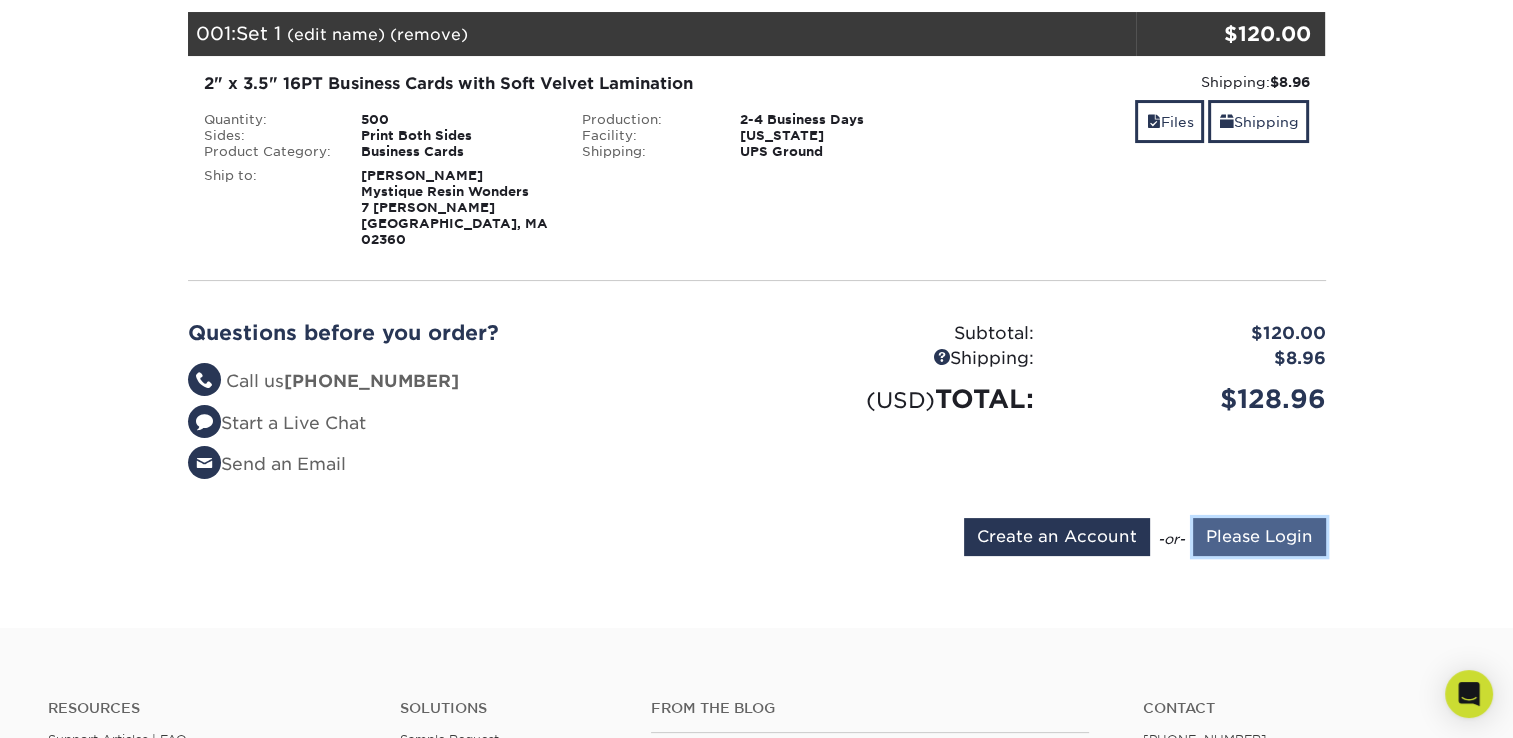 click on "Please Login" at bounding box center (1259, 537) 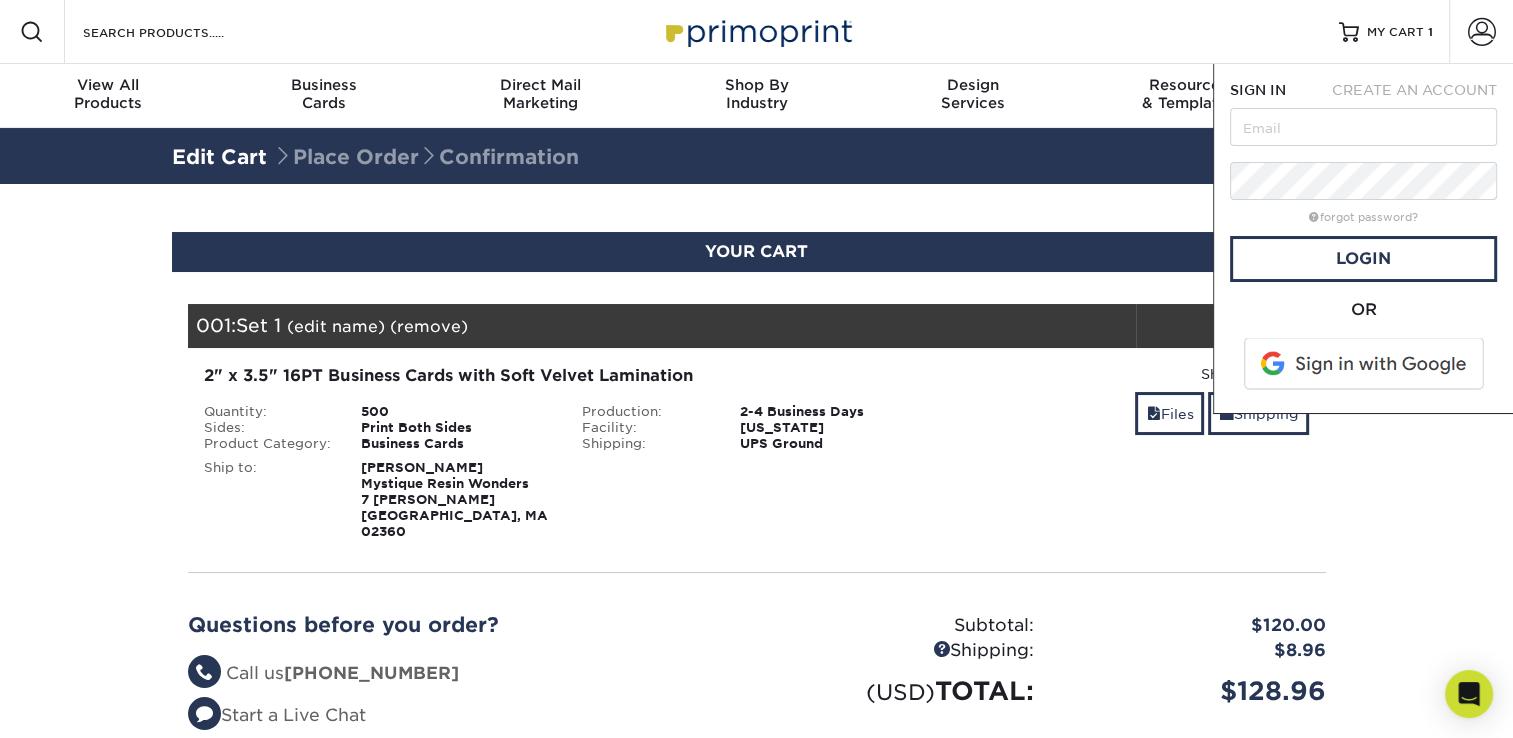 scroll, scrollTop: 0, scrollLeft: 0, axis: both 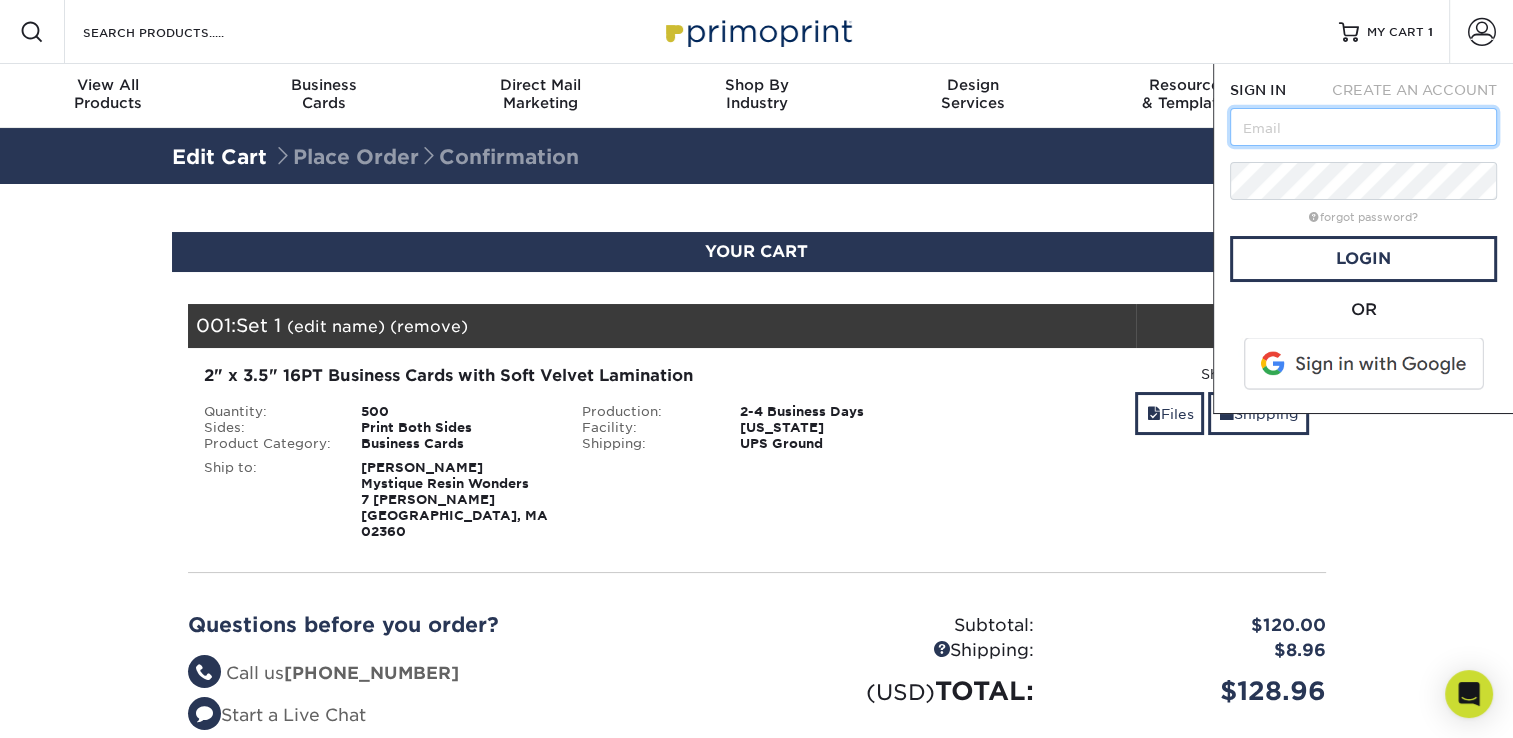 click at bounding box center (1363, 127) 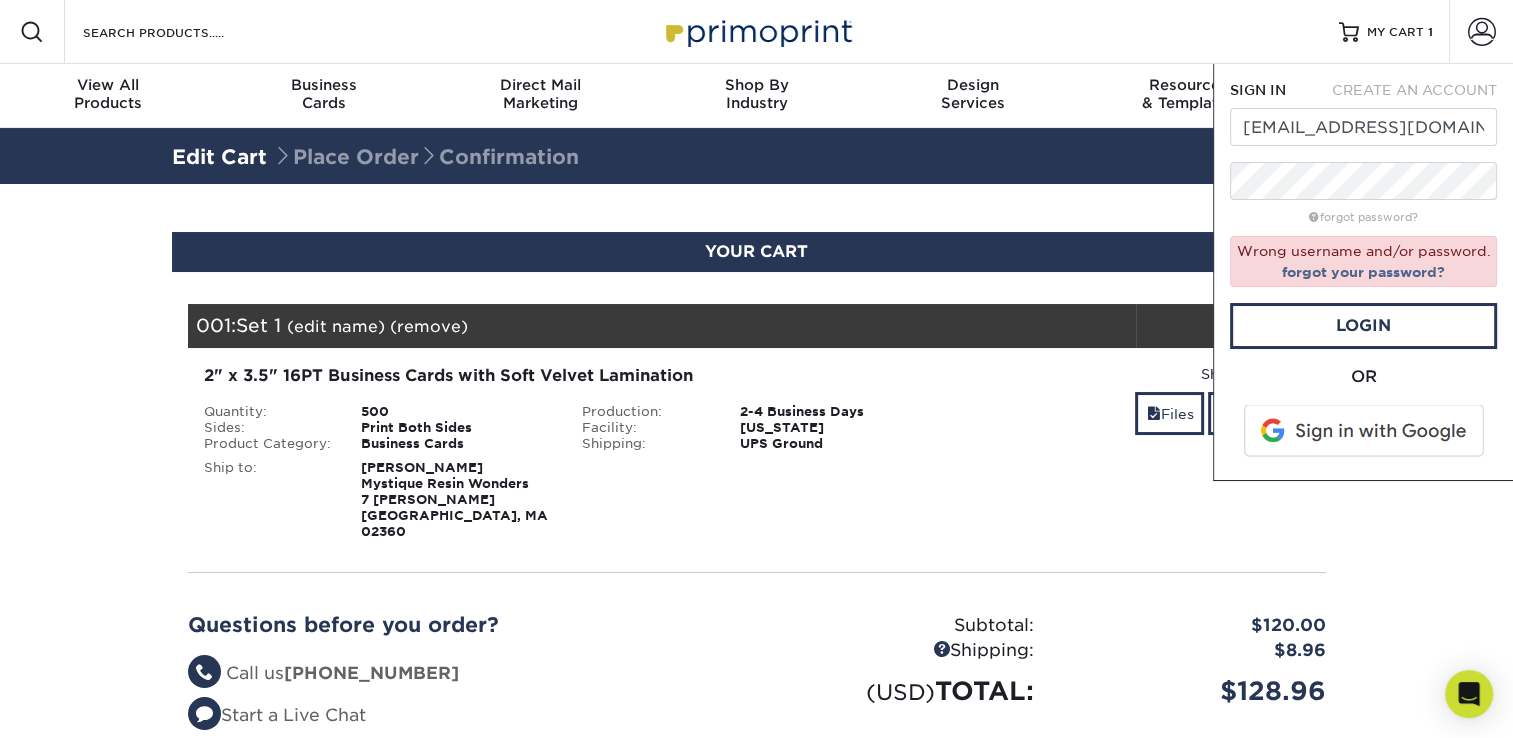 click at bounding box center [1365, 431] 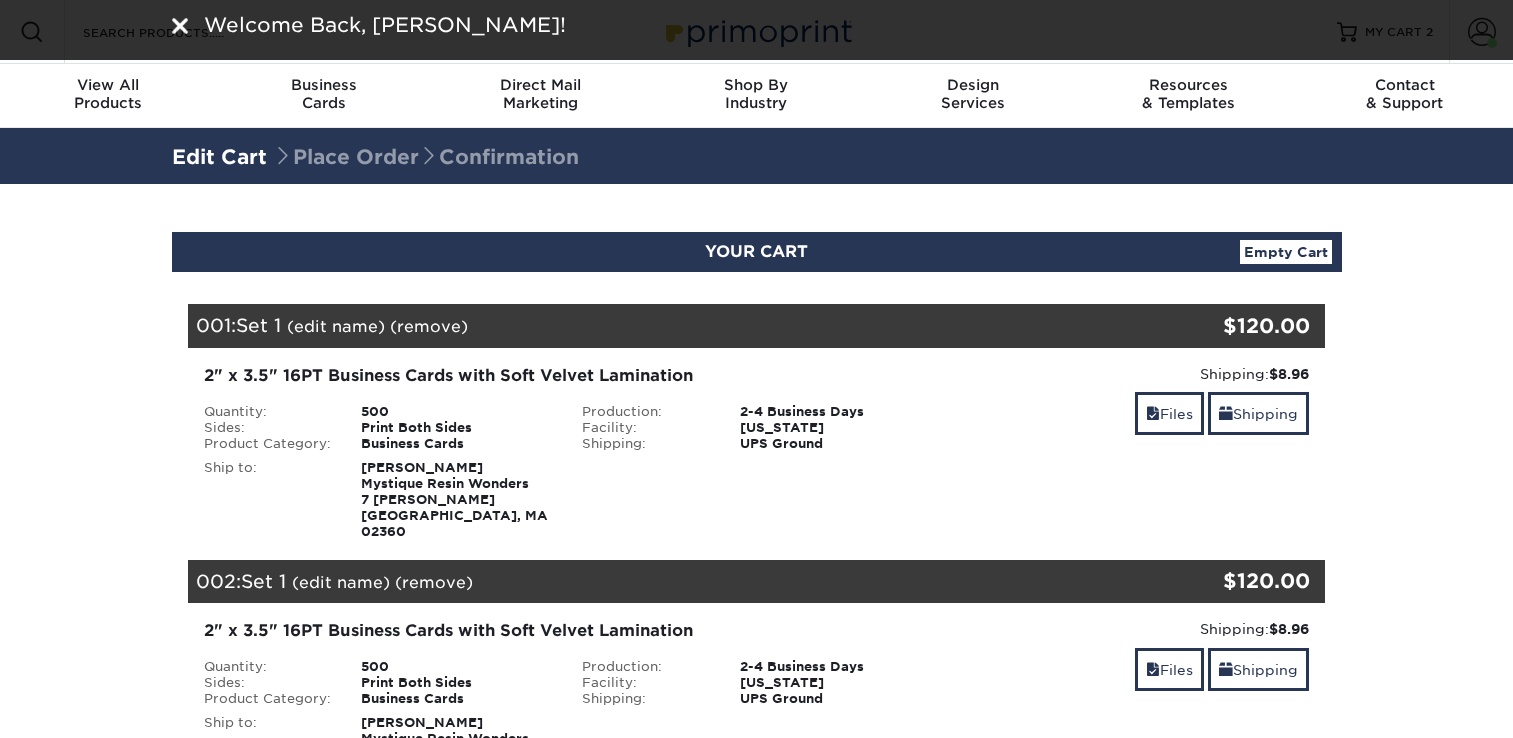 scroll, scrollTop: 0, scrollLeft: 0, axis: both 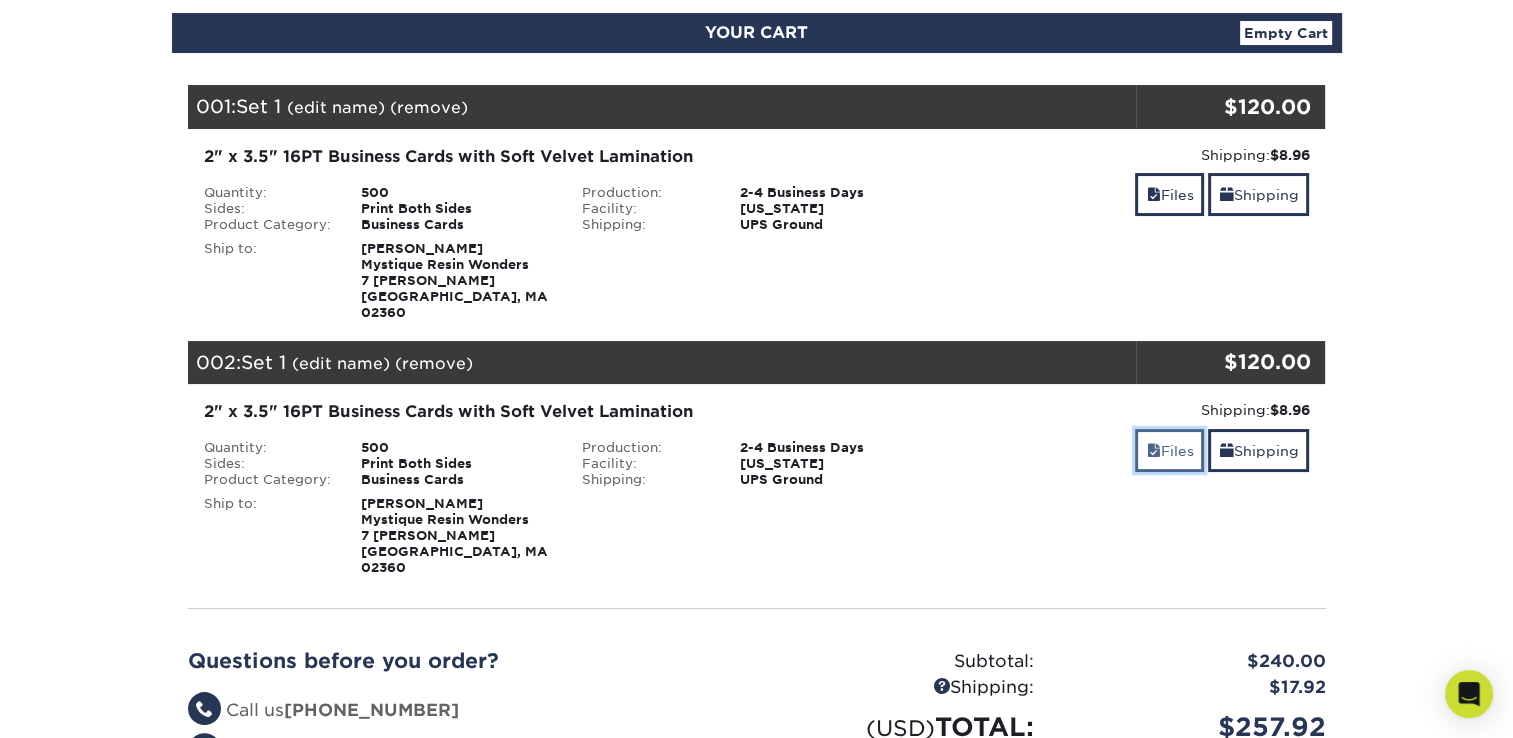 click on "Files" at bounding box center [1169, 450] 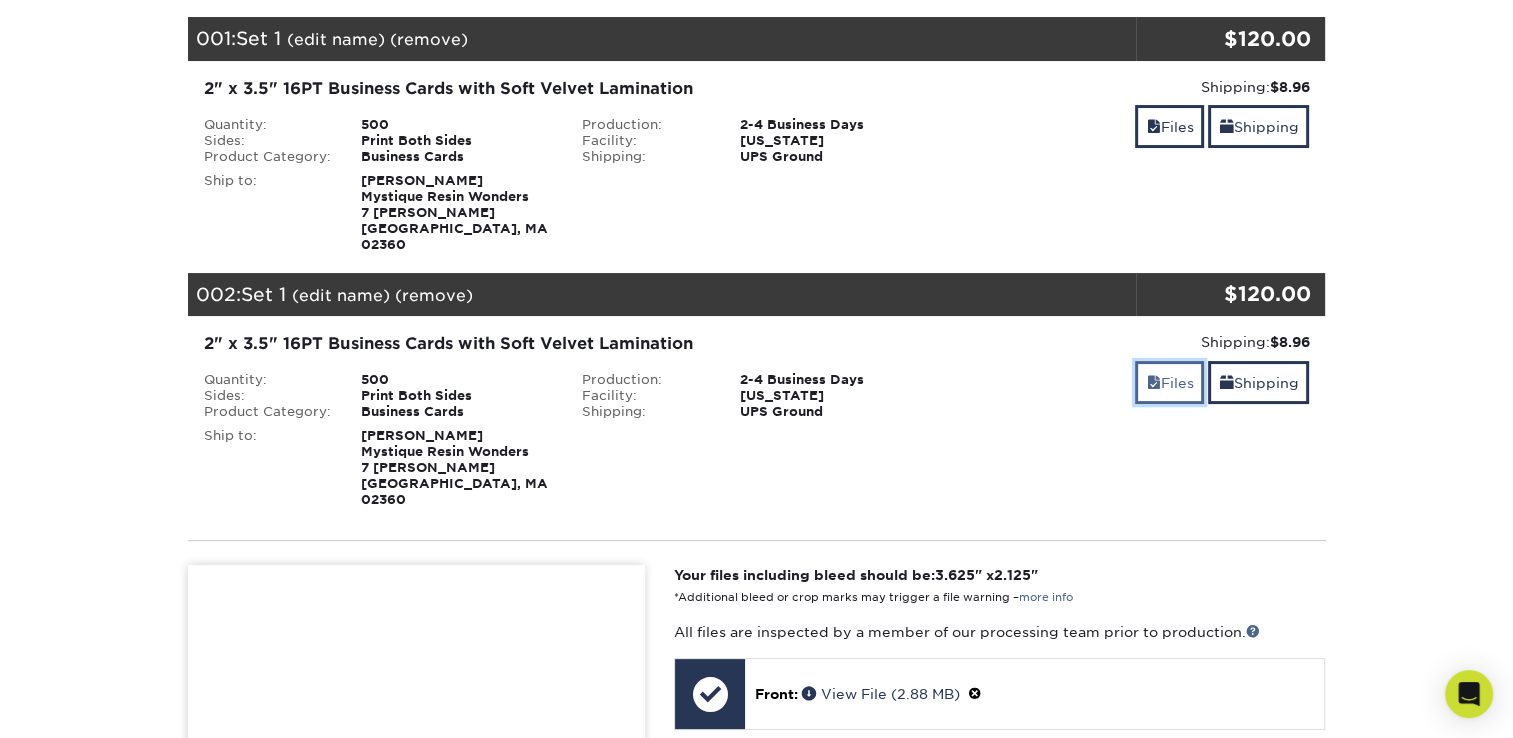 scroll, scrollTop: 284, scrollLeft: 0, axis: vertical 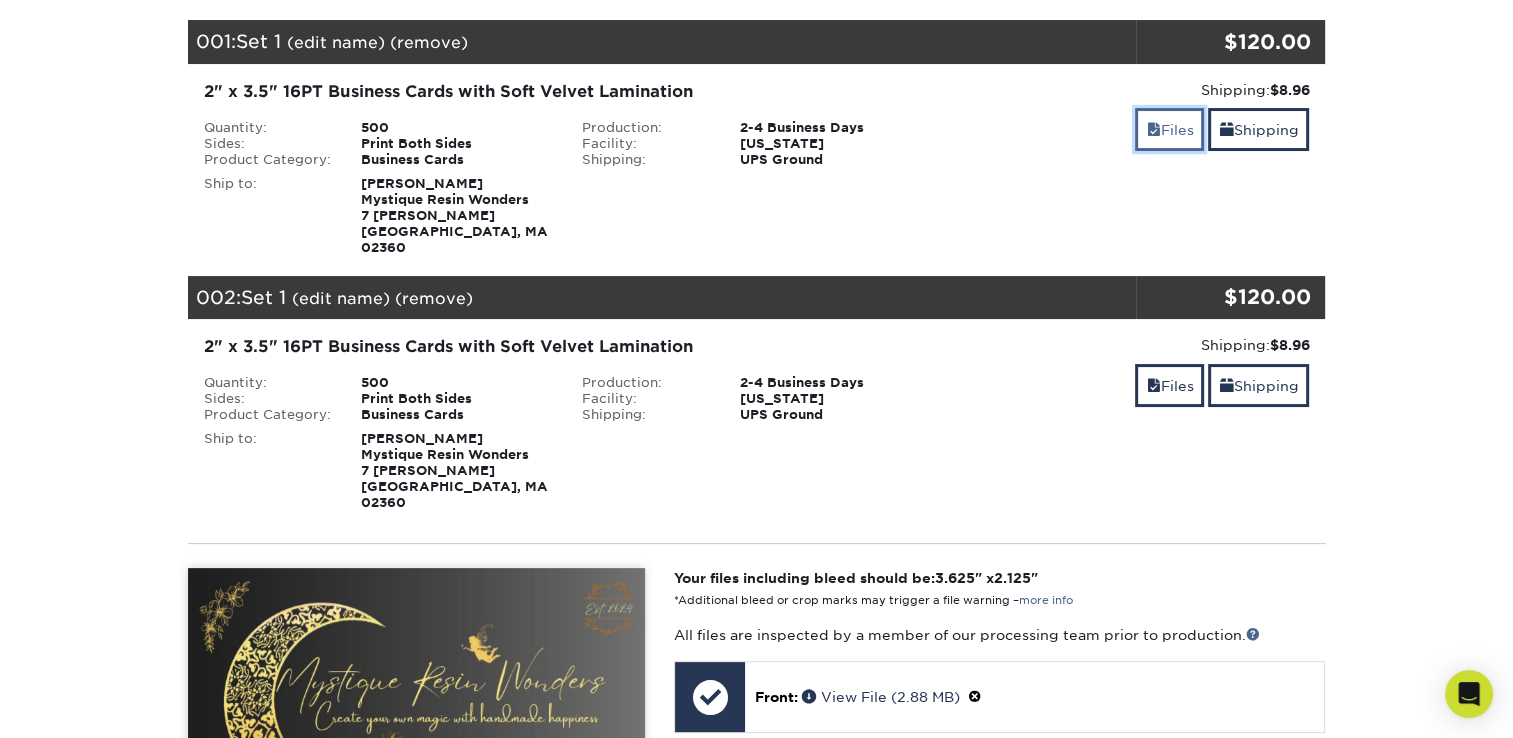 click on "Files" at bounding box center (1169, 129) 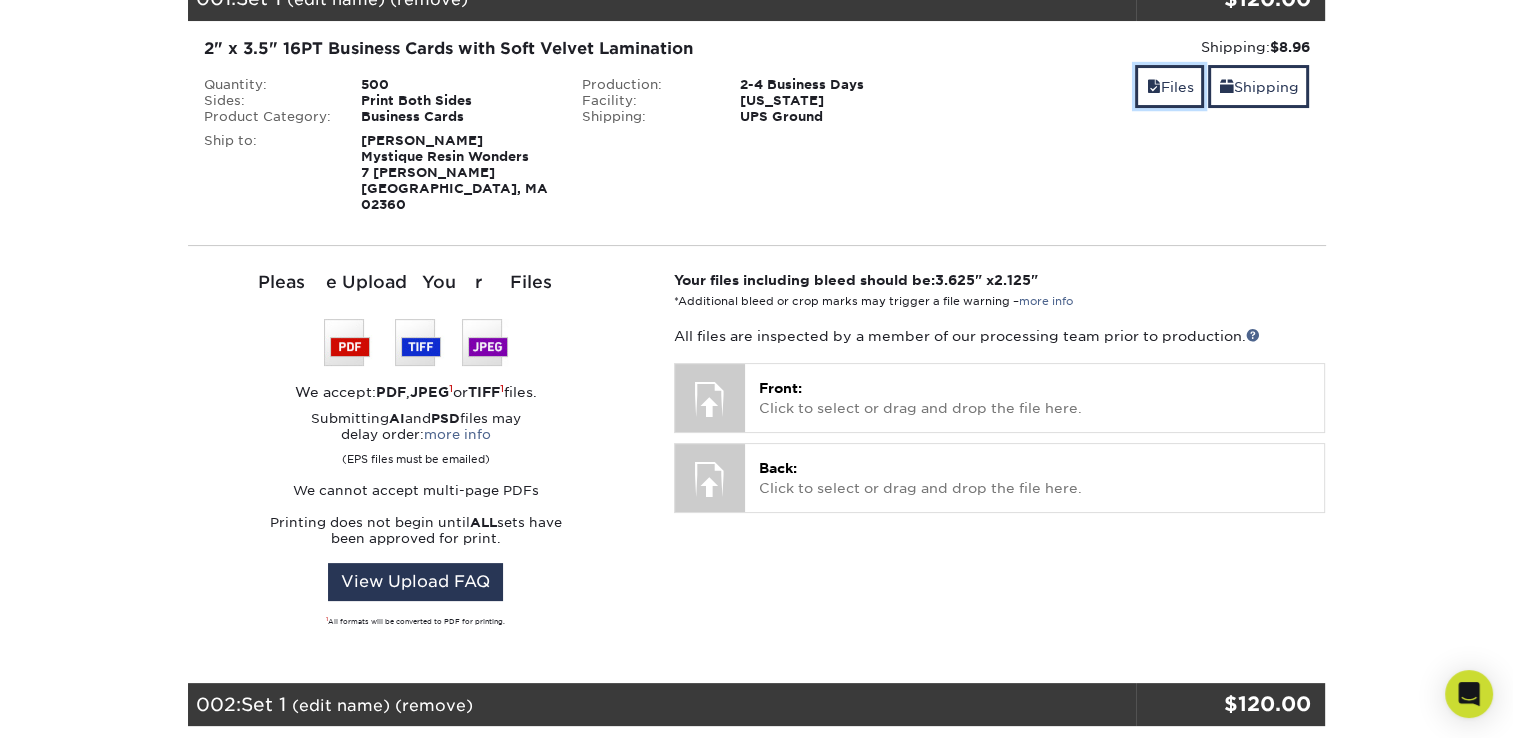 scroll, scrollTop: 308, scrollLeft: 0, axis: vertical 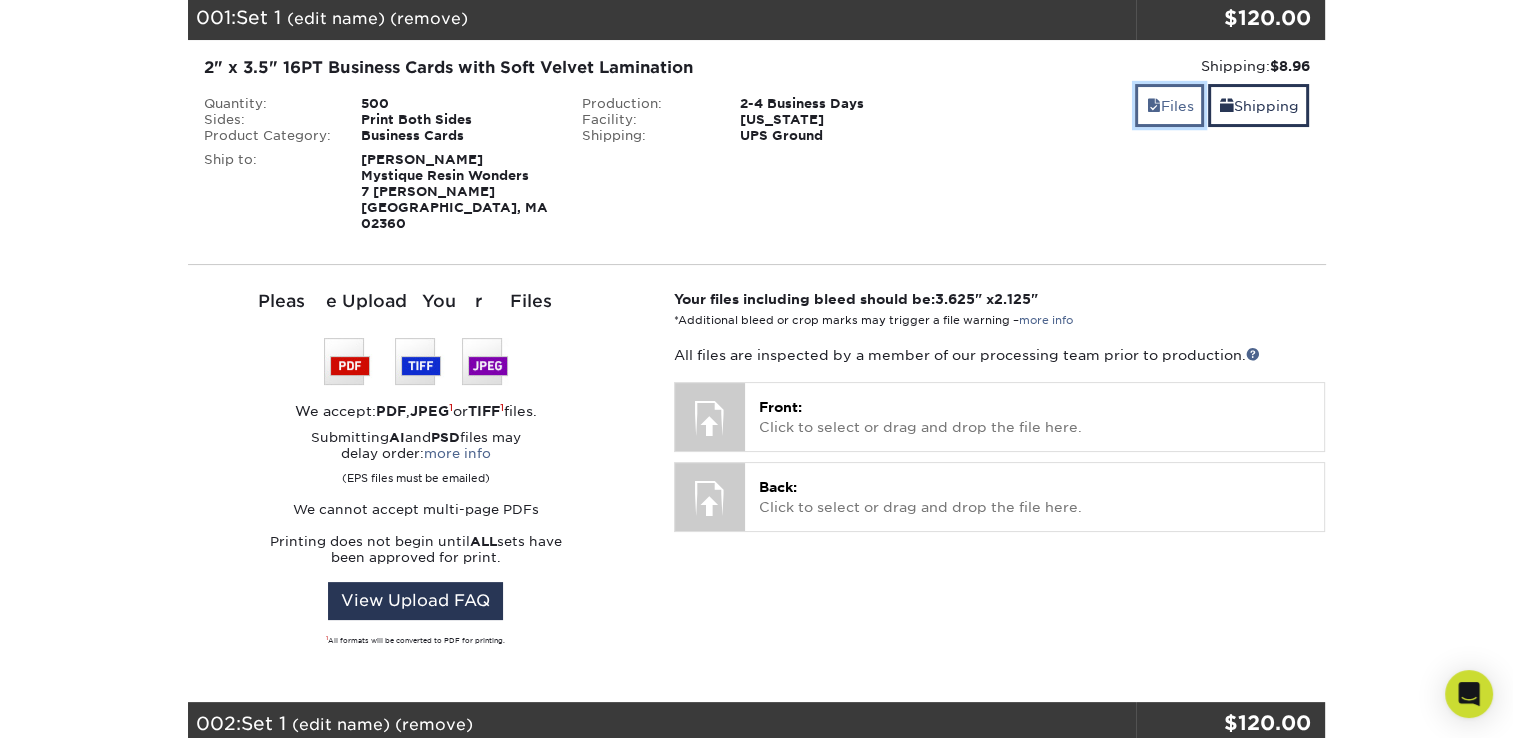 click at bounding box center [1153, 106] 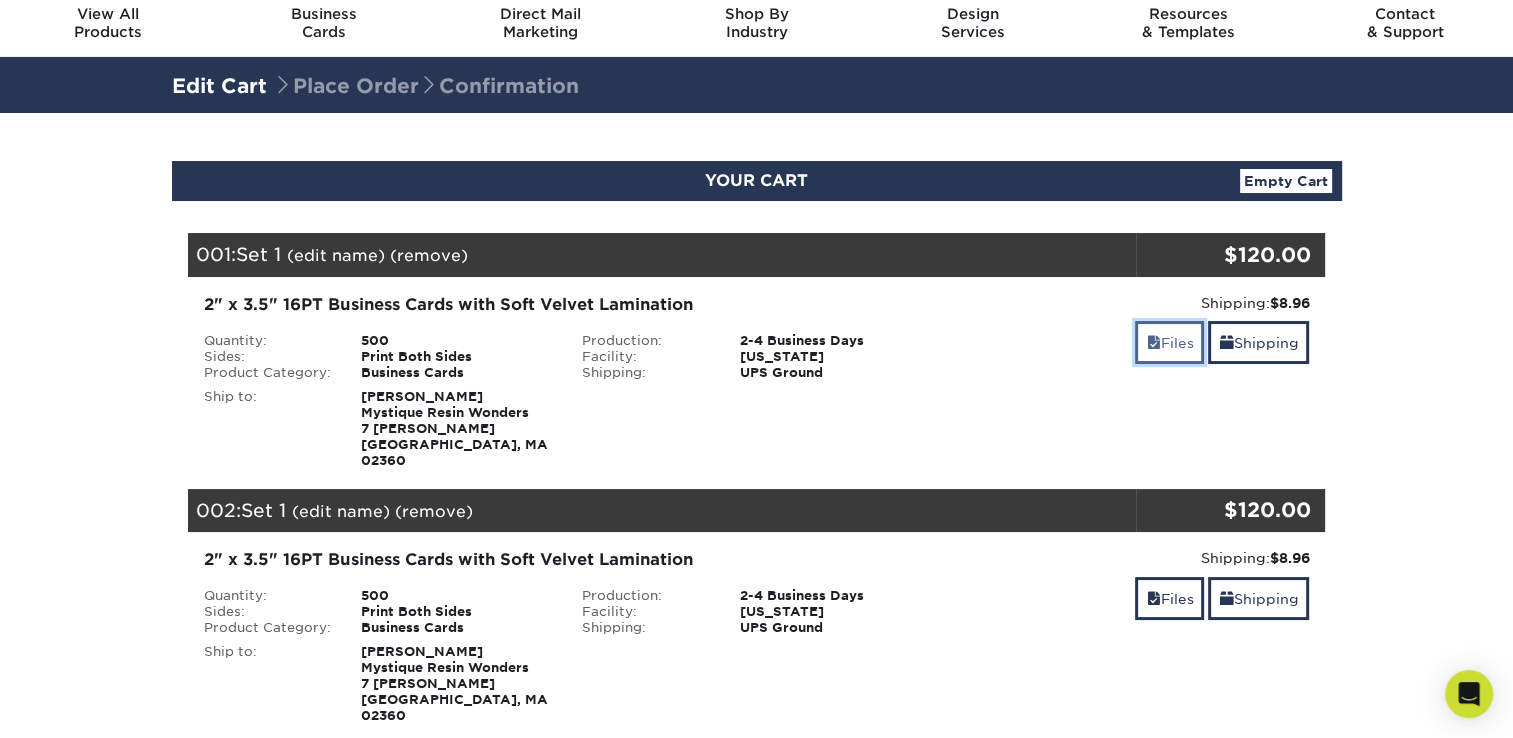 scroll, scrollTop: 68, scrollLeft: 0, axis: vertical 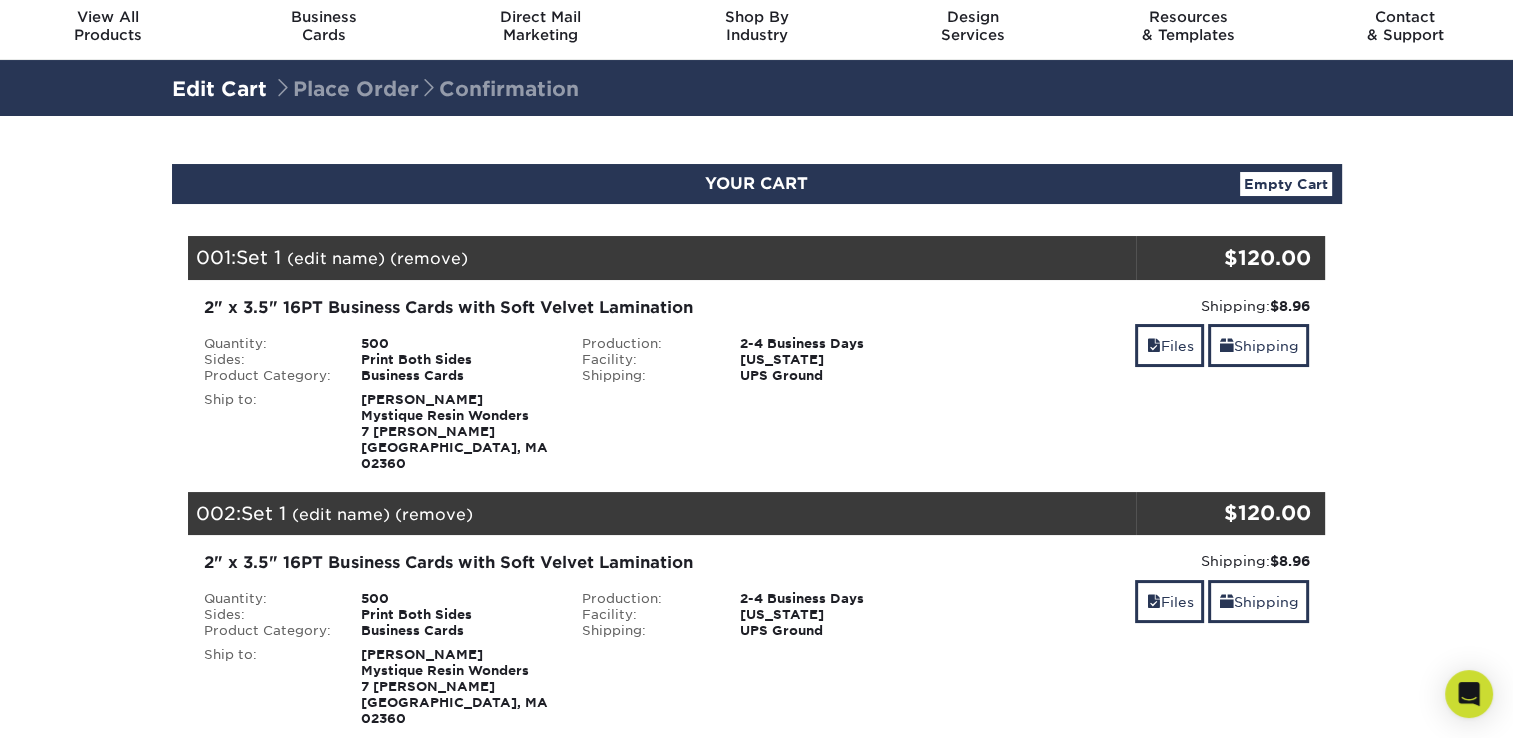 click on "(remove)" at bounding box center (429, 258) 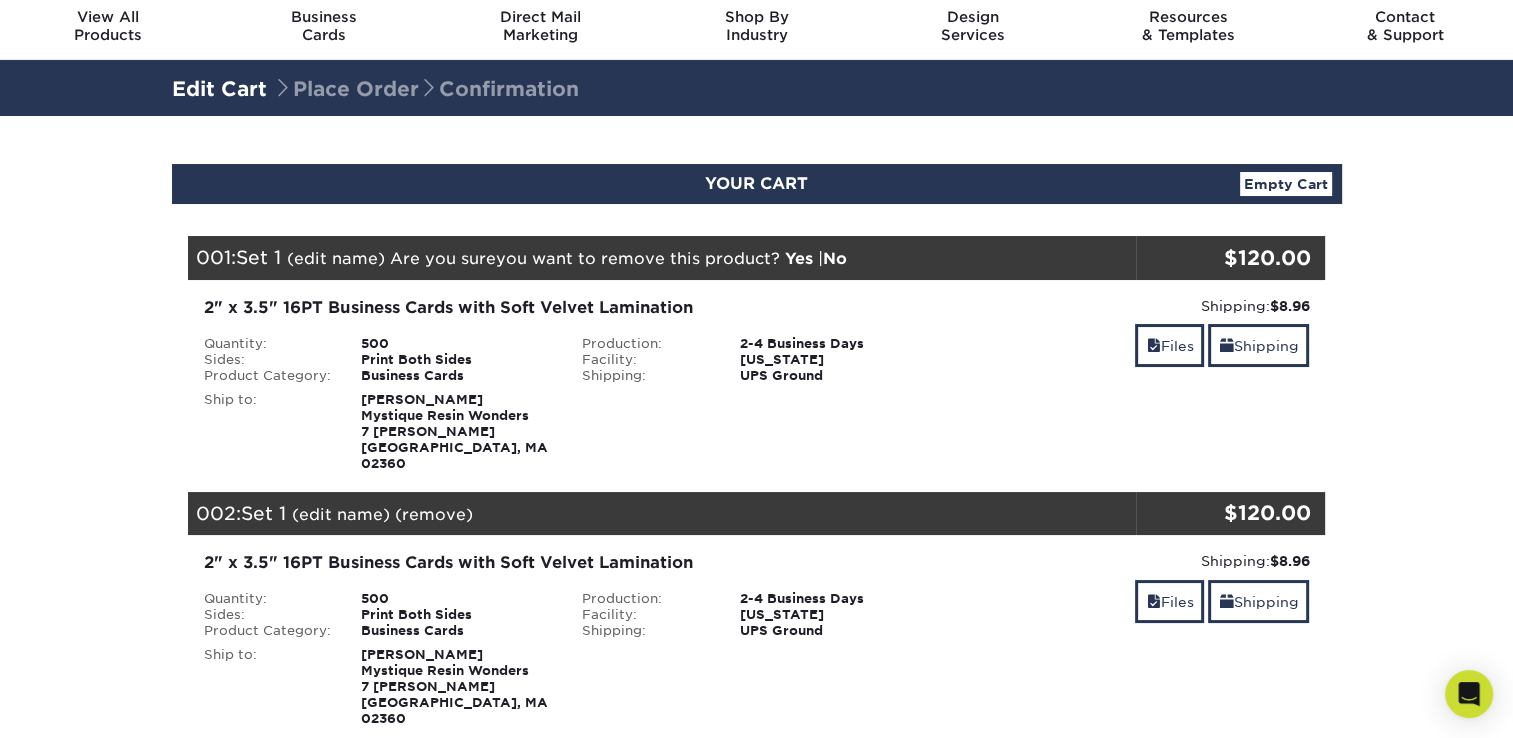 click on "Yes" at bounding box center [799, 258] 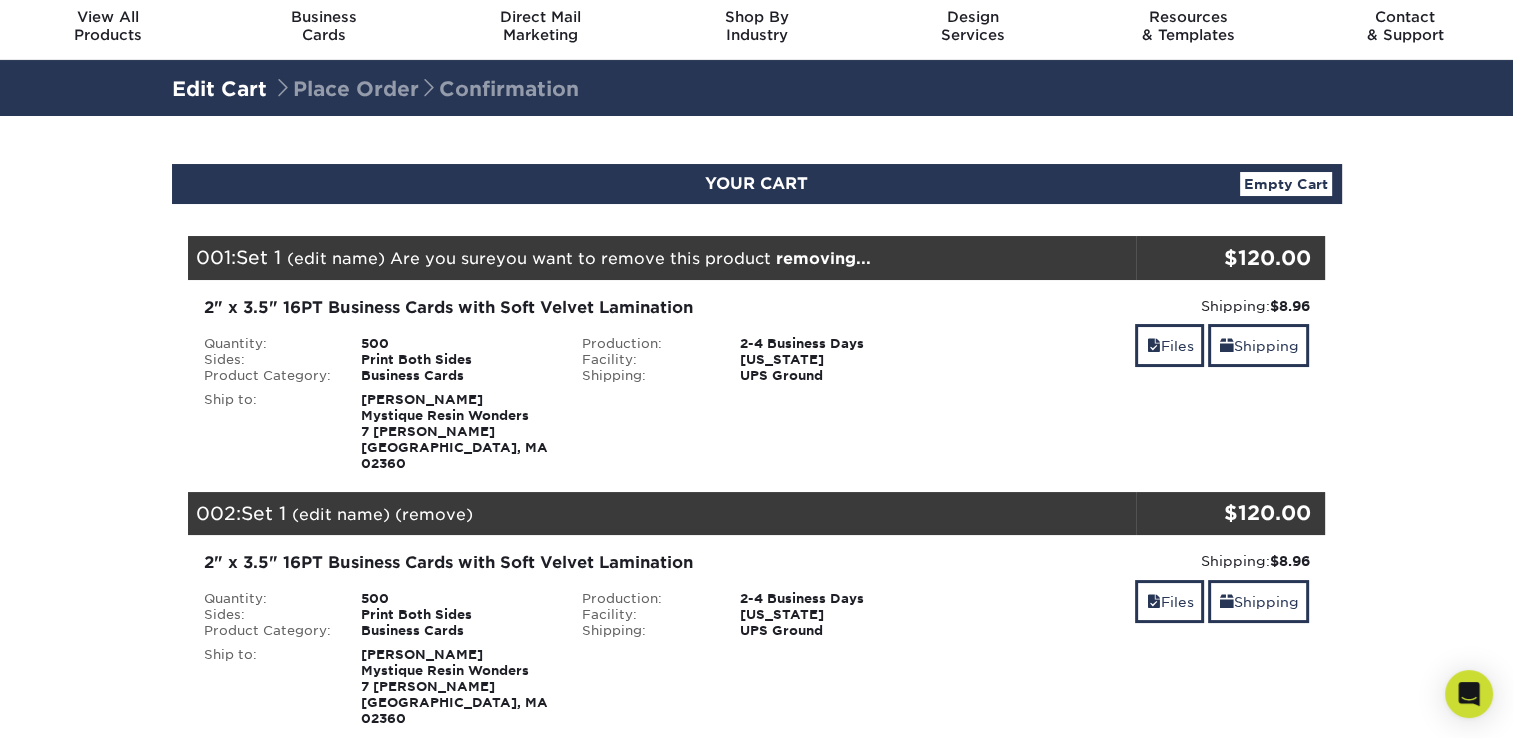click on "Empty Cart" at bounding box center [1286, 184] 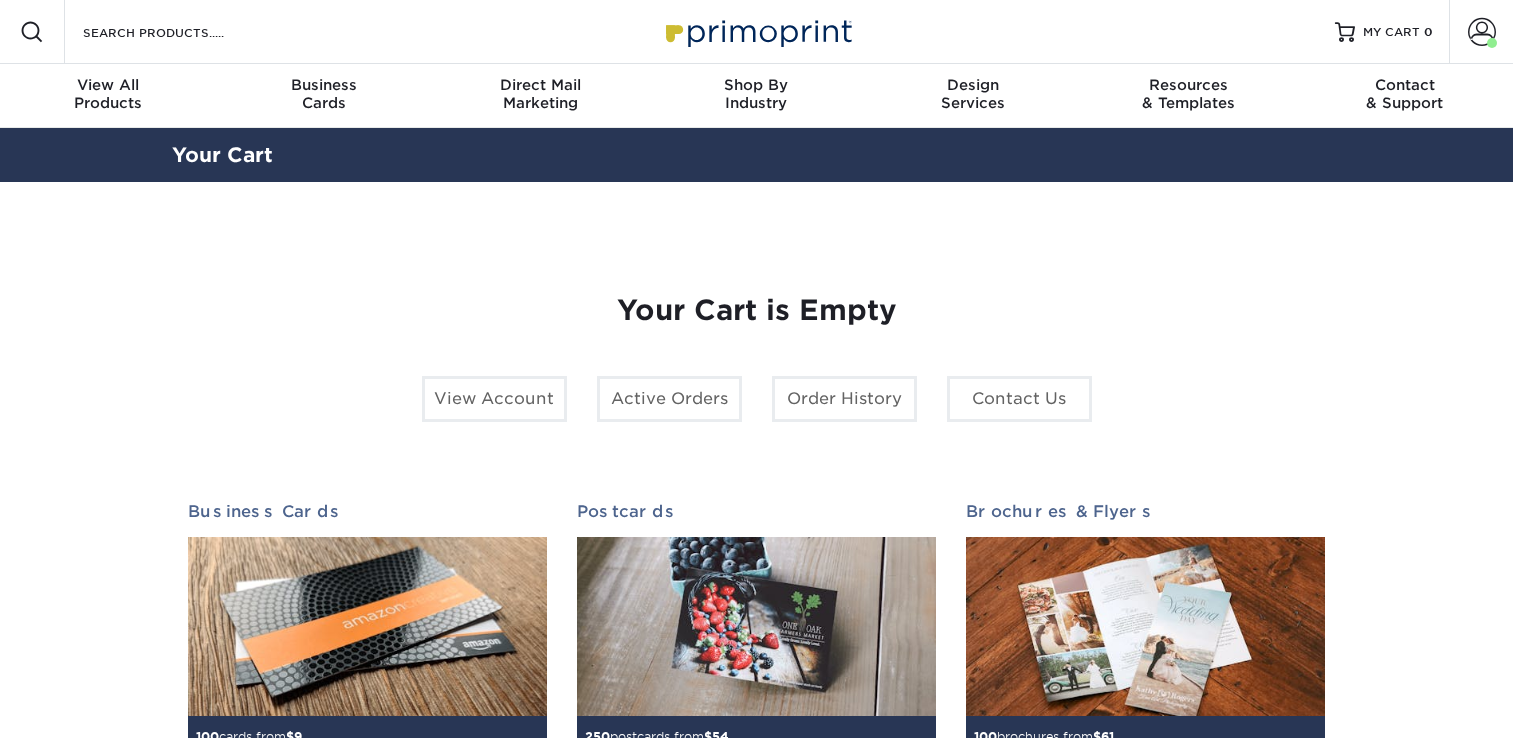 scroll, scrollTop: 0, scrollLeft: 0, axis: both 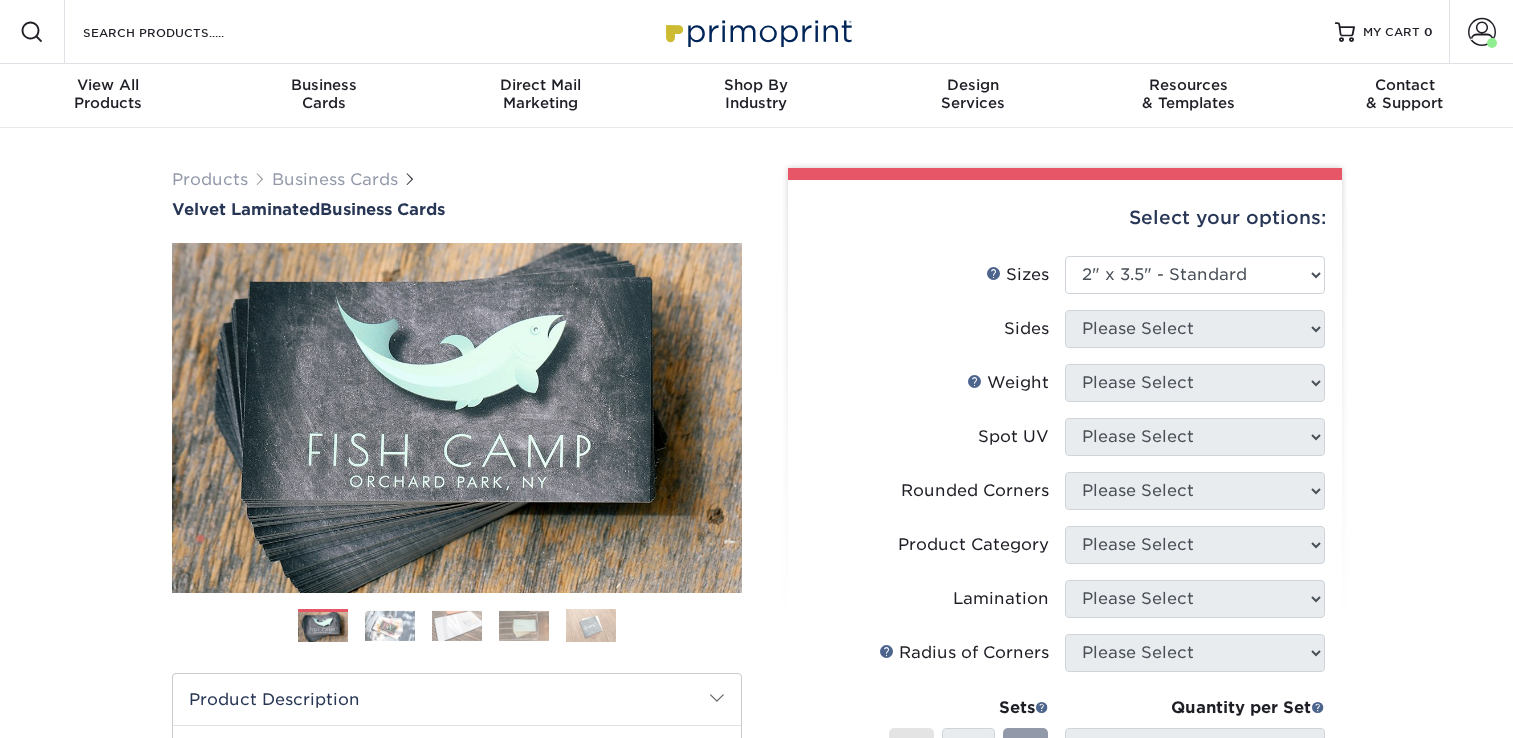 select on "2.00x3.50" 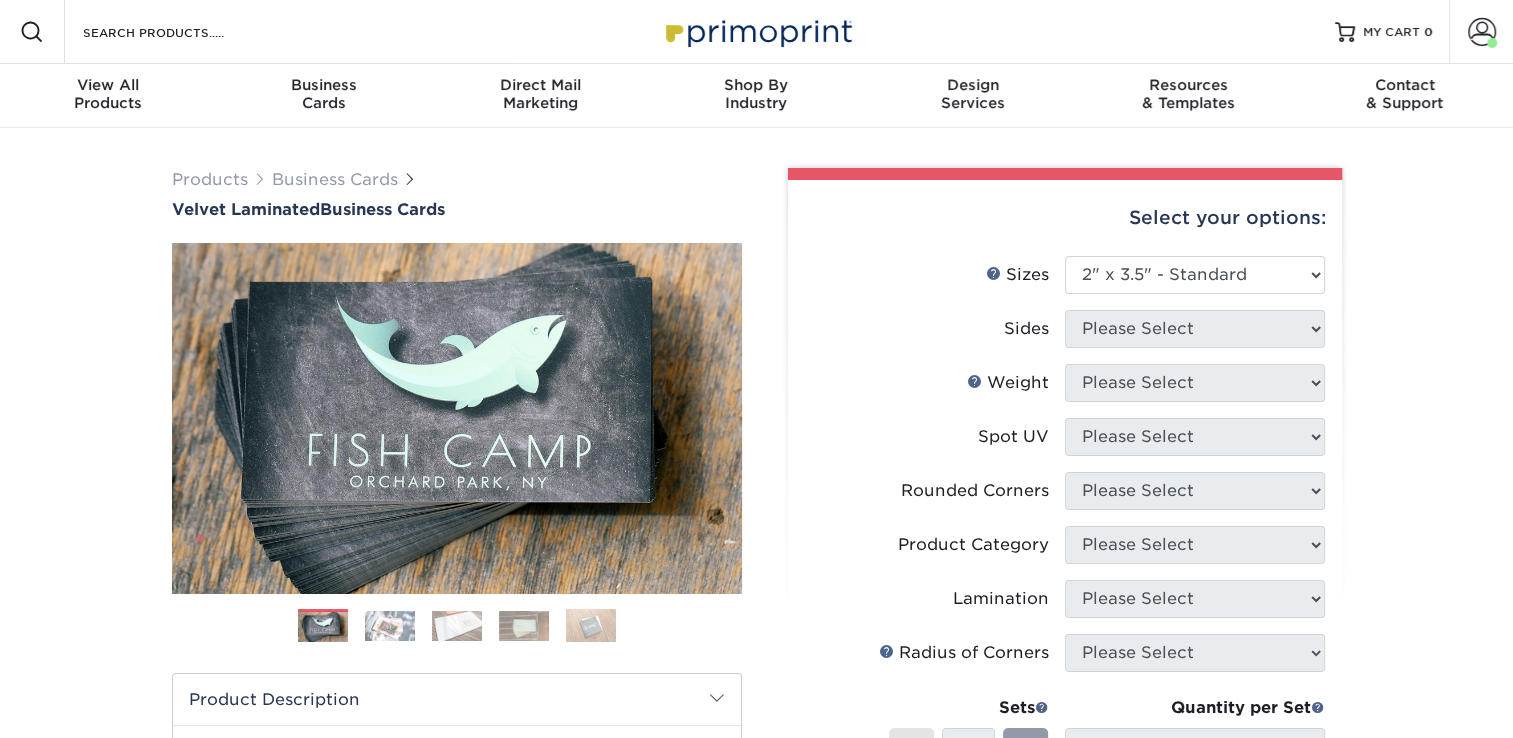 scroll, scrollTop: 0, scrollLeft: 0, axis: both 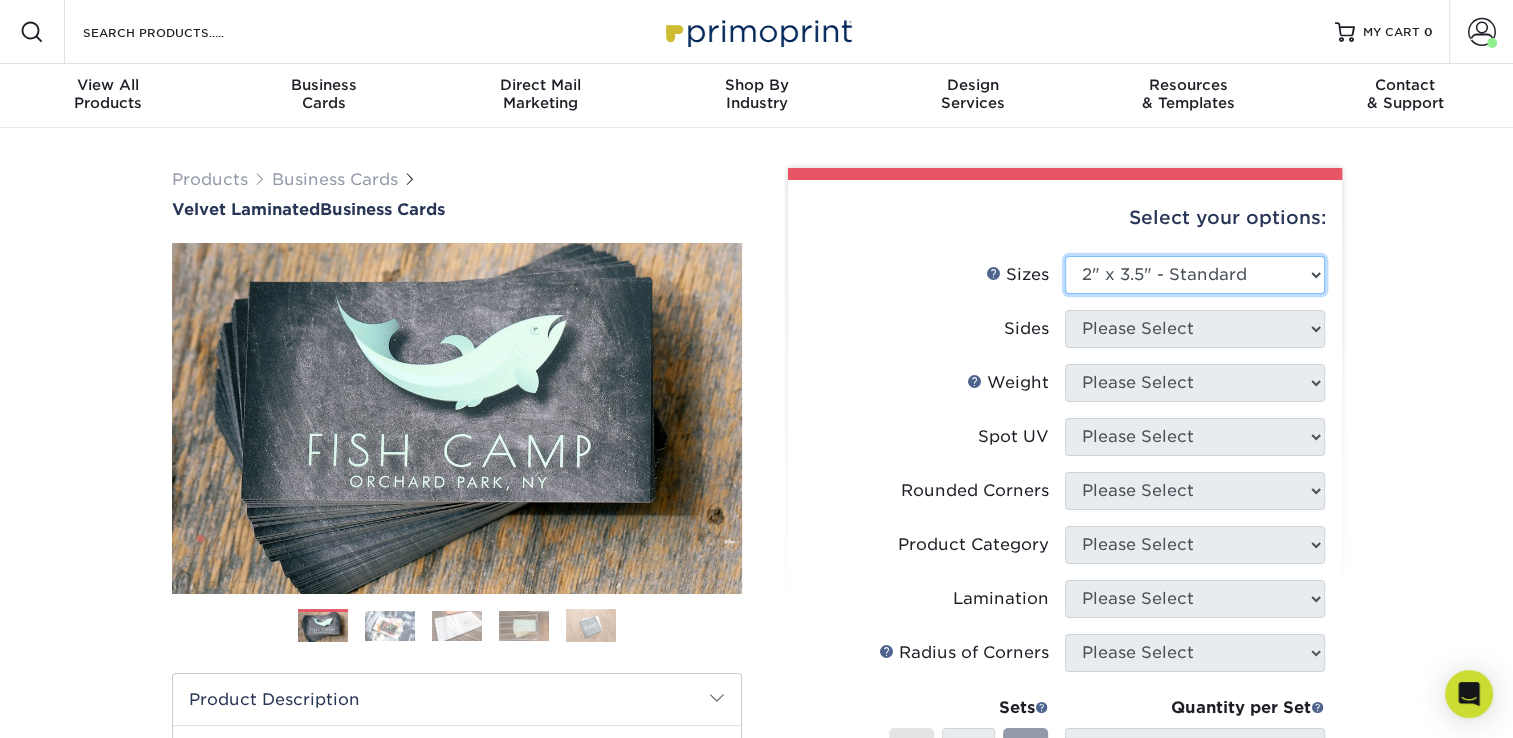 click on "Please Select
1.5" x 3.5"  - Mini
1.75" x 3.5" - Mini
2" x 2" - Square
2" x 3" - Mini
2" x 3.5" - Standard
2" x 4"
2" x 7" - Foldover Card
2.125" x 3.375" - European 2.5" x 2.5" - Square" at bounding box center (1195, 275) 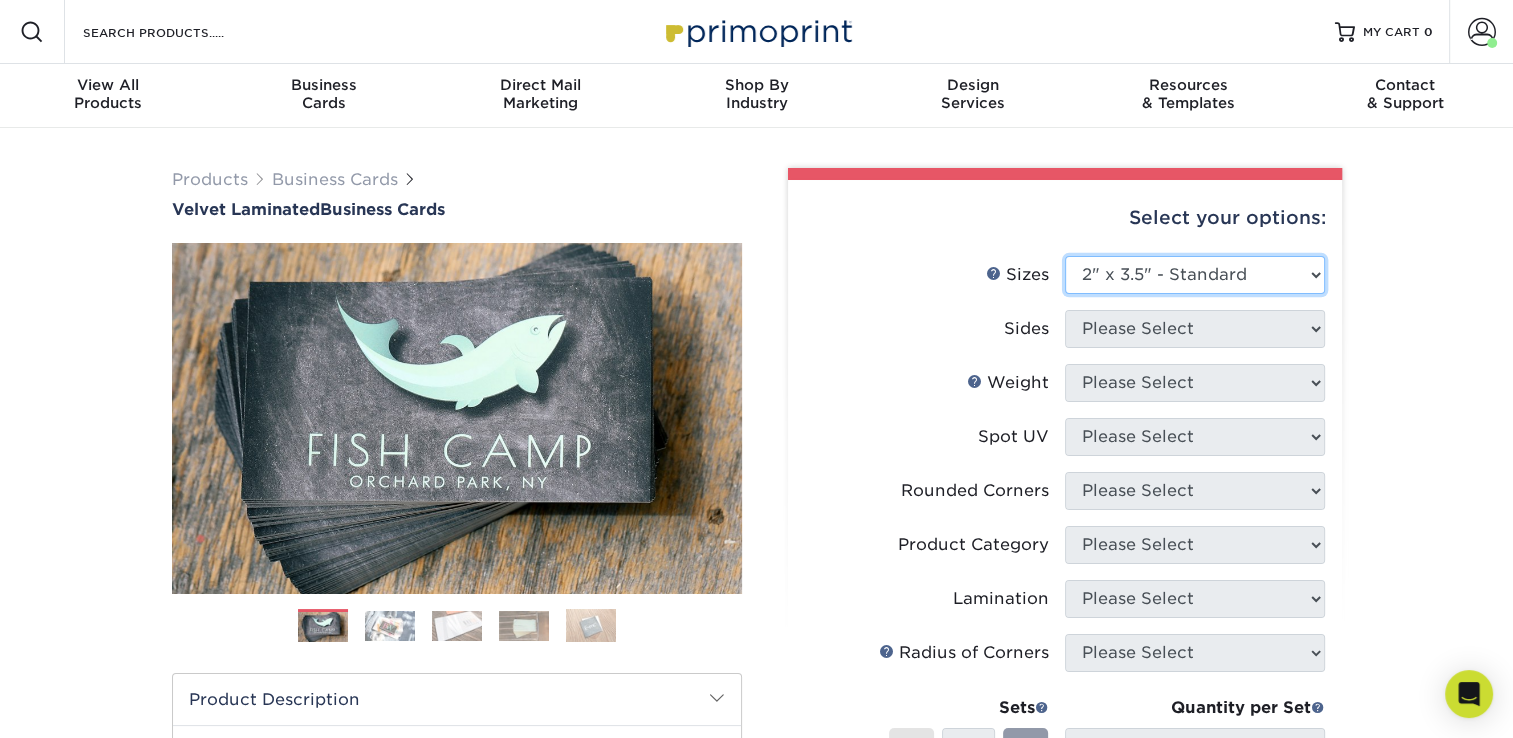click on "Please Select
1.5" x 3.5"  - Mini
1.75" x 3.5" - Mini
2" x 2" - Square
2" x 3" - Mini
2" x 3.5" - Standard
2" x 4"
2" x 7" - Foldover Card
2.125" x 3.375" - European 2.5" x 2.5" - Square" at bounding box center (1195, 275) 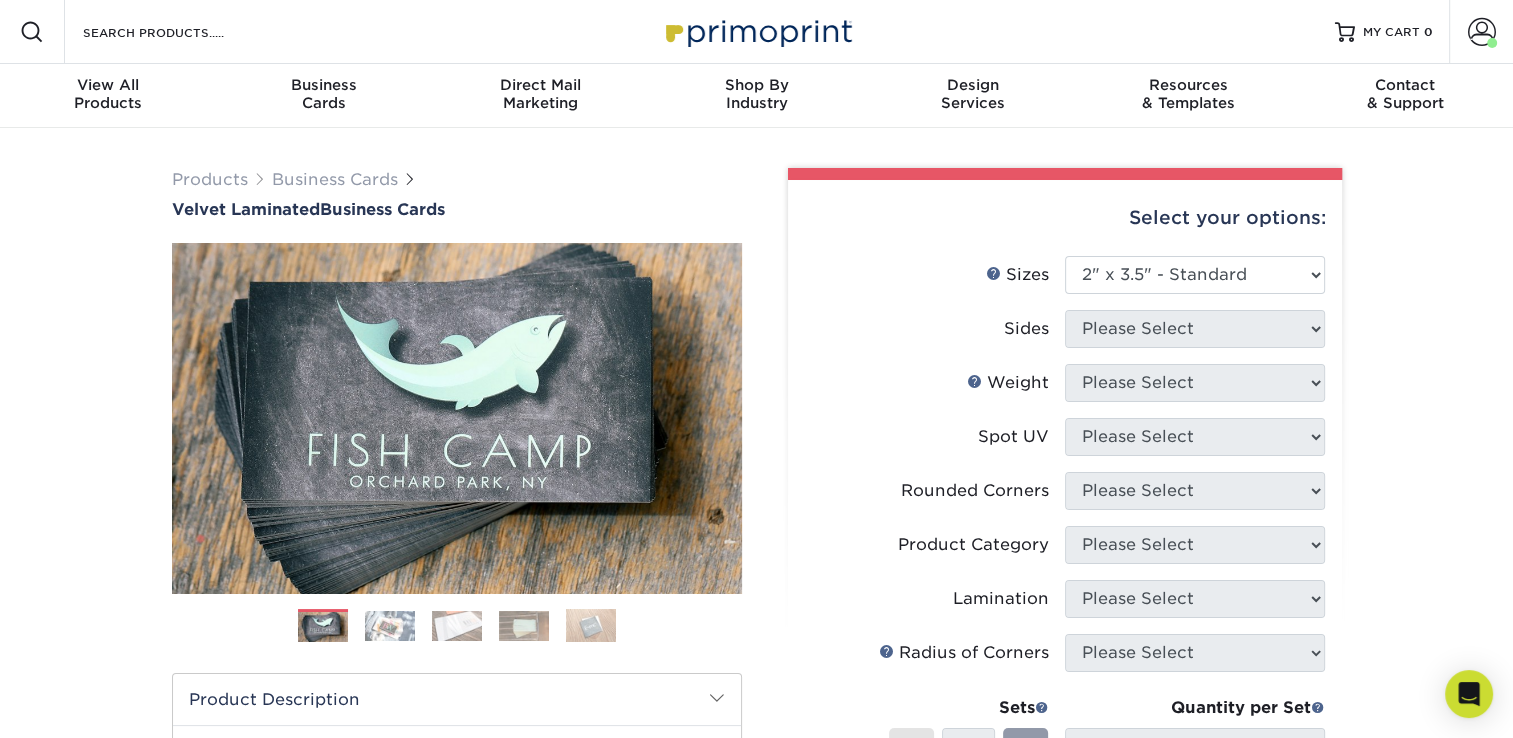 click on "Products
Business Cards
Velvet Laminated  Business Cards
Previous Next" at bounding box center [756, 662] 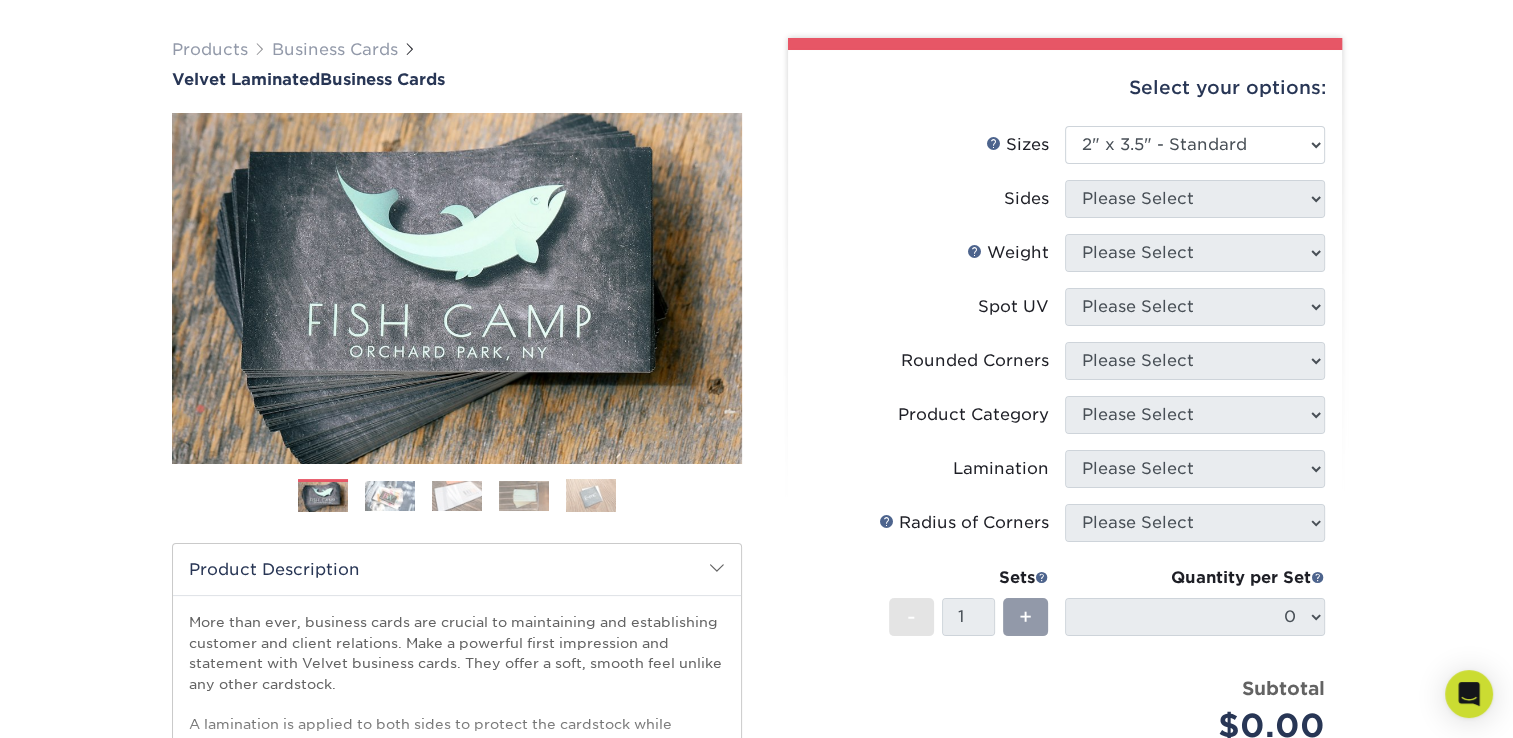 scroll, scrollTop: 151, scrollLeft: 0, axis: vertical 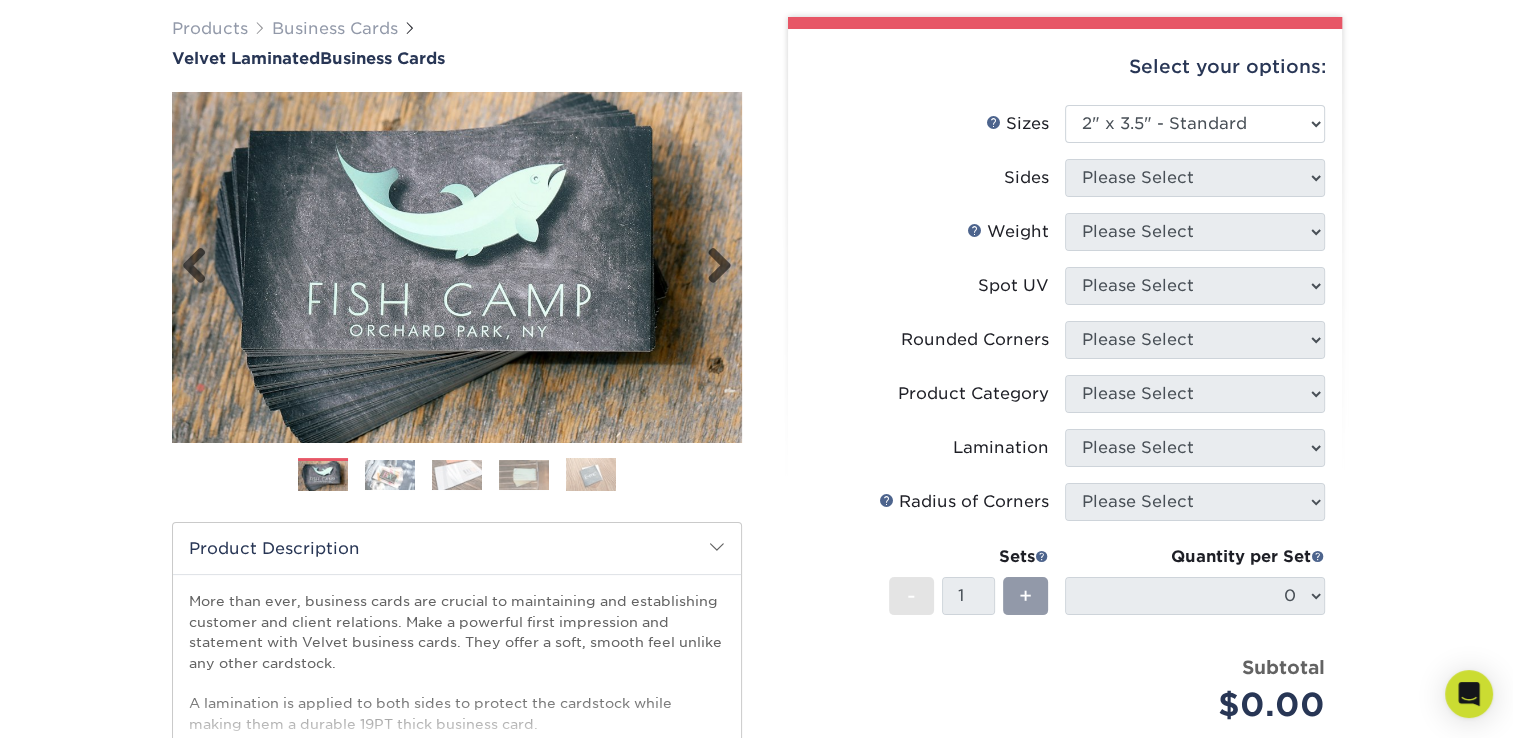 click at bounding box center [457, 267] 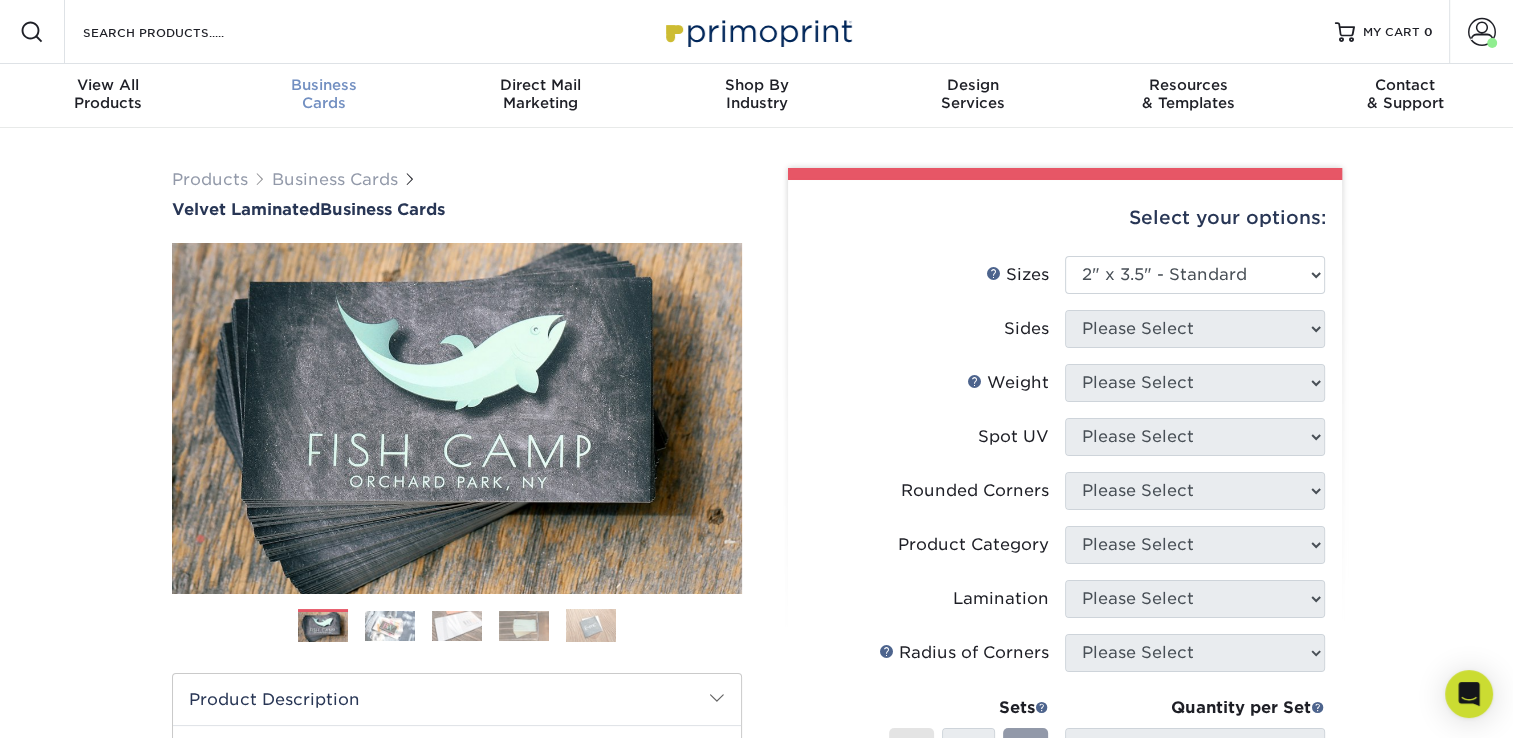 scroll, scrollTop: 0, scrollLeft: 0, axis: both 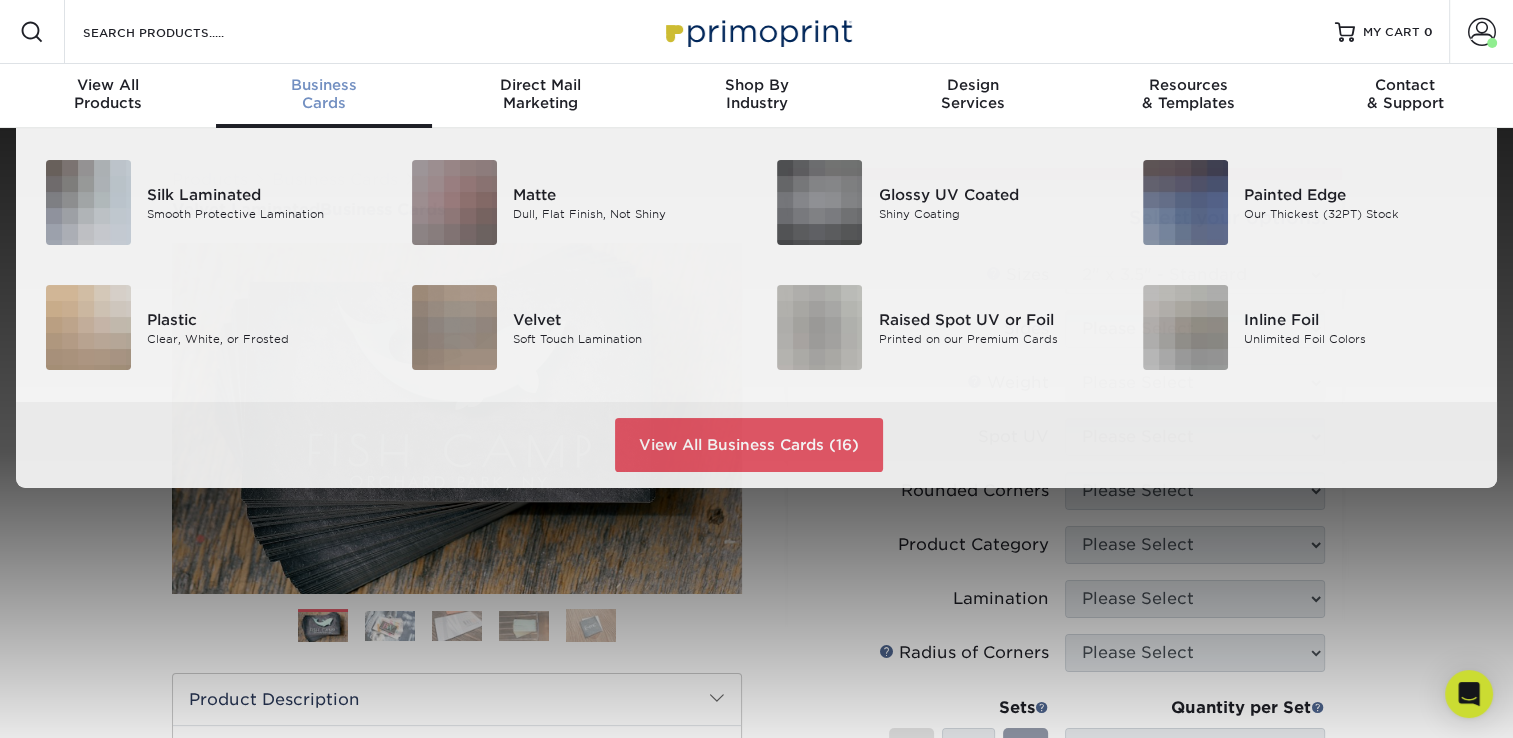 click on "Business  Cards" at bounding box center (324, 94) 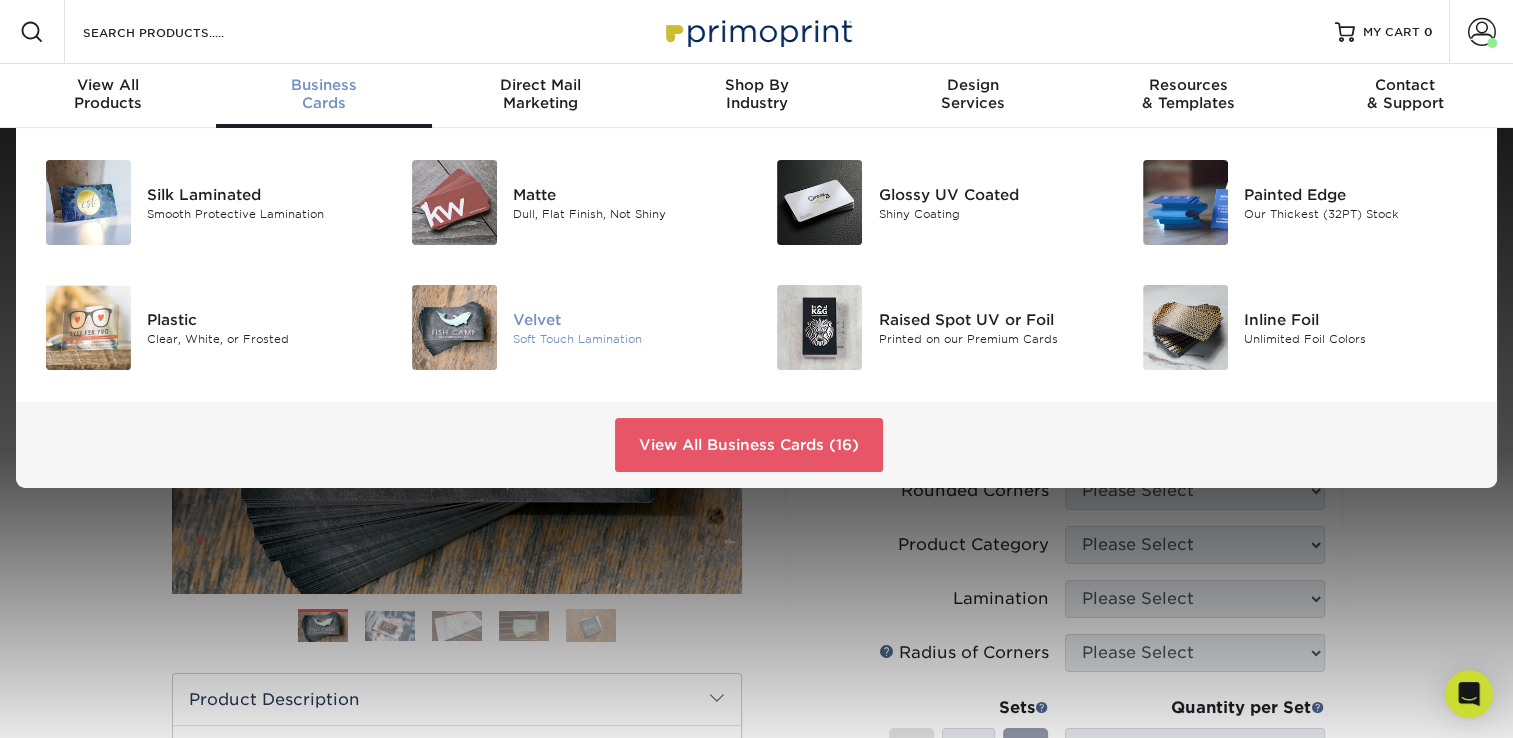 click at bounding box center (454, 327) 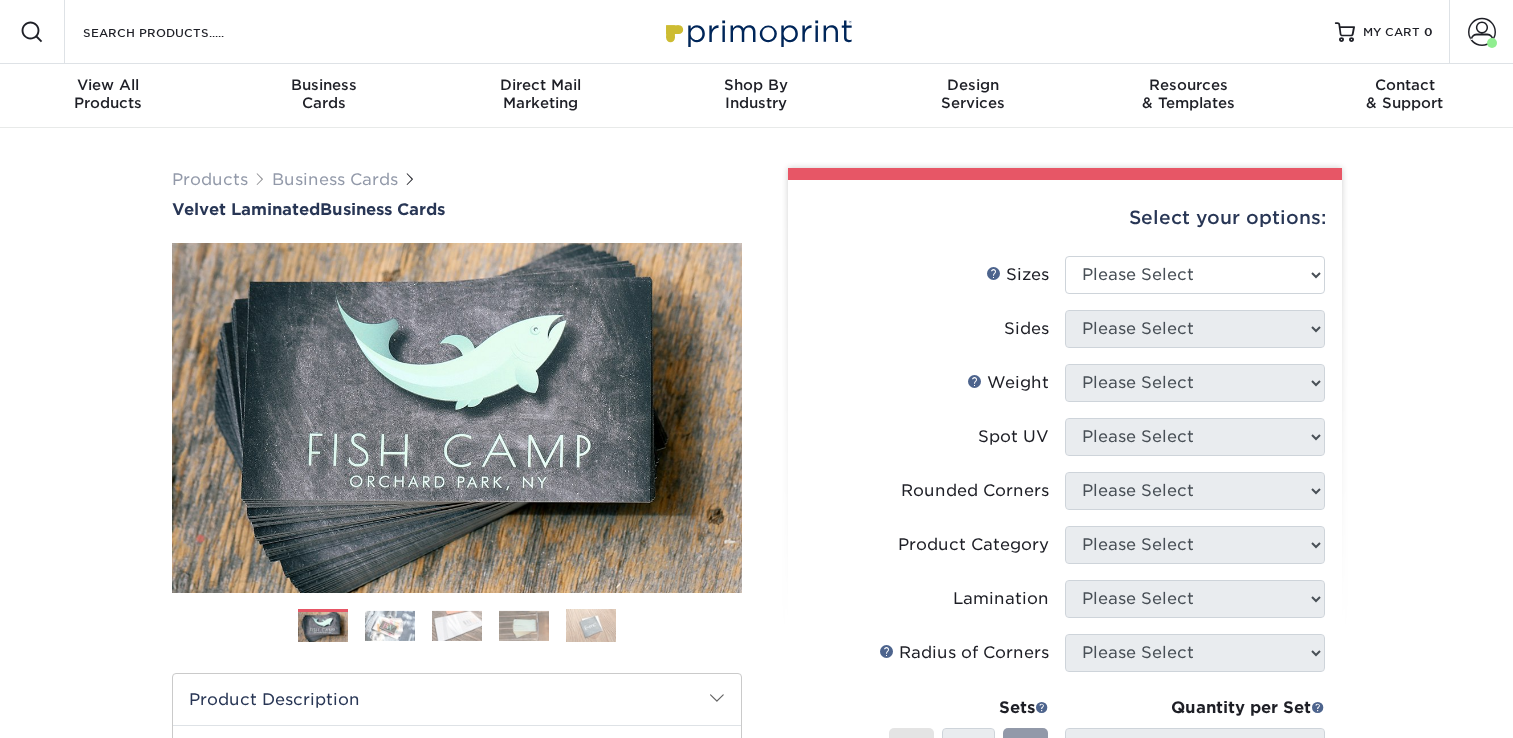 scroll, scrollTop: 0, scrollLeft: 0, axis: both 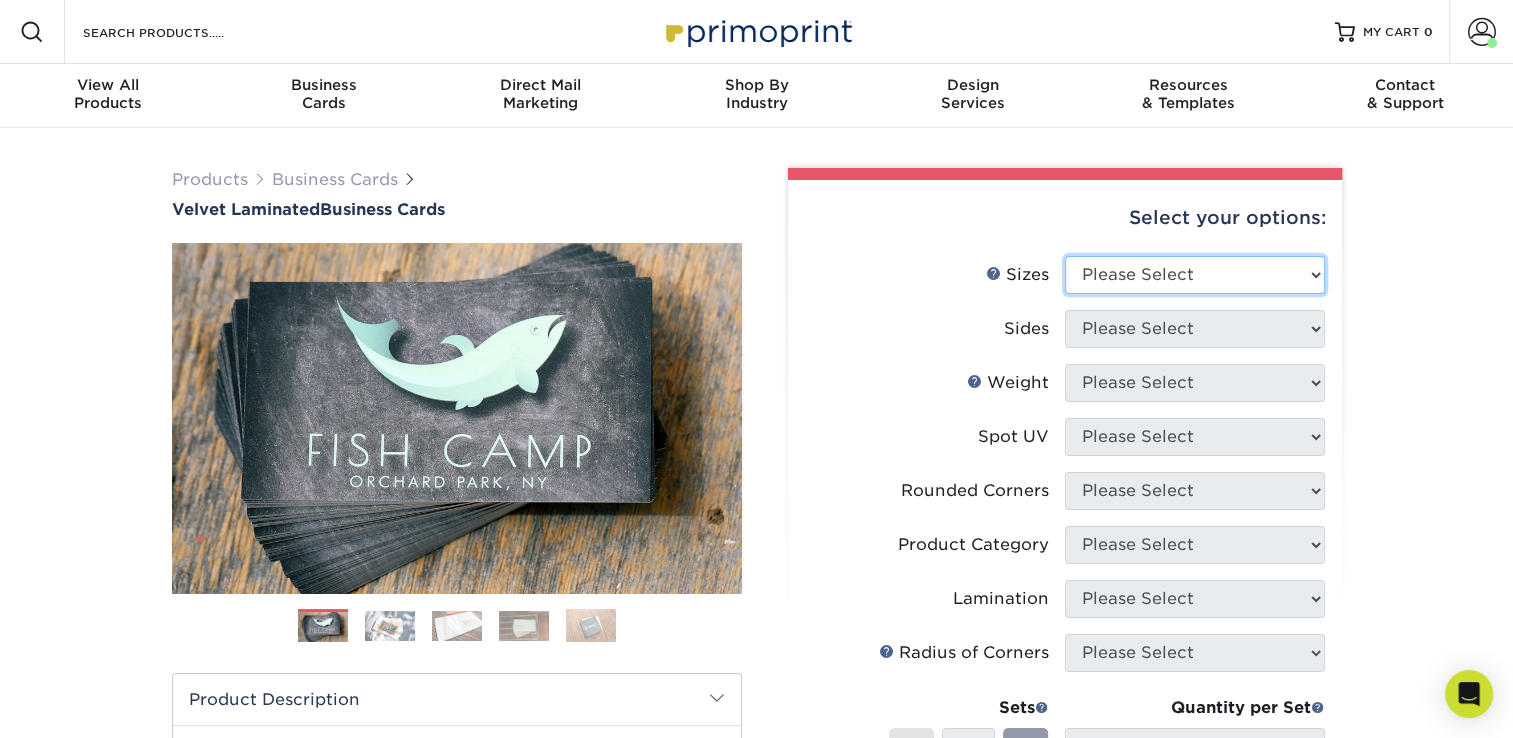 click on "Please Select
1.5" x 3.5"  - Mini
1.75" x 3.5" - Mini
2" x 2" - Square
2" x 3" - Mini
2" x 3.5" - Standard
2" x 4"
2" x 7" - Foldover Card
2.125" x 3.375" - European 2.5" x 2.5" - Square" at bounding box center [1195, 275] 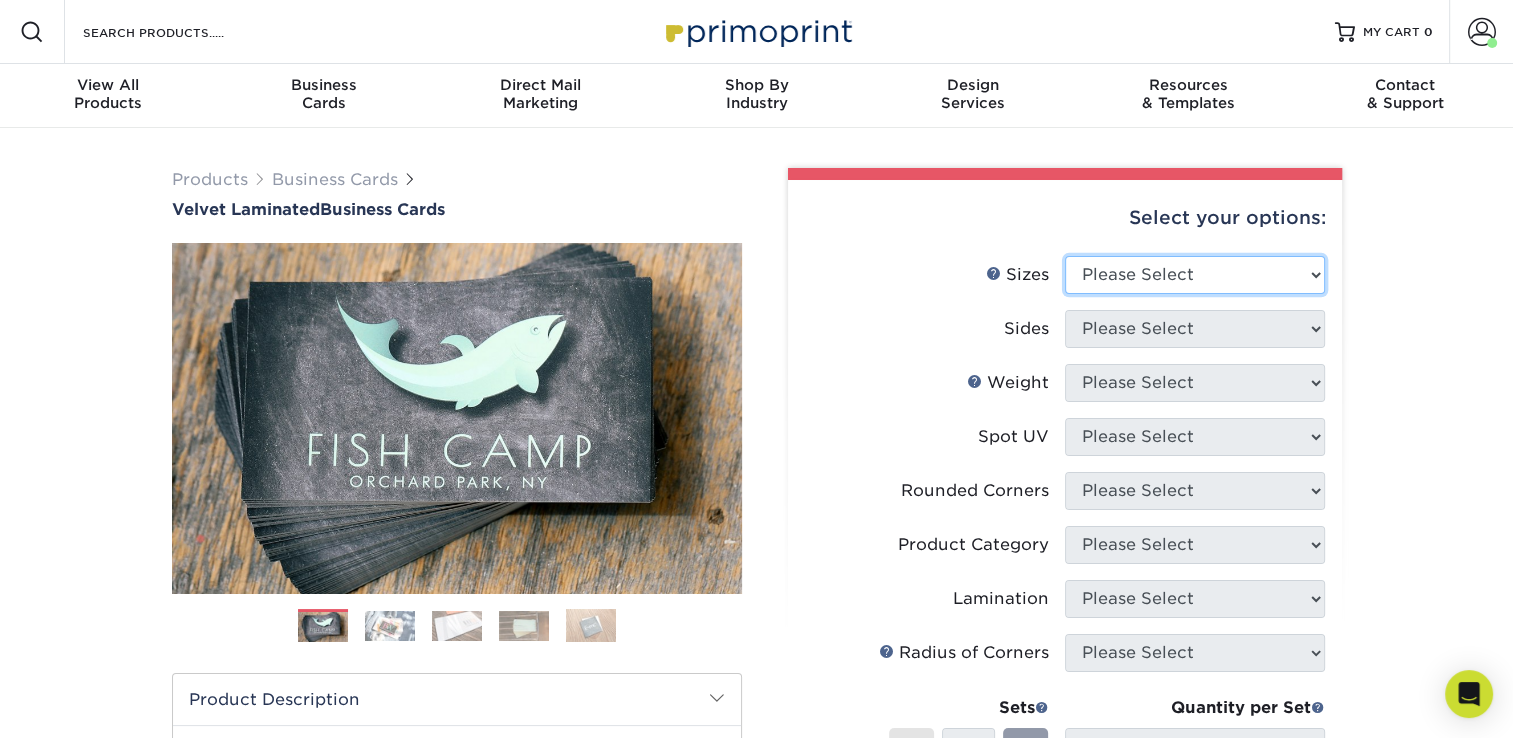 select on "2.00x3.50" 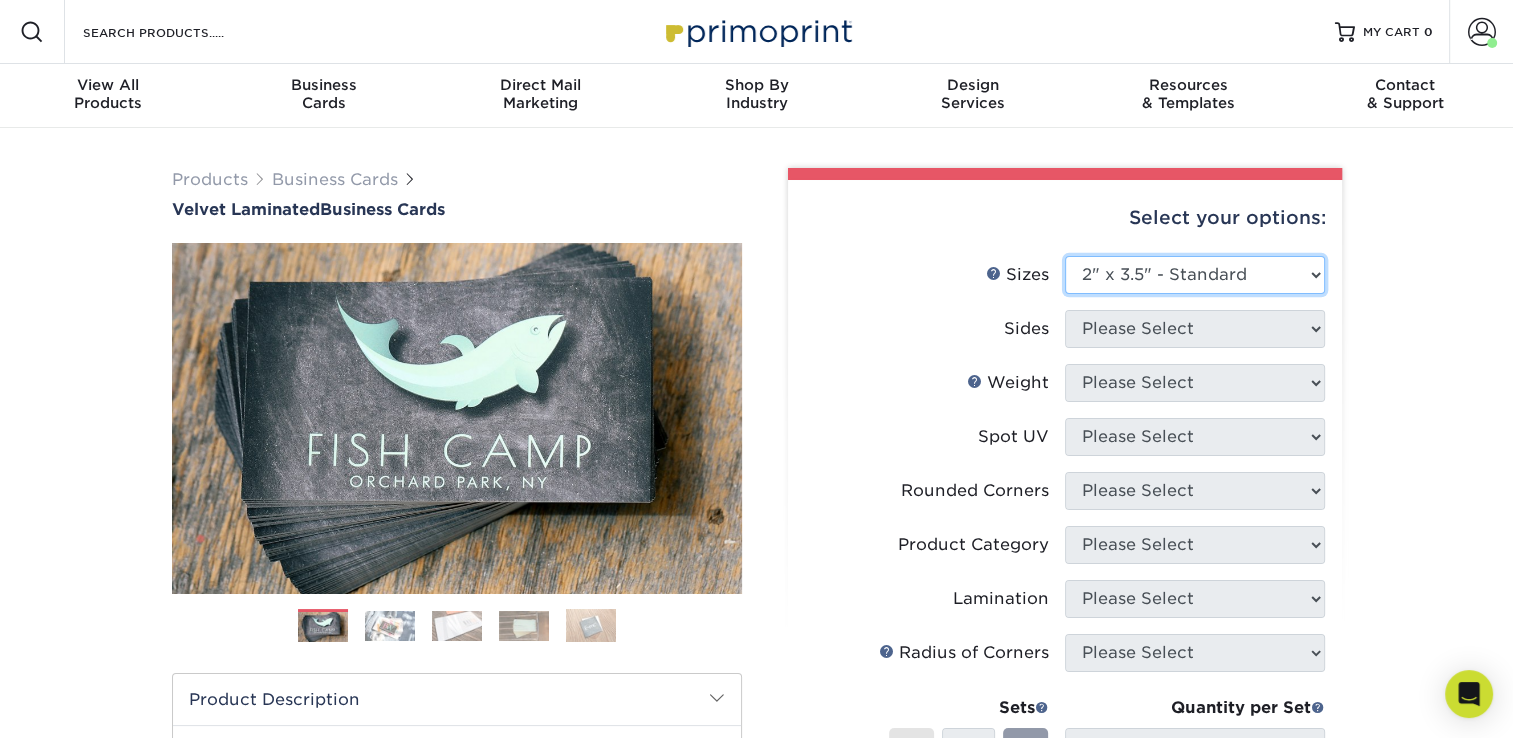 click on "Please Select
1.5" x 3.5"  - Mini
1.75" x 3.5" - Mini
2" x 2" - Square
2" x 3" - Mini
2" x 3.5" - Standard
2" x 4"
2" x 7" - Foldover Card
2.125" x 3.375" - European 2.5" x 2.5" - Square" at bounding box center [1195, 275] 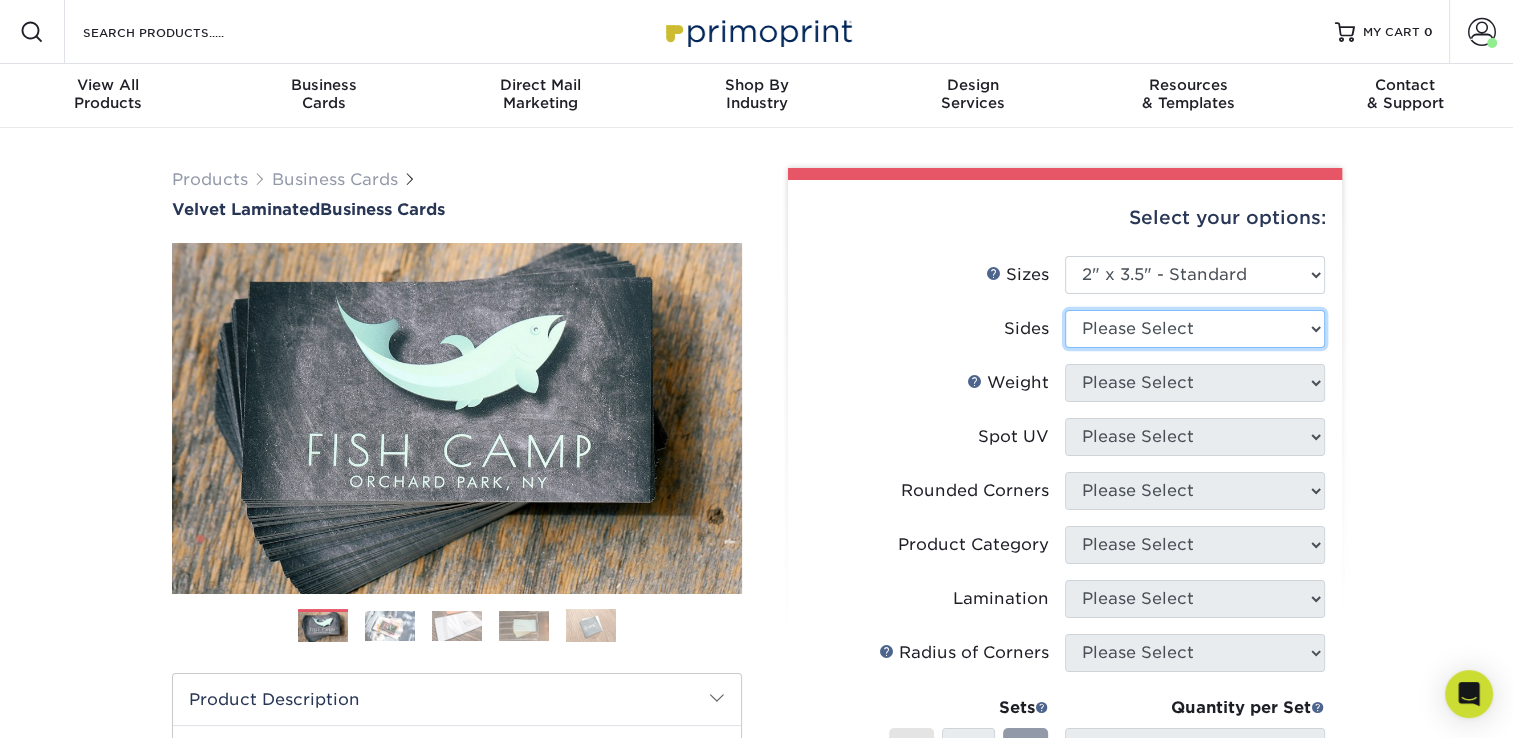 click on "Please Select Print Both Sides Print Front Only" at bounding box center (1195, 329) 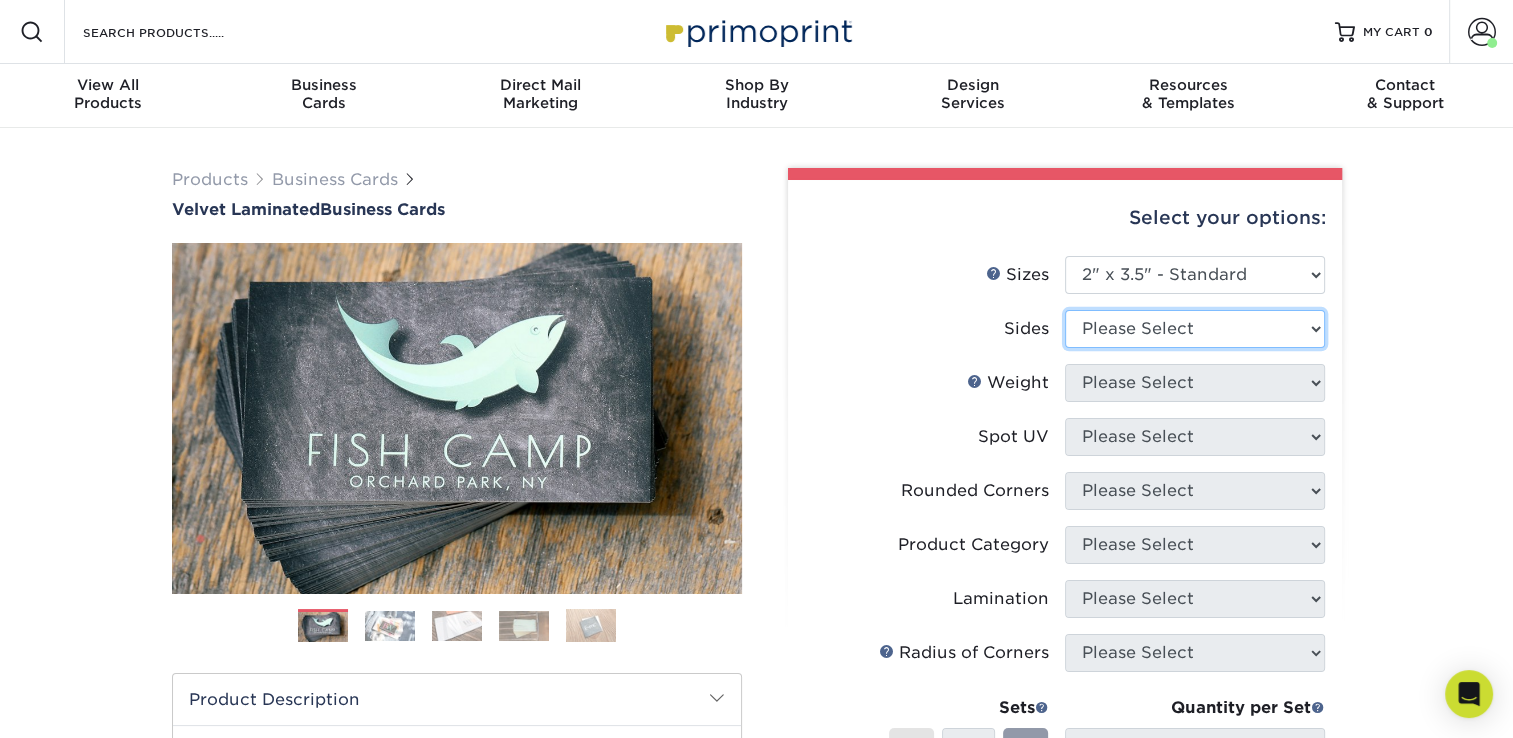 select on "13abbda7-1d64-4f25-8bb2-c179b224825d" 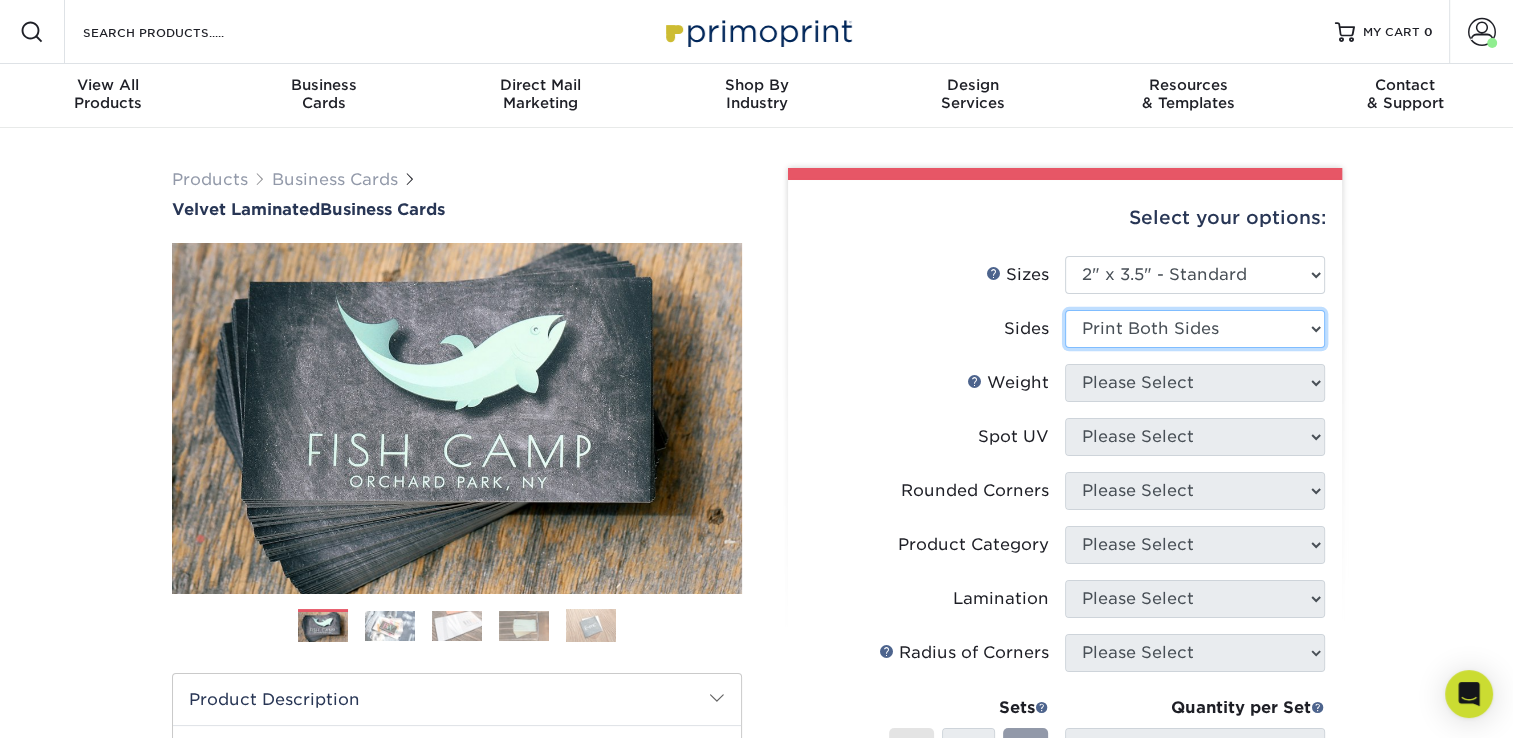 click on "Please Select Print Both Sides Print Front Only" at bounding box center (1195, 329) 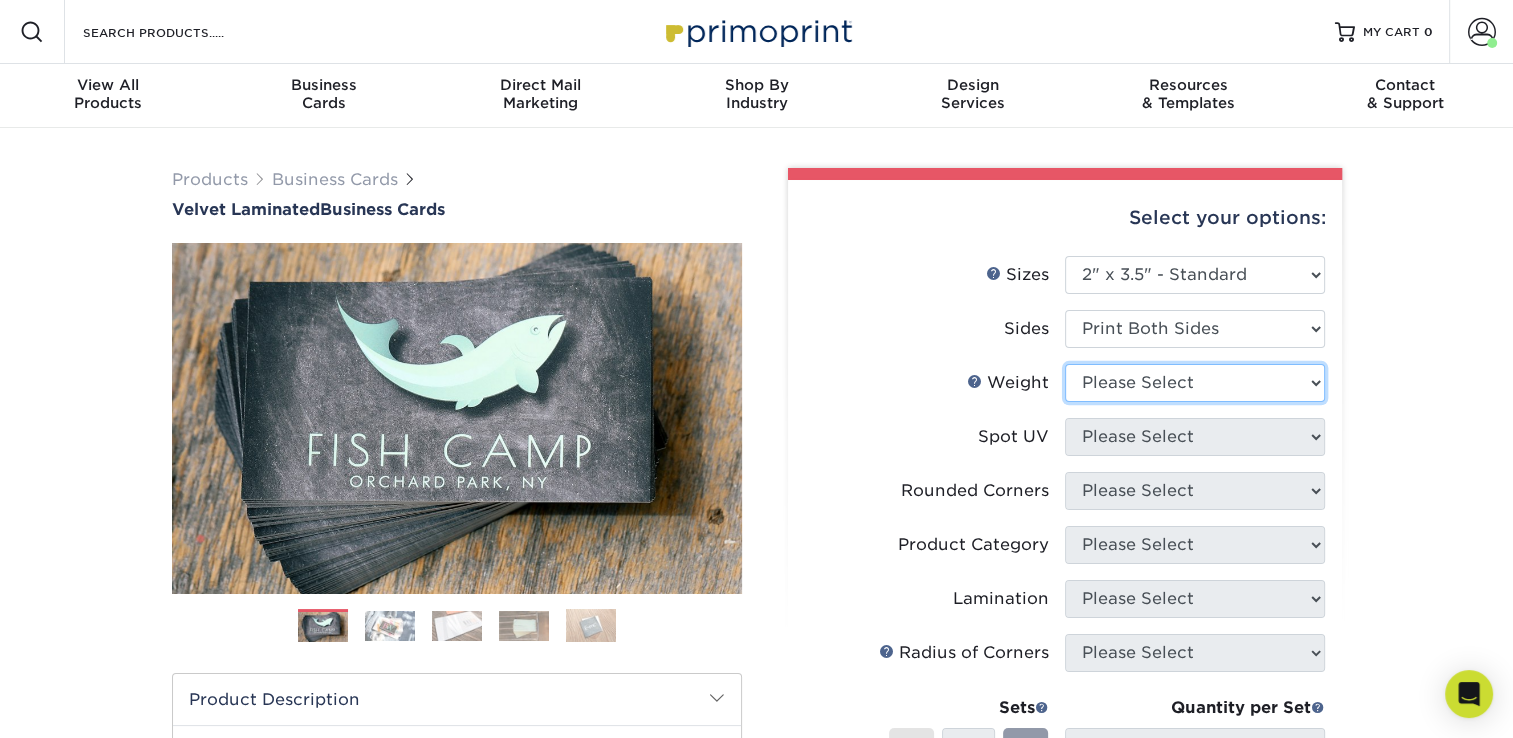 click on "Please Select 16PT" at bounding box center (1195, 383) 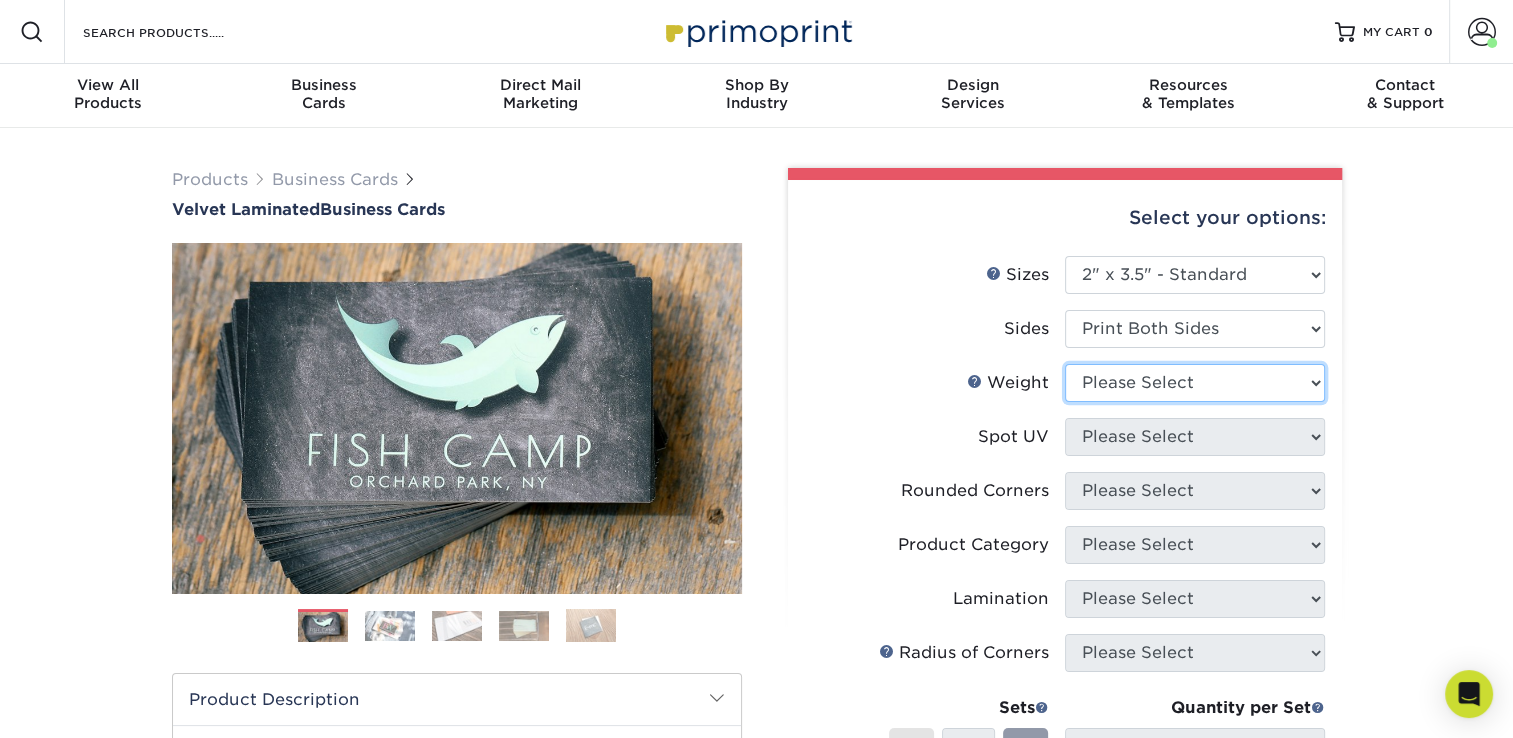 select on "16PT" 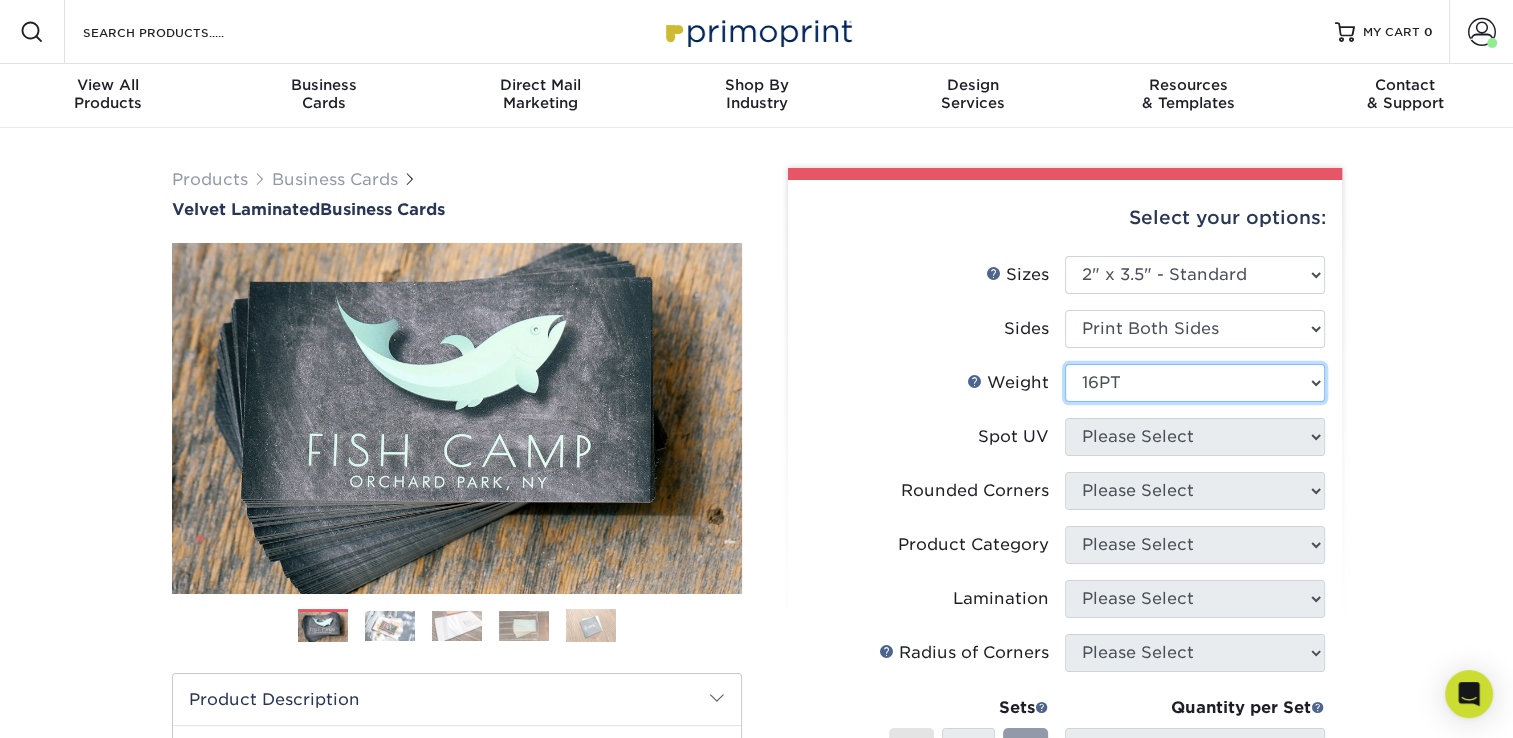 click on "Please Select 16PT" at bounding box center (1195, 383) 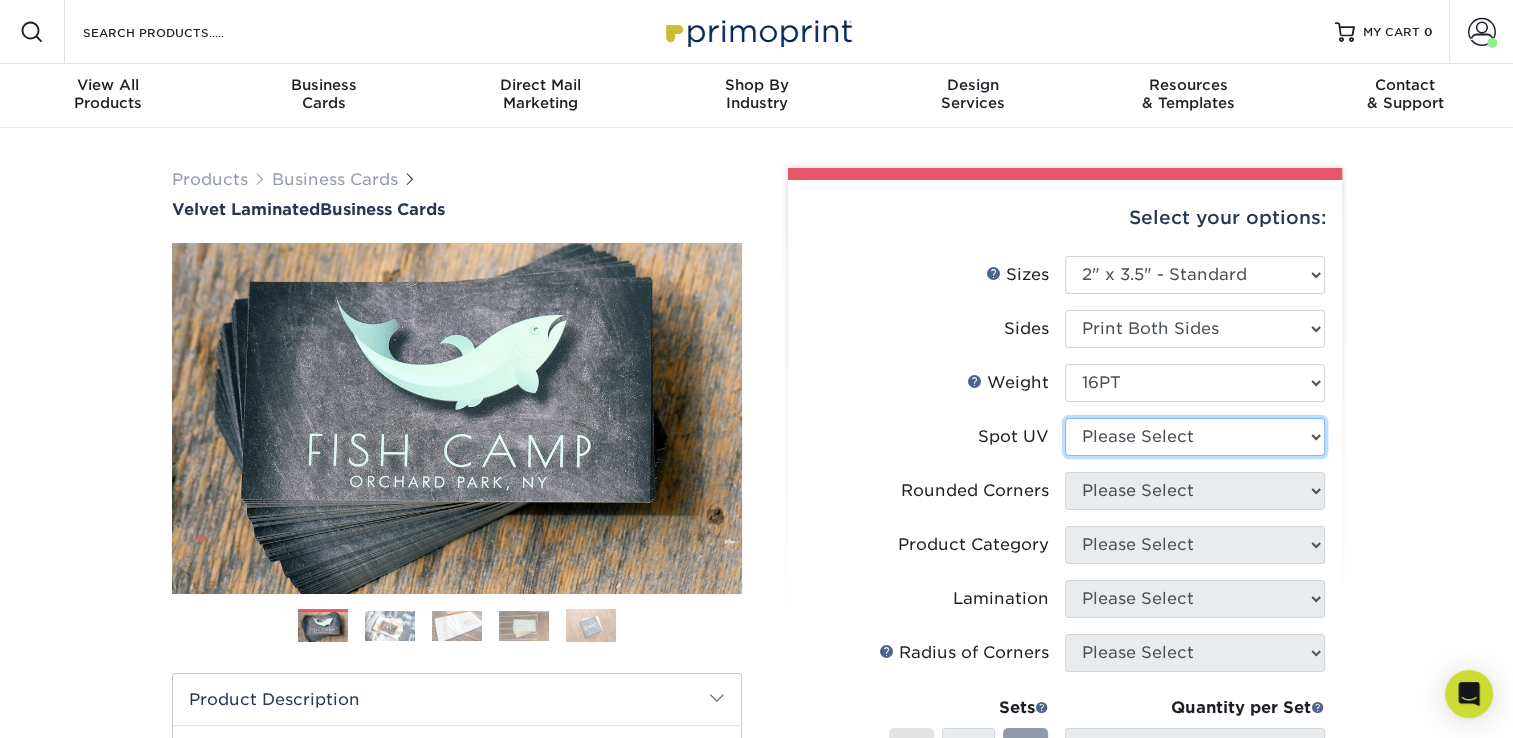 click on "Please Select No Spot UV Front and Back (Both Sides) Front Only Back Only" at bounding box center (1195, 437) 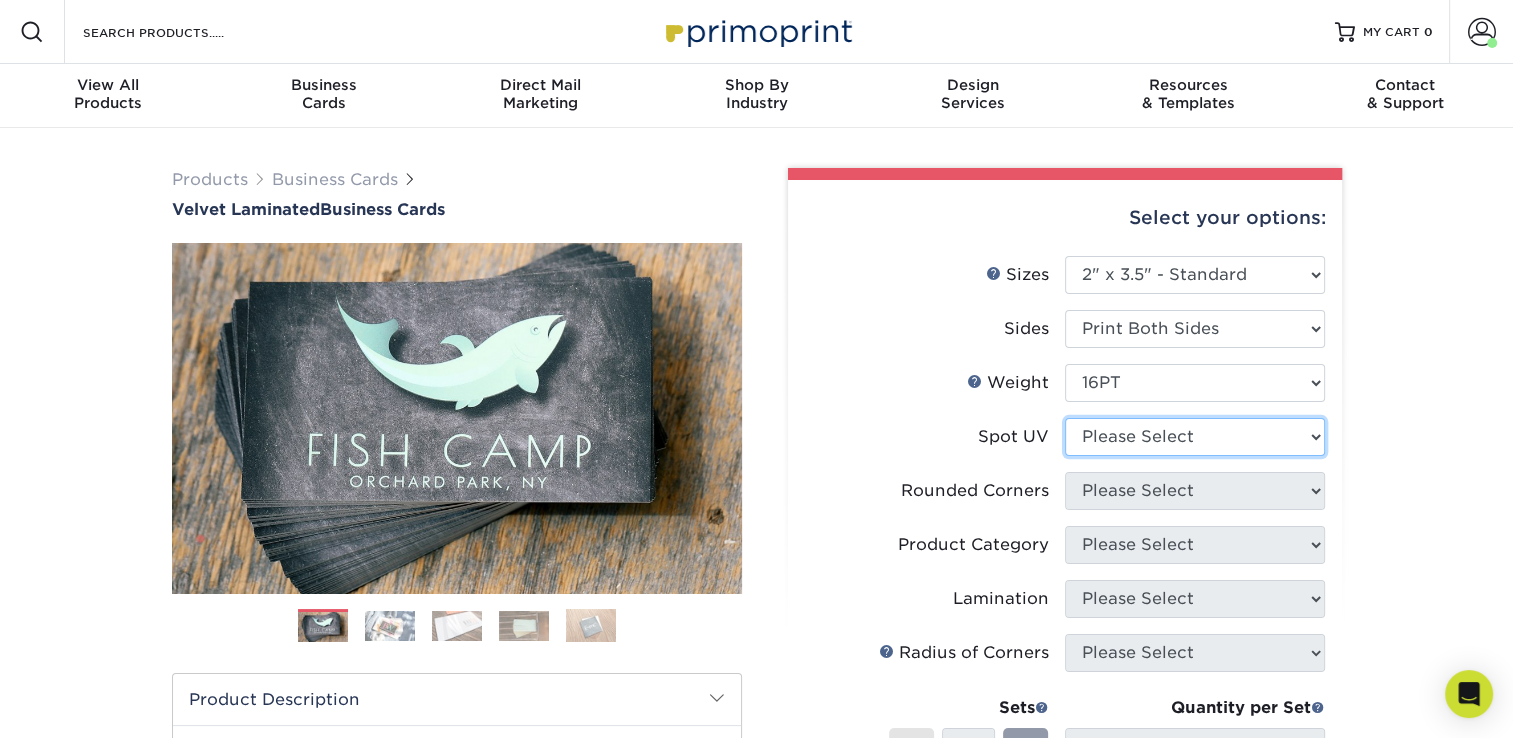 select on "3" 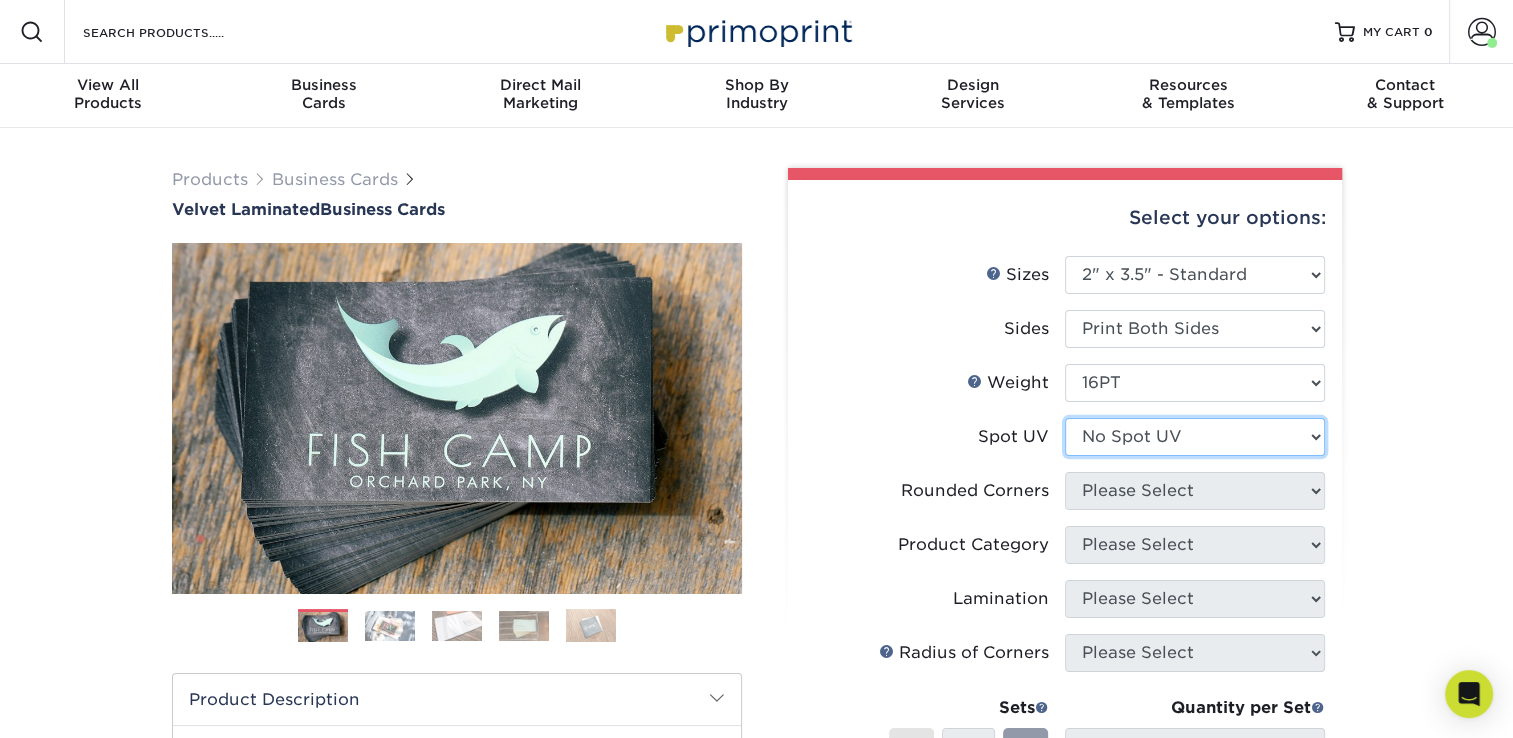 click on "Please Select No Spot UV Front and Back (Both Sides) Front Only Back Only" at bounding box center (1195, 437) 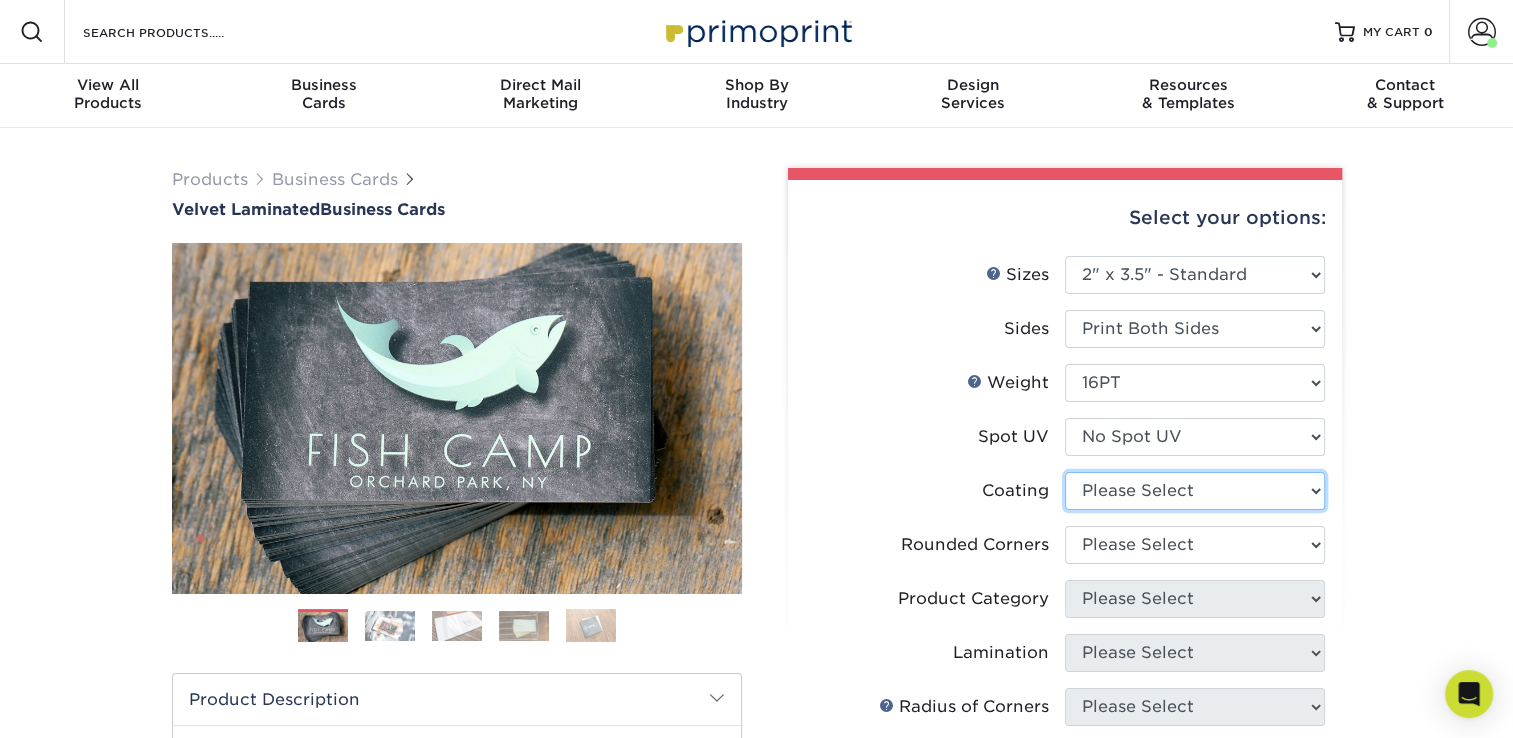 click at bounding box center (1195, 491) 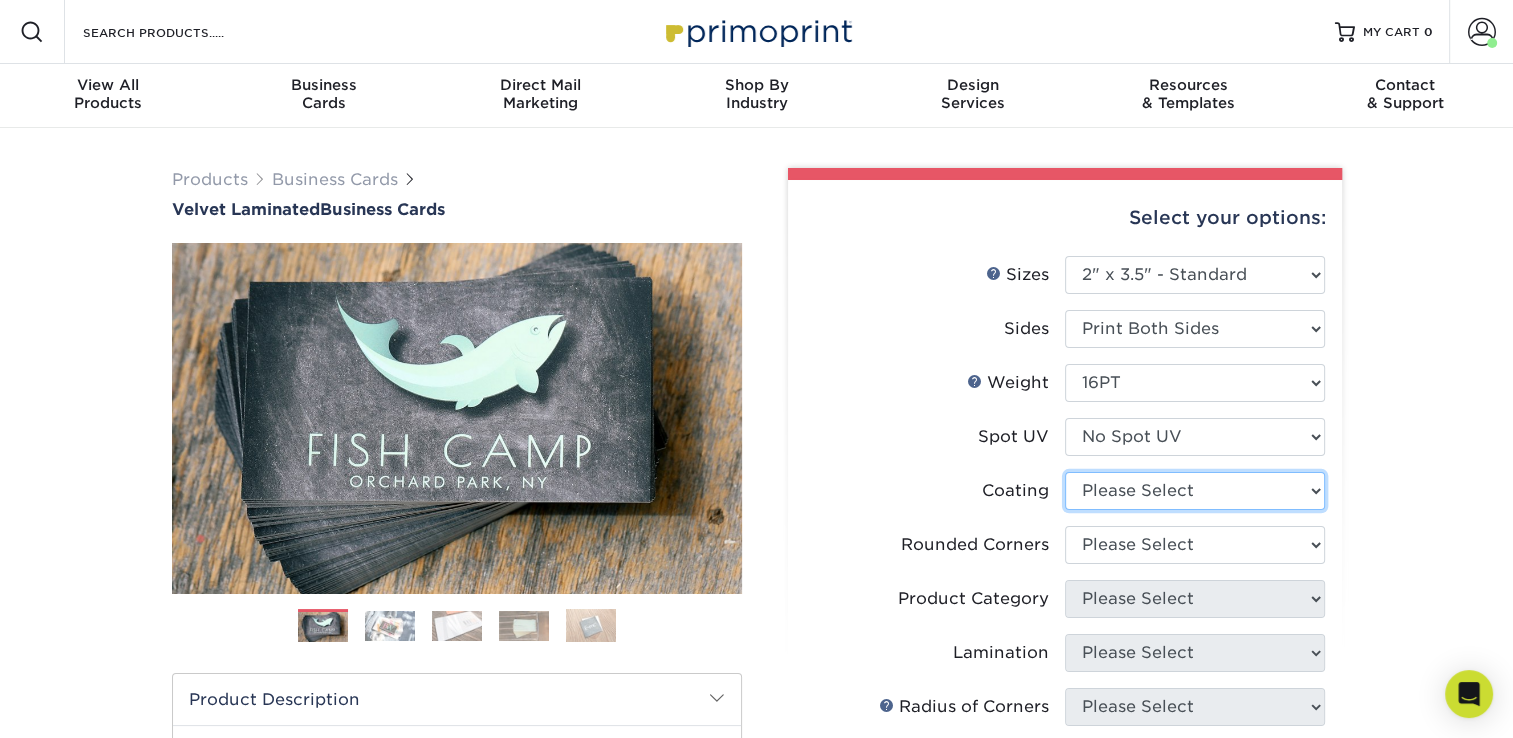 select on "3e7618de-abca-4bda-9f97-8b9129e913d8" 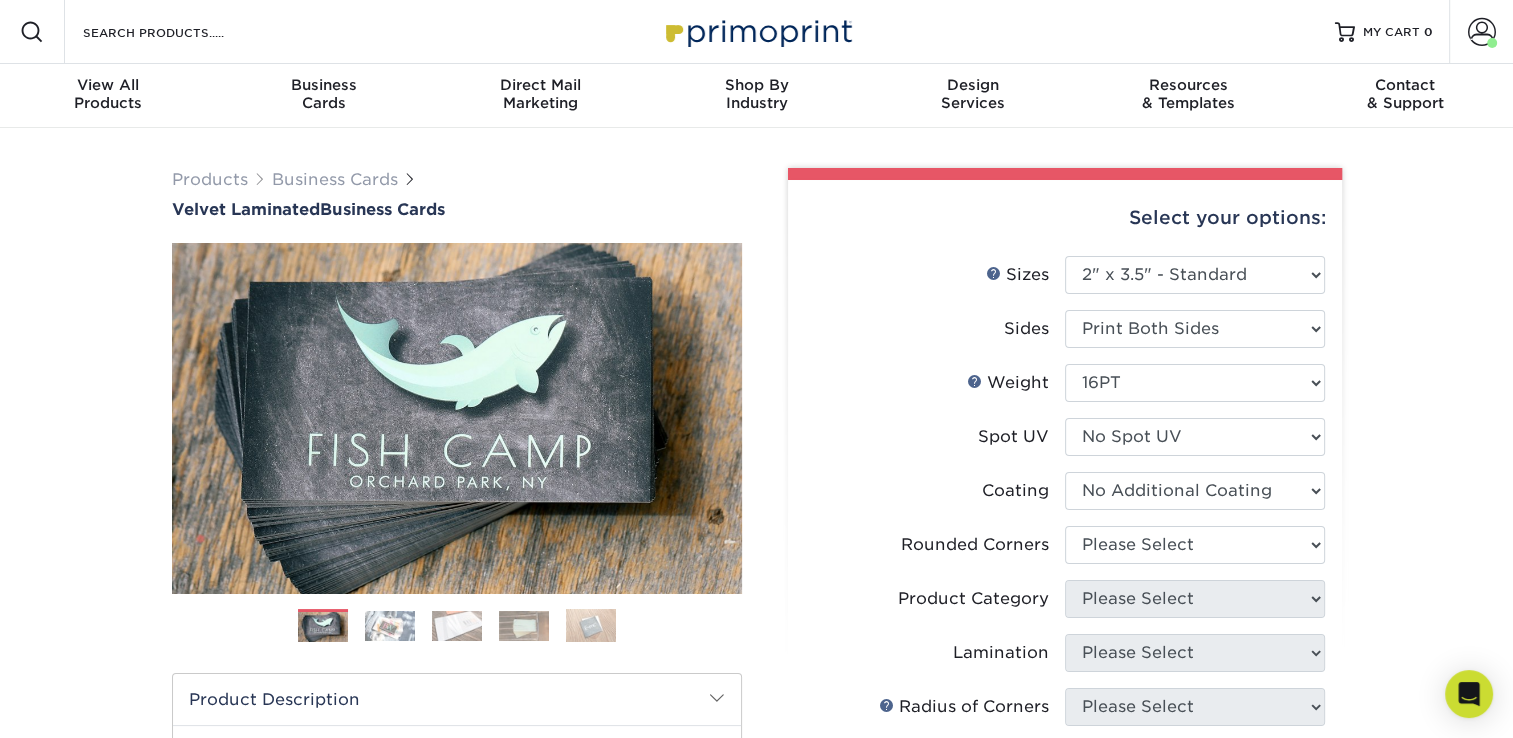 click at bounding box center (1195, 491) 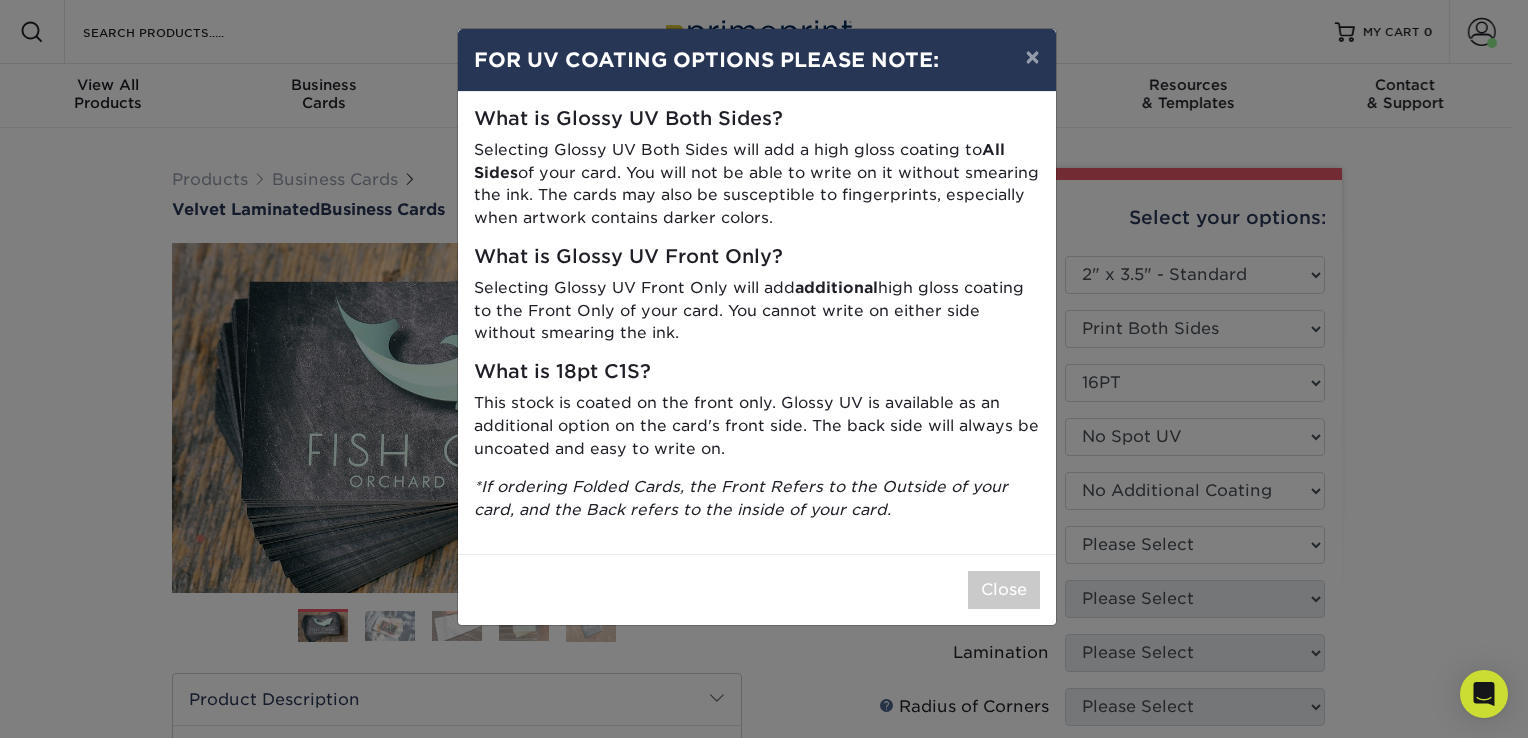 click on "×
FOR UV COATING OPTIONS PLEASE NOTE:
What is Glossy UV Both Sides?
Selecting Glossy UV Both Sides will add a high gloss coating to  All Sides  of your card. You will not be able to write on it without smearing the ink. The cards may also be susceptible to fingerprints, especially when artwork contains darker colors.
What is Glossy UV Front Only?
Selecting Glossy UV Front Only will add  additional  high gloss coating to the Front Only of your card. You cannot write on either side without smearing the ink.
What is 18pt C1S?
This stock is coated on the front only. Glossy UV is available as an additional option on the card's front side. The back side will always be uncoated and easy to write on.
*If ordering Folded Cards, the Front Refers to the Outside of your card, and the Back refers to the inside of your card." at bounding box center (764, 369) 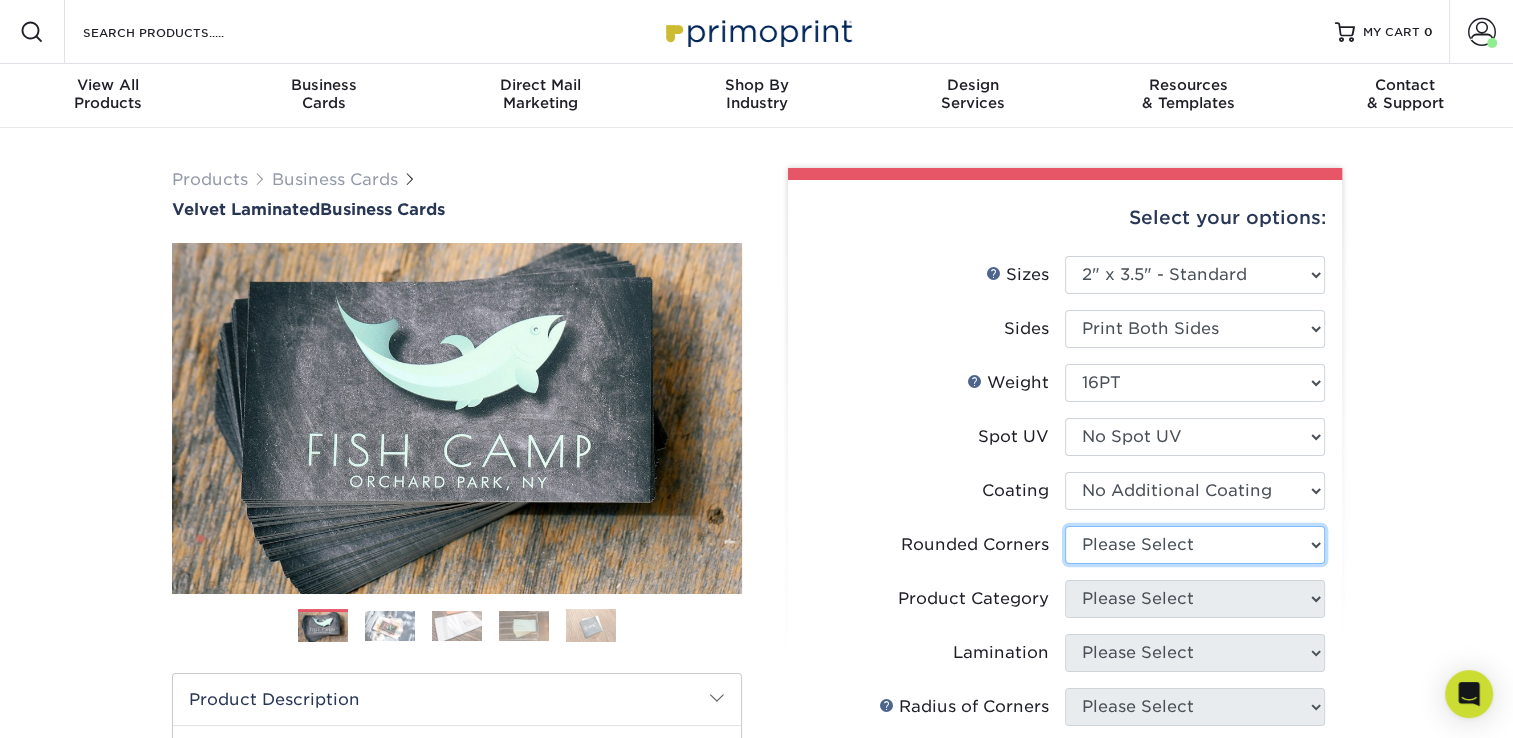 click on "Please Select
Yes - Round 2 Corners                                                    Yes - Round 4 Corners                                                    No" at bounding box center (1195, 545) 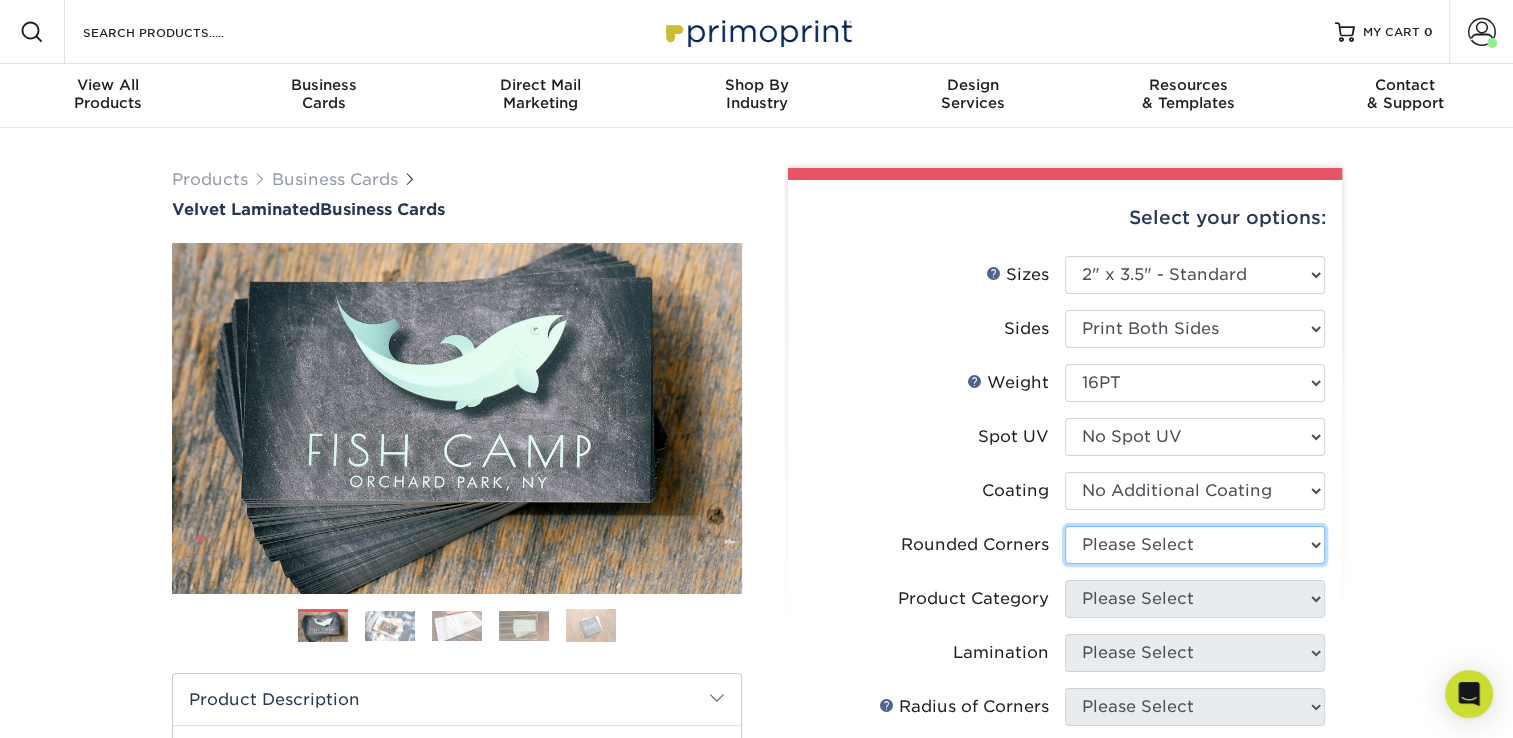 select on "0" 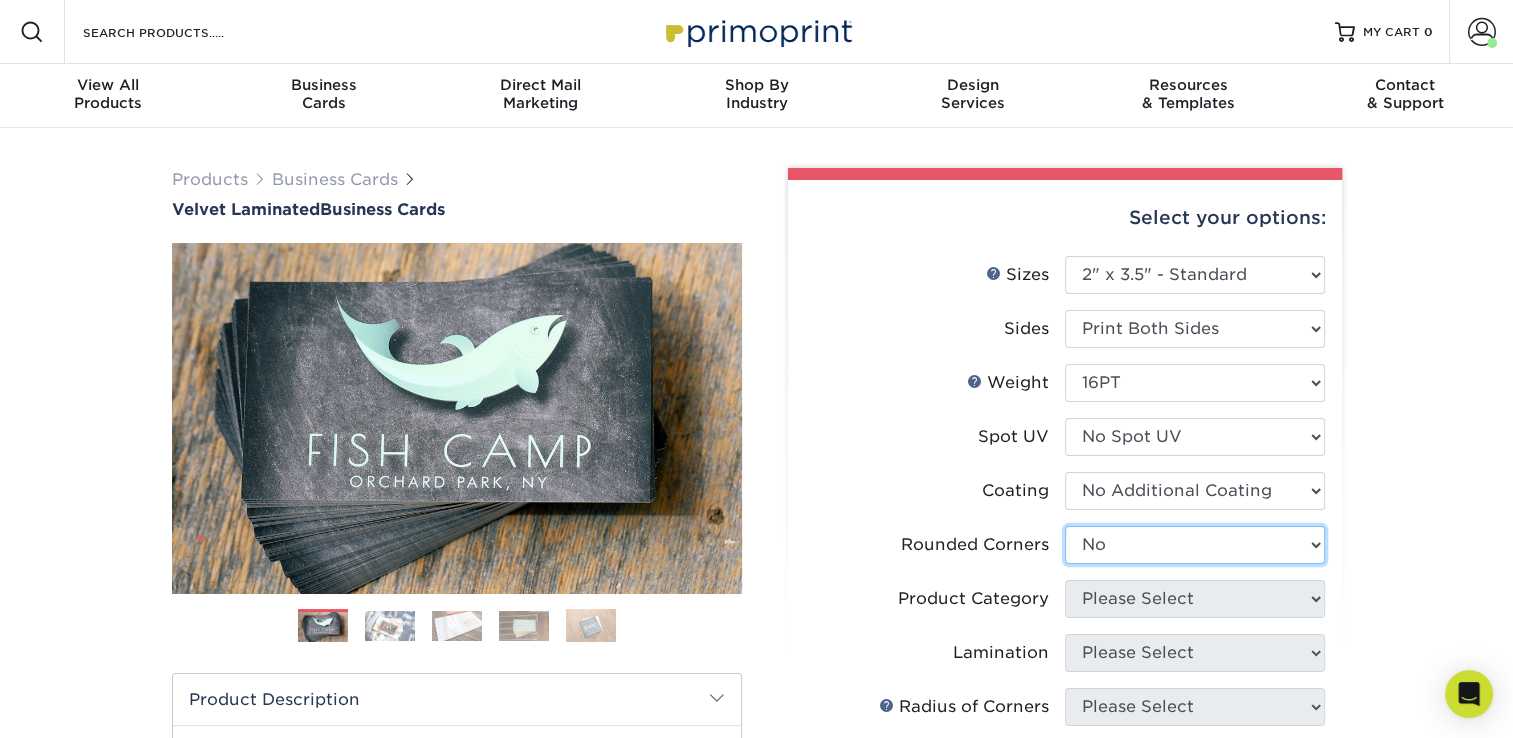 click on "Please Select
Yes - Round 2 Corners                                                    Yes - Round 4 Corners                                                    No" at bounding box center [1195, 545] 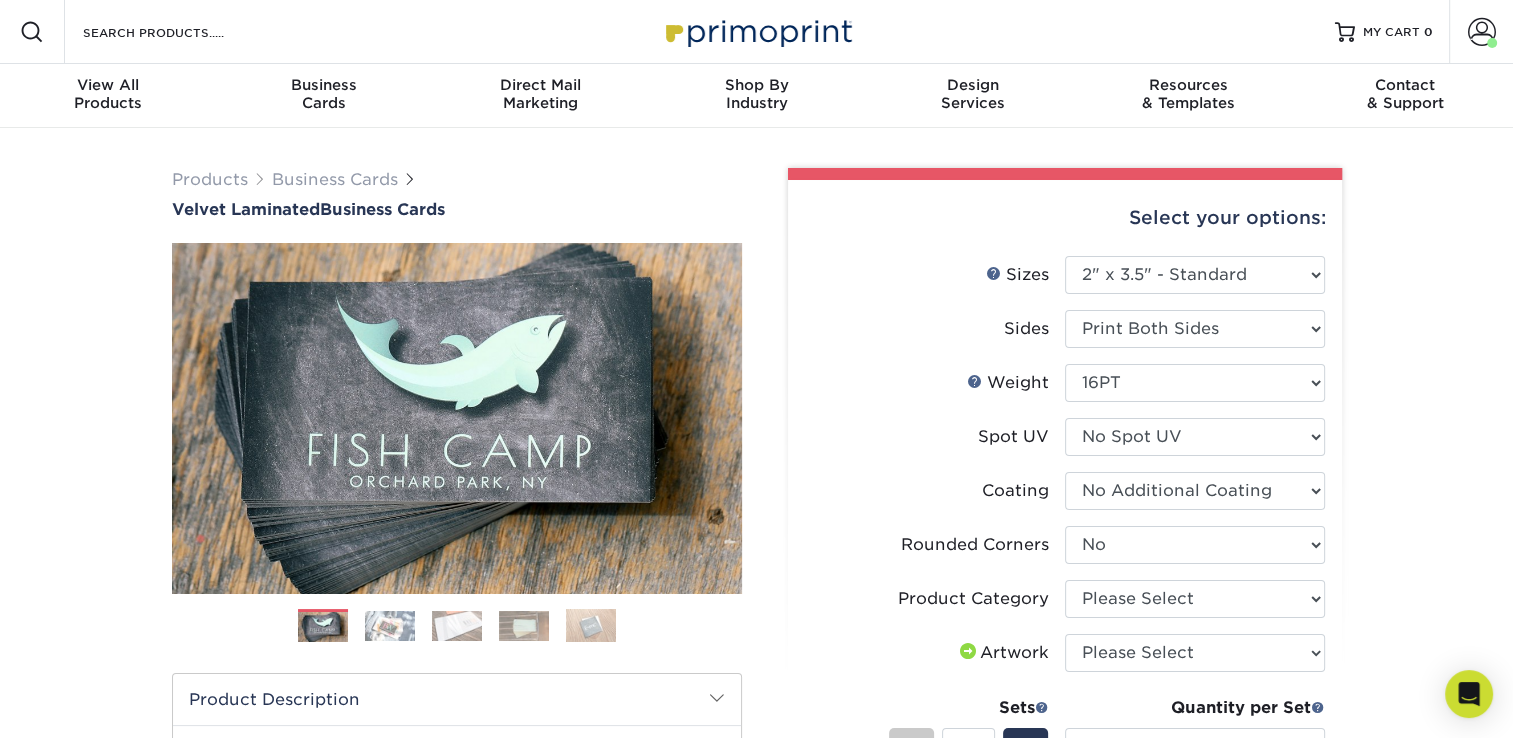 click on "Product Category" at bounding box center (935, 599) 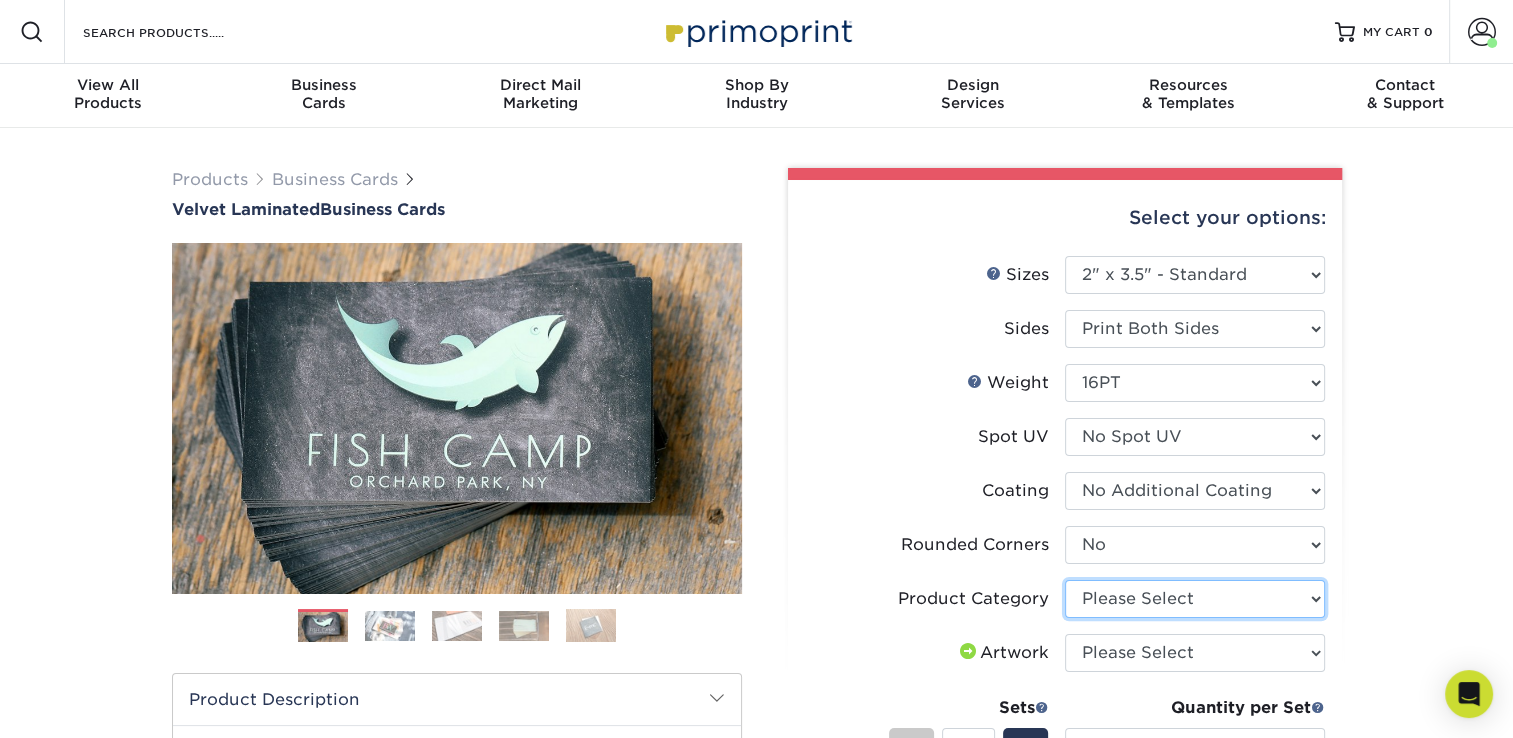 click on "Please Select Business Cards" at bounding box center (1195, 599) 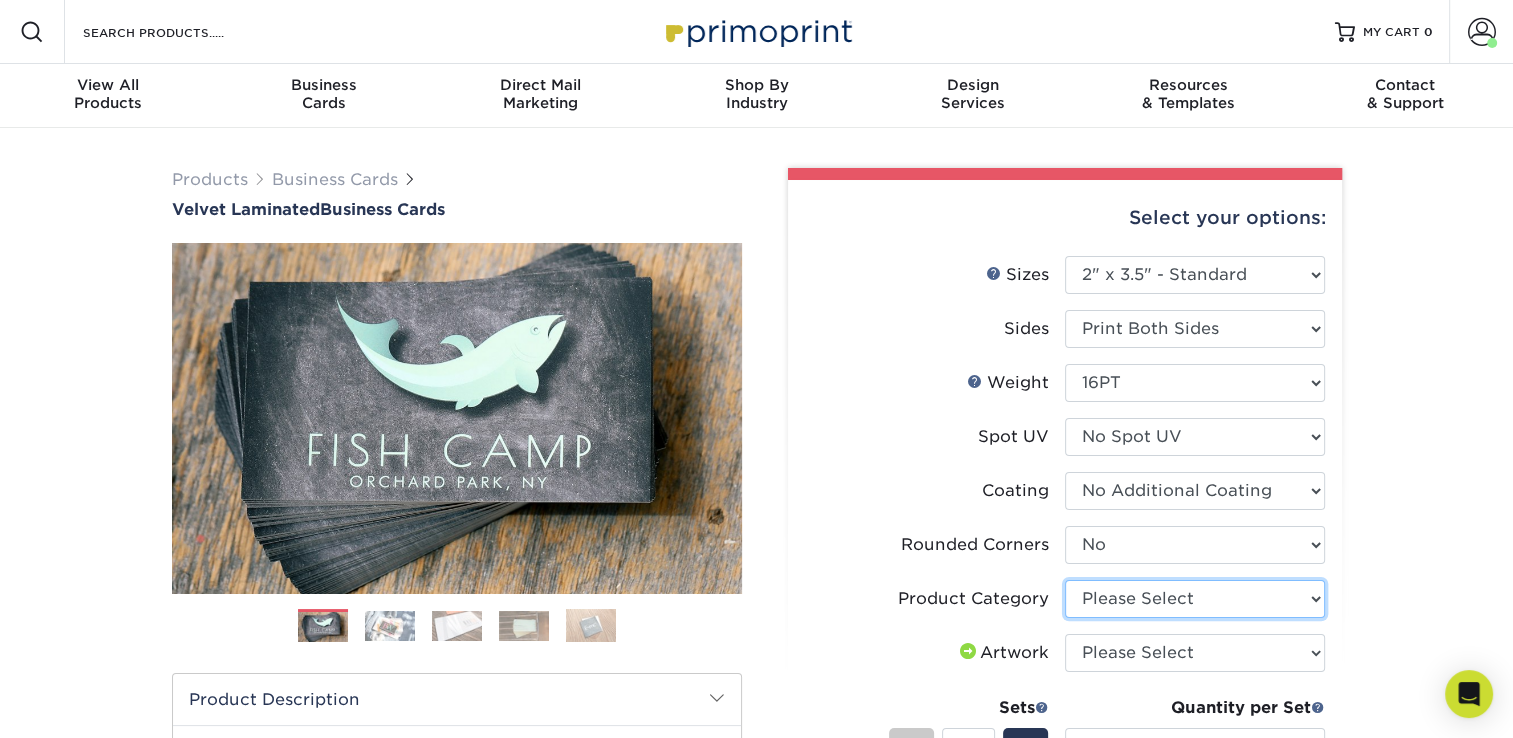 select on "3b5148f1-0588-4f88-a218-97bcfdce65c1" 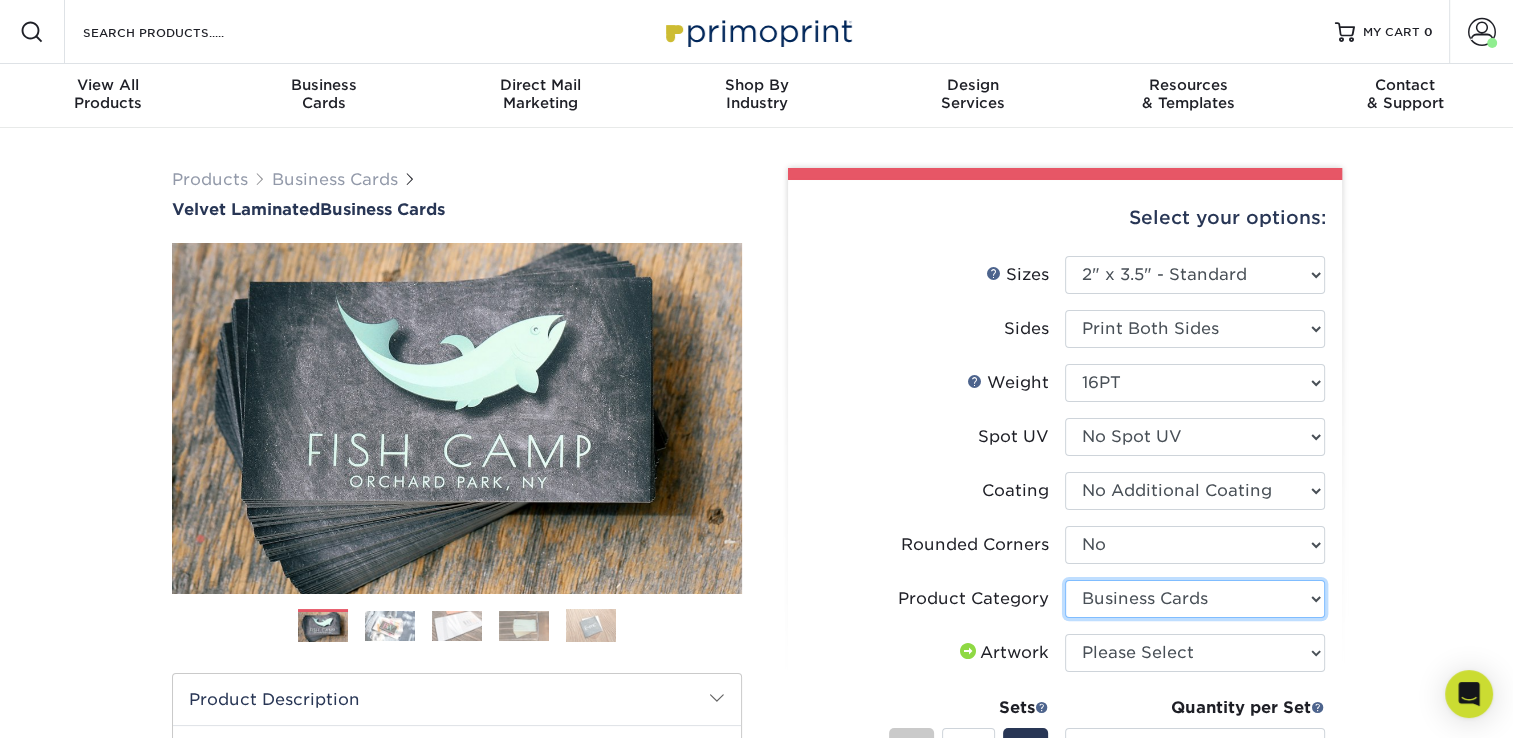 click on "Please Select Business Cards" at bounding box center [1195, 599] 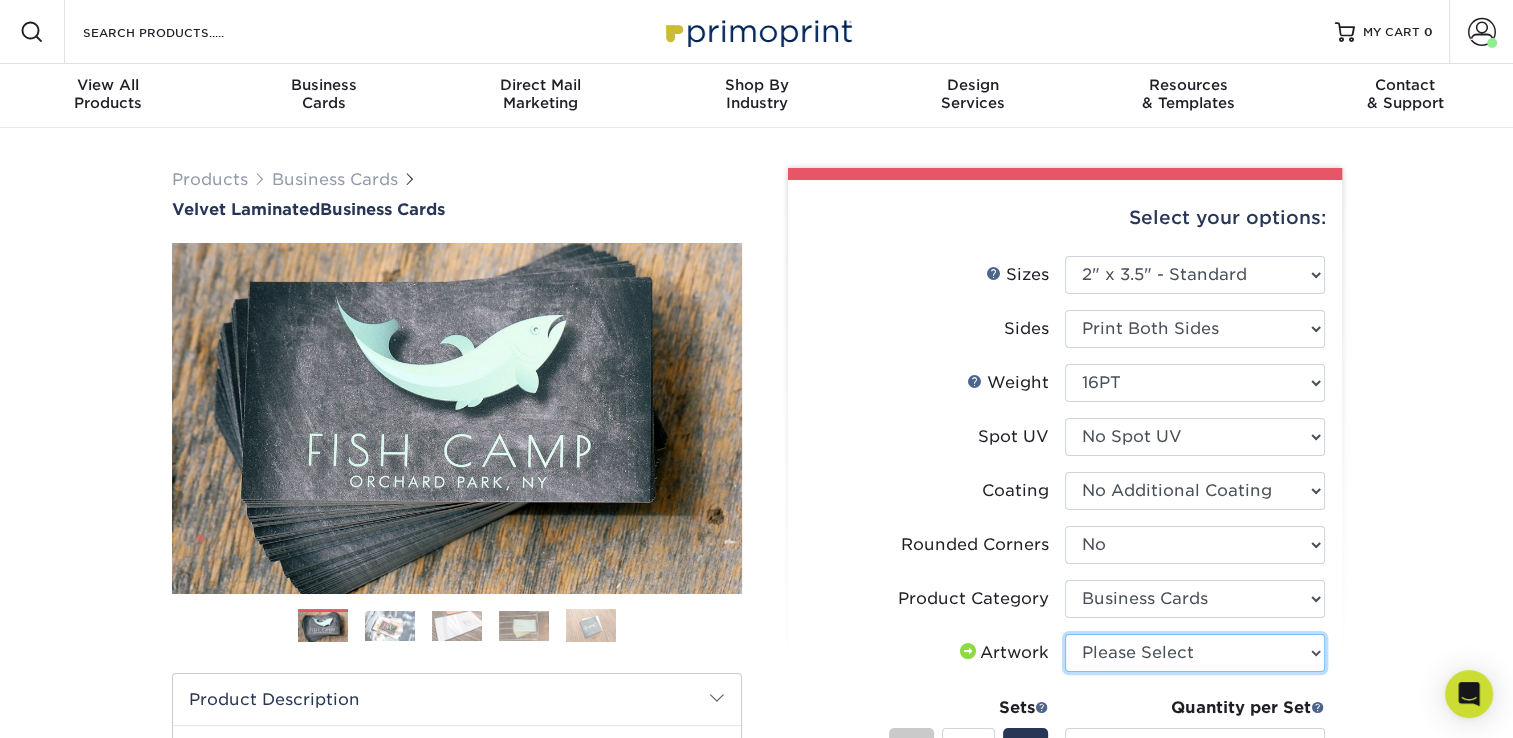 click on "Please Select I will upload files I need a design - $100" at bounding box center [1195, 653] 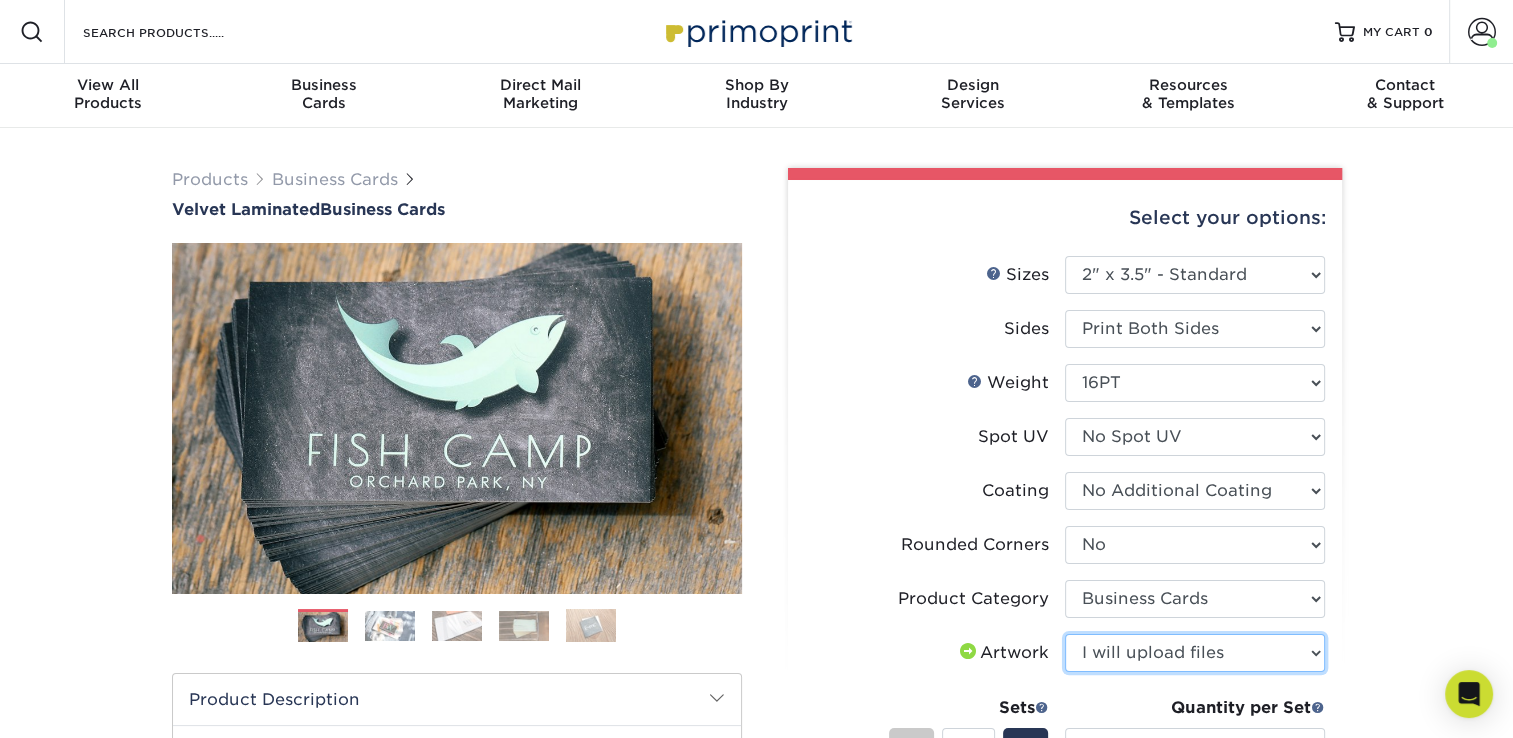 click on "Please Select I will upload files I need a design - $100" at bounding box center (1195, 653) 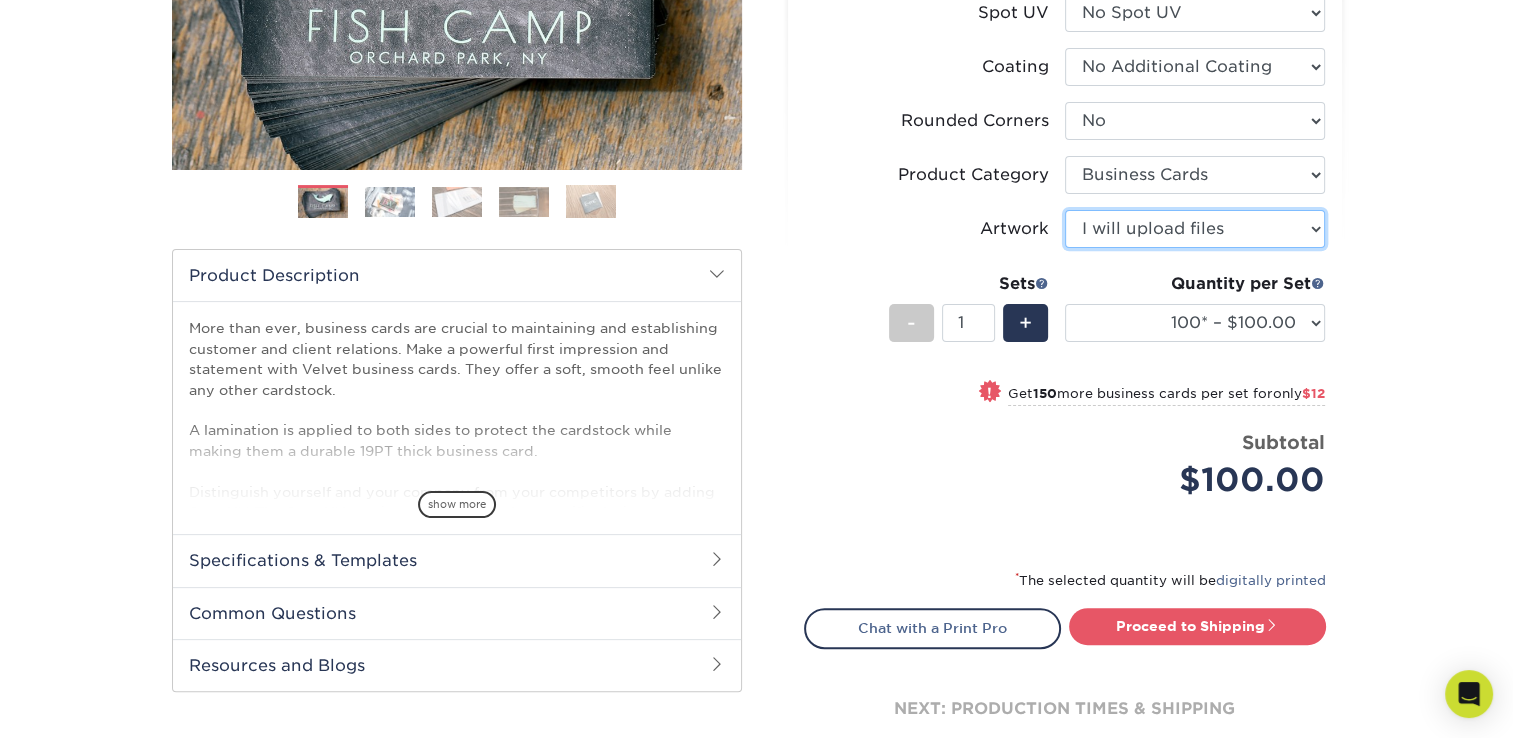 scroll, scrollTop: 427, scrollLeft: 0, axis: vertical 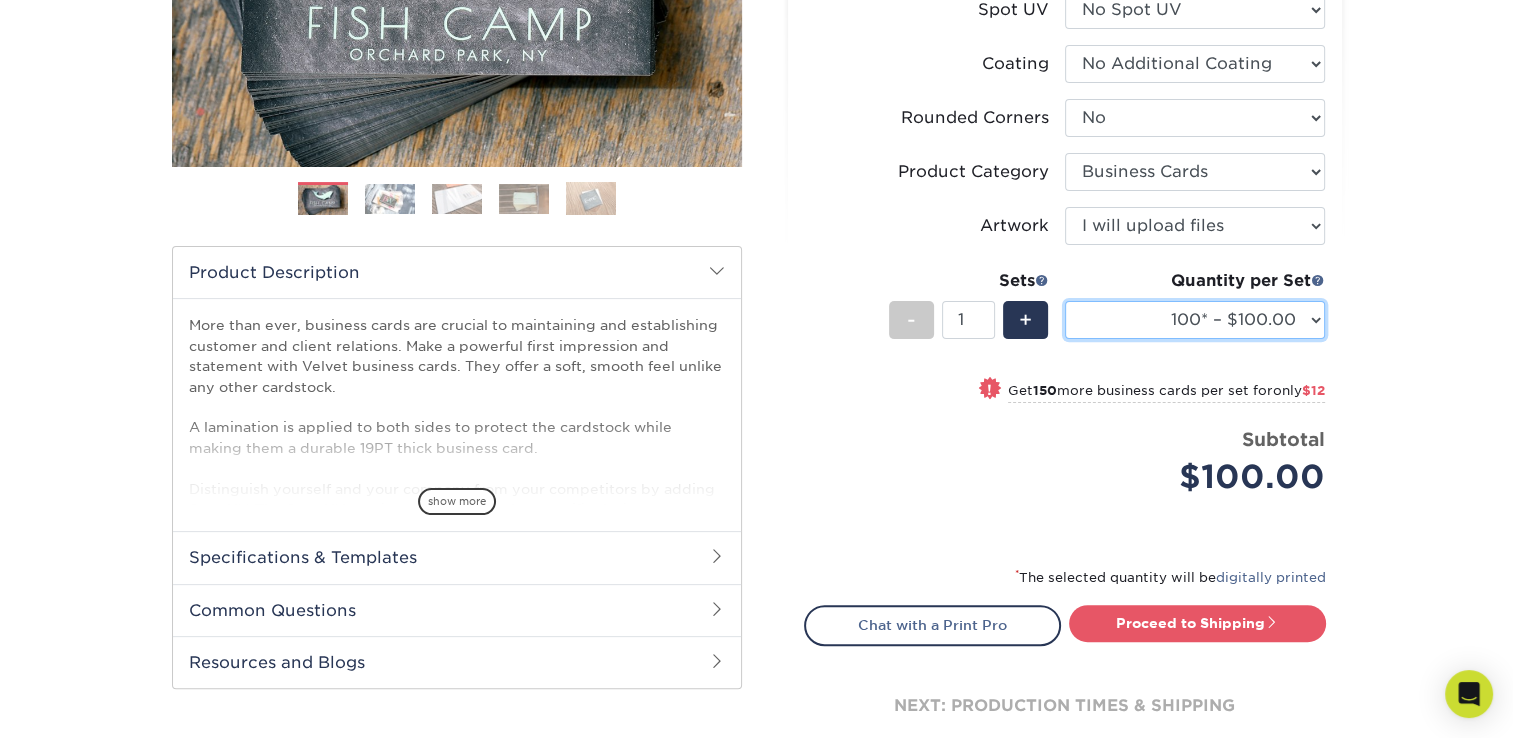 click on "100* – $100.00 250* – $112.00 500 – $120.00 1000 – $156.00 2500 – $307.00 5000 – $483.00 10000 – $814.00" at bounding box center (1195, 320) 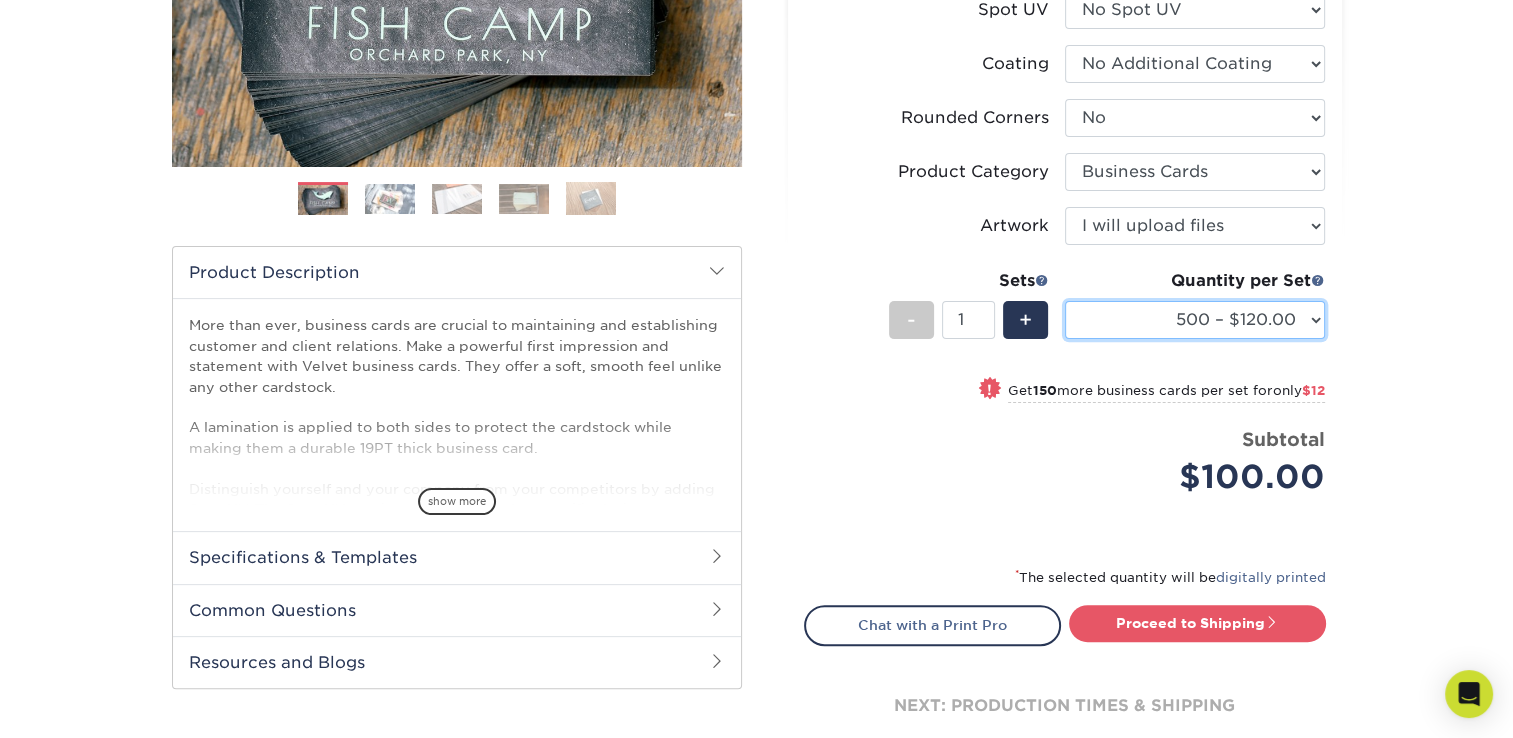 click on "100* – $100.00 250* – $112.00 500 – $120.00 1000 – $156.00 2500 – $307.00 5000 – $483.00 10000 – $814.00" at bounding box center (1195, 320) 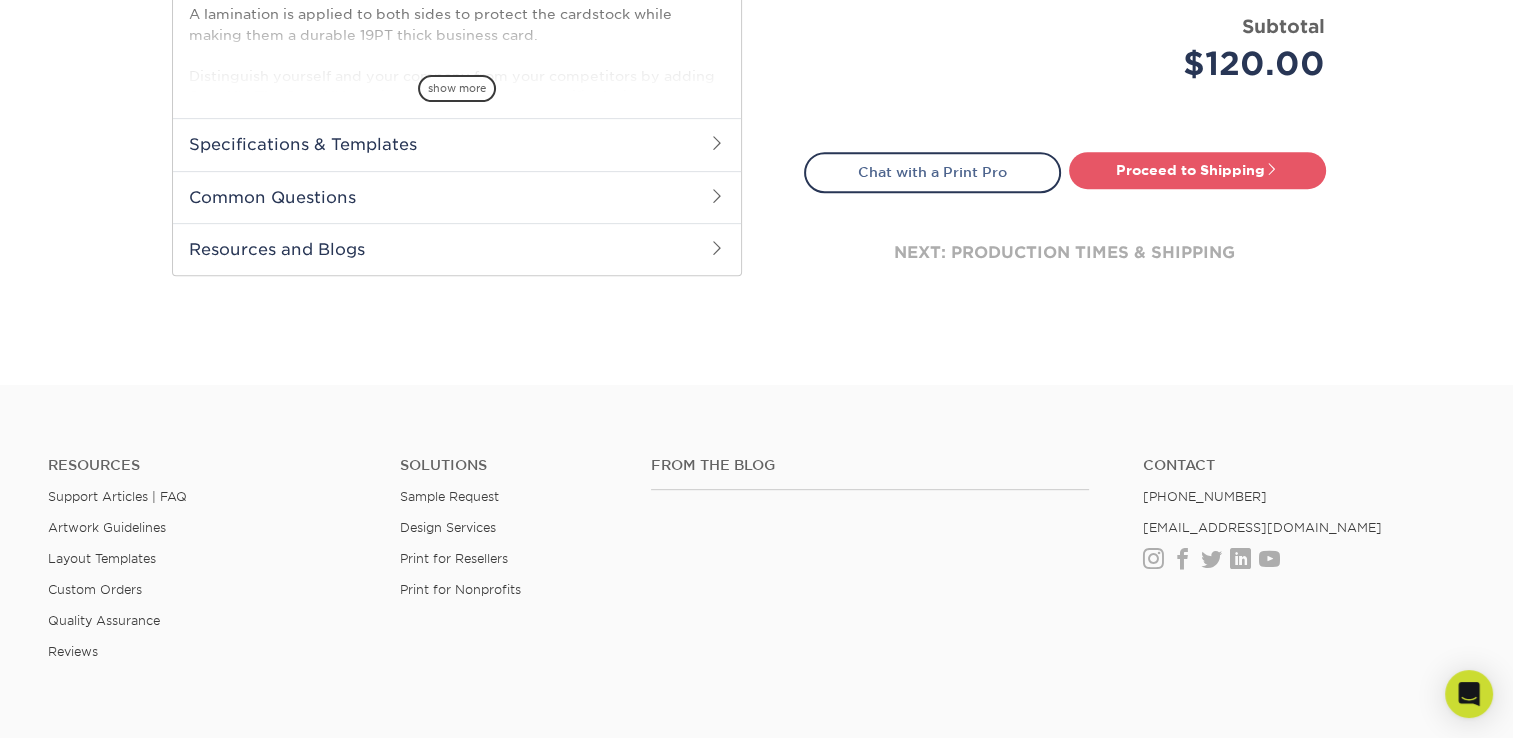 scroll, scrollTop: 847, scrollLeft: 0, axis: vertical 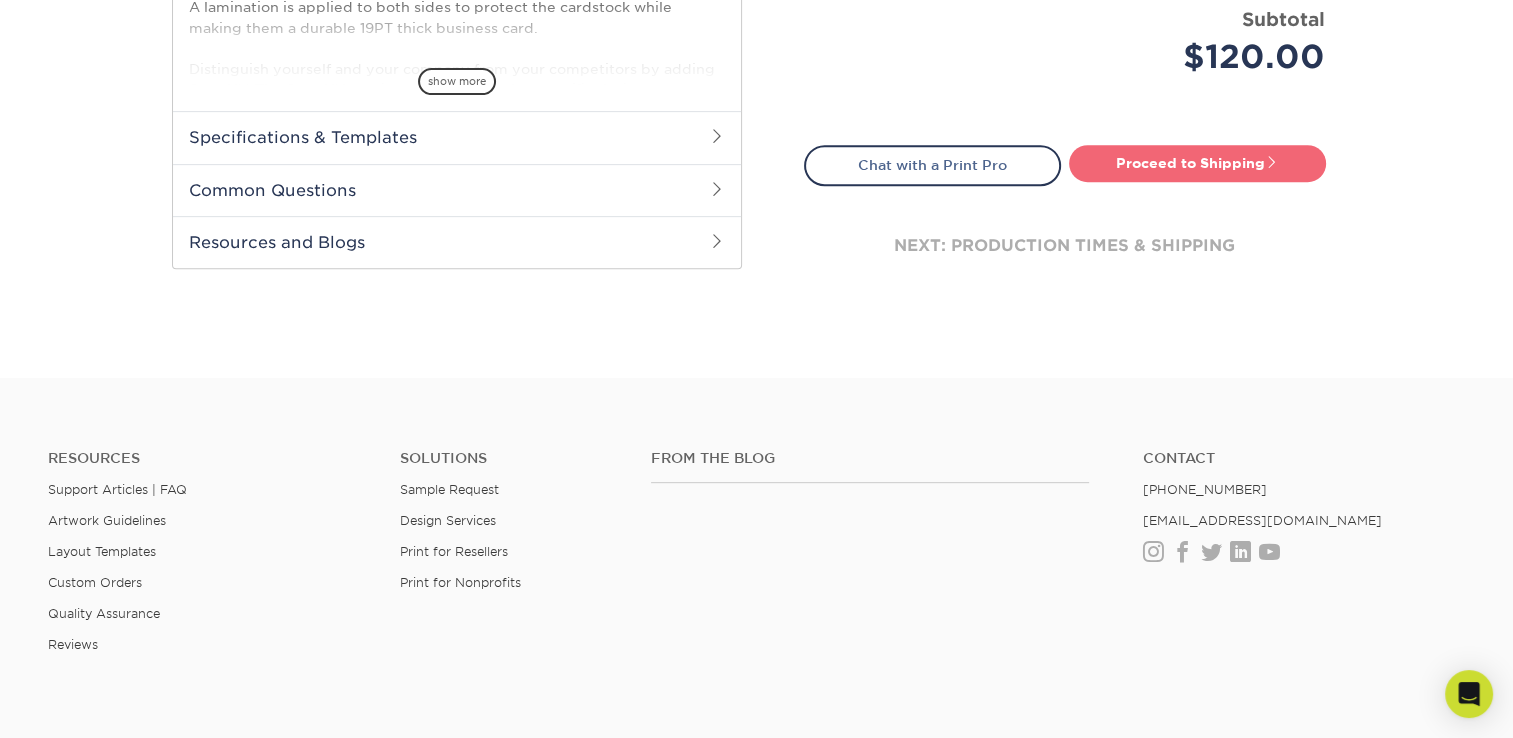 click on "Proceed to Shipping" at bounding box center (1197, 163) 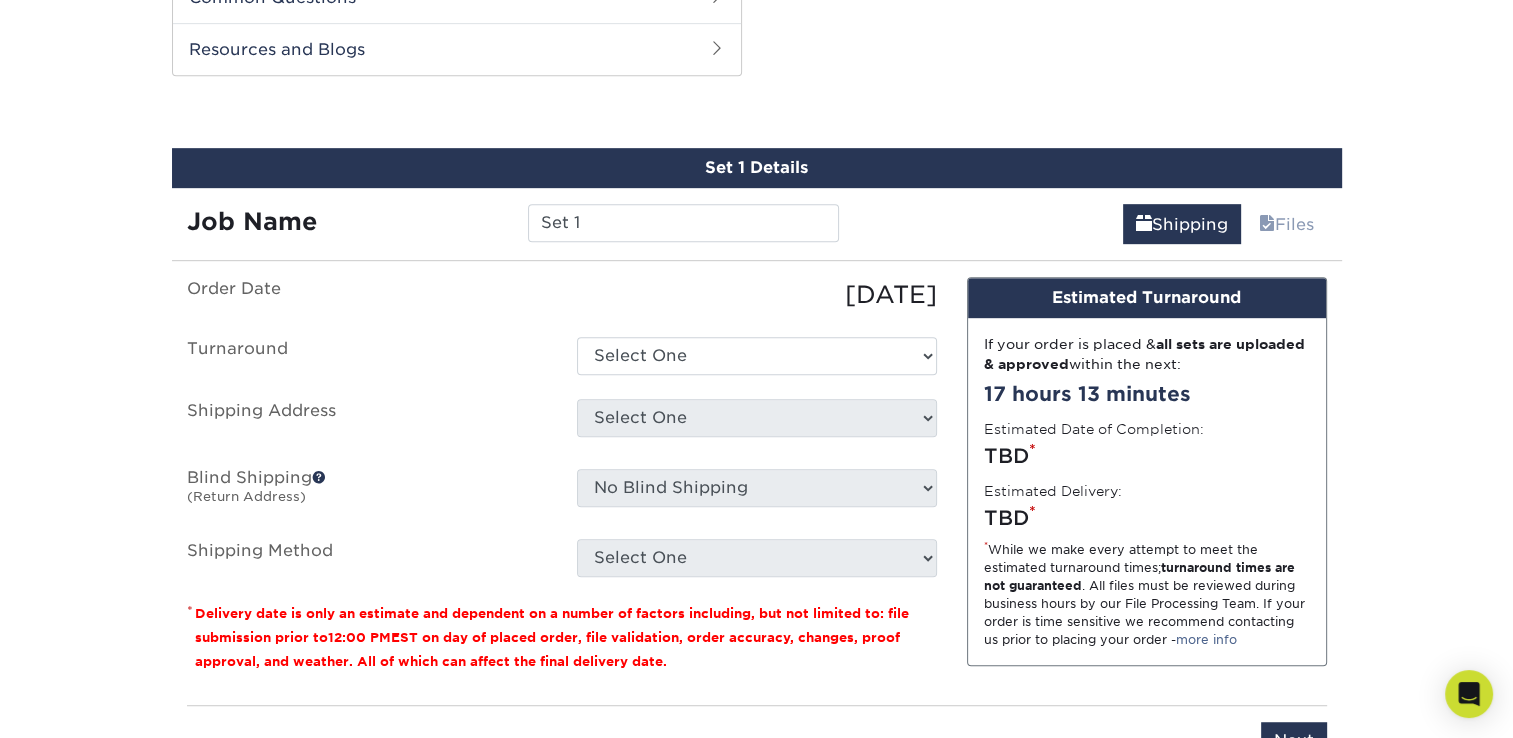 scroll, scrollTop: 1044, scrollLeft: 0, axis: vertical 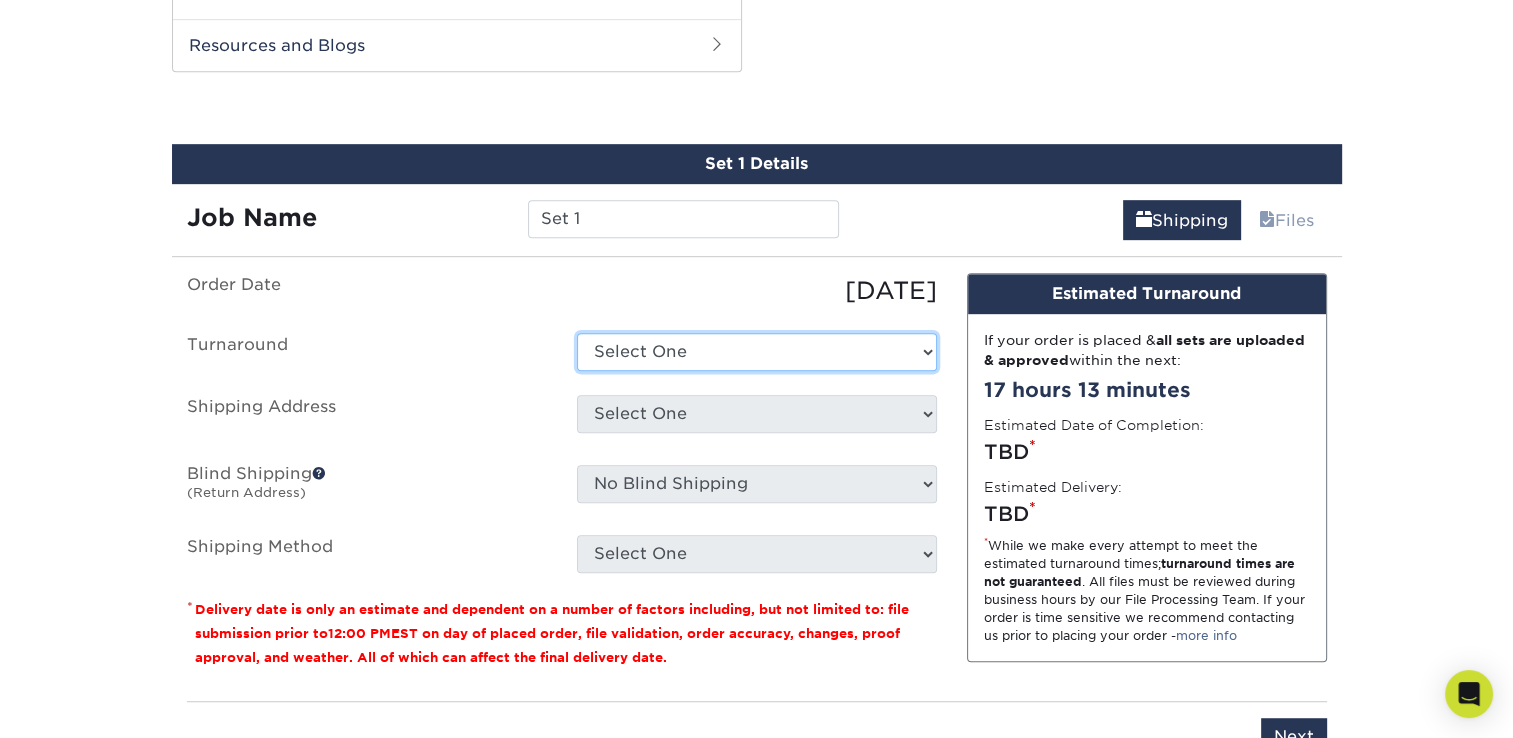 click on "Select One 2-4 Business Days 2 Day Next Business Day" at bounding box center (757, 352) 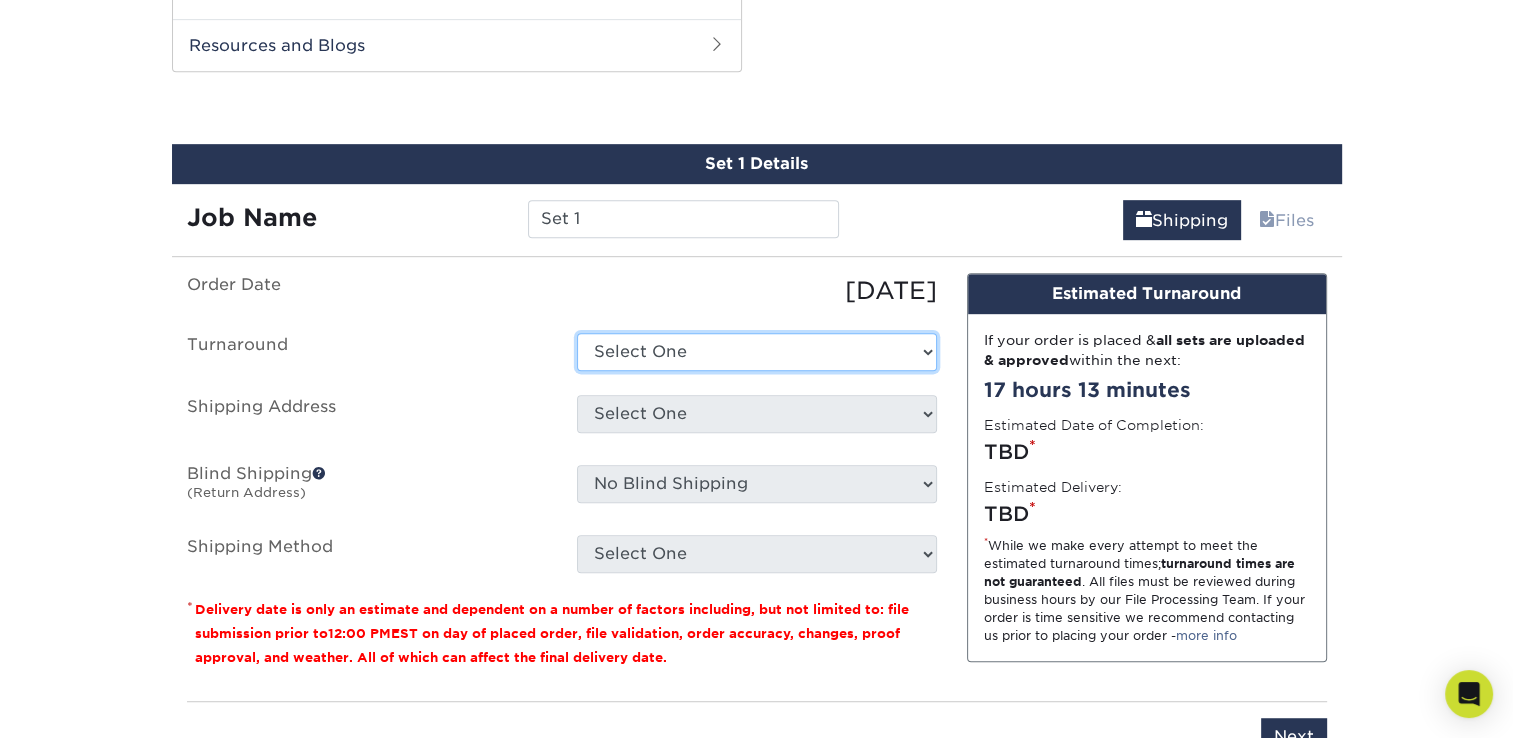 select on "0269a54f-6afa-4918-998f-593919161a79" 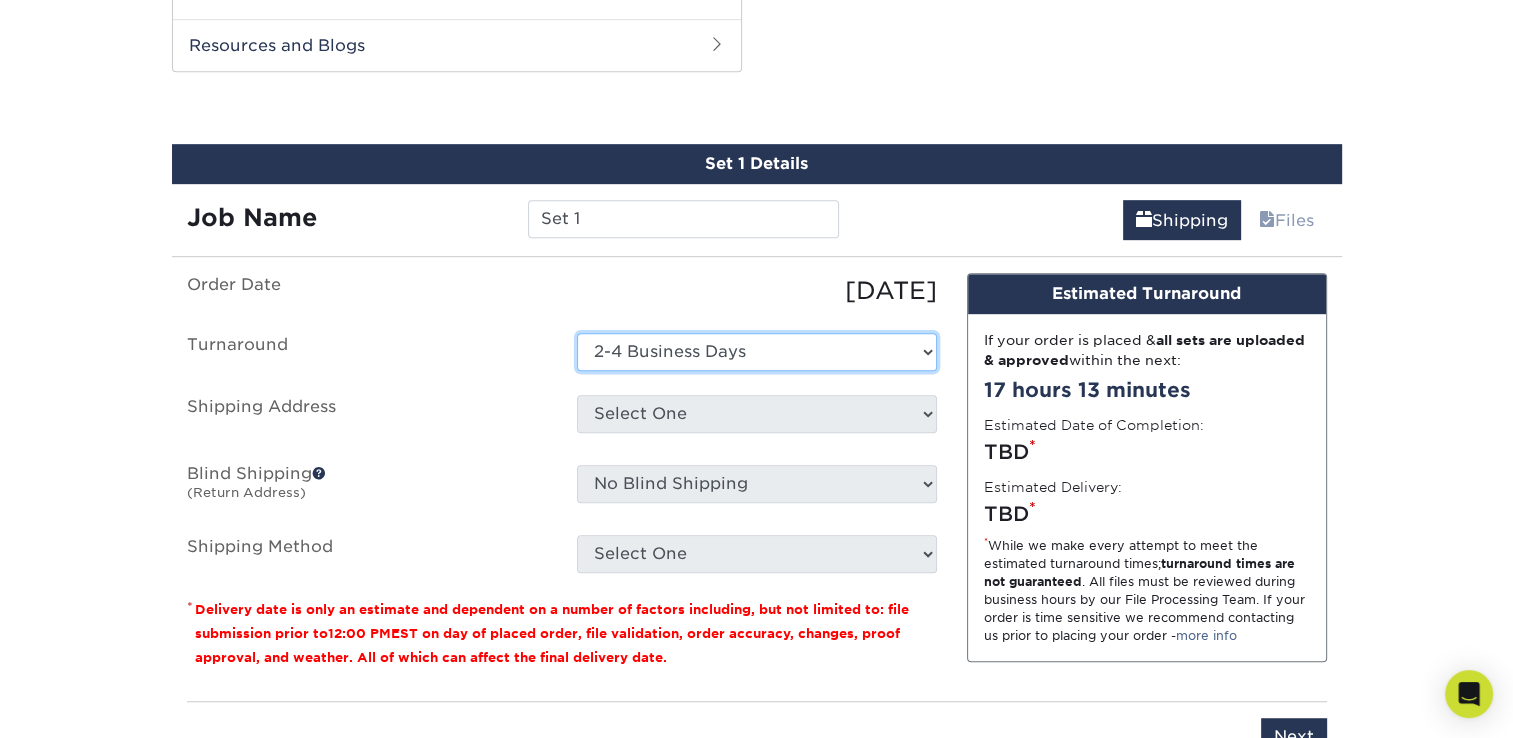click on "Select One 2-4 Business Days 2 Day Next Business Day" at bounding box center (757, 352) 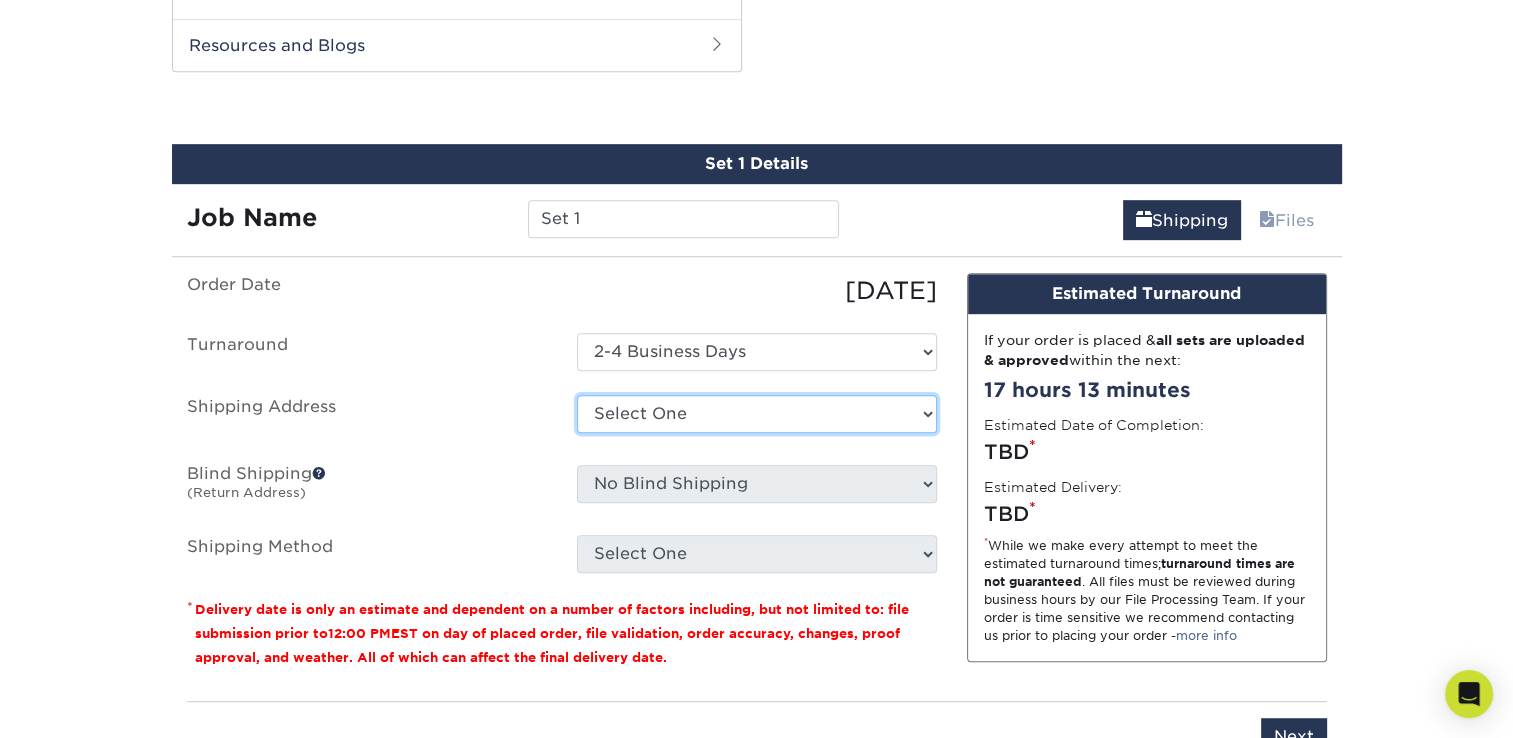 click on "Select One
Mystique Resin Cards
+ Add New Address" at bounding box center [757, 414] 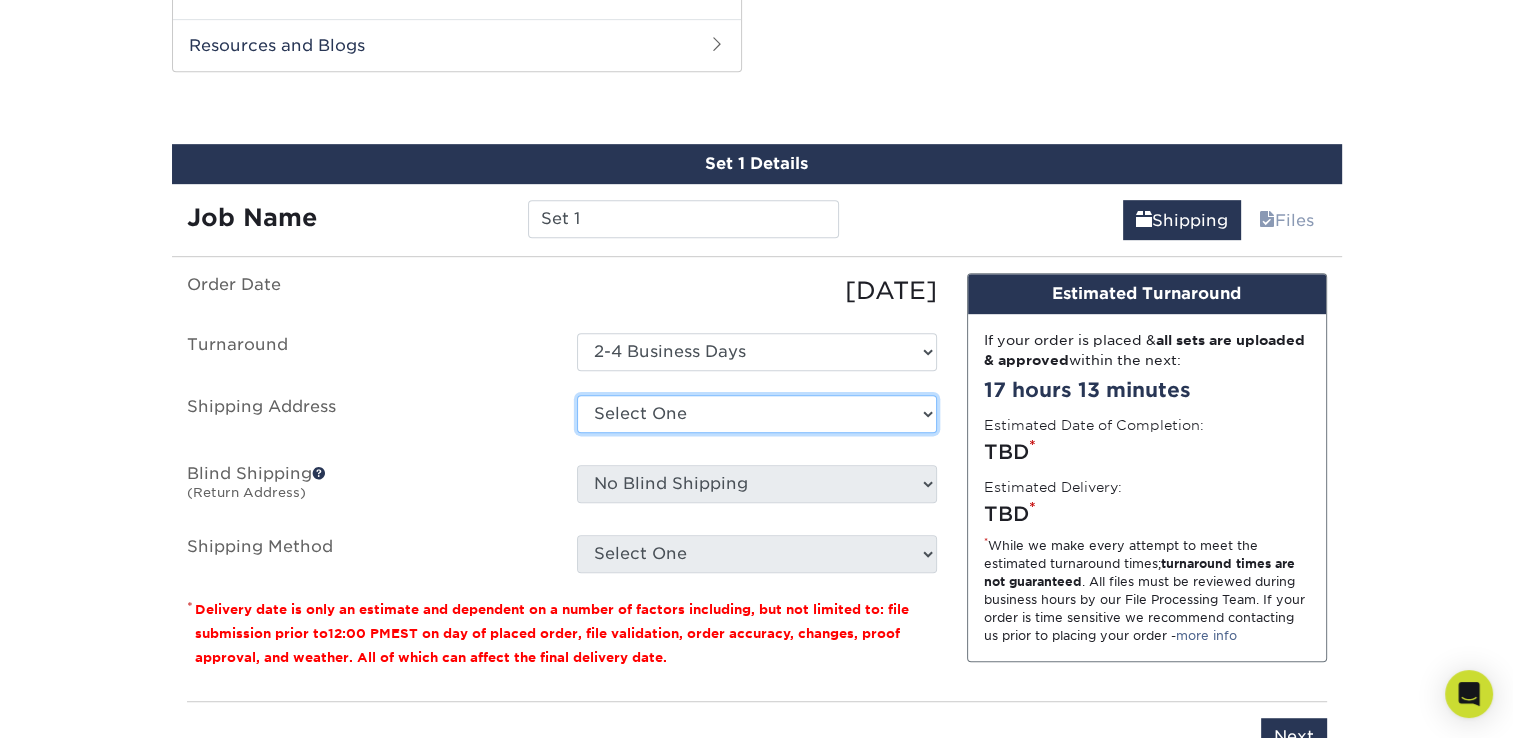 select on "283698" 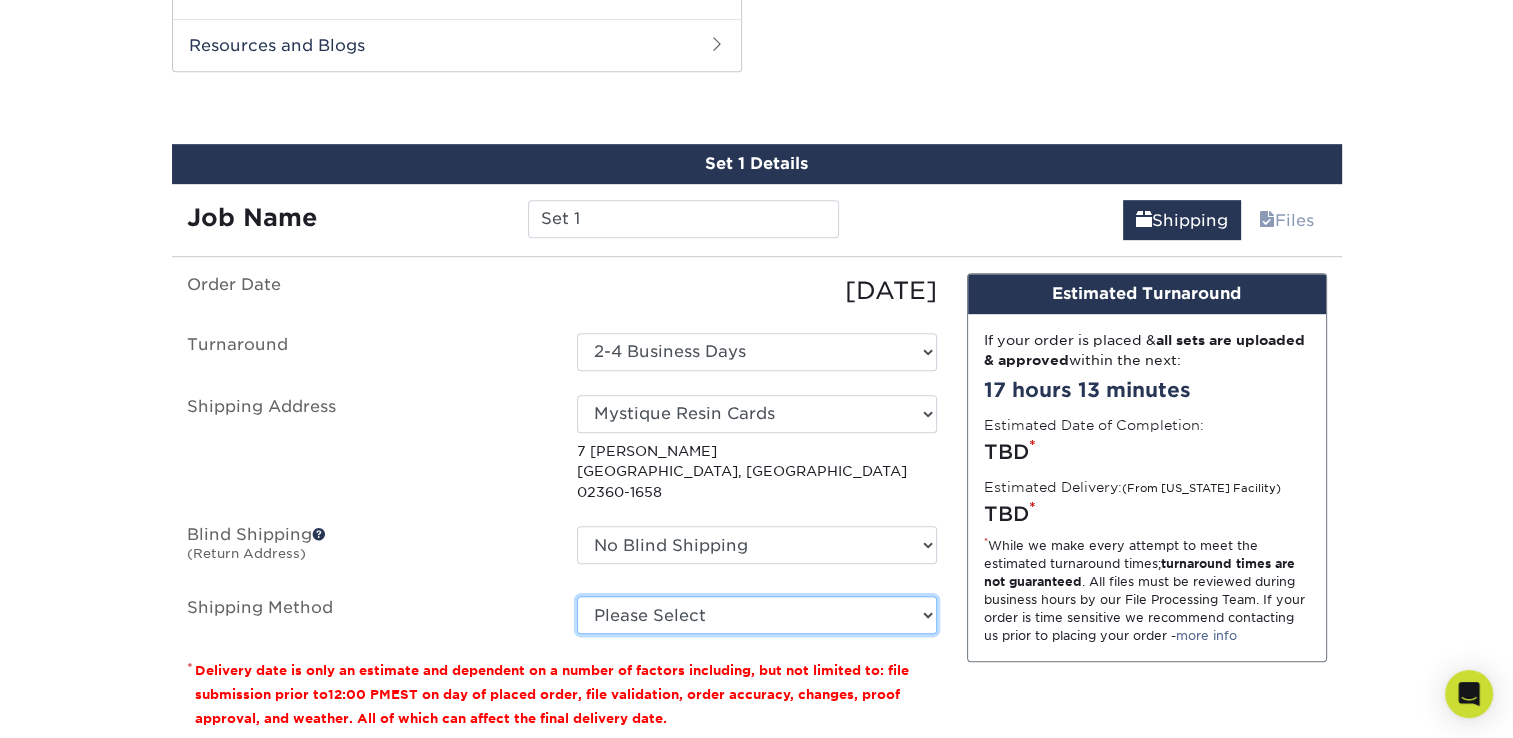 click on "Please Select Ground Shipping (+$8.96) 3 Day Shipping Service (+$19.42) 2 Day Air Shipping (+$19.88) Next Day Shipping by 5pm (+$31.57) Next Day Shipping by 12 noon (+$34.25) Next Day Air Early A.M. (+$163.71)" at bounding box center [757, 615] 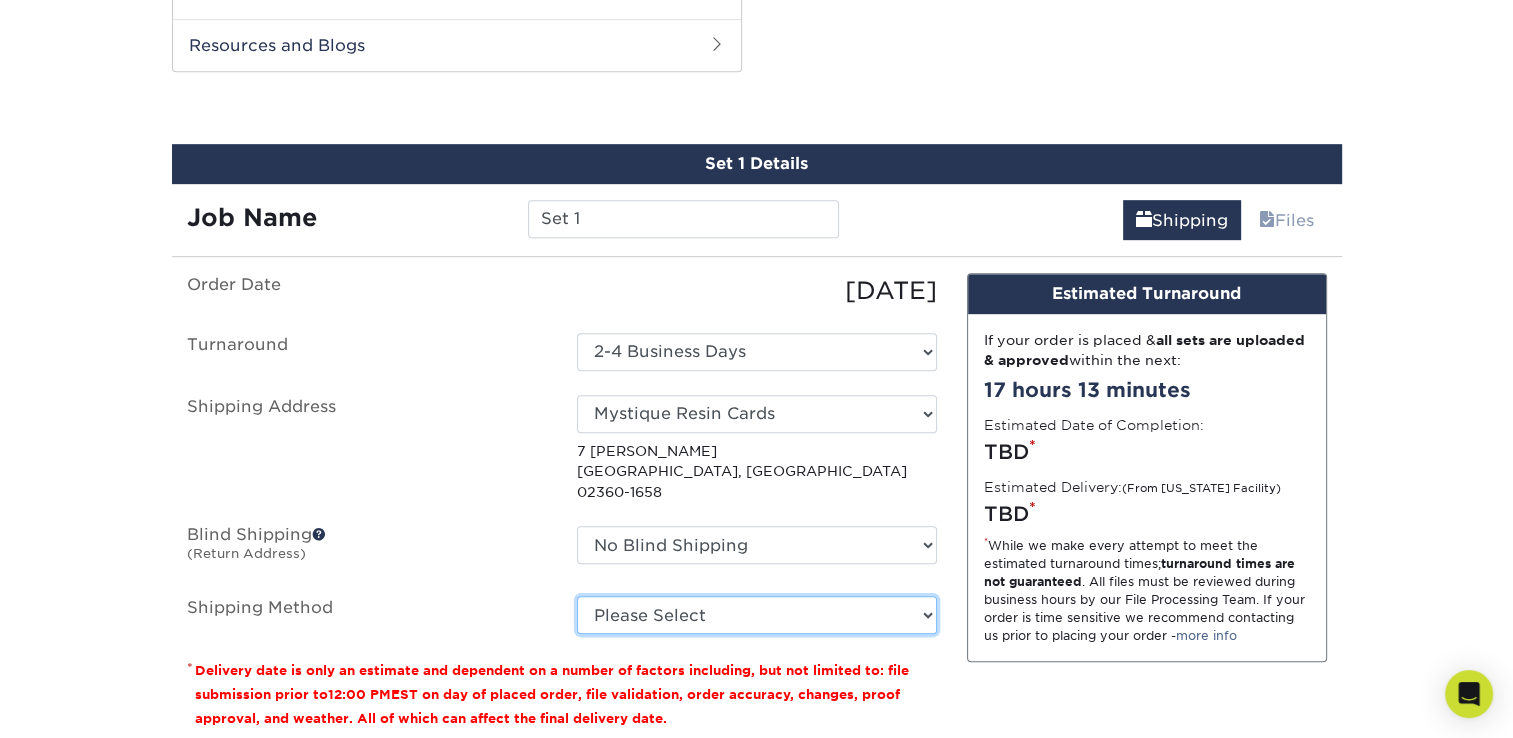 select on "03" 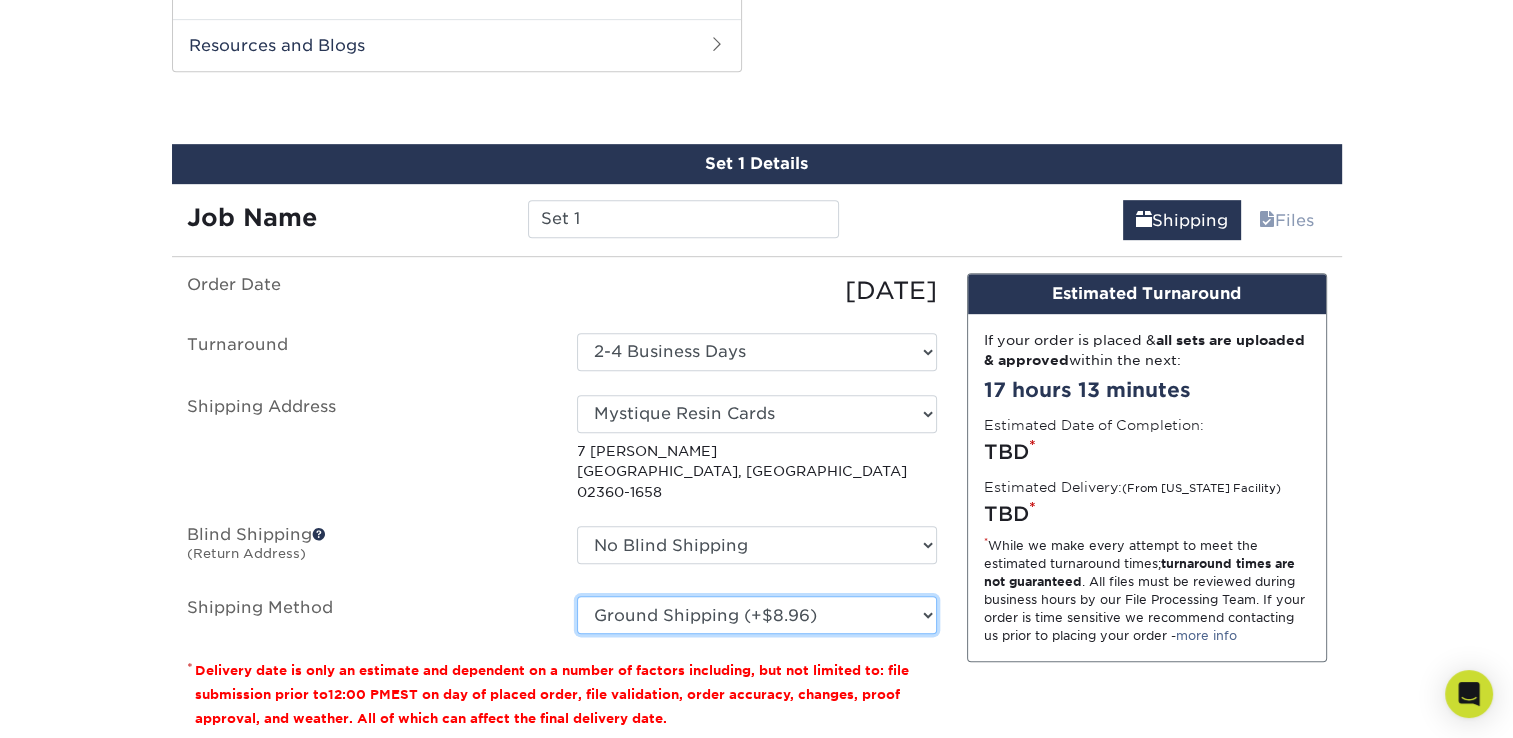click on "Please Select Ground Shipping (+$8.96) 3 Day Shipping Service (+$19.42) 2 Day Air Shipping (+$19.88) Next Day Shipping by 5pm (+$31.57) Next Day Shipping by 12 noon (+$34.25) Next Day Air Early A.M. (+$163.71)" at bounding box center [757, 615] 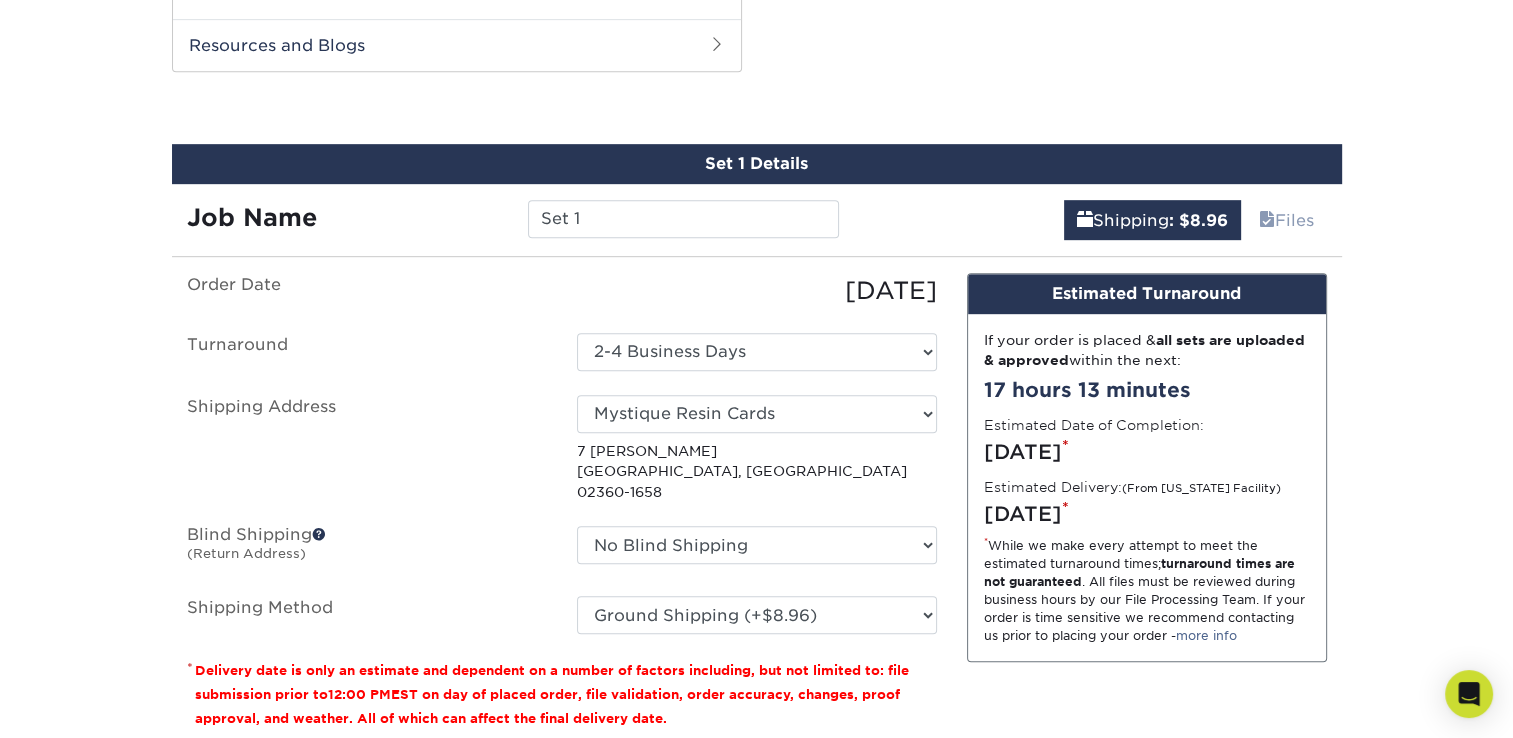 click on "Order Date
07/11/2025
Turnaround
Select One 2-4 Business Days 2 Day Next Business Day
Shipping Address
Select One
Mystique Resin Cards
+ Add New Address
7 Philip Cir  Plymouth, MA 02360-1658
Blind Shipping  (Return Address)
No Blind Shipping
Mystique Resin Cards
+ Add New Address
Shipping Method
Please Select Ground Shipping (+$8.96) 3 Day Shipping Service (+$19.42)" at bounding box center (562, 453) 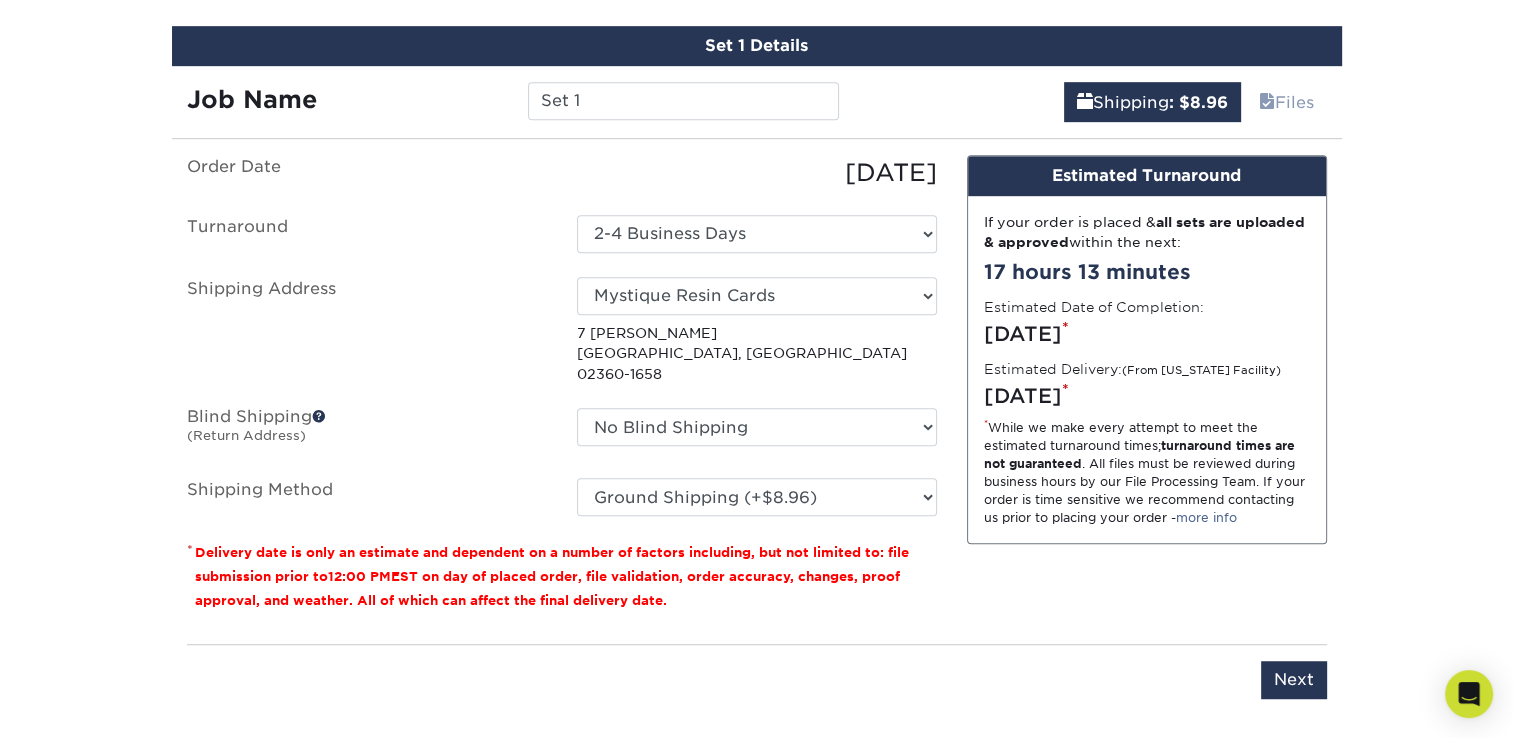 scroll, scrollTop: 1164, scrollLeft: 0, axis: vertical 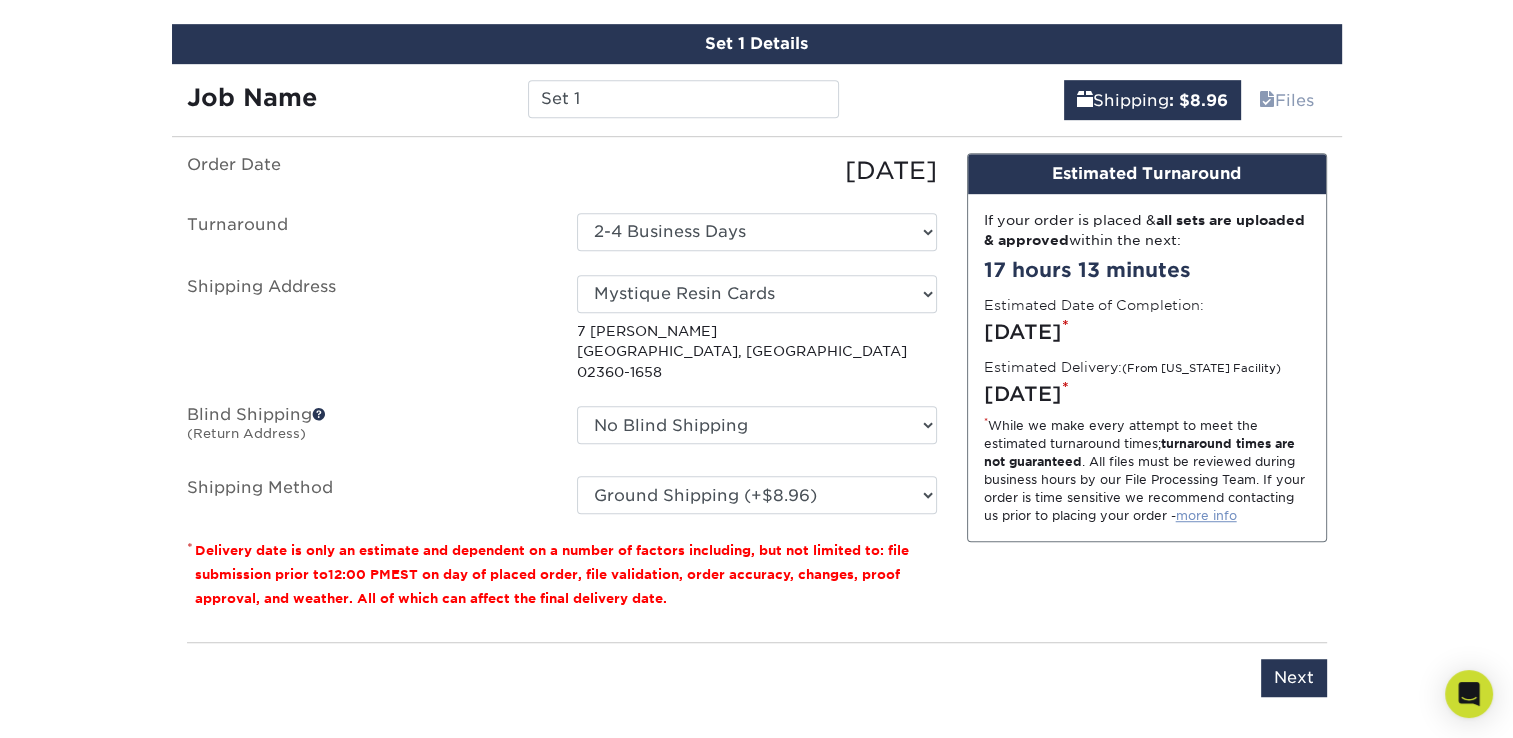 click on "more info" at bounding box center [1206, 515] 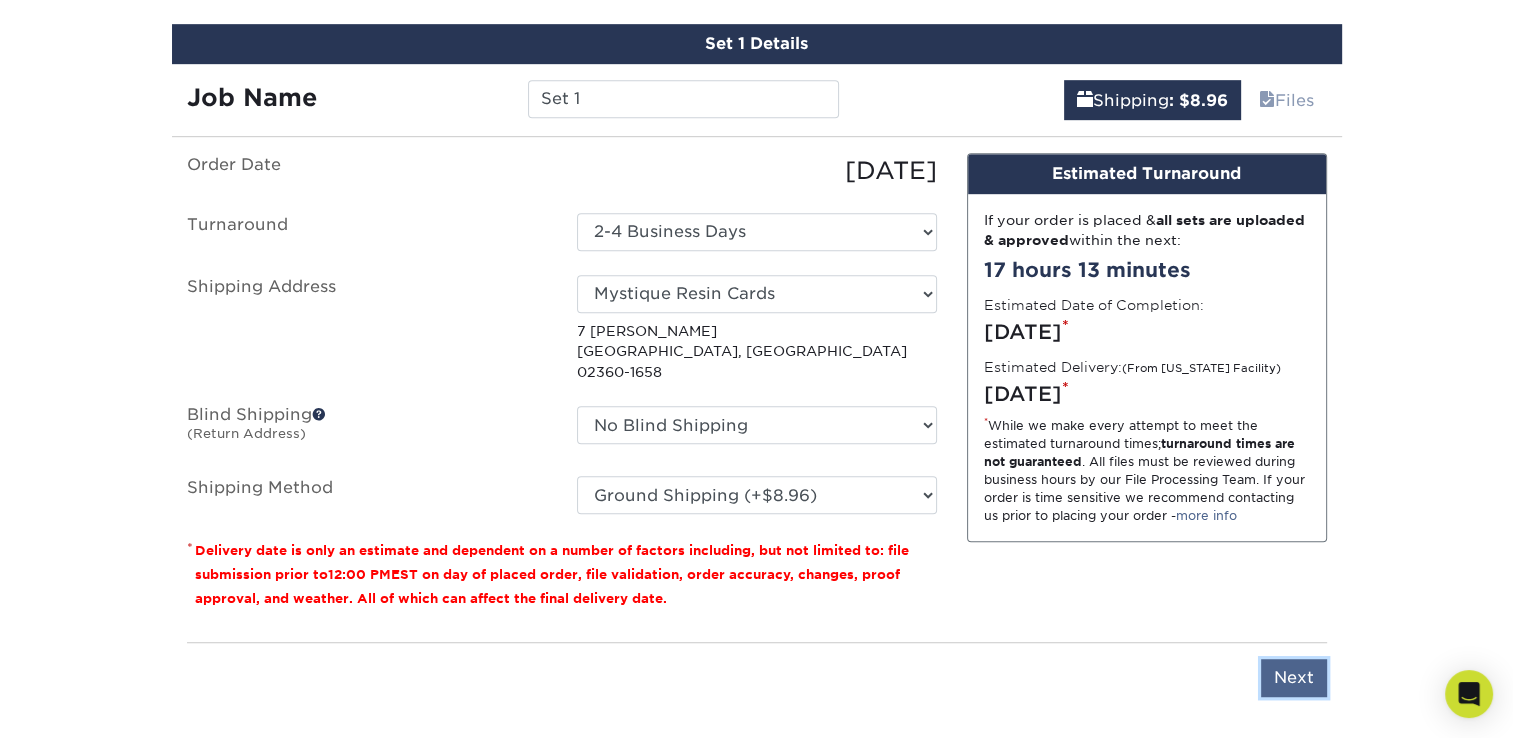 click on "Next" at bounding box center (1294, 678) 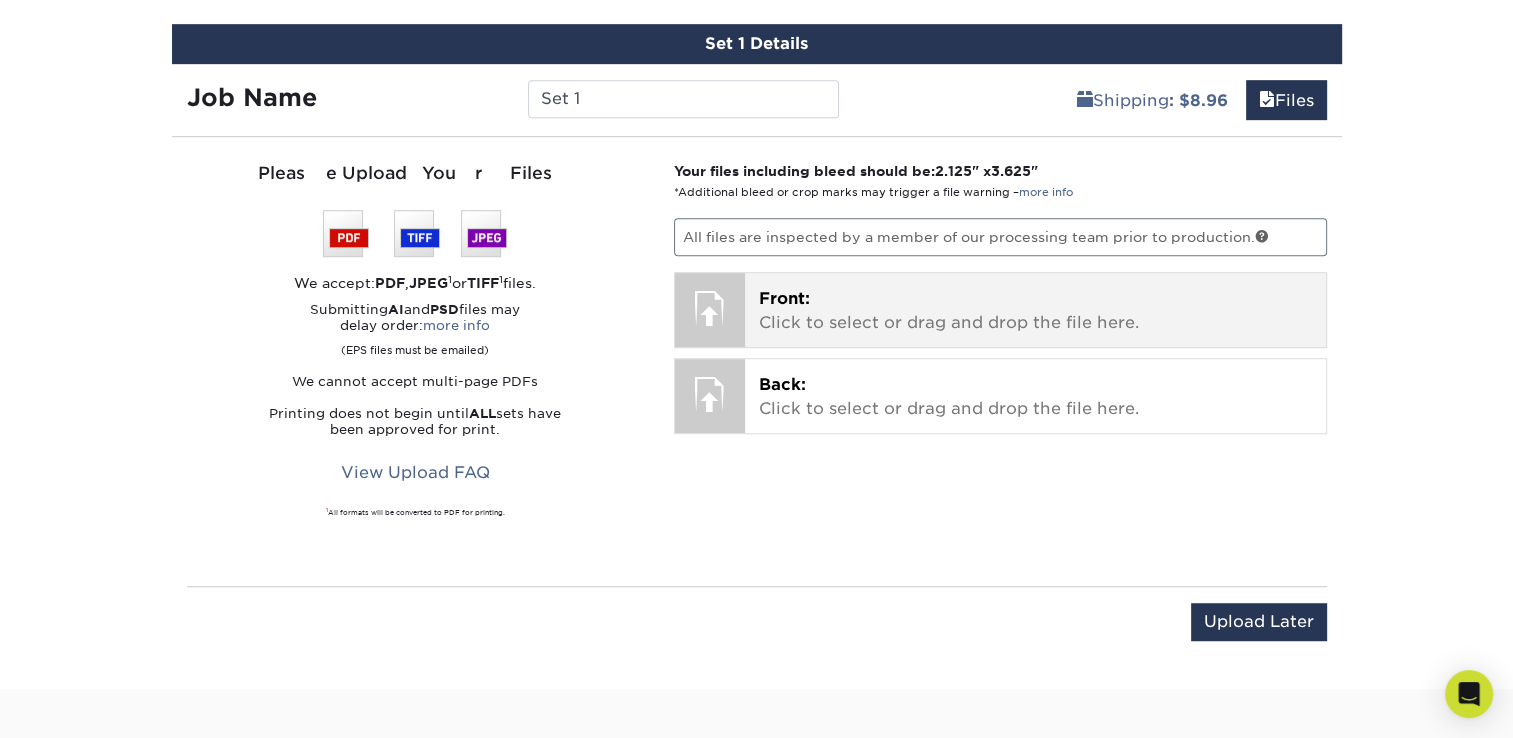 click on "Front: Click to select or drag and drop the file here.
Choose file" at bounding box center (1035, 310) 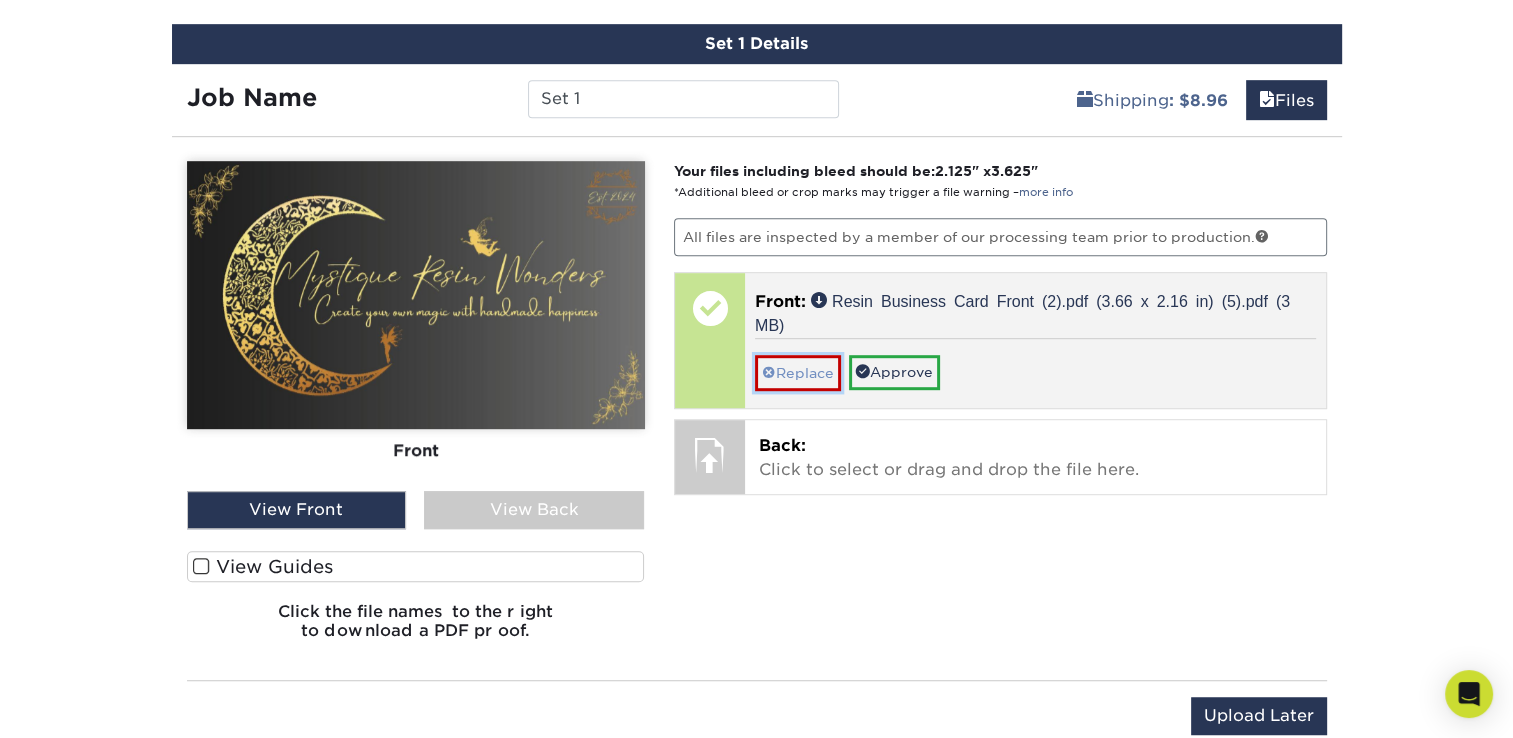 click on "Replace" at bounding box center (798, 372) 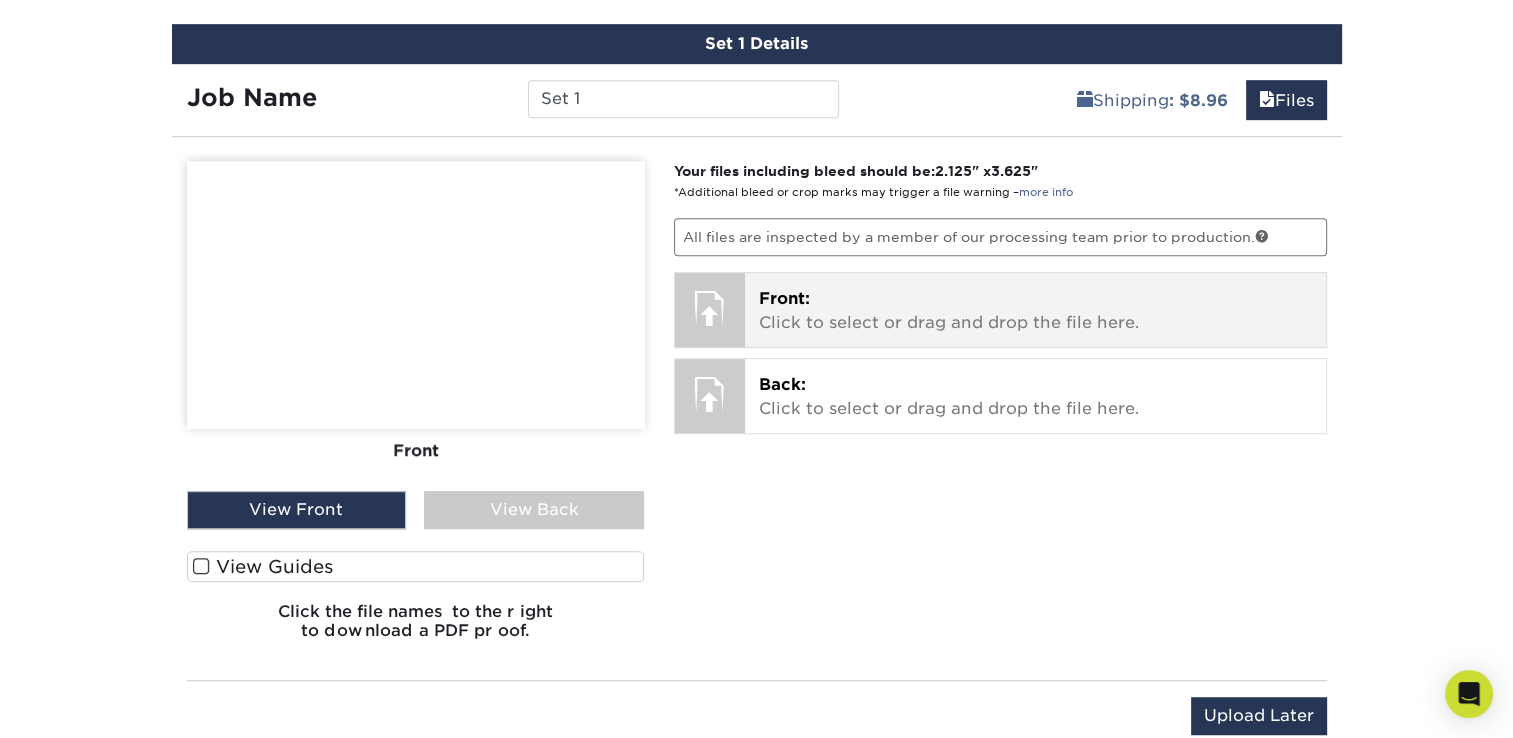 click on "Front: Click to select or drag and drop the file here.
Choose file
Resin Business Card Front (2).pdf (3.66 x 2.16 in) (5).pdf      2.9  MiB               ✔    ✘" at bounding box center (1035, 310) 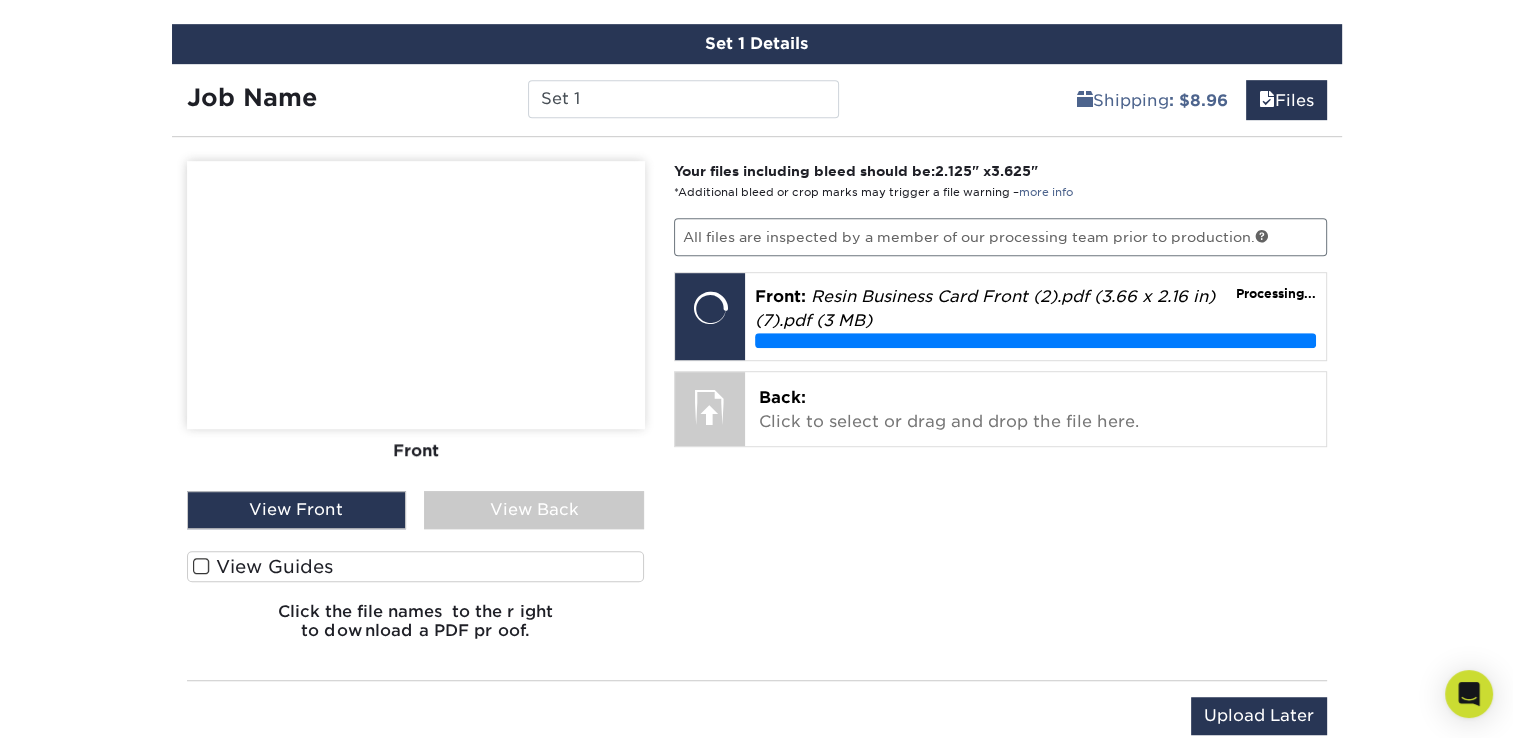 click on "View Guides" at bounding box center [416, 566] 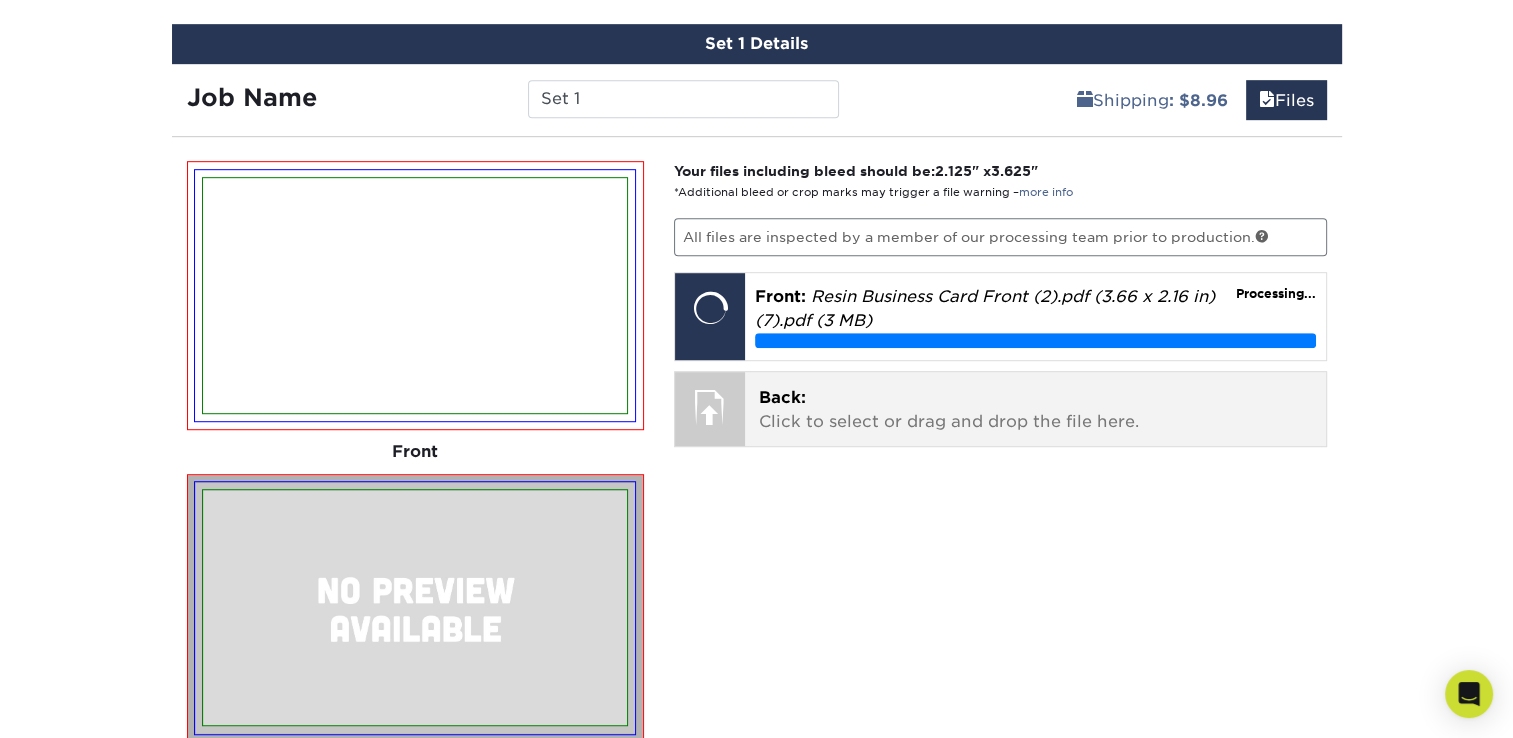 click on "Back: Click to select or drag and drop the file here.
Choose file" at bounding box center [1035, 409] 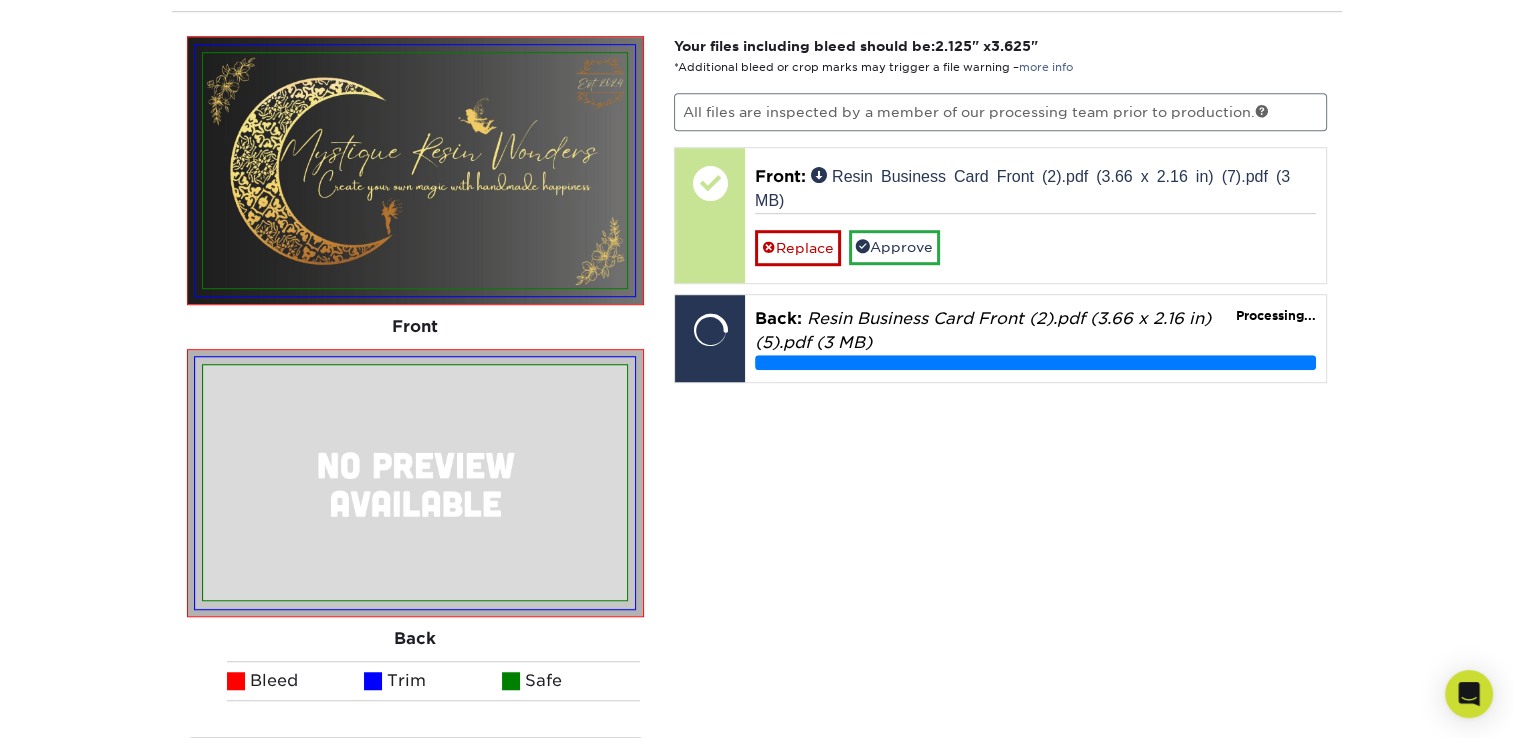 scroll, scrollTop: 1290, scrollLeft: 0, axis: vertical 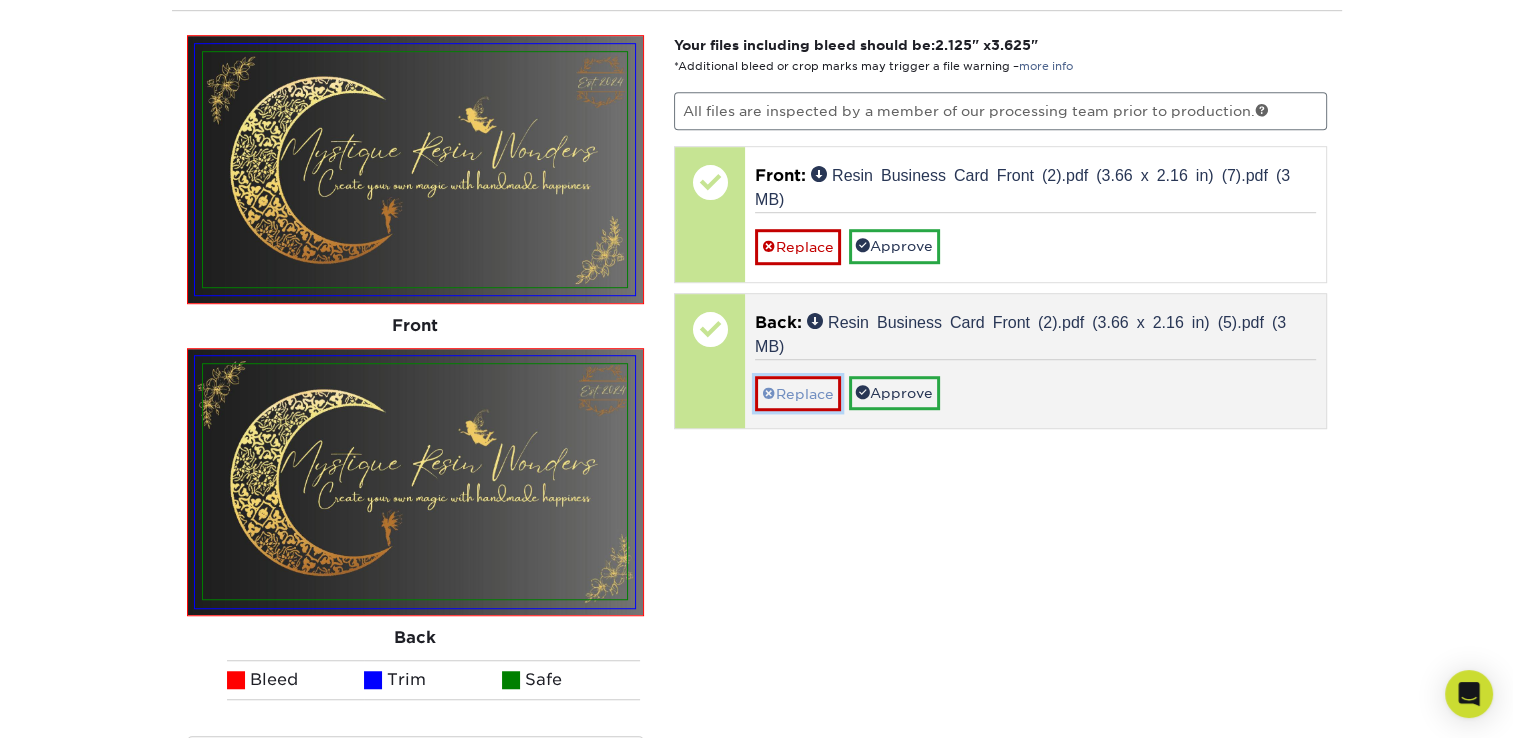 click on "Replace" at bounding box center [798, 393] 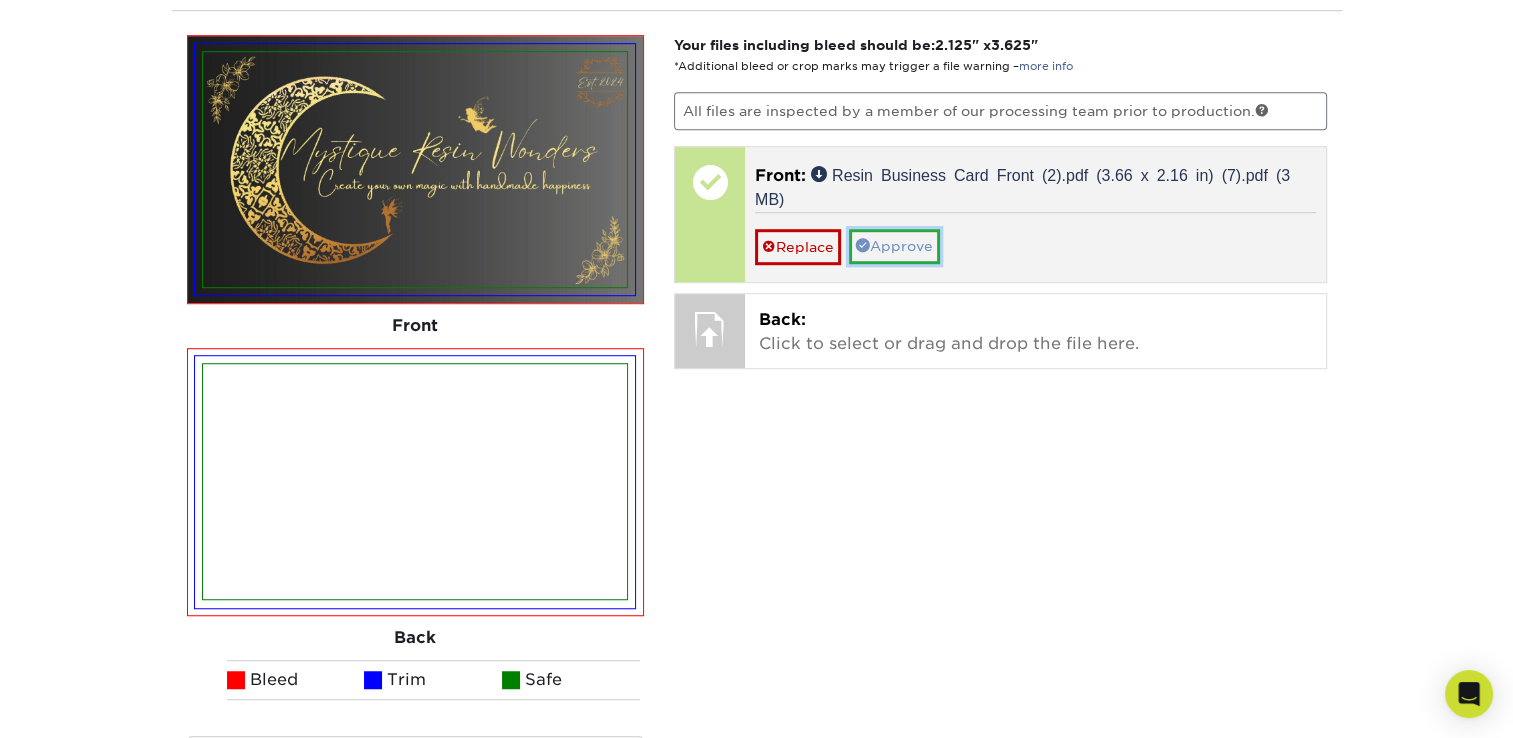 click on "Approve" at bounding box center (894, 246) 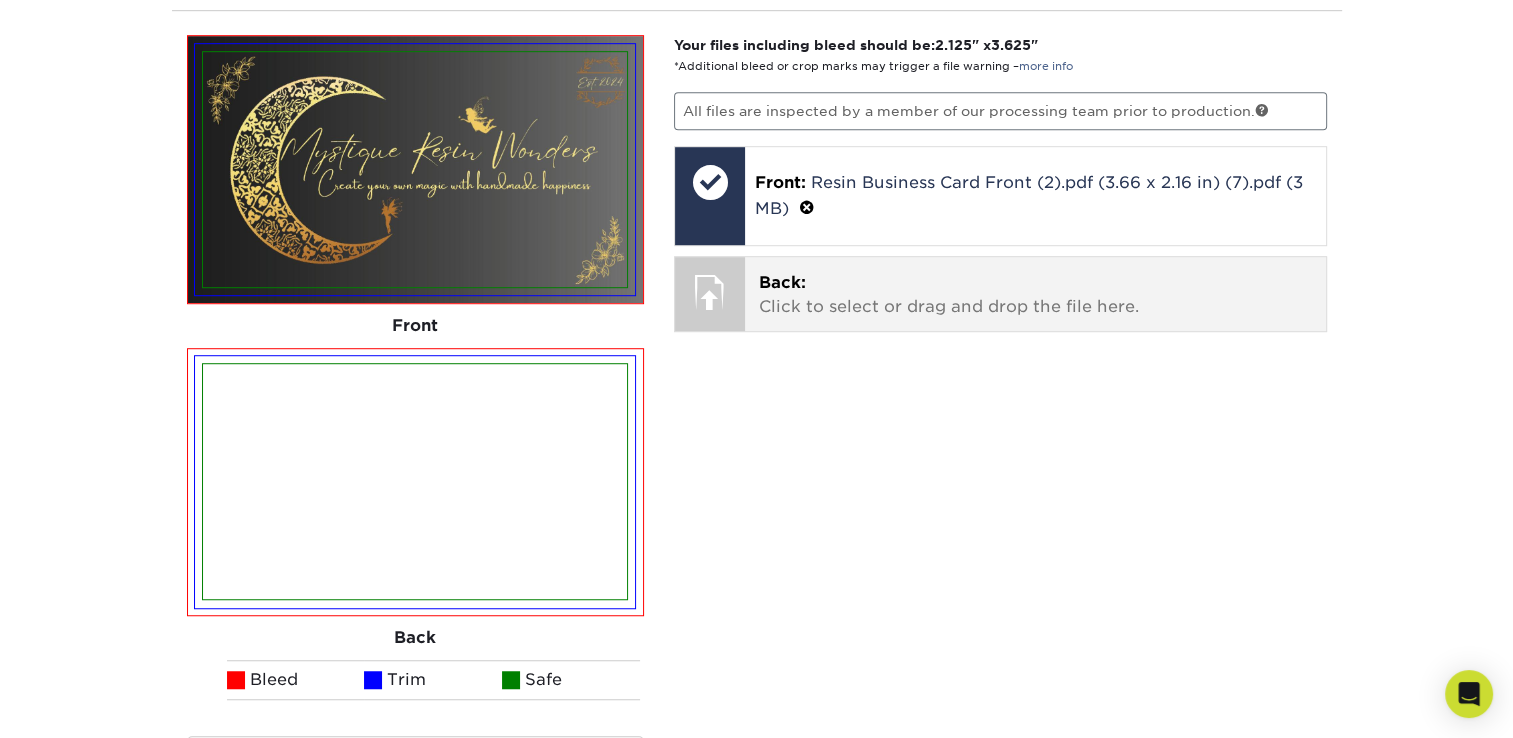 click on "Back:" at bounding box center [782, 282] 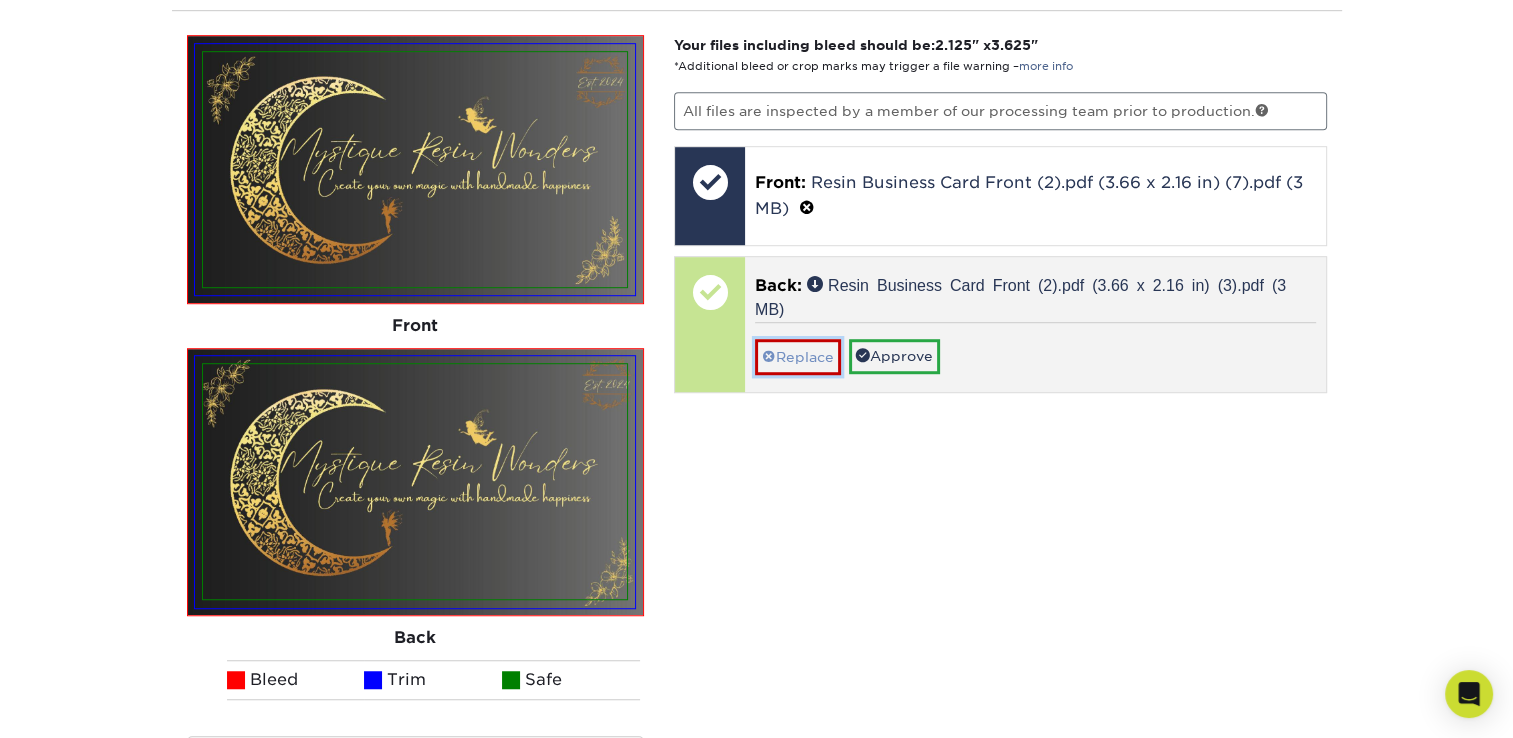 click on "Replace" at bounding box center (798, 356) 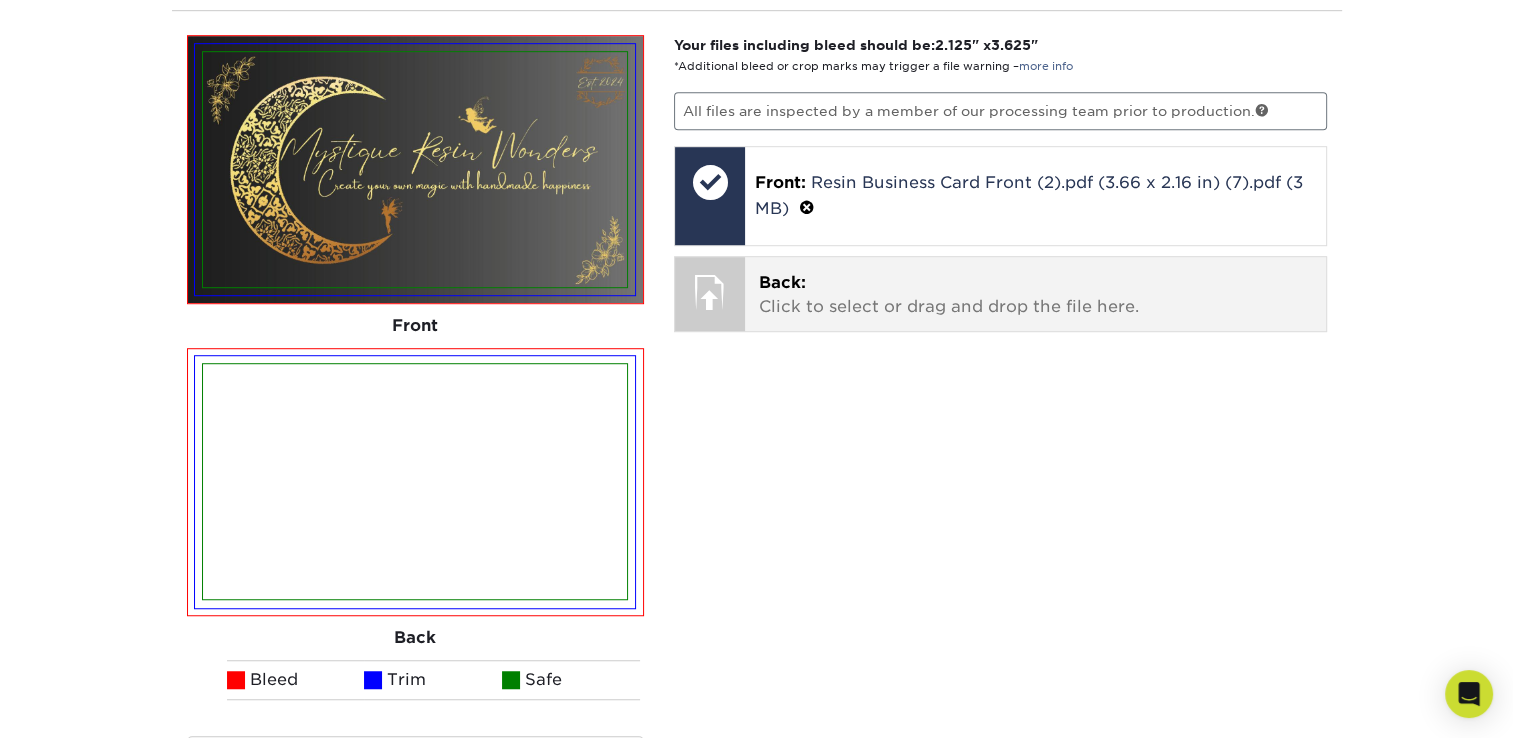 click on "Back: Click to select or drag and drop the file here." at bounding box center [1035, 295] 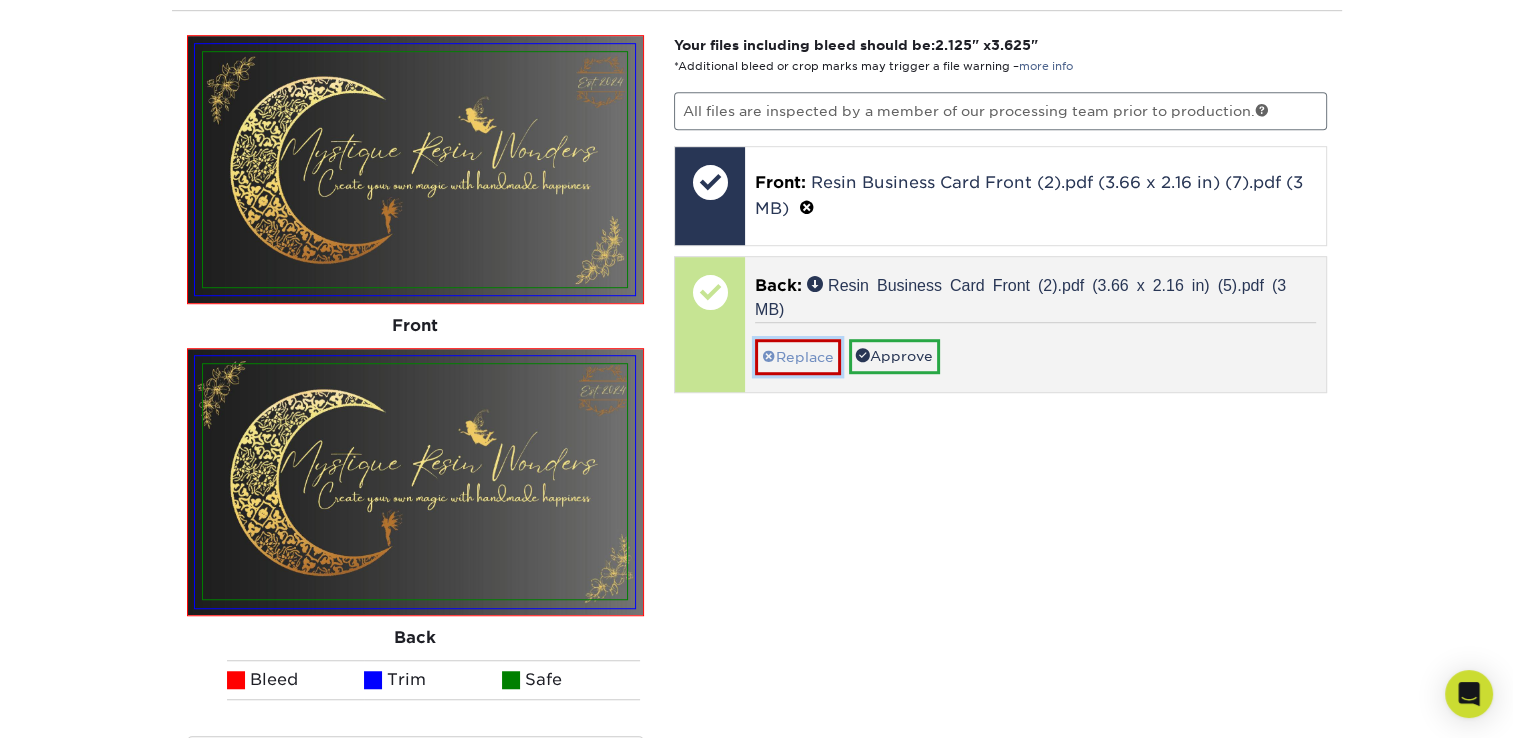 click on "Replace" at bounding box center (798, 356) 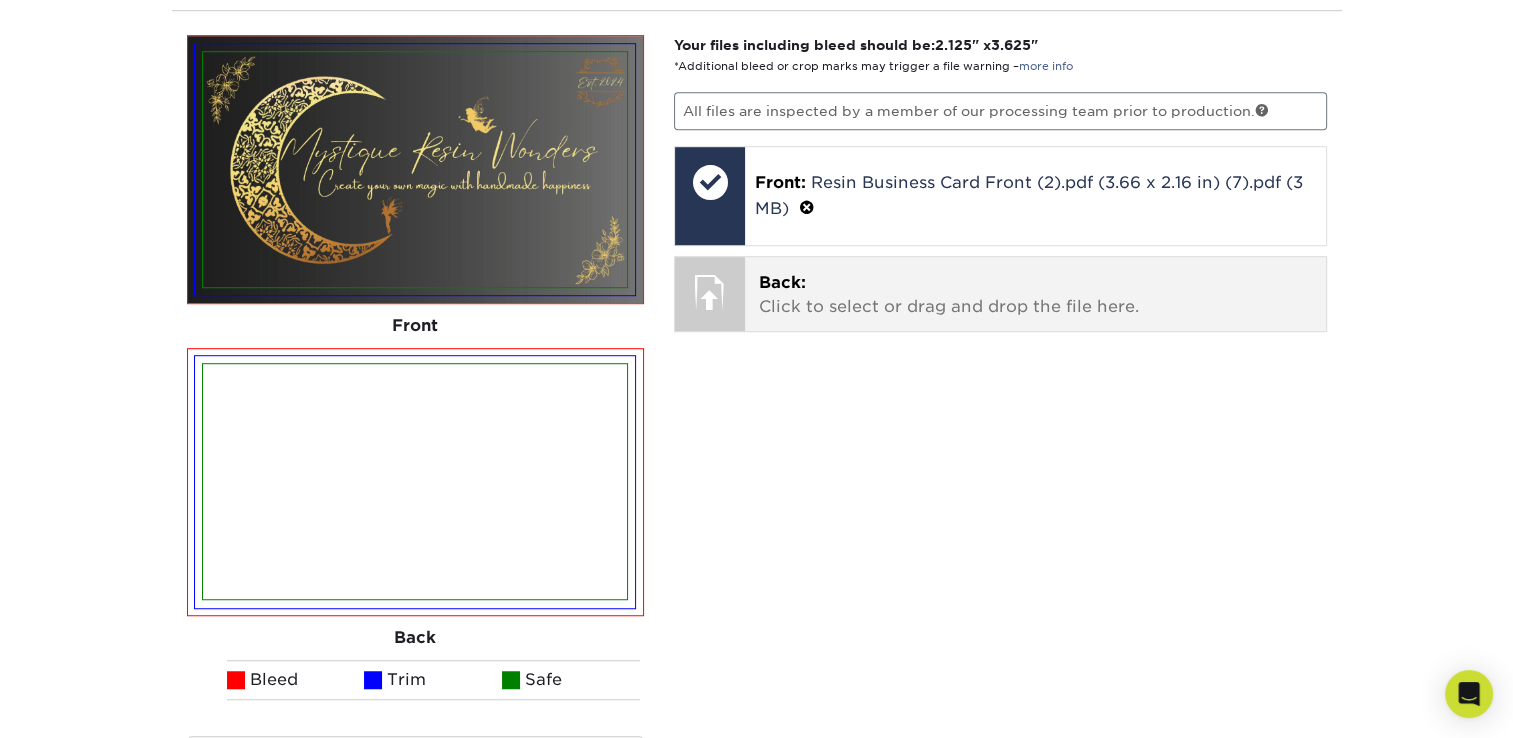 click at bounding box center (710, 292) 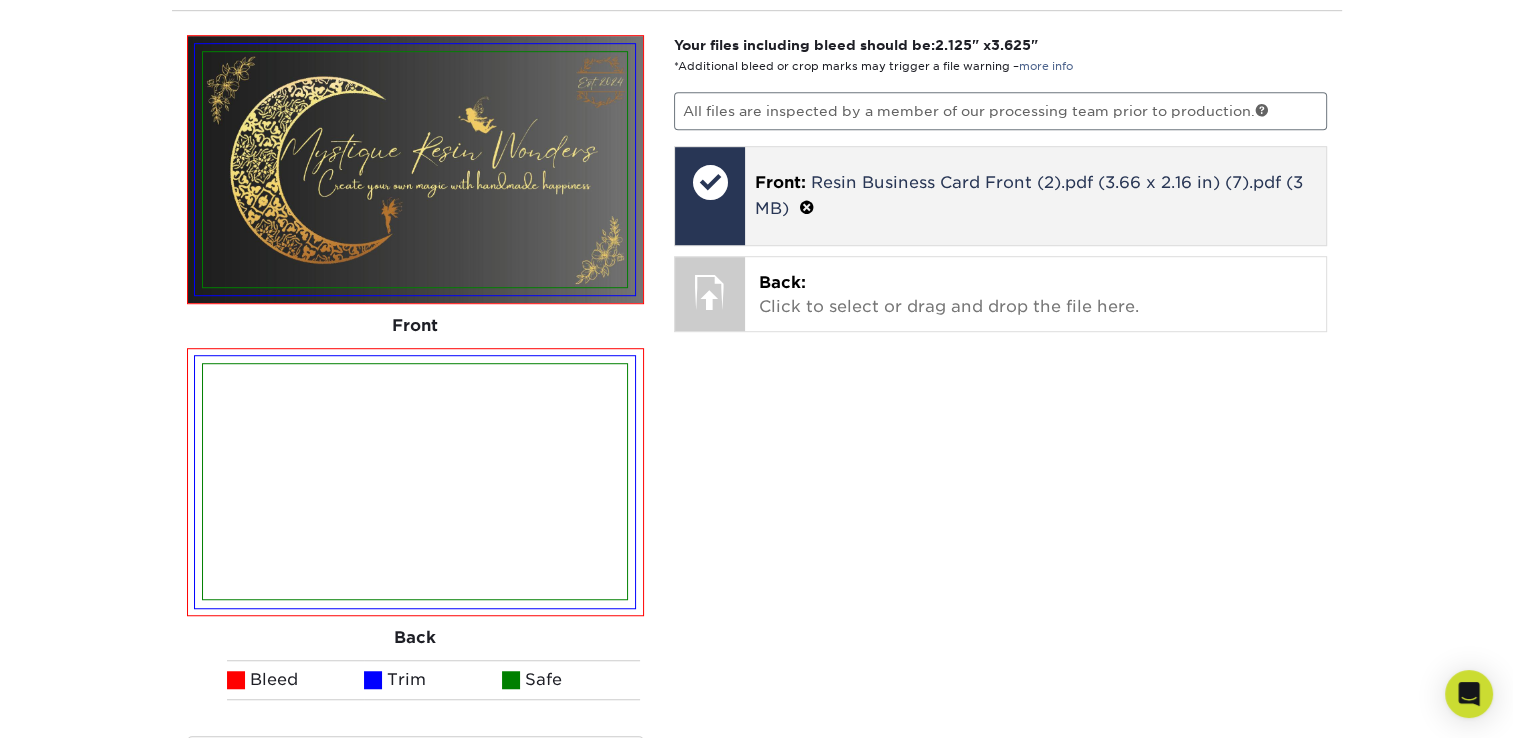 drag, startPoint x: 731, startPoint y: 296, endPoint x: 695, endPoint y: 235, distance: 70.83079 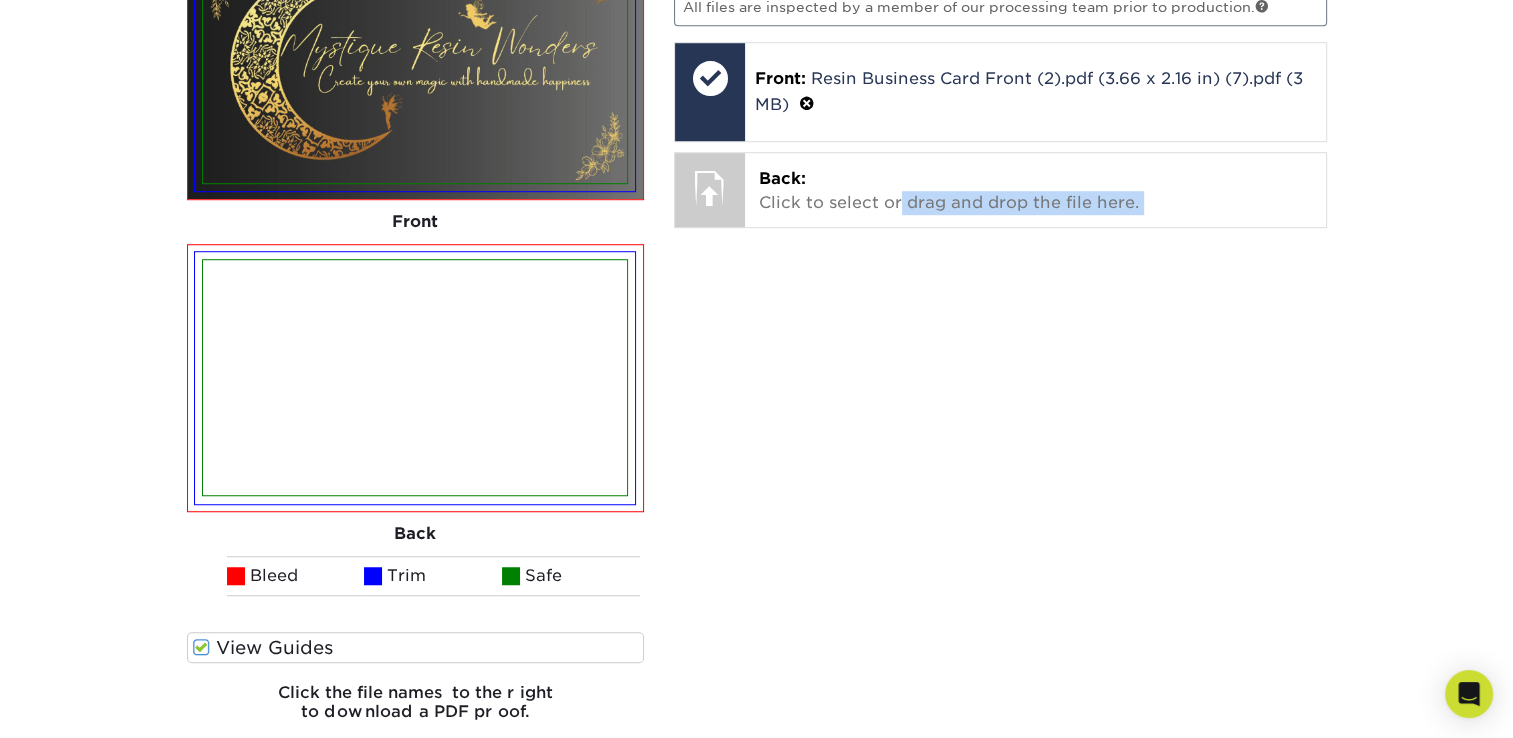 scroll, scrollTop: 1671, scrollLeft: 0, axis: vertical 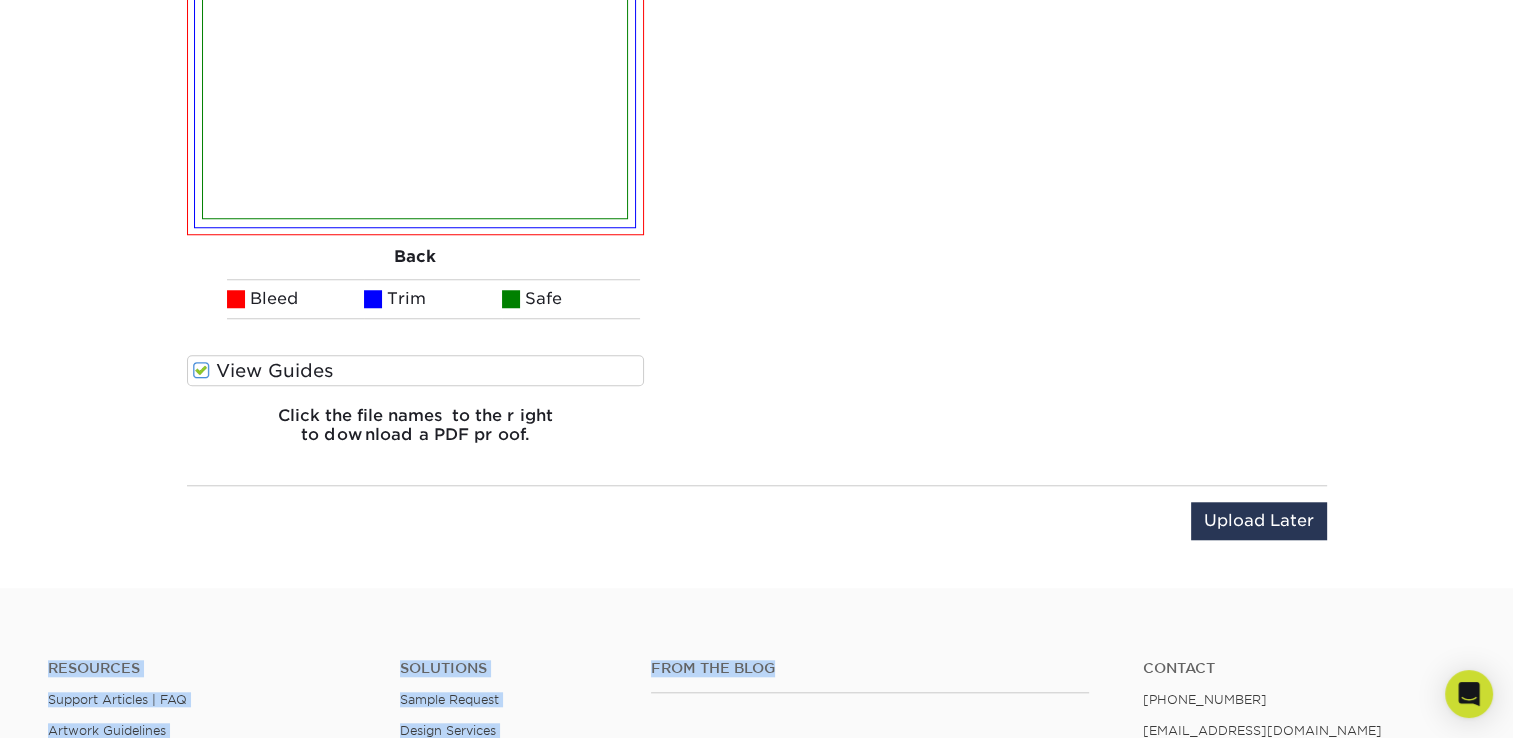 drag, startPoint x: 900, startPoint y: 658, endPoint x: 870, endPoint y: 762, distance: 108.24047 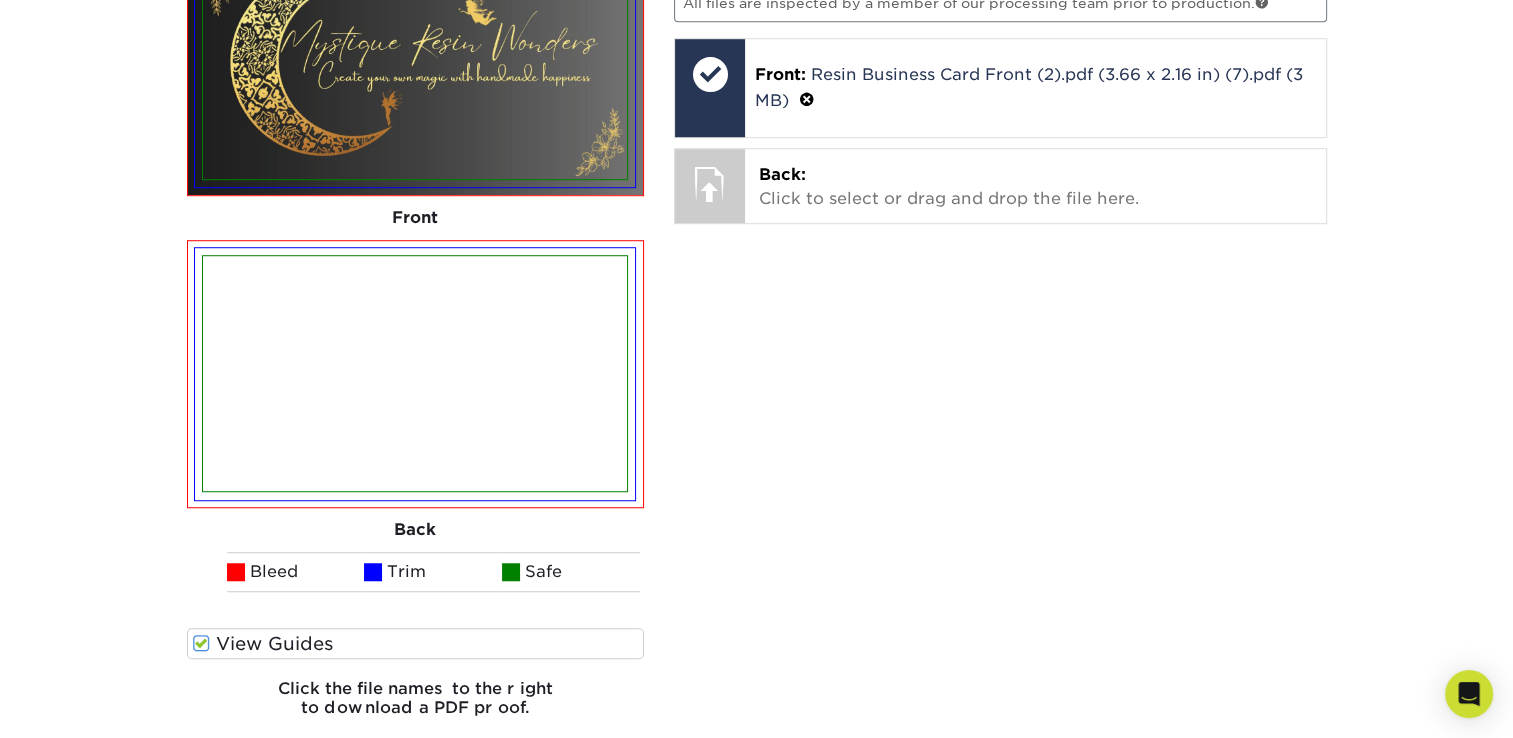 scroll, scrollTop: 1393, scrollLeft: 0, axis: vertical 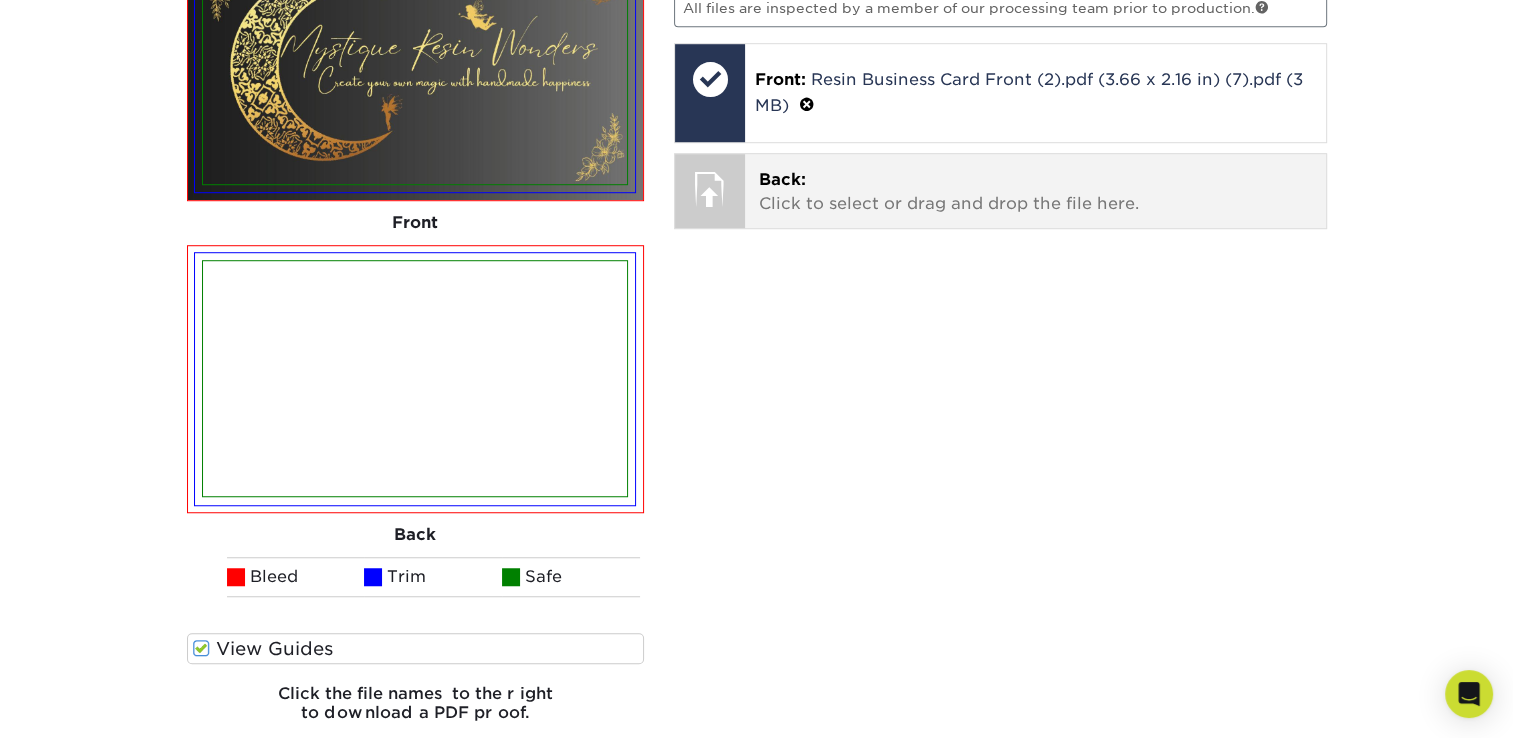 click on "Back: Click to select or drag and drop the file here." at bounding box center (1035, 192) 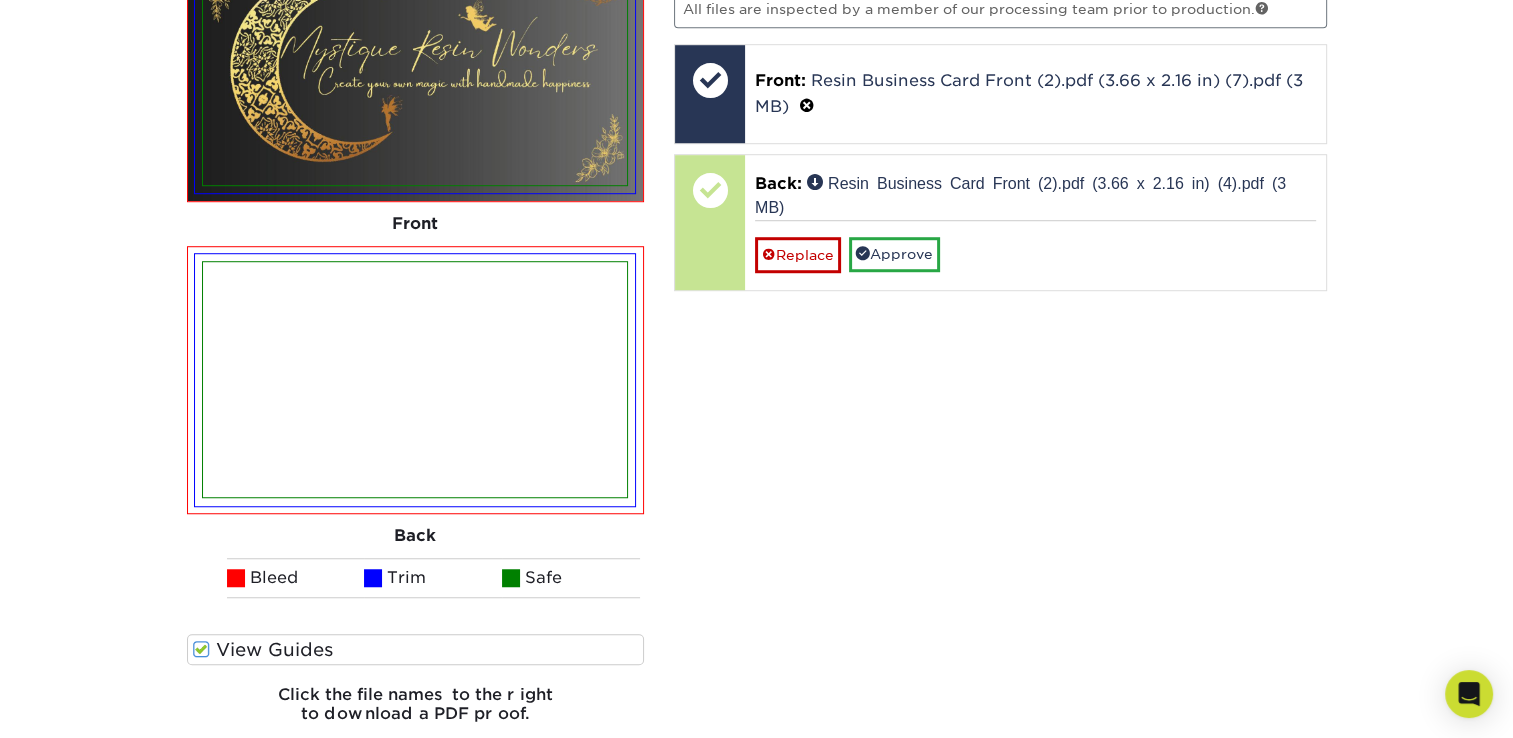 scroll, scrollTop: 1392, scrollLeft: 0, axis: vertical 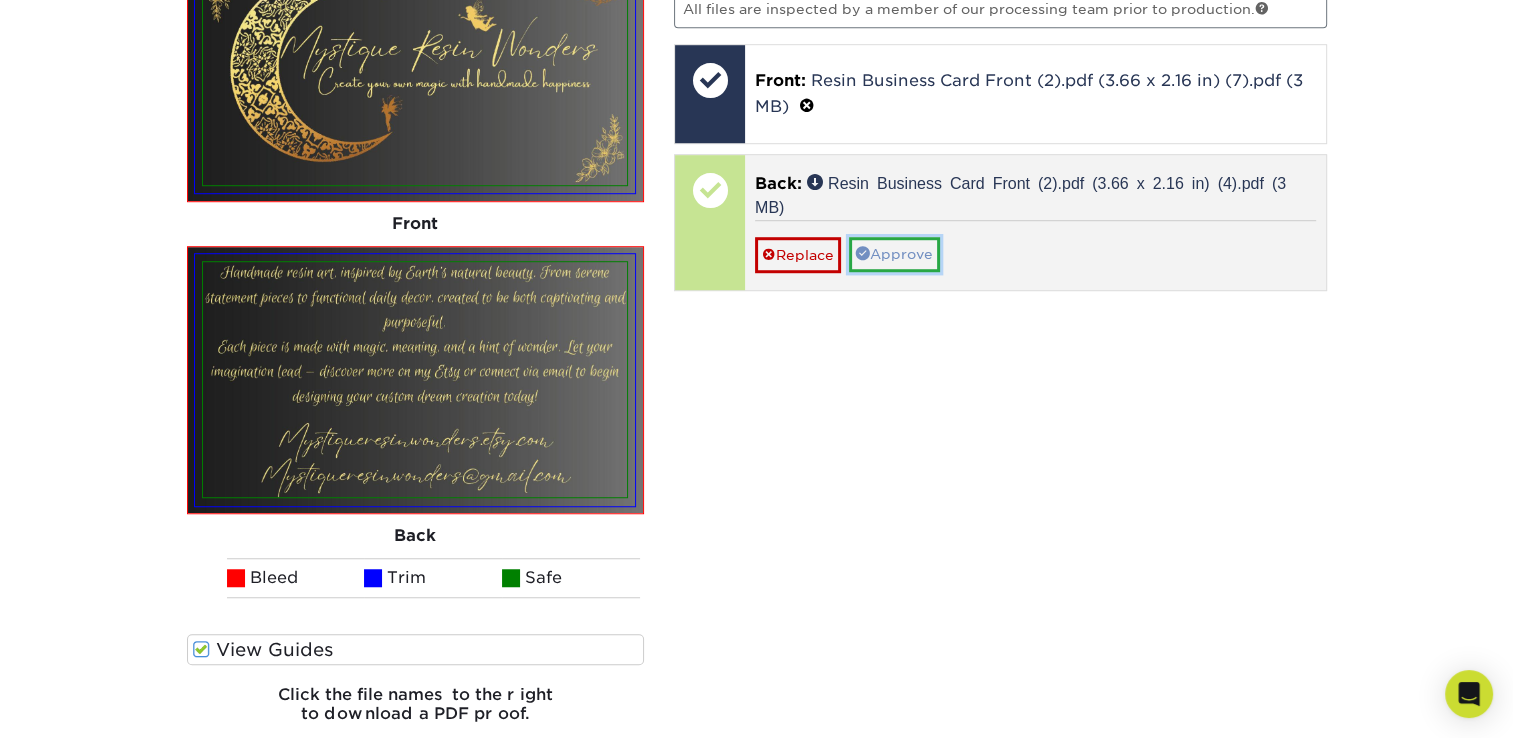click on "Approve" at bounding box center (894, 254) 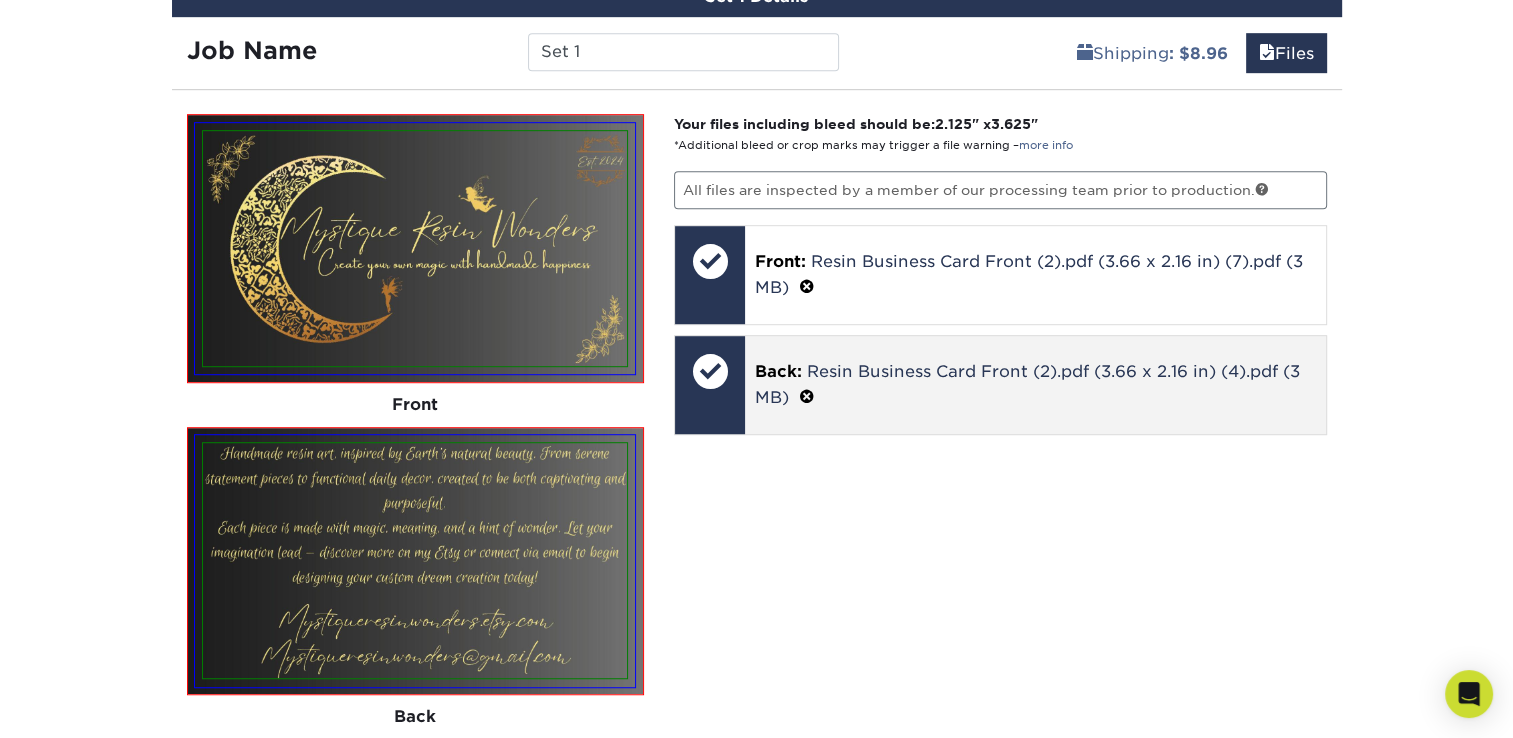 scroll, scrollTop: 1209, scrollLeft: 0, axis: vertical 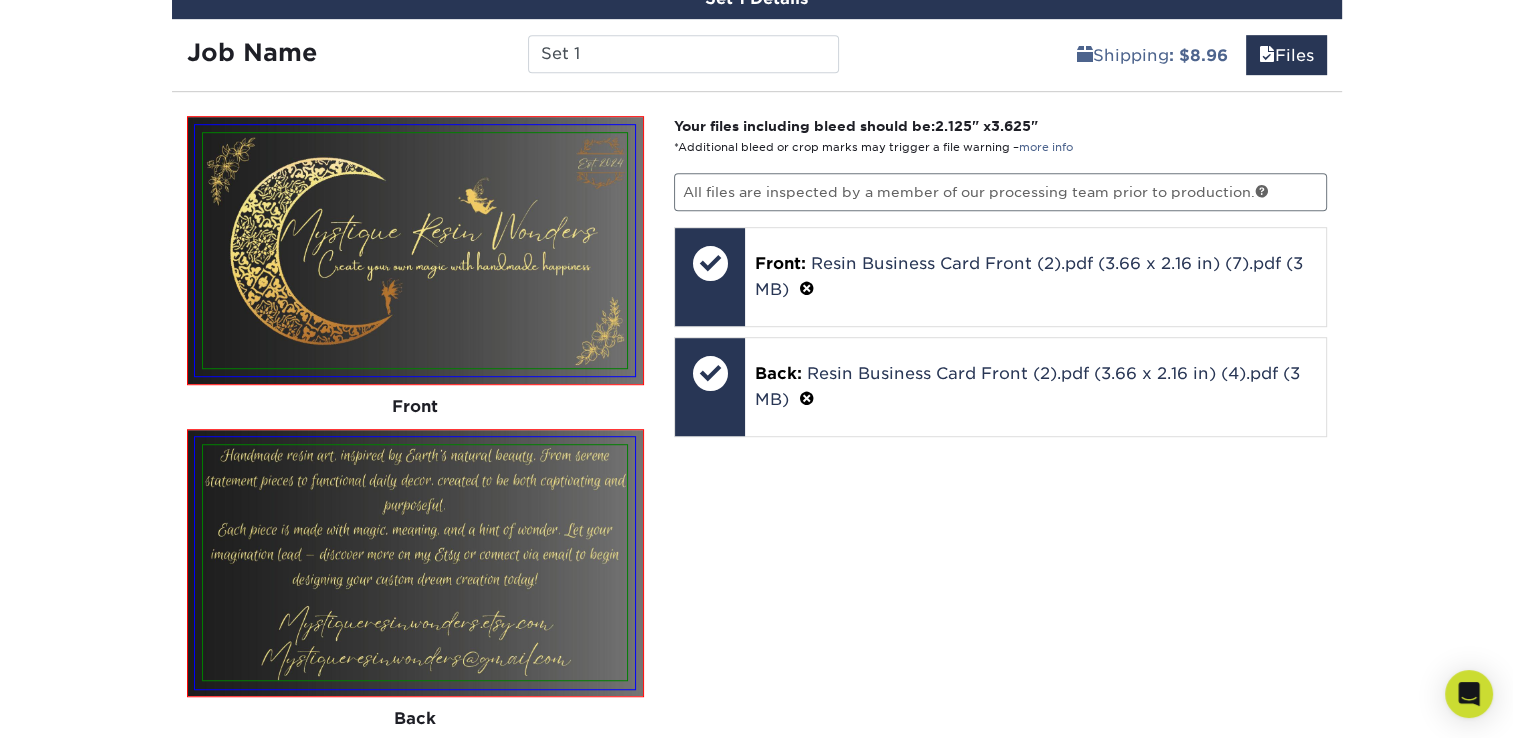 click on "All files are inspected by a member of our processing team prior to production." at bounding box center [1000, 192] 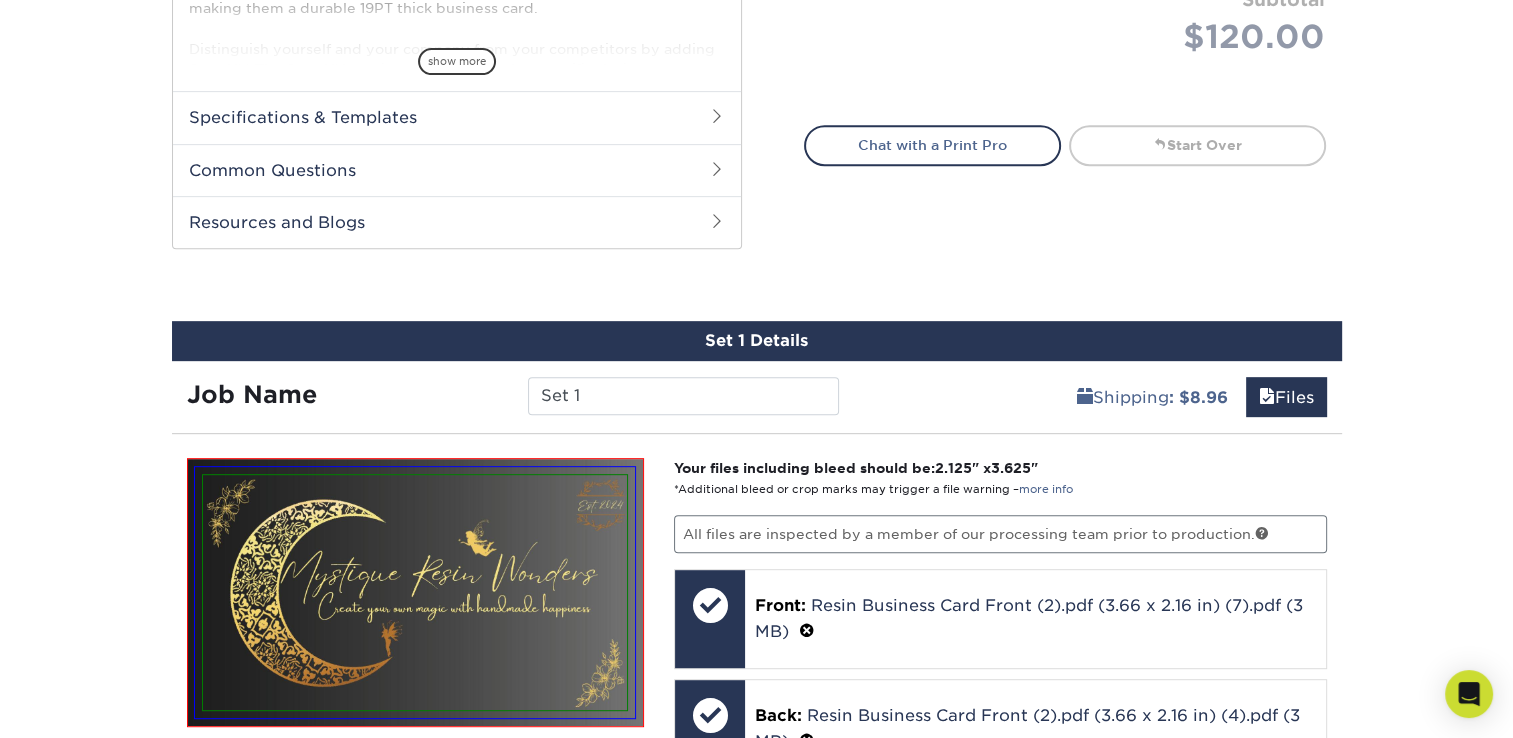 scroll, scrollTop: 873, scrollLeft: 0, axis: vertical 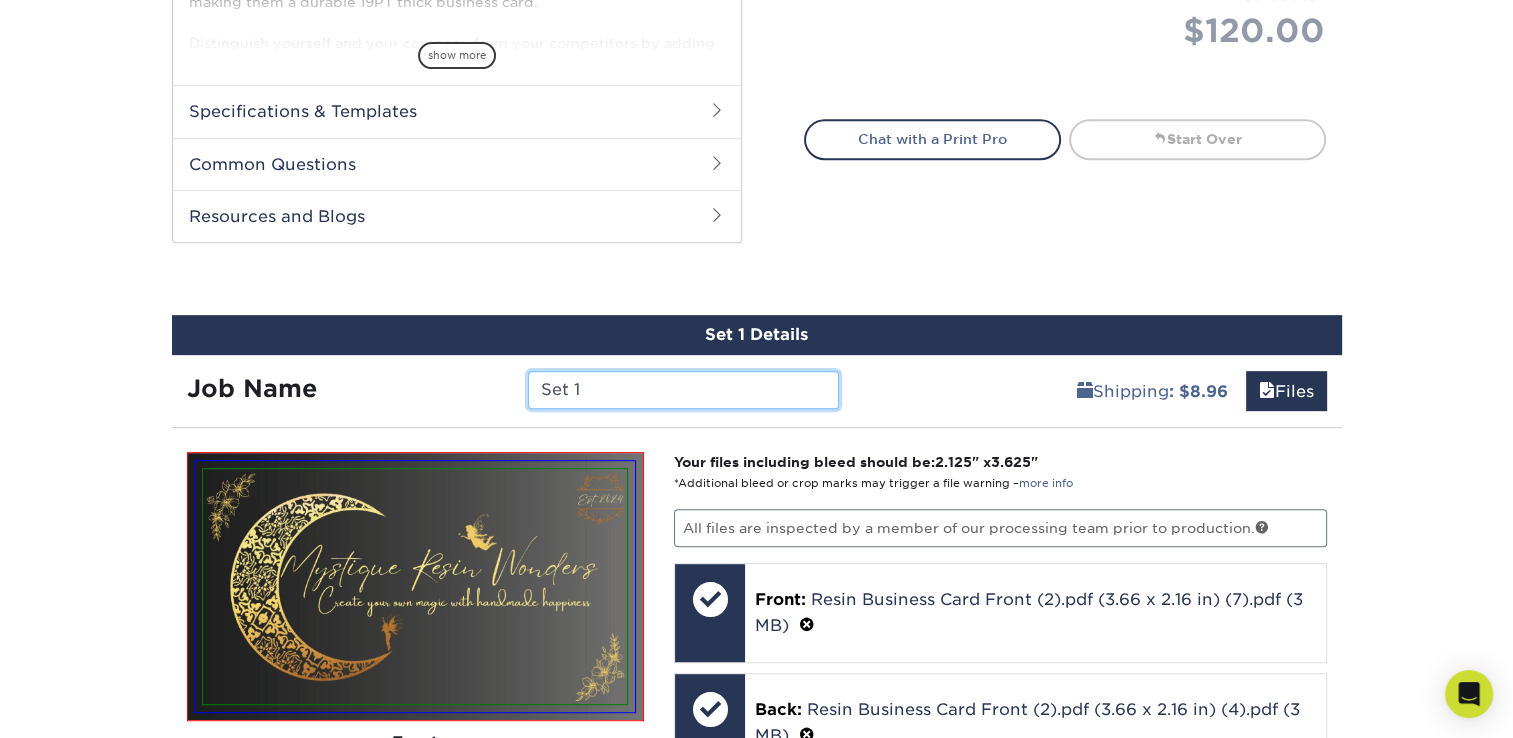 click on "Set 1" at bounding box center (683, 390) 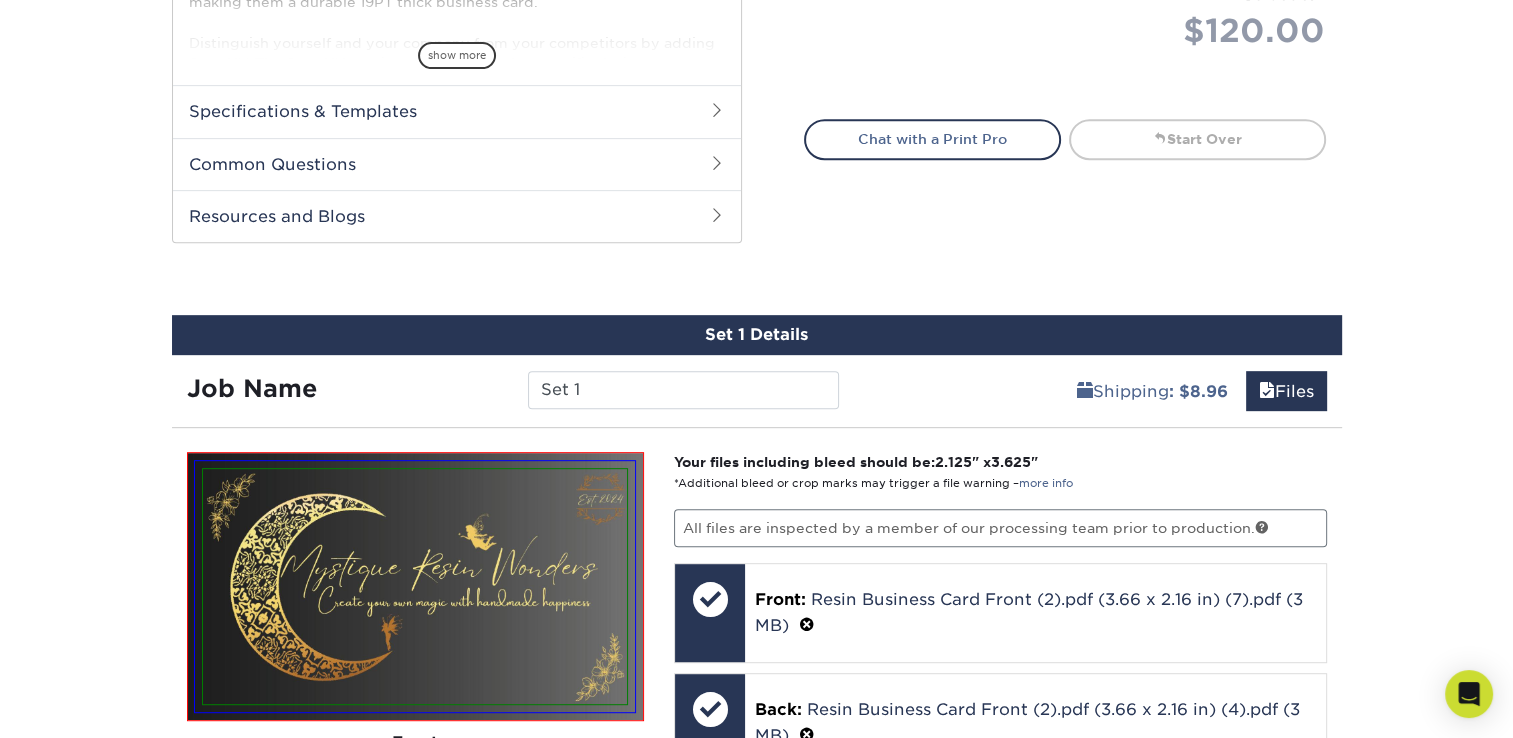 click on "Shipping : $8.96
Files" at bounding box center (1098, 383) 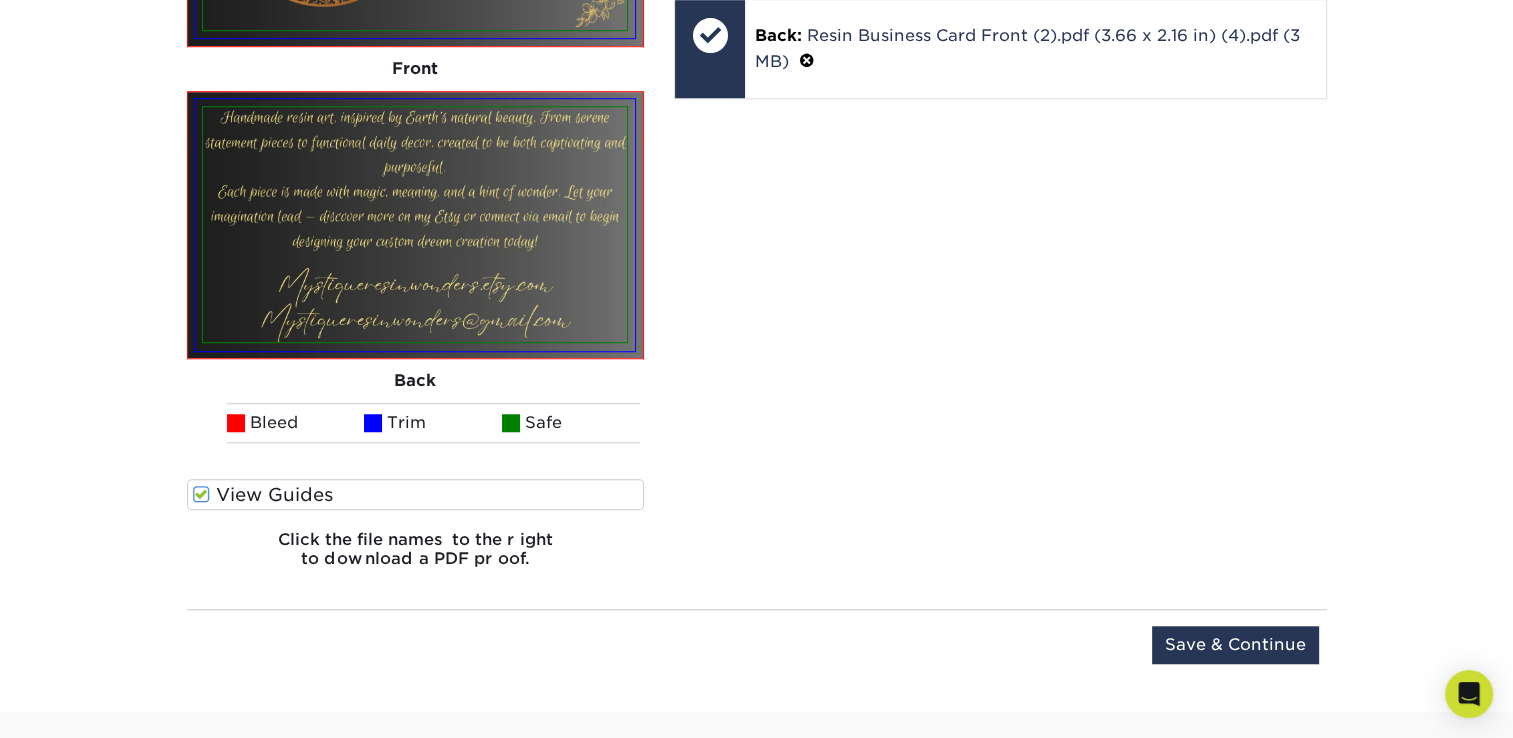 scroll, scrollTop: 1556, scrollLeft: 0, axis: vertical 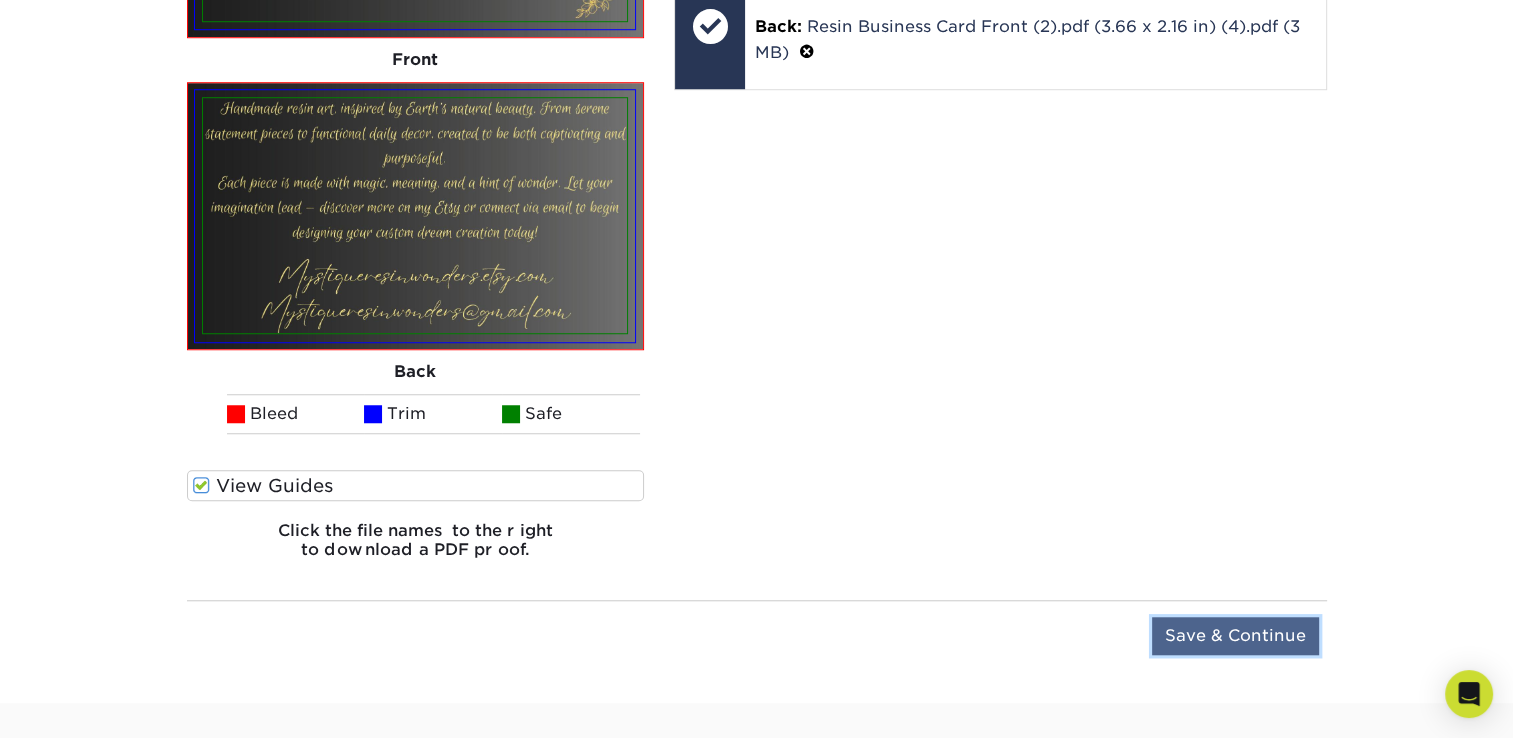 click on "Save & Continue" at bounding box center (1235, 636) 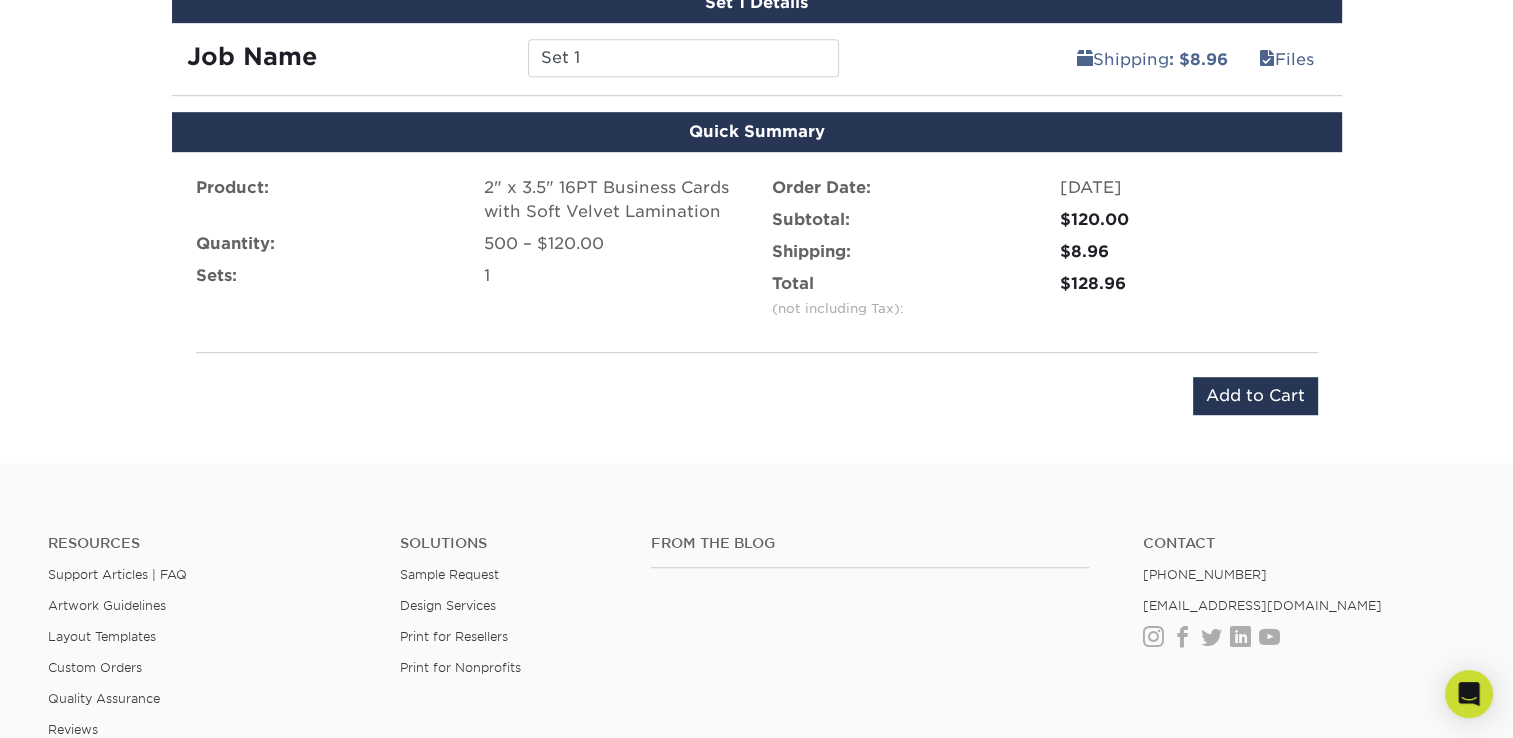 scroll, scrollTop: 1195, scrollLeft: 0, axis: vertical 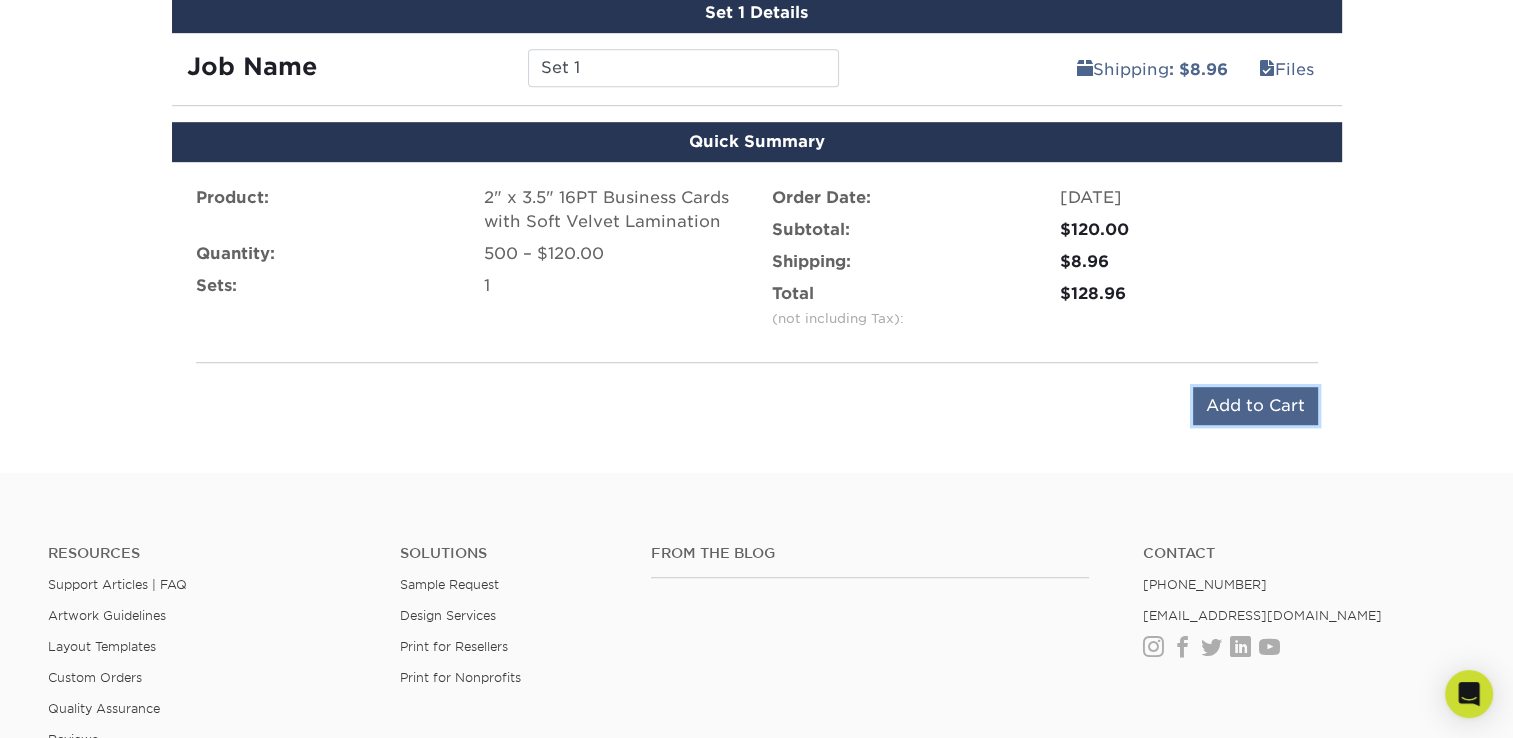 click on "Add to Cart" at bounding box center (1255, 406) 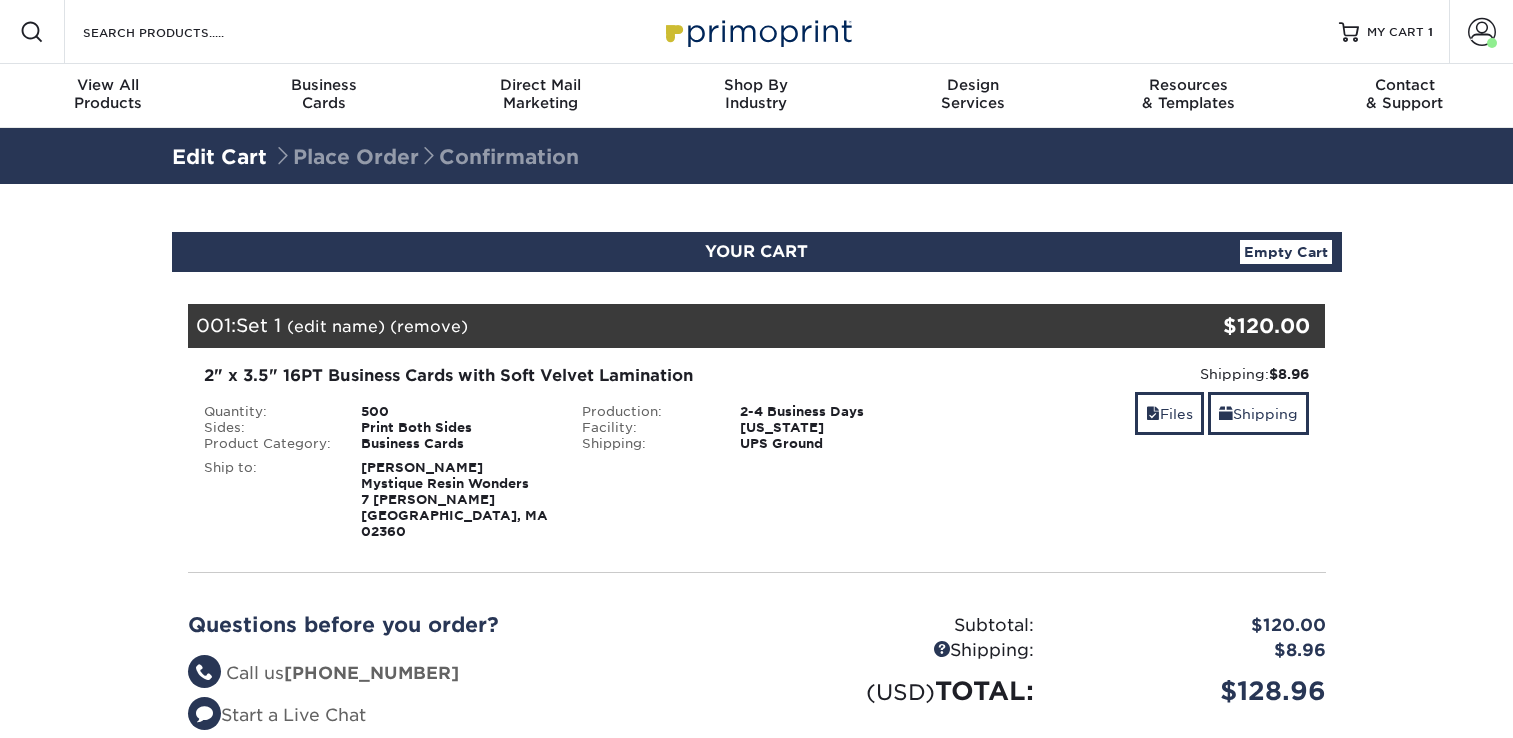 scroll, scrollTop: 0, scrollLeft: 0, axis: both 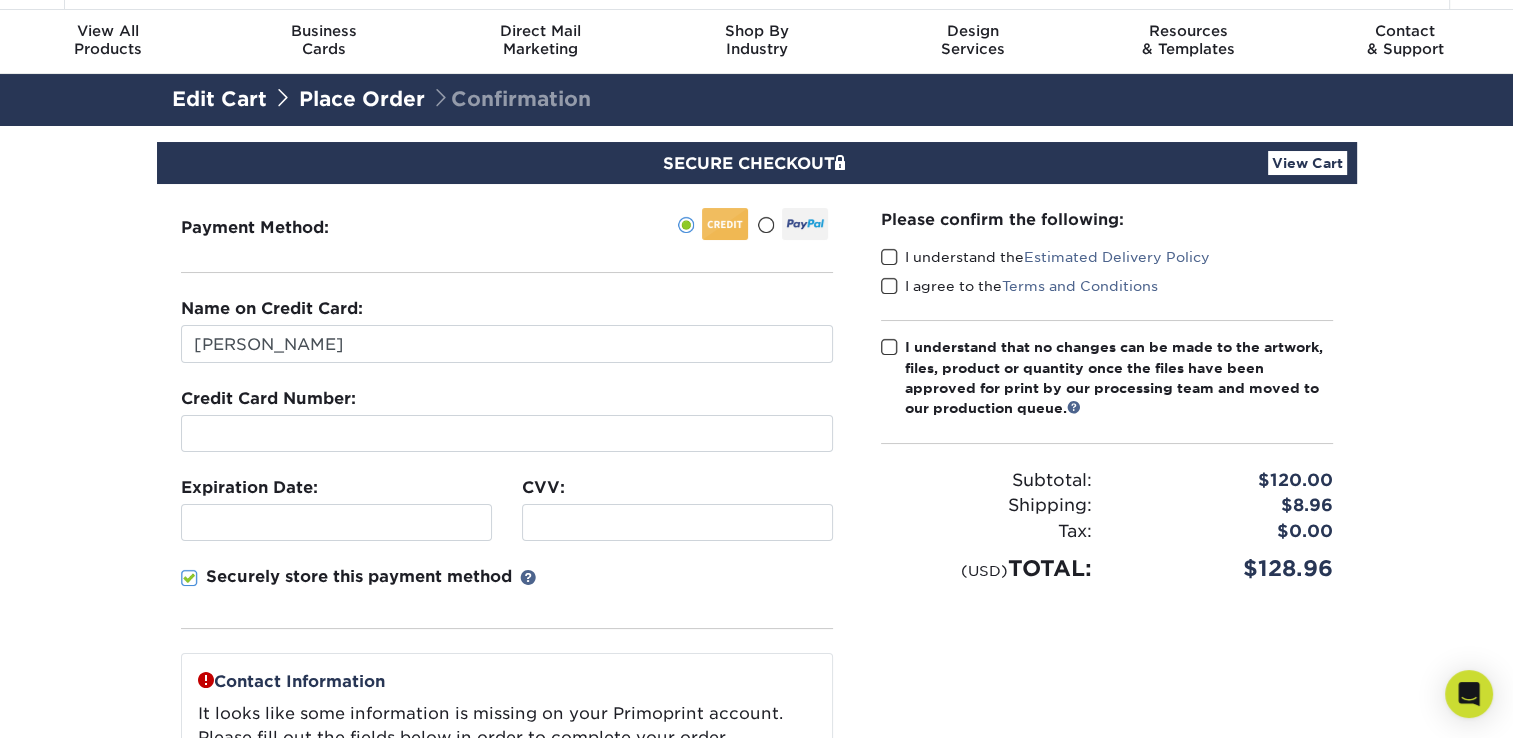 click at bounding box center (889, 257) 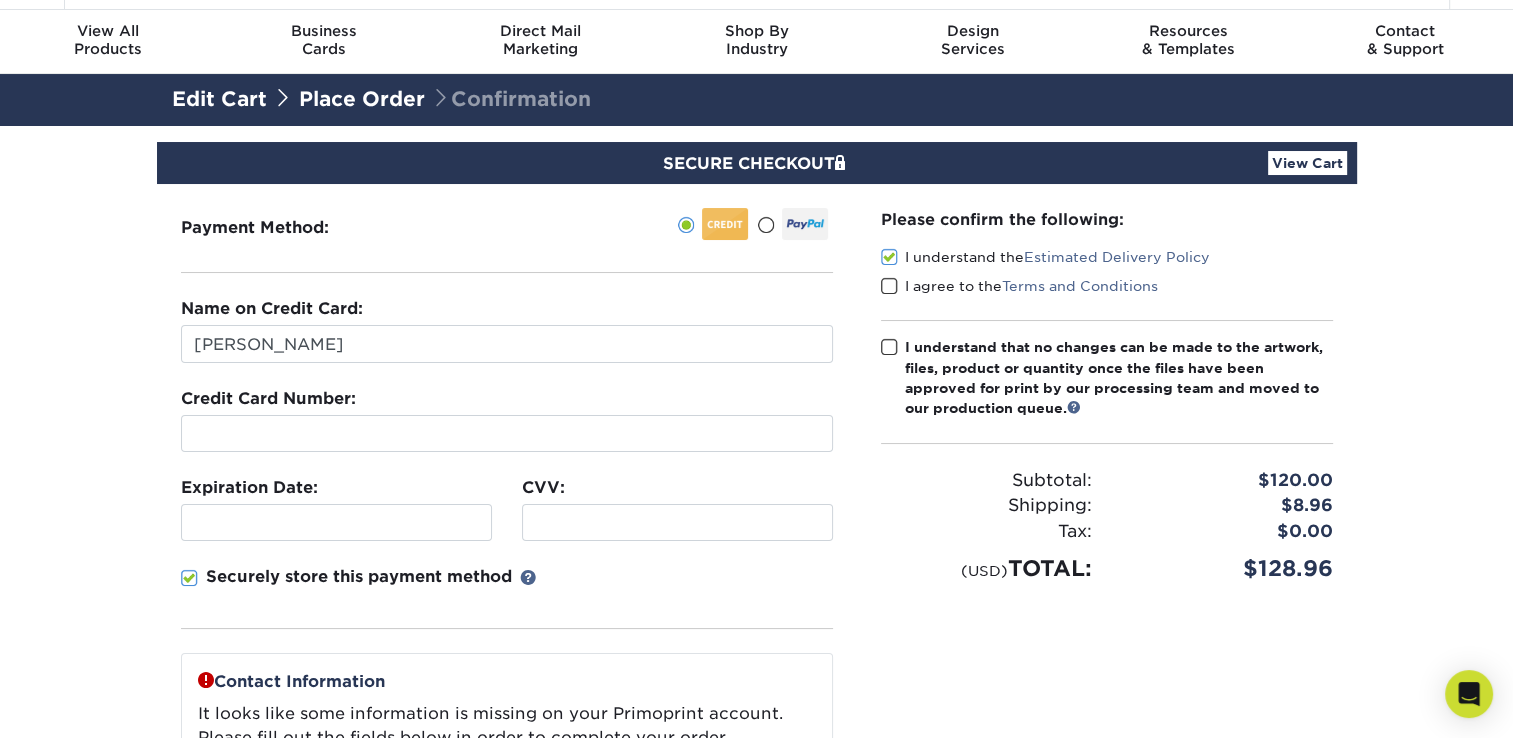 click at bounding box center (889, 286) 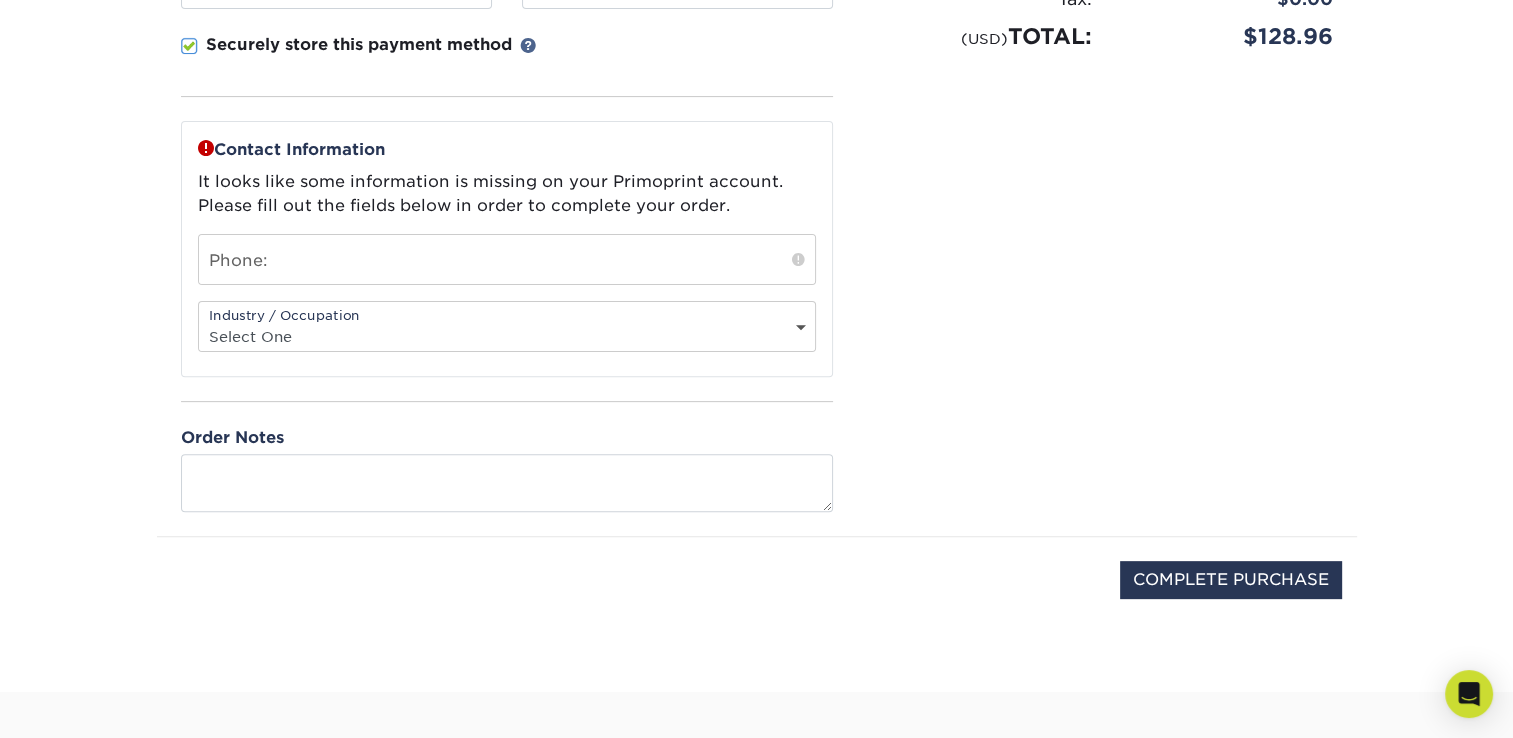 scroll, scrollTop: 587, scrollLeft: 0, axis: vertical 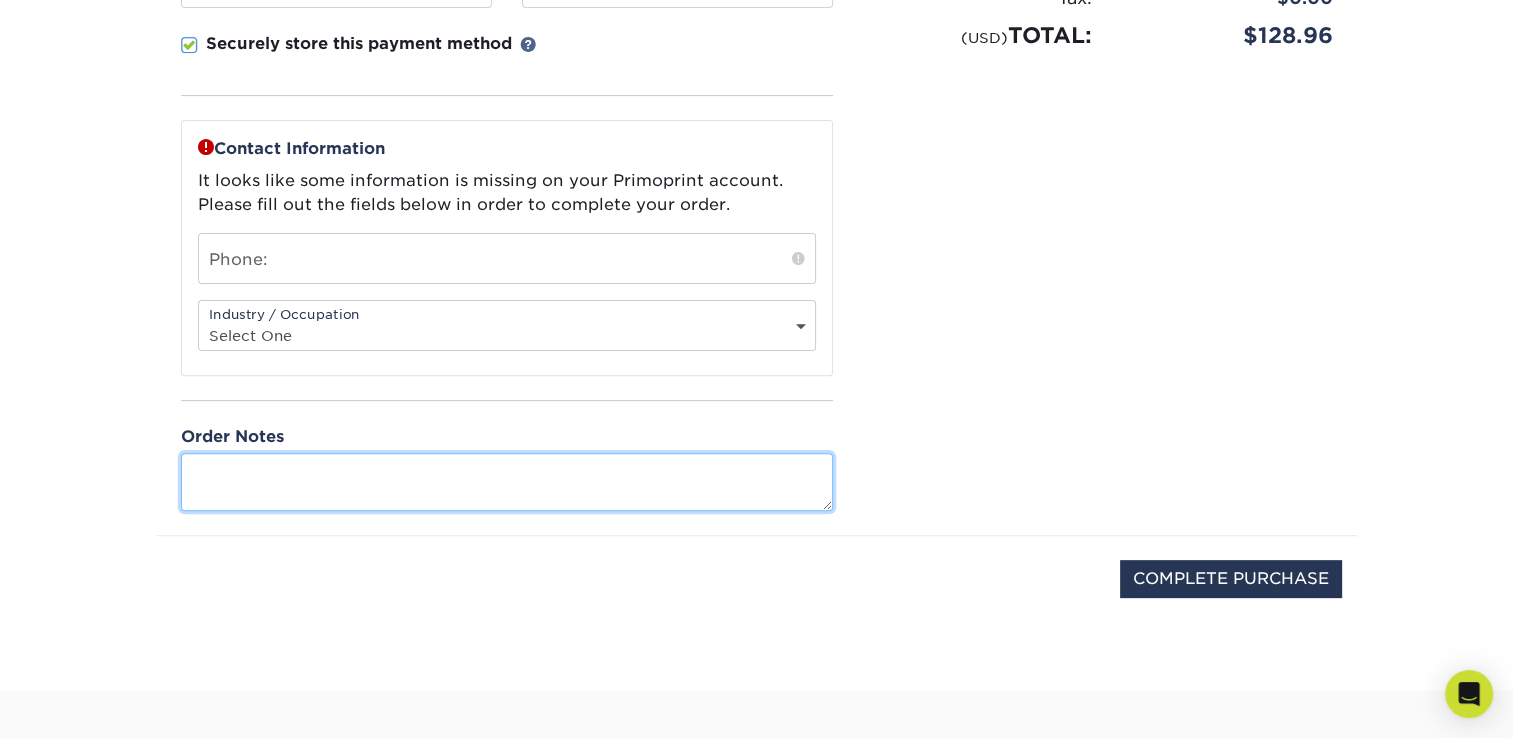 click at bounding box center (507, 481) 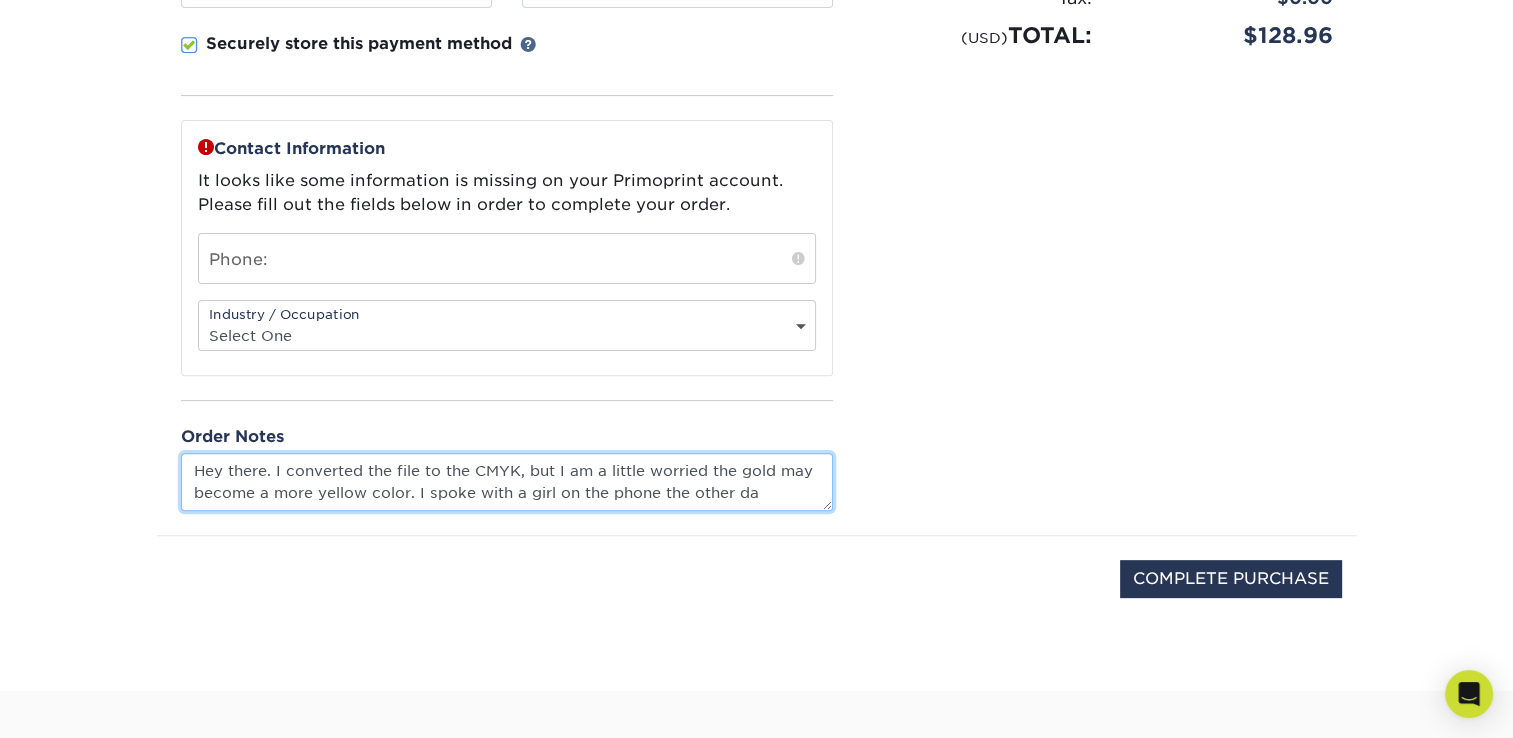 scroll, scrollTop: 0, scrollLeft: 0, axis: both 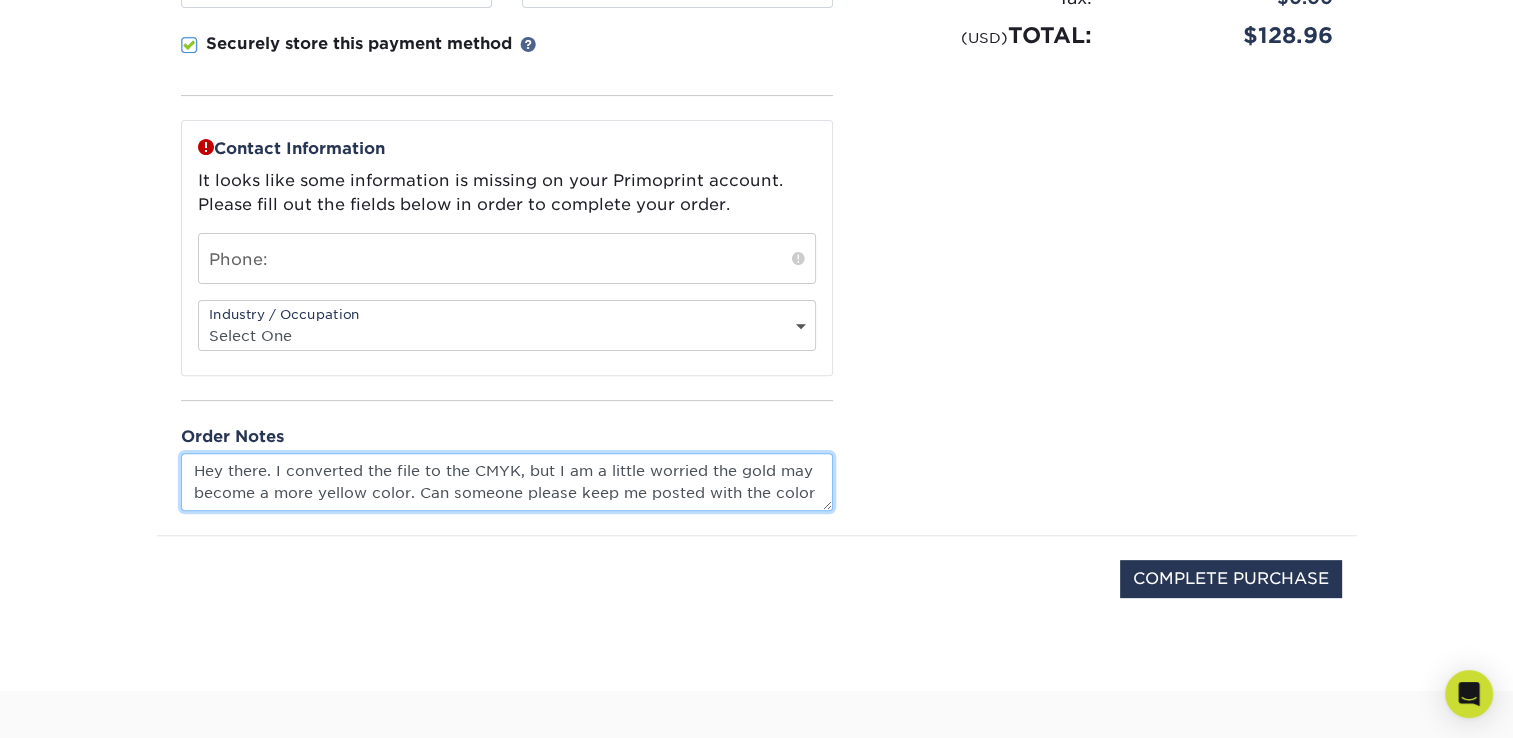 type on "Hey there. I converted the file to the CMYK, but I am a little worried the gold may become a more yellow color. Can someone please keep me posted with the color" 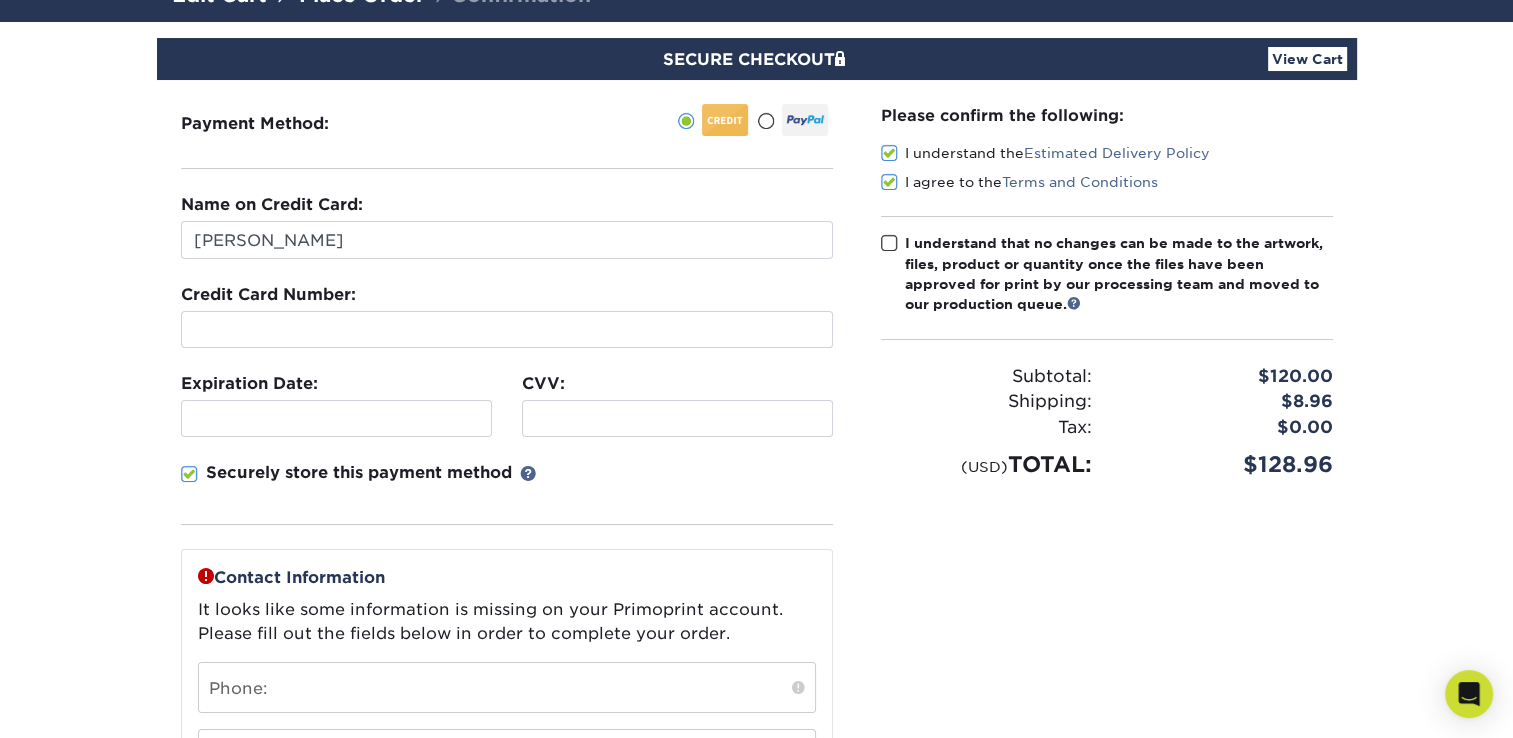 scroll, scrollTop: 152, scrollLeft: 0, axis: vertical 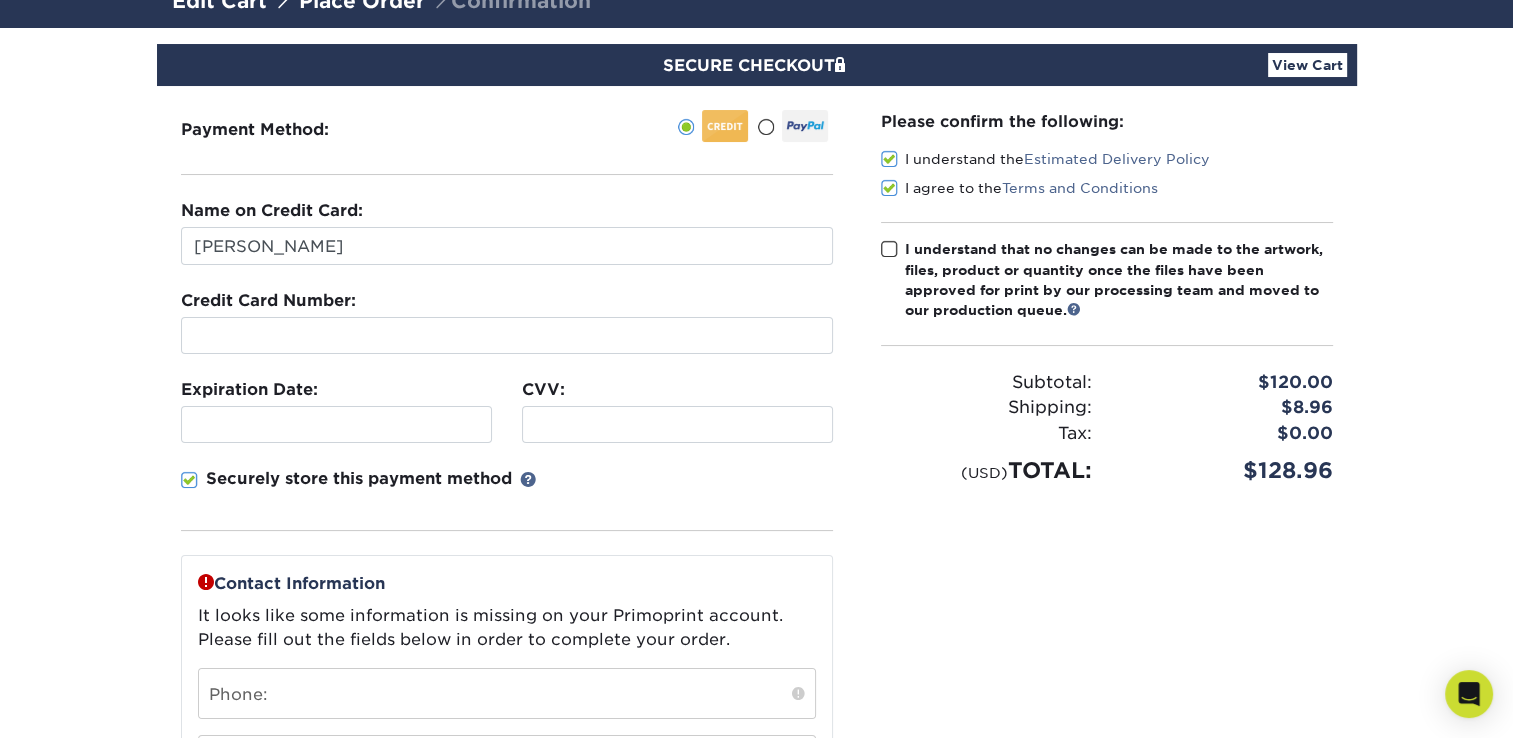 click on "Name on Credit Card:
Maureen Wright
Credit Card Number:
Expiration Date:
CVV:" at bounding box center (507, 377) 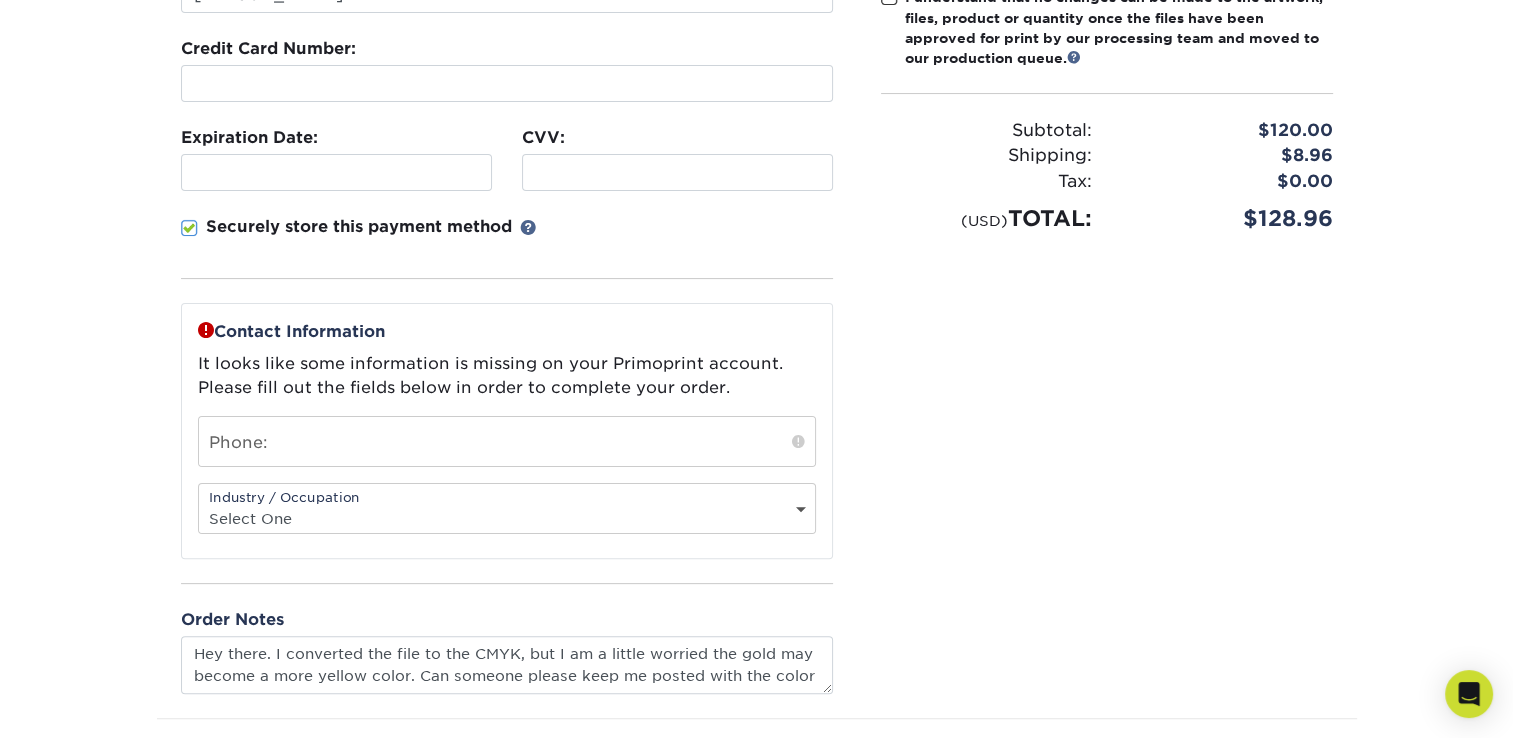 scroll, scrollTop: 408, scrollLeft: 0, axis: vertical 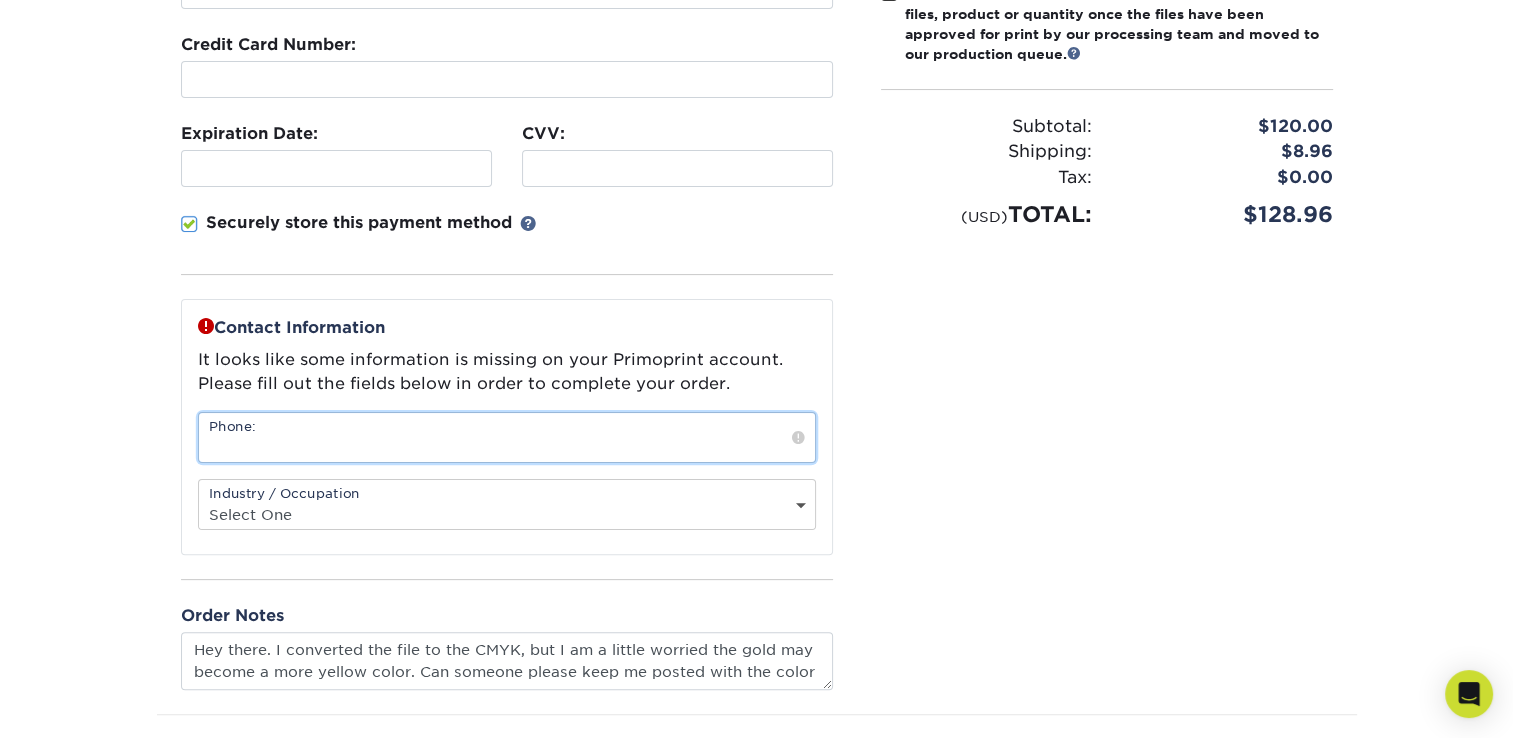 click at bounding box center [507, 437] 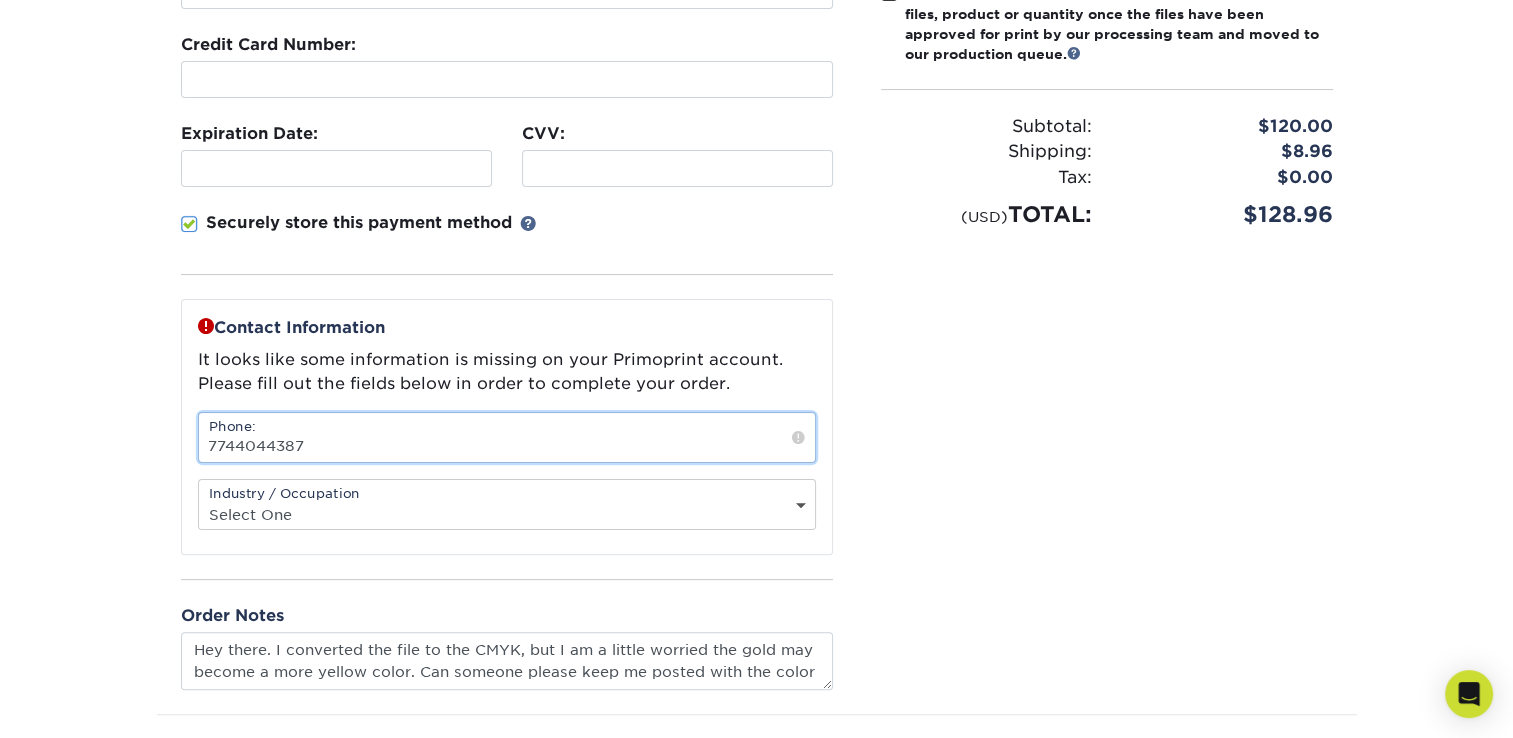 type on "7744044387" 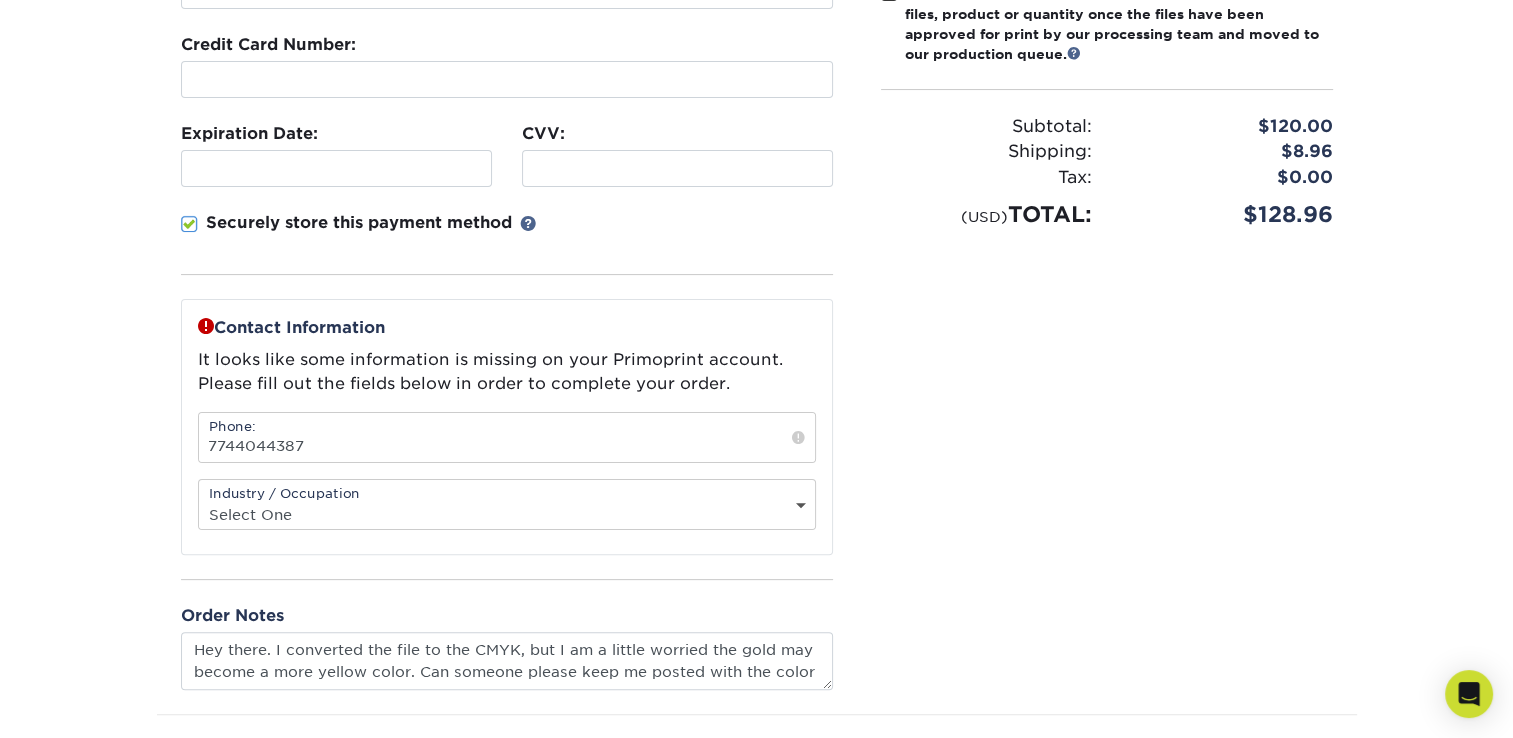 click on "Industry / Occupation
Select One
Administrative
Executive
Human Resources
Construction
Education
Entertainment
Event / Wedding Planning
Financial Services
Food and Beverage
Graphic Designer
Healthcare Insurance Legal" at bounding box center [507, 504] 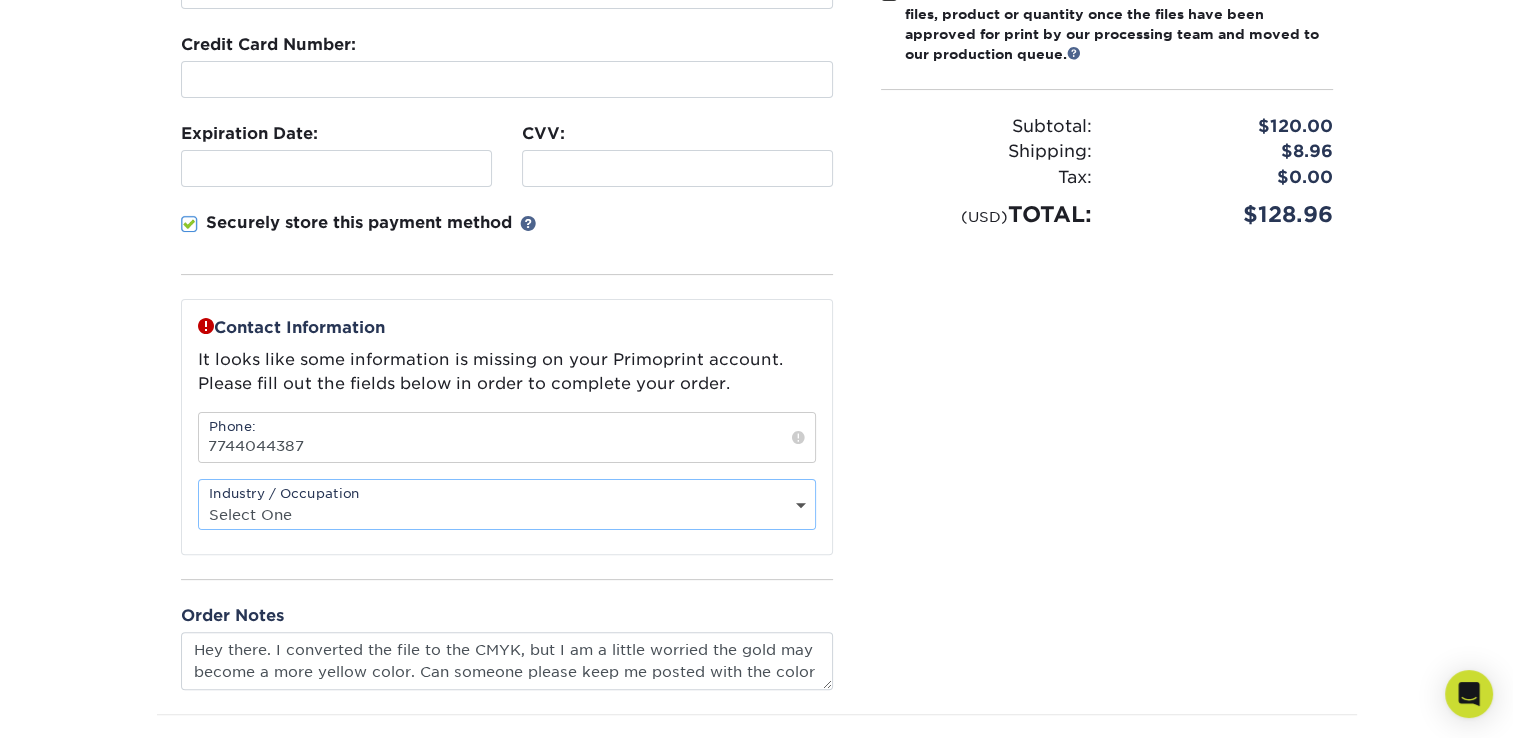 click on "Select One
Administrative
Executive
Human Resources
Construction
Education
Entertainment
Event / Wedding Planning
Financial Services
Food and Beverage
Graphic Designer
Healthcare
Insurance
Legal Agency Public Relations" at bounding box center (507, 514) 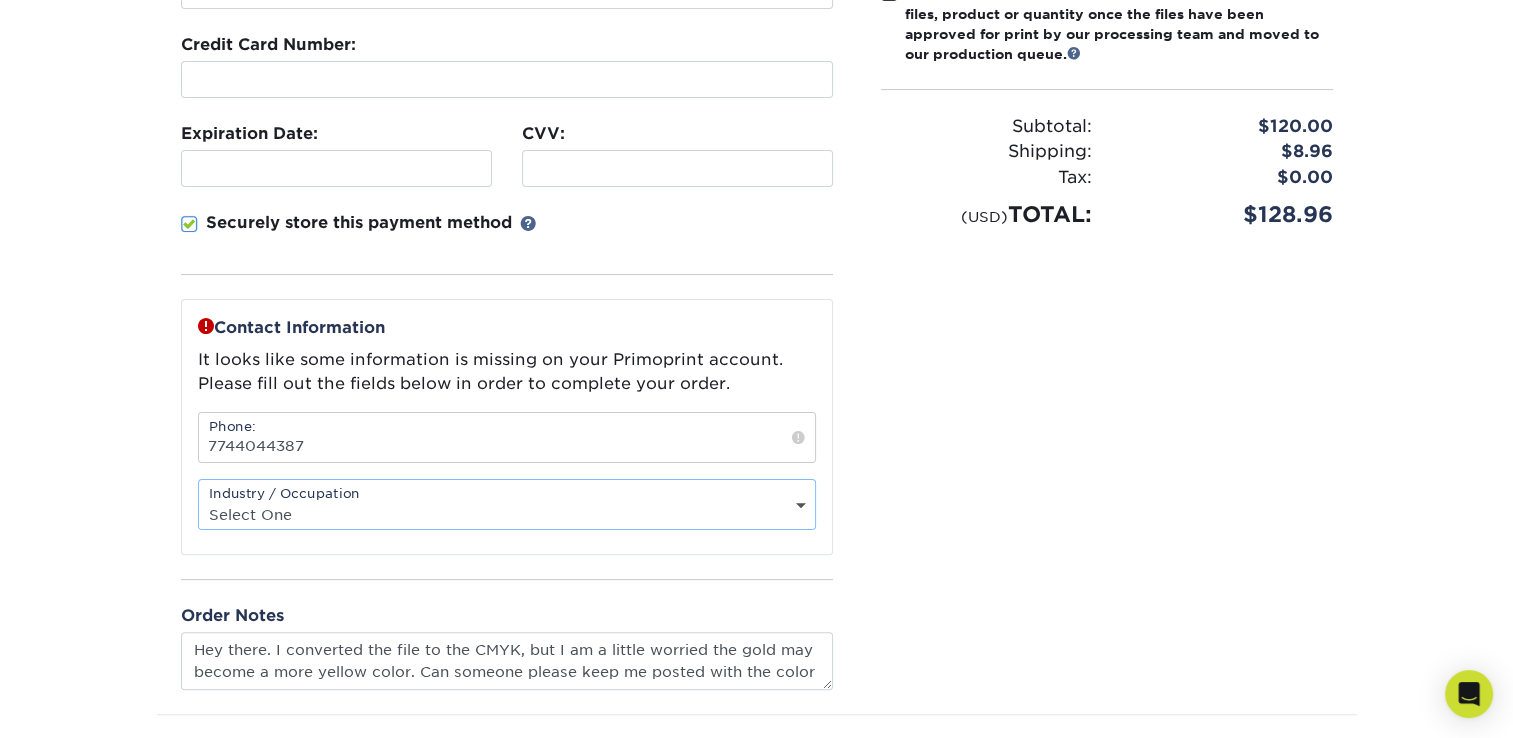 select on "26" 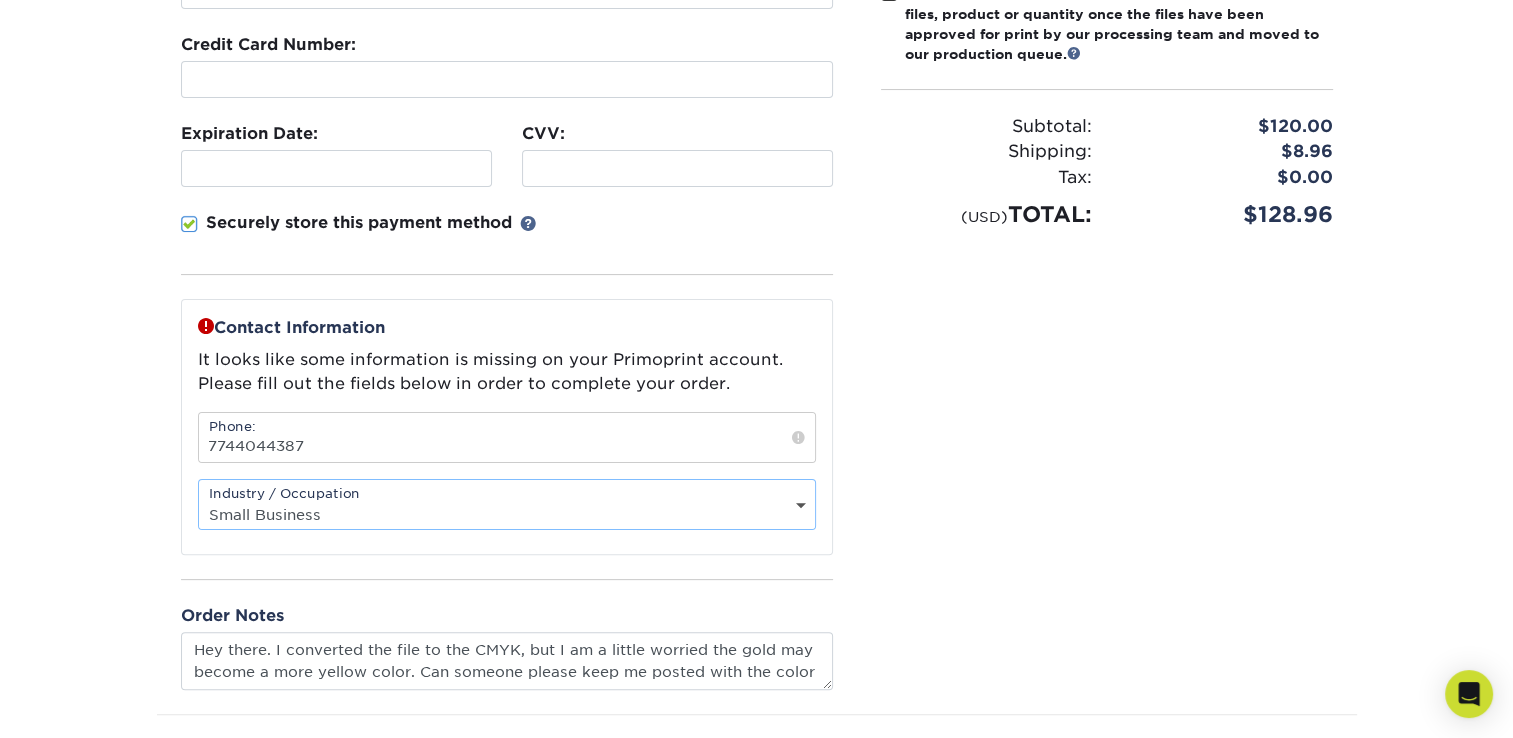 click on "Select One
Administrative
Executive
Human Resources
Construction
Education
Entertainment
Event / Wedding Planning
Financial Services
Food and Beverage
Graphic Designer
Healthcare
Insurance
Legal Agency Public Relations" at bounding box center (507, 514) 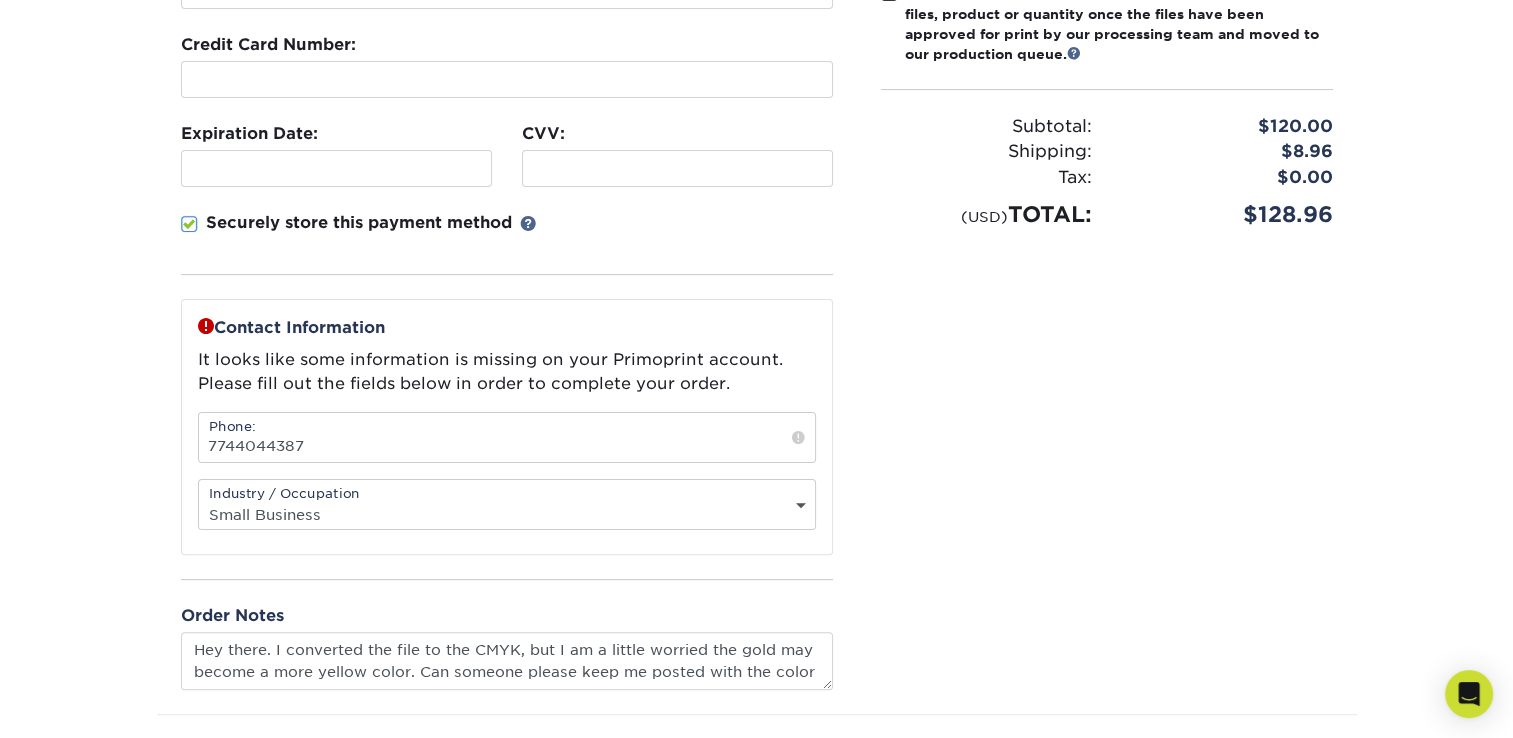 click on "SECURE CHECKOUT
View Cart
Payment Method:
Name on Credit Card:" at bounding box center [756, 321] 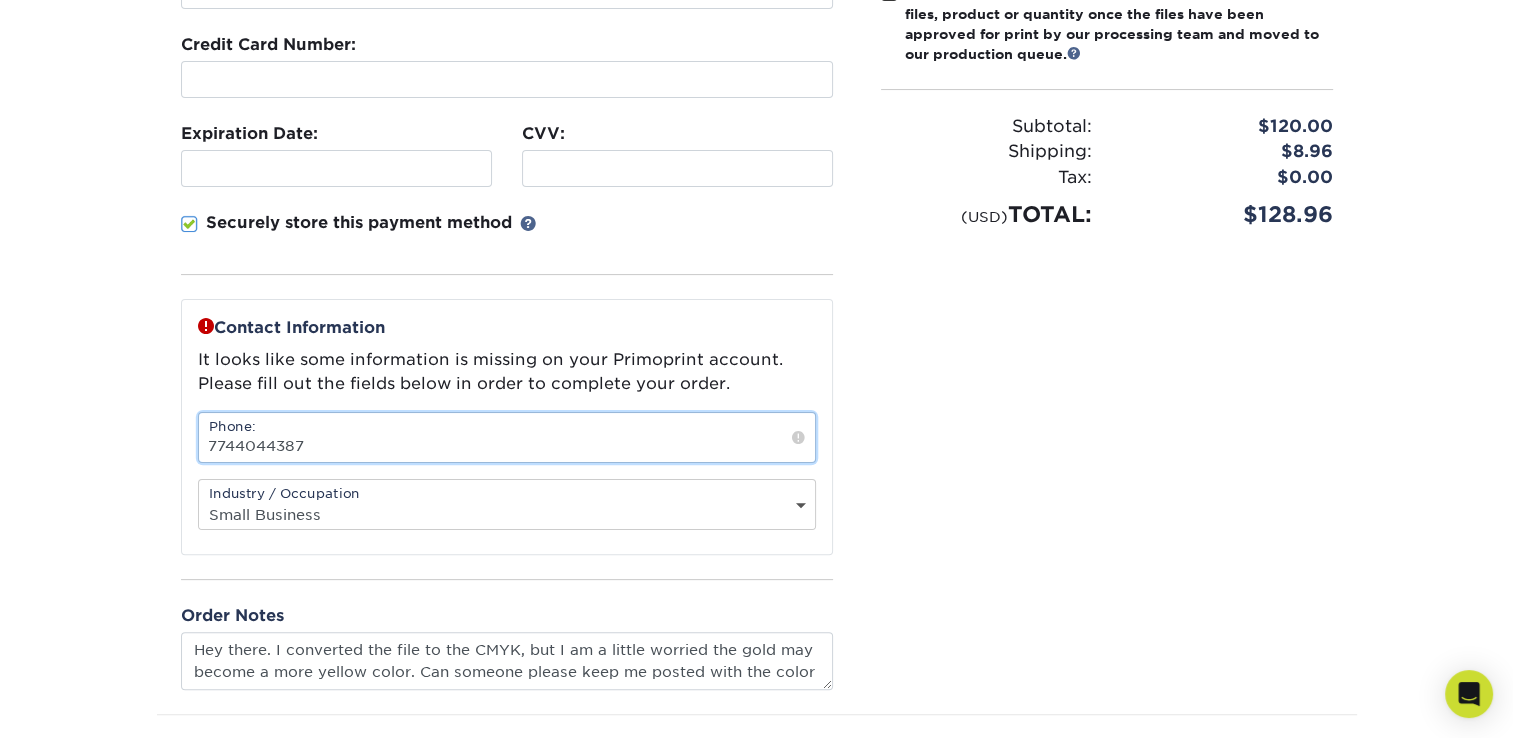 click on "7744044387" at bounding box center [507, 437] 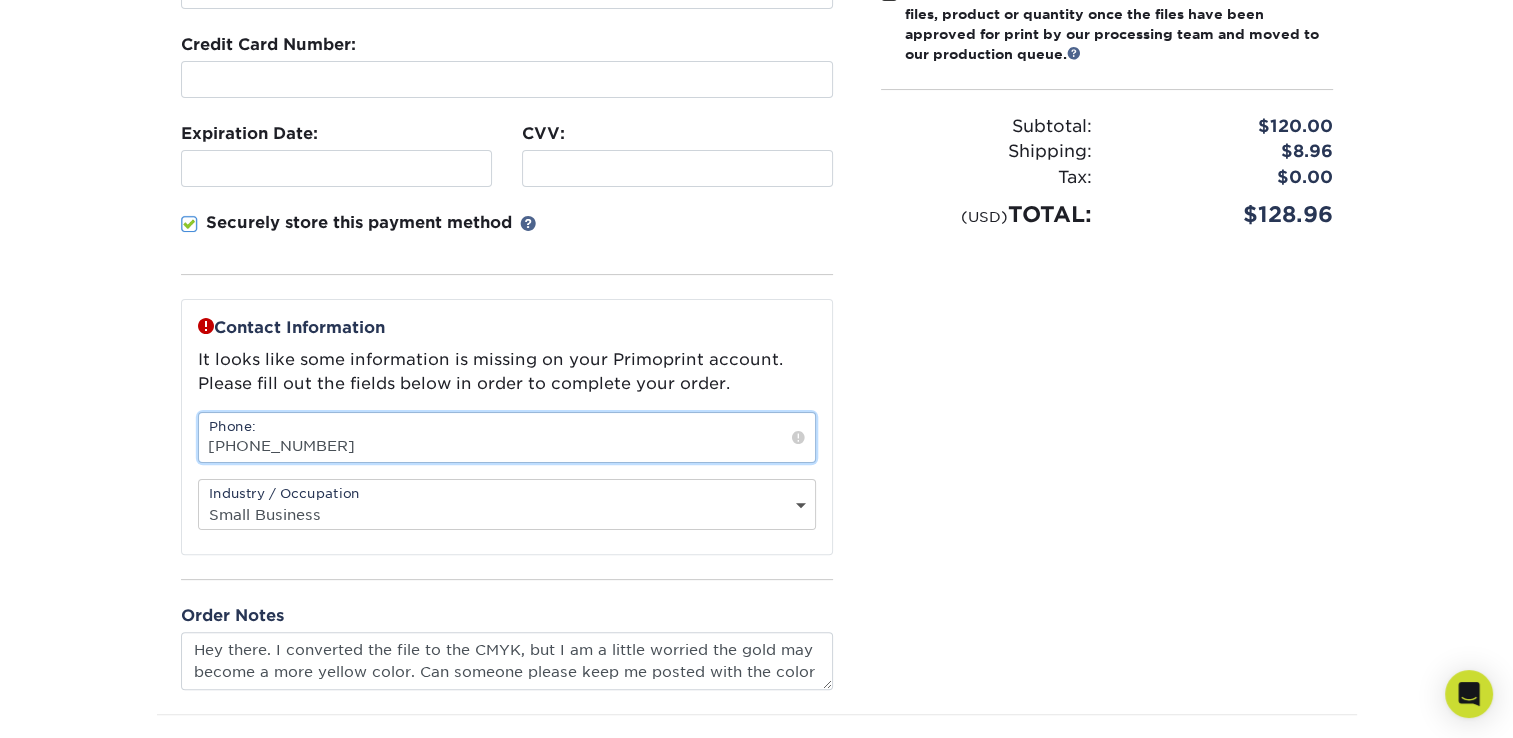 type on "[PHONE_NUMBER]" 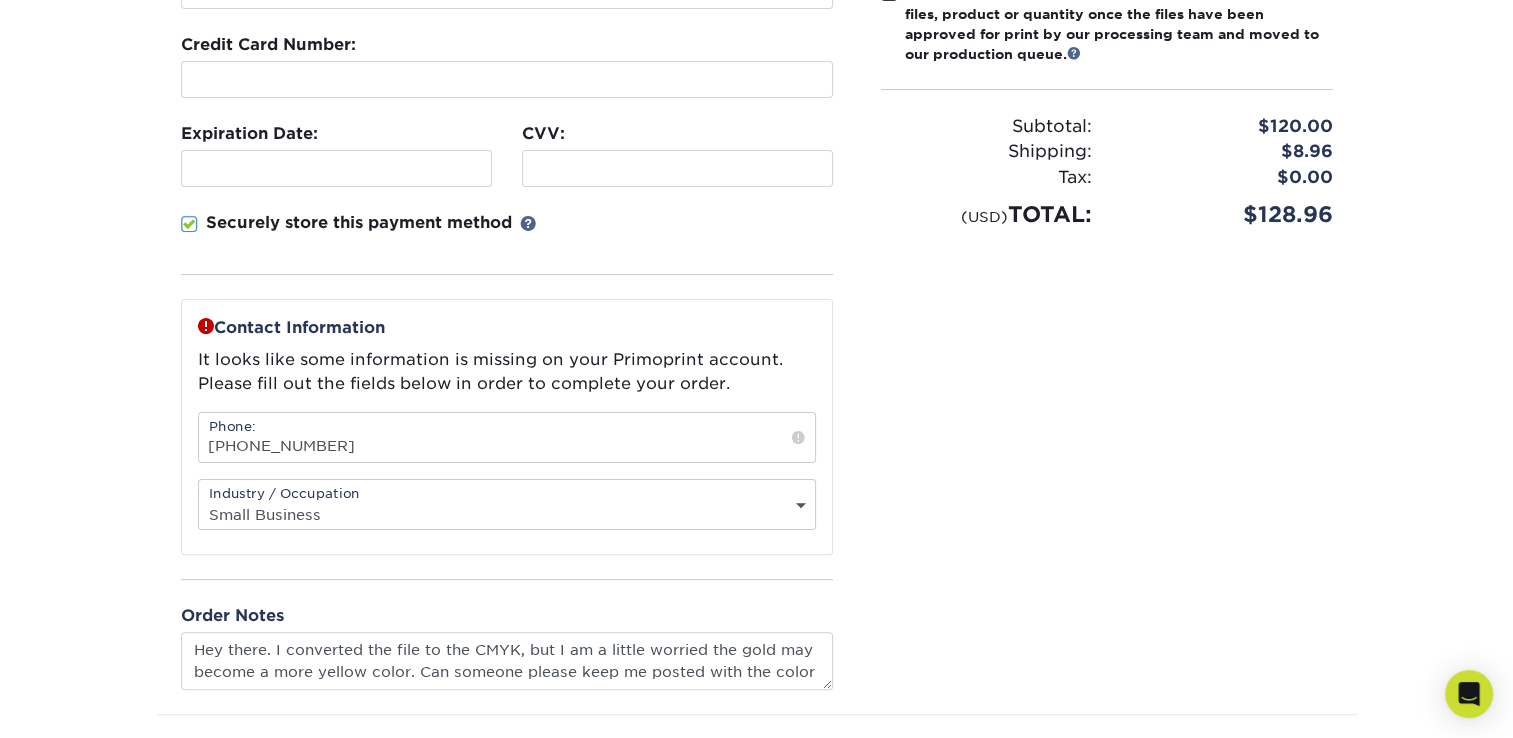 click on "SECURE CHECKOUT
View Cart
Payment Method:
Name on Credit Card:" at bounding box center [756, 321] 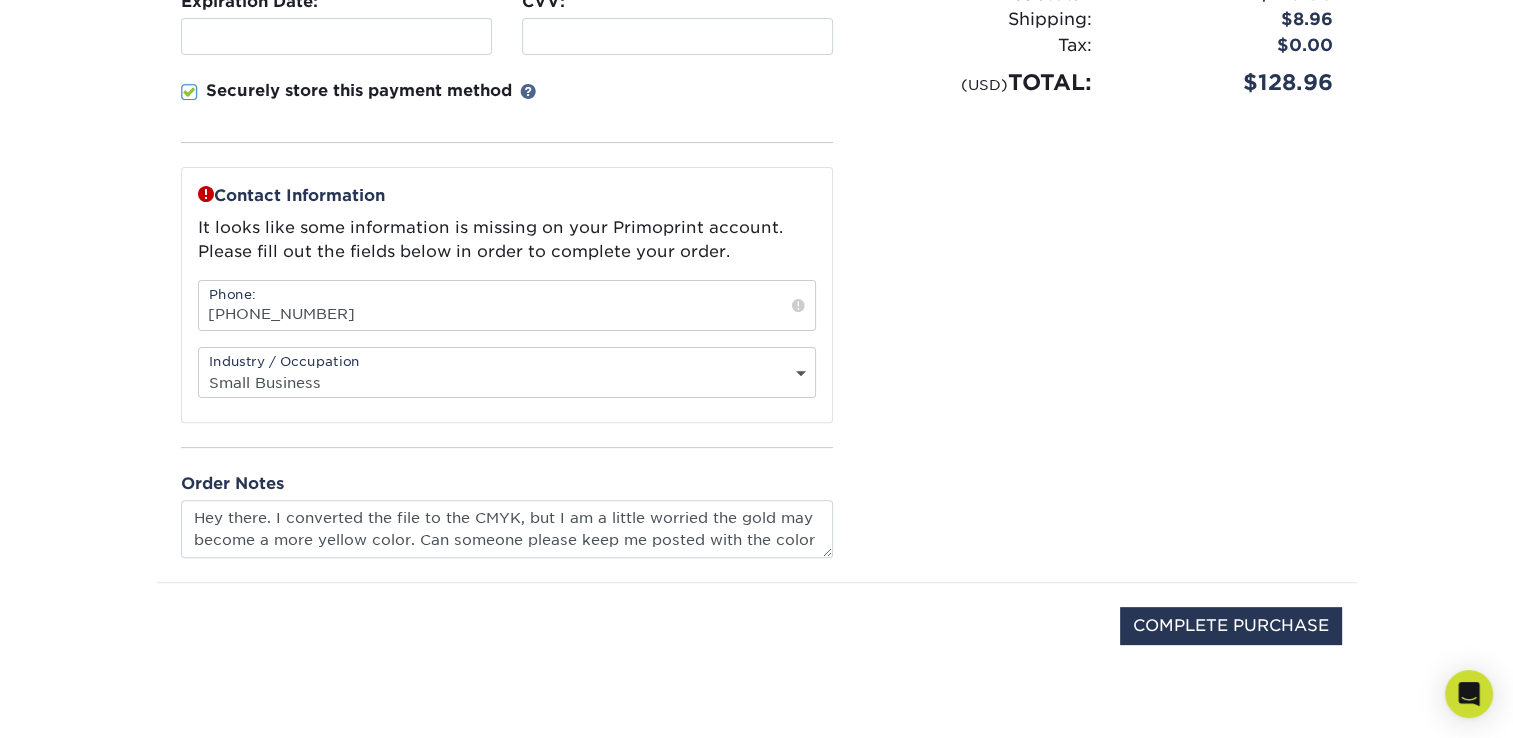 scroll, scrollTop: 546, scrollLeft: 0, axis: vertical 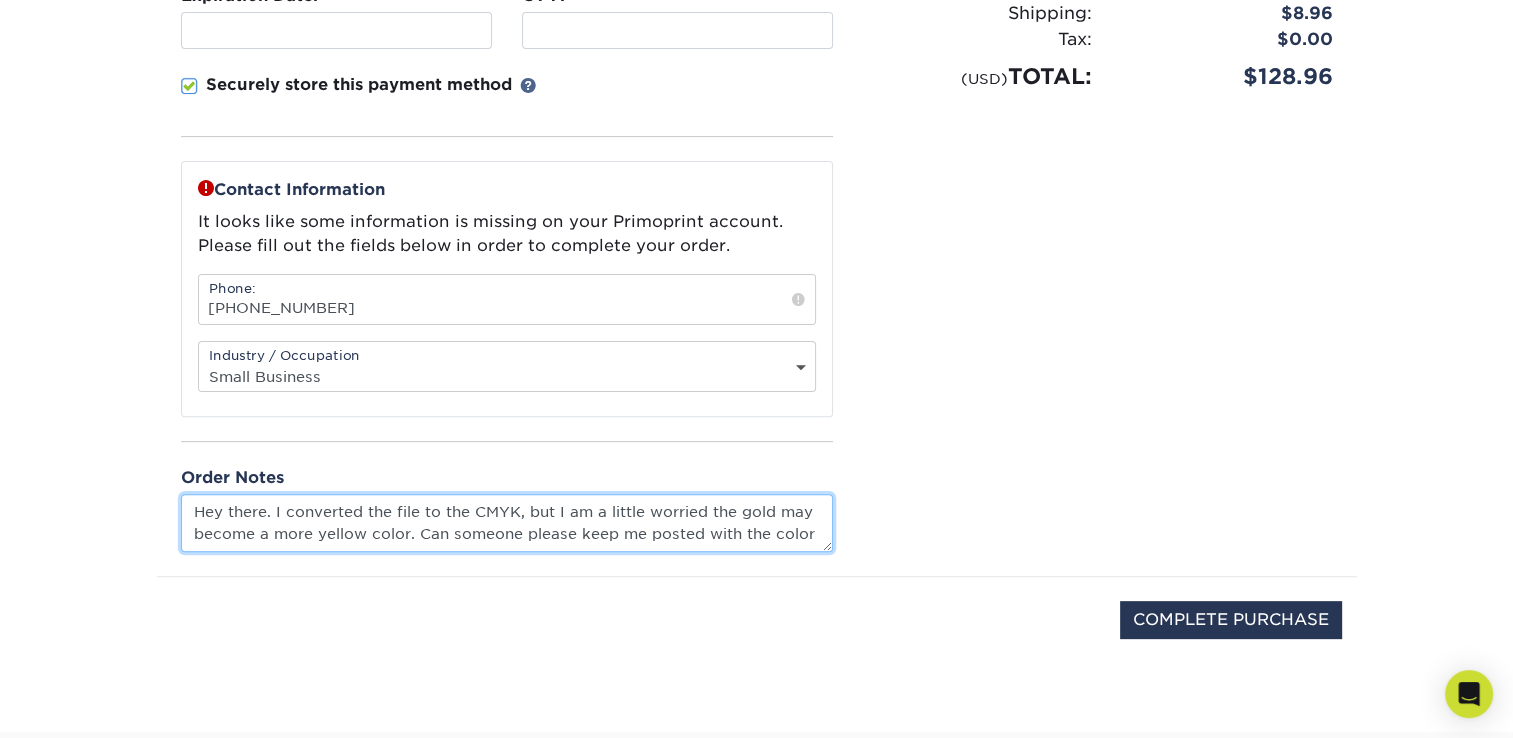 click on "Hey there. I converted the file to the CMYK, but I am a little worried the gold may become a more yellow color. Can someone please keep me posted with the color" at bounding box center [507, 522] 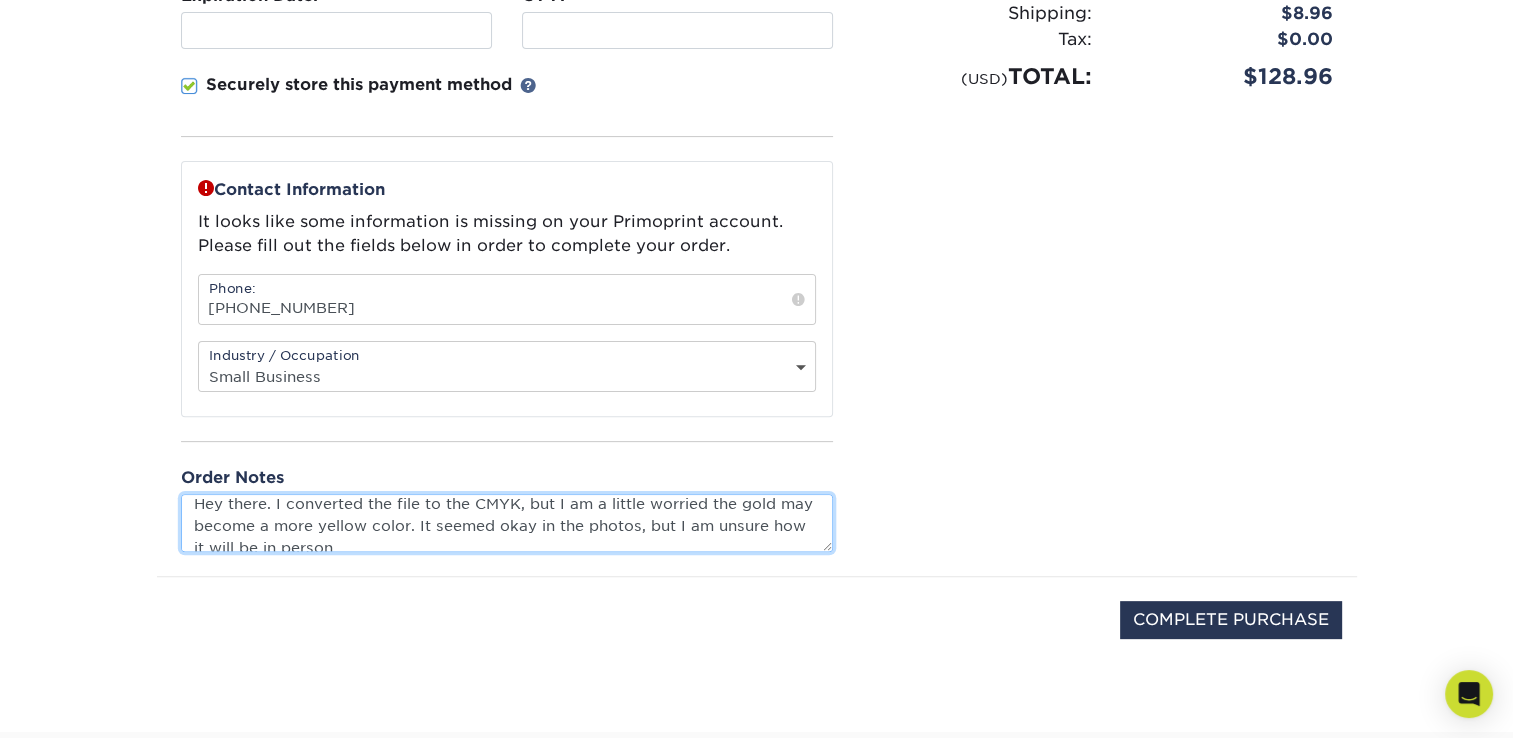 scroll, scrollTop: 0, scrollLeft: 0, axis: both 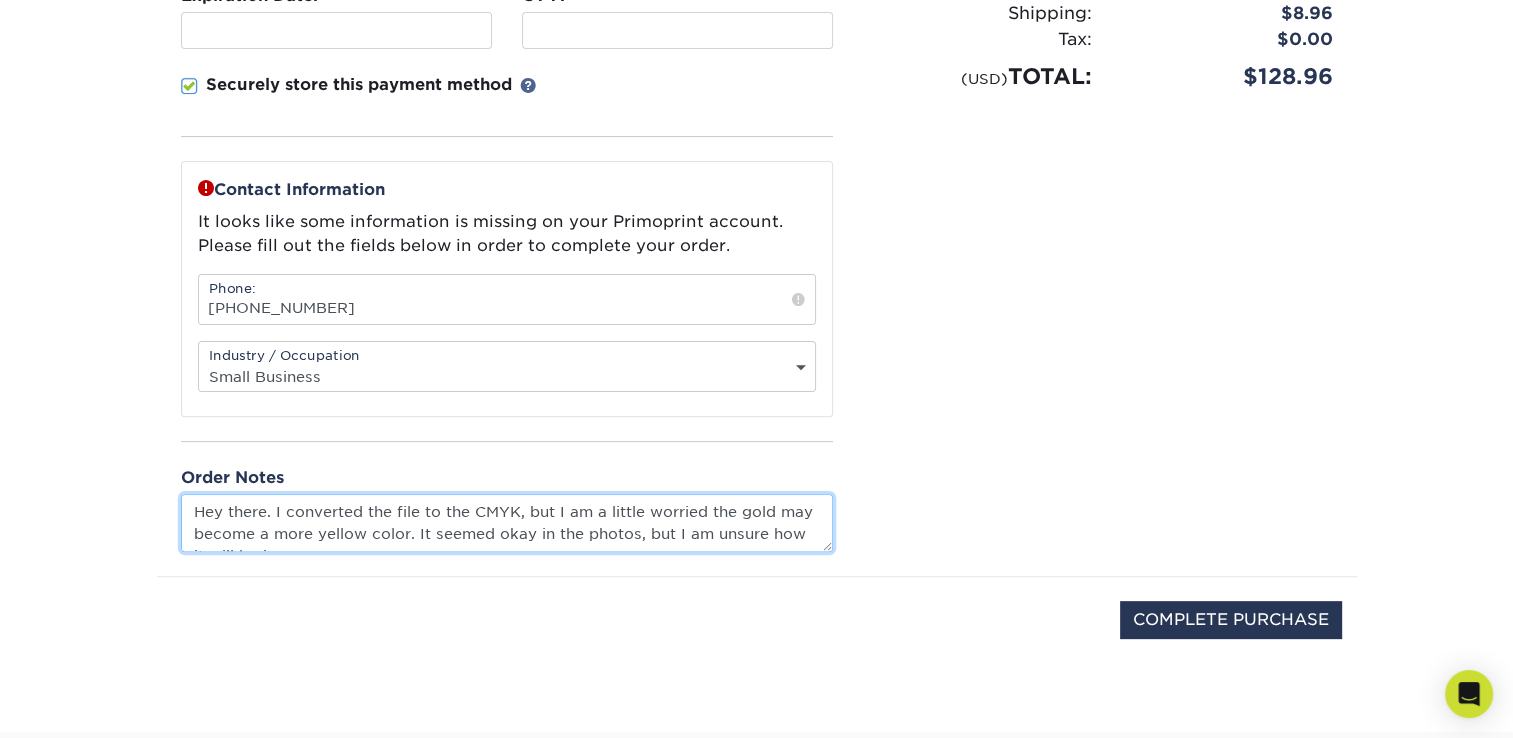 click on "Hey there. I converted the file to the CMYK, but I am a little worried the gold may become a more yellow color. It seemed okay in the photos, but I am unsure how it will be in person" at bounding box center [507, 522] 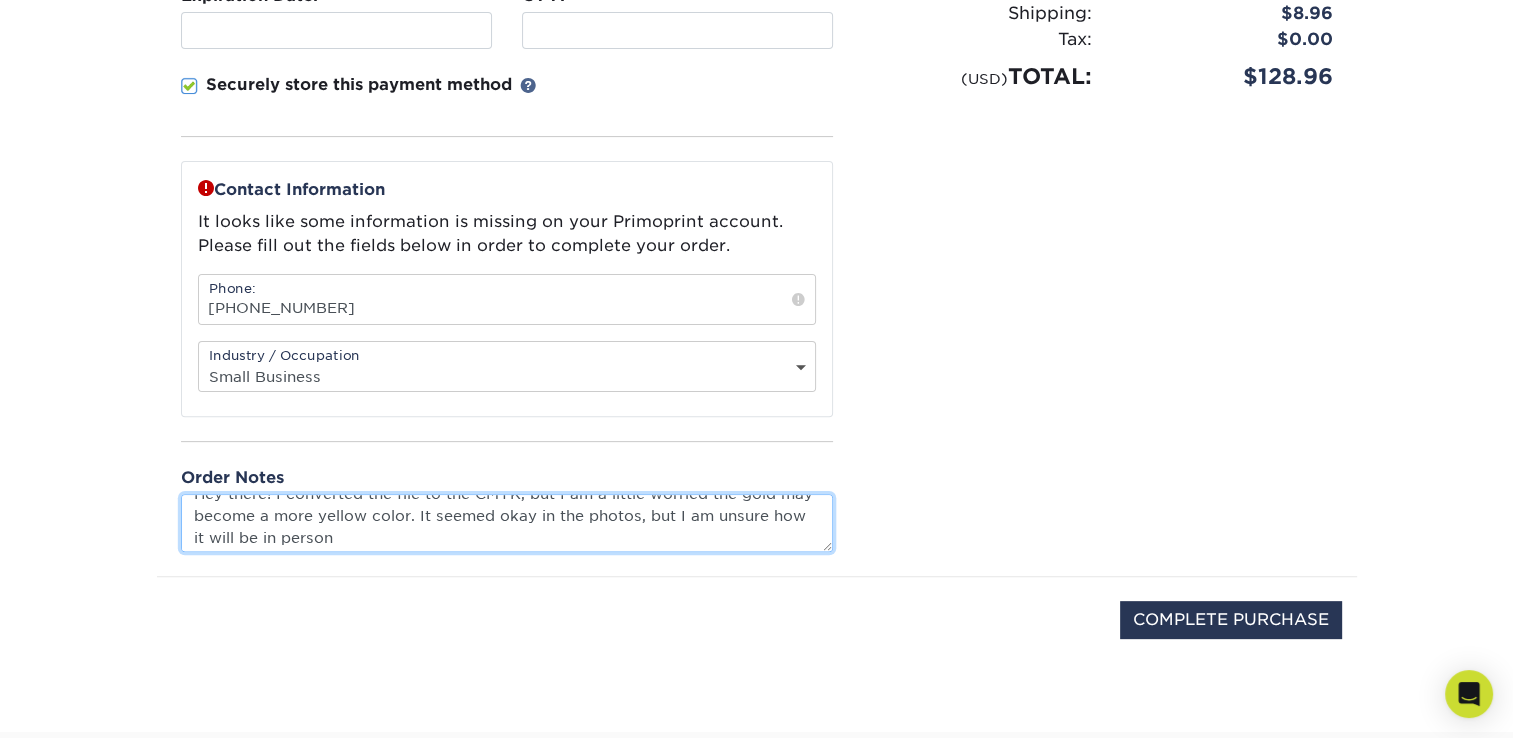 scroll, scrollTop: 21, scrollLeft: 0, axis: vertical 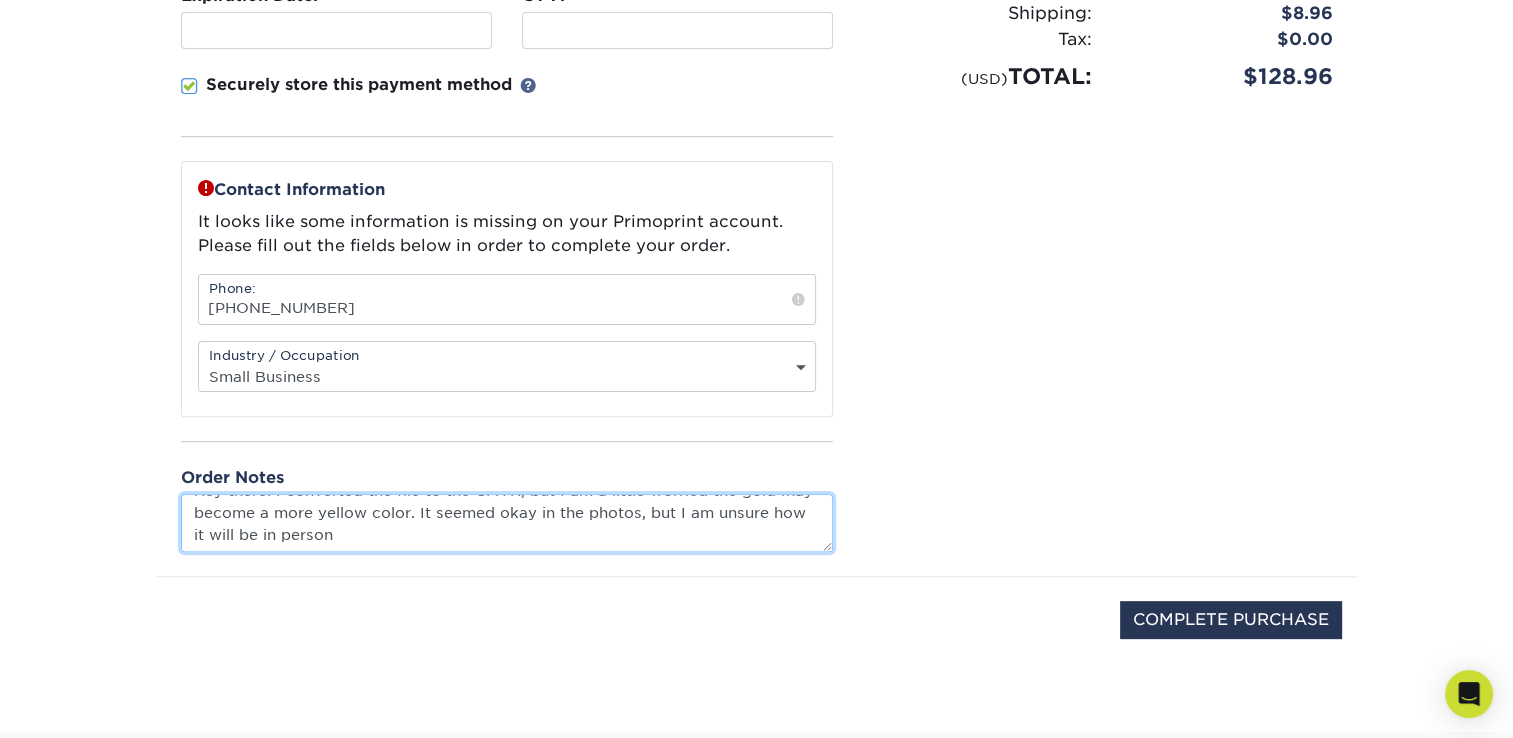 click on "Hey there! I converted the file to the CMYK, but I am a little worried the gold may become a more yellow color. It seemed okay in the photos, but I am unsure how it will be in person" at bounding box center [507, 522] 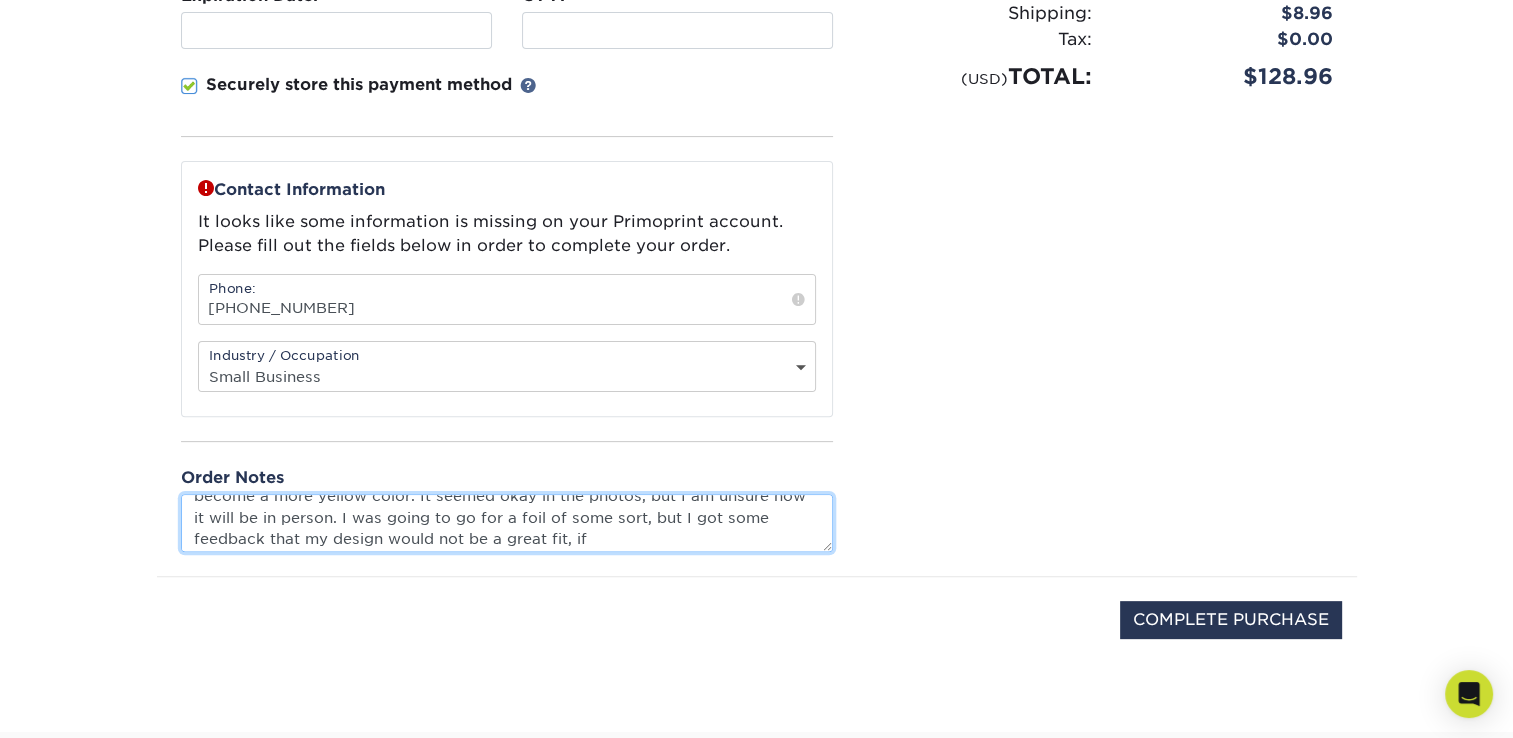 scroll, scrollTop: 43, scrollLeft: 0, axis: vertical 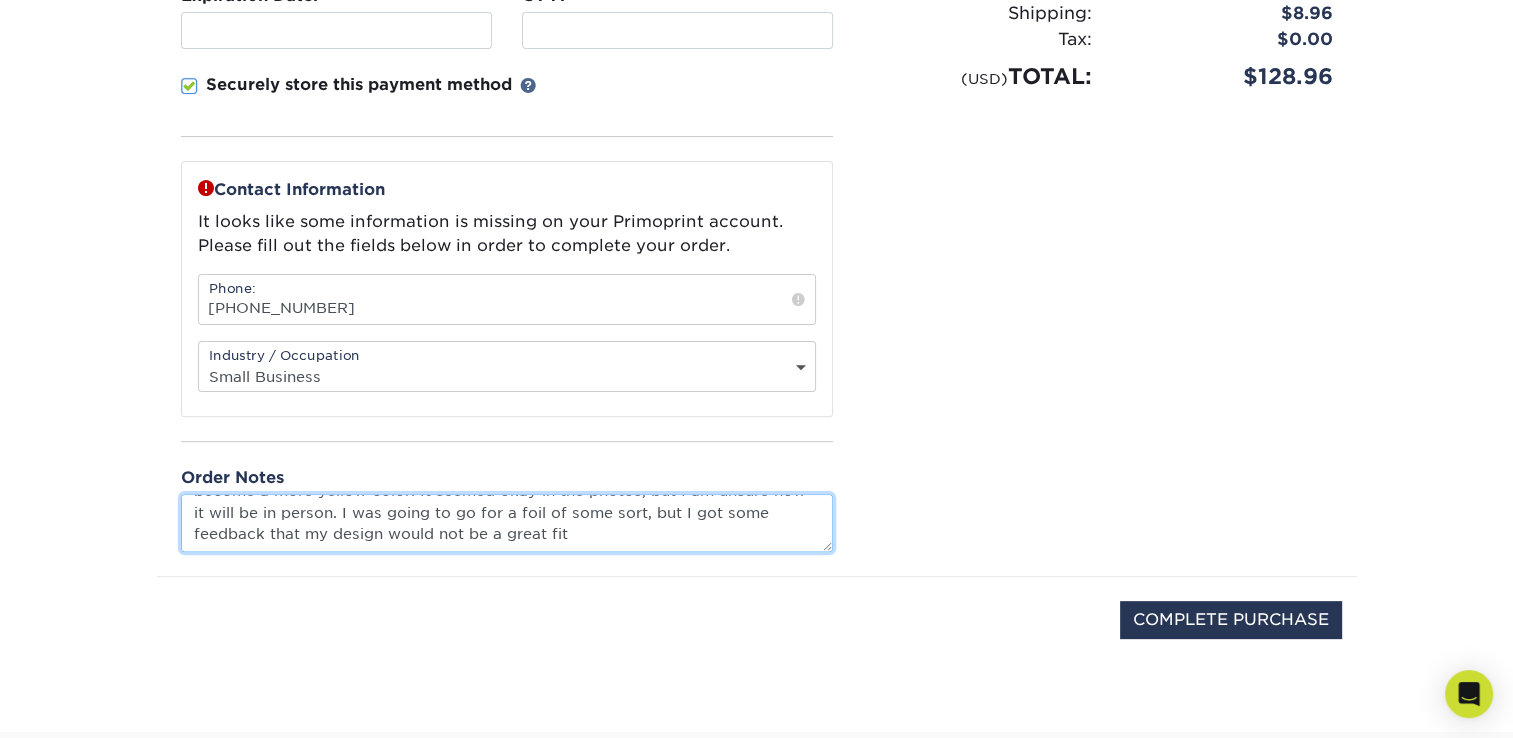 drag, startPoint x: 609, startPoint y: 523, endPoint x: 373, endPoint y: 512, distance: 236.25621 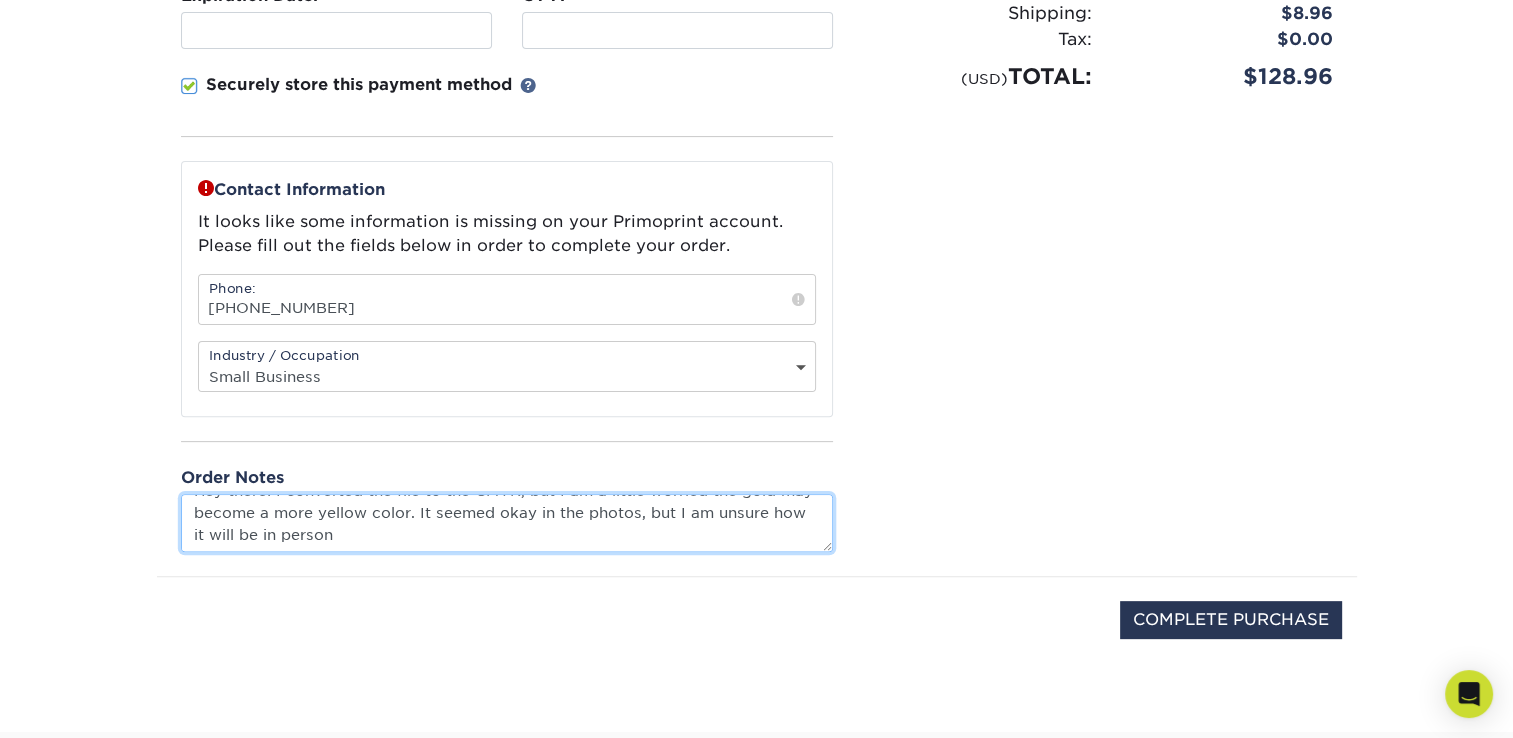 scroll, scrollTop: 0, scrollLeft: 0, axis: both 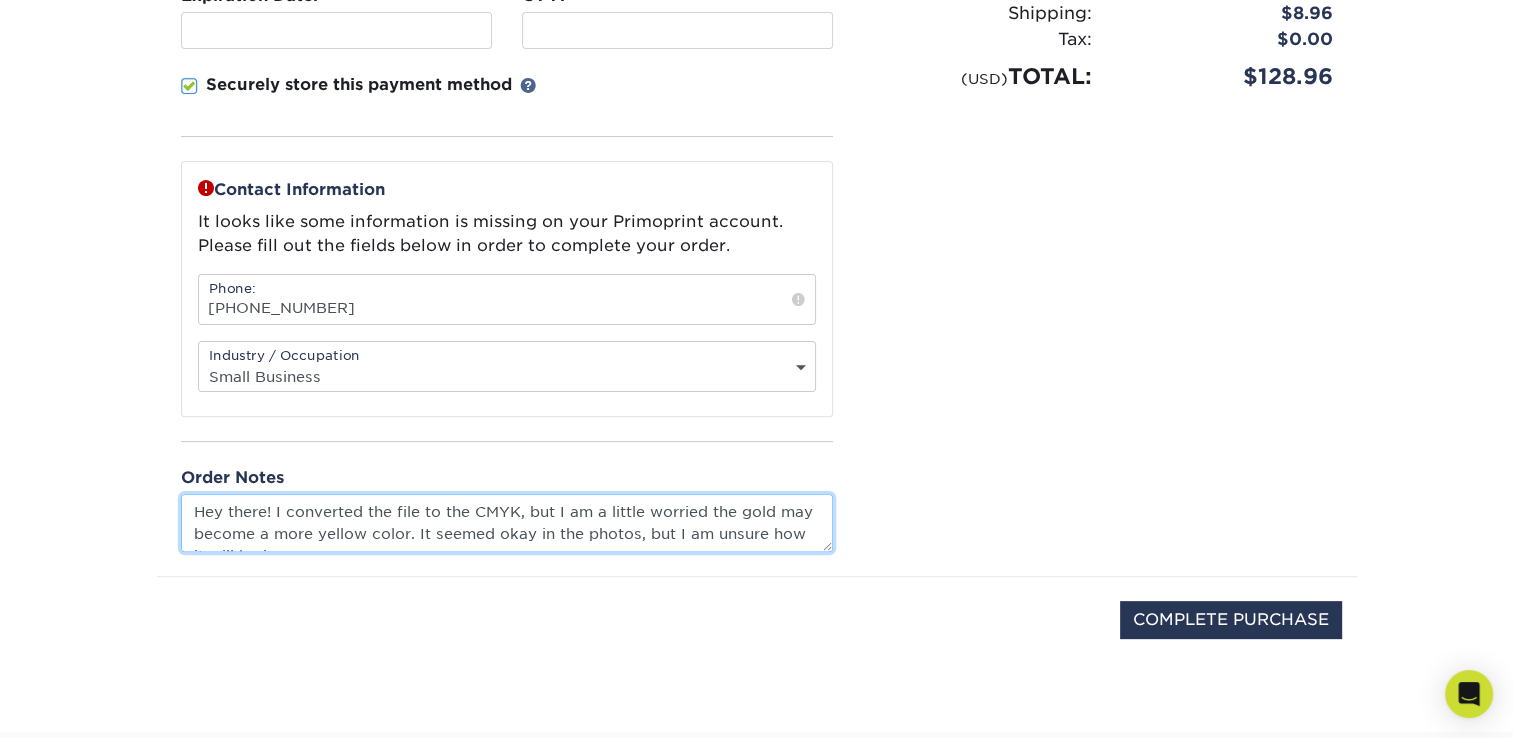 click on "Hey there! I converted the file to the CMYK, but I am a little worried the gold may become a more yellow color. It seemed okay in the photos, but I am unsure how it will be in person" at bounding box center [507, 522] 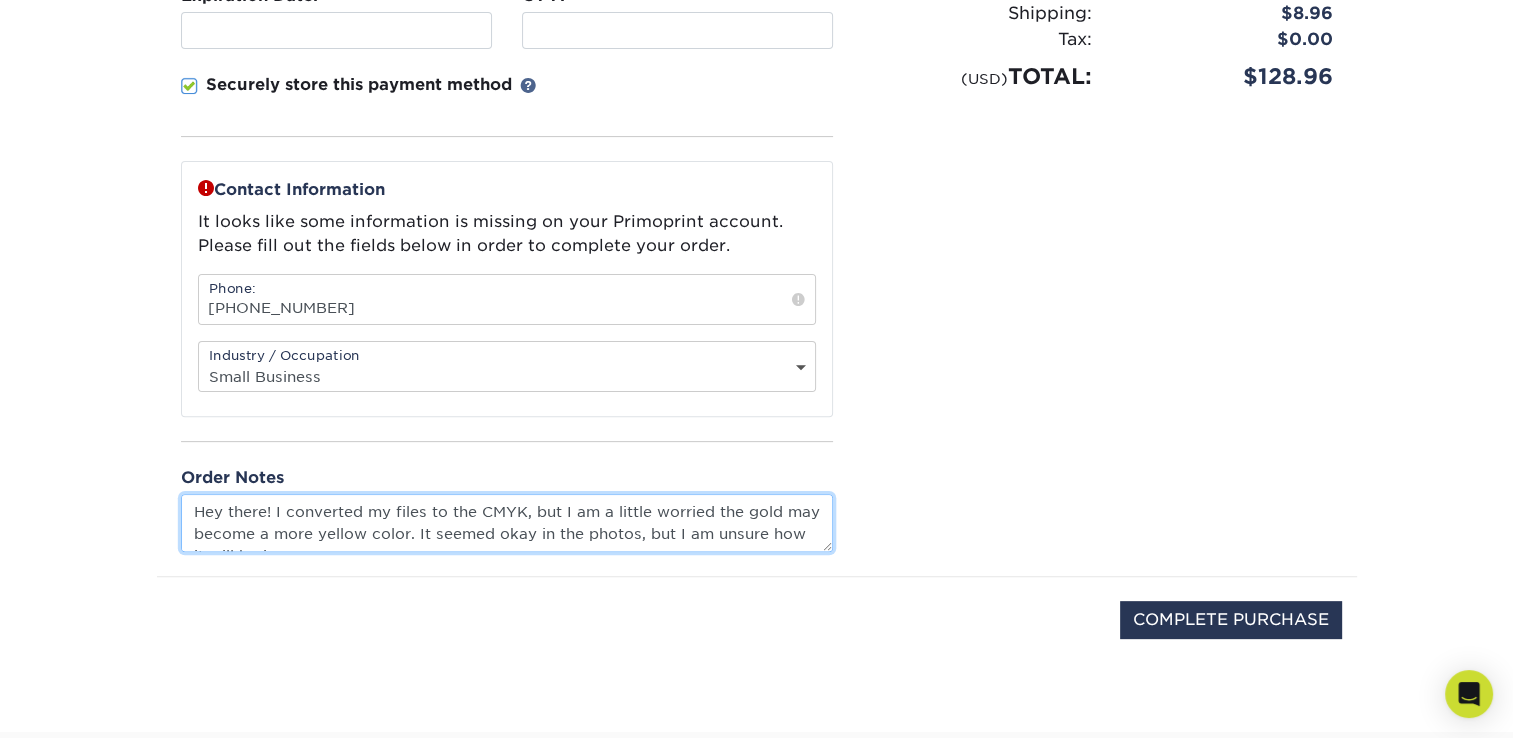 click on "Hey there! I converted my files to the CMYK, but I am a little worried the gold may become a more yellow color. It seemed okay in the photos, but I am unsure how it will be in person" at bounding box center [507, 522] 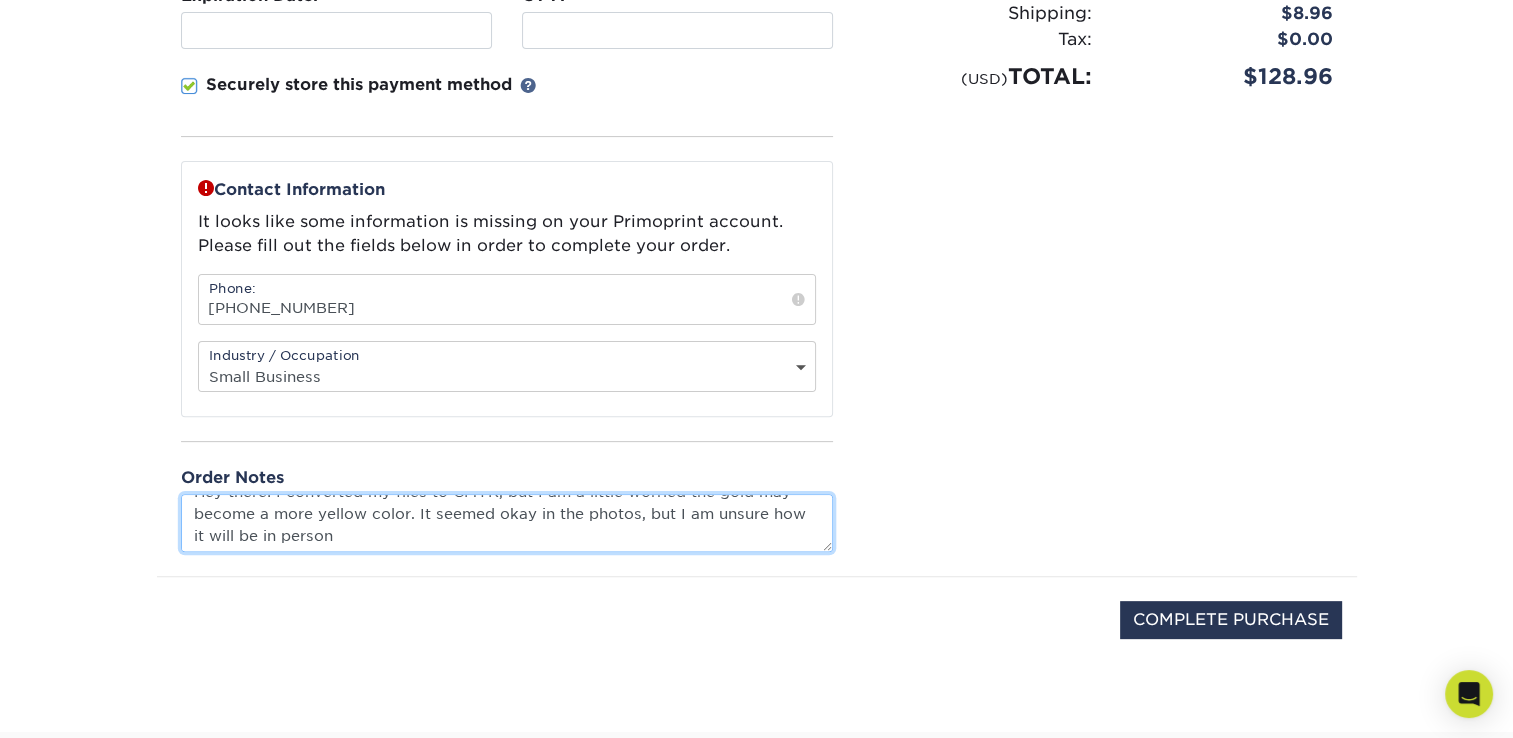 scroll, scrollTop: 21, scrollLeft: 0, axis: vertical 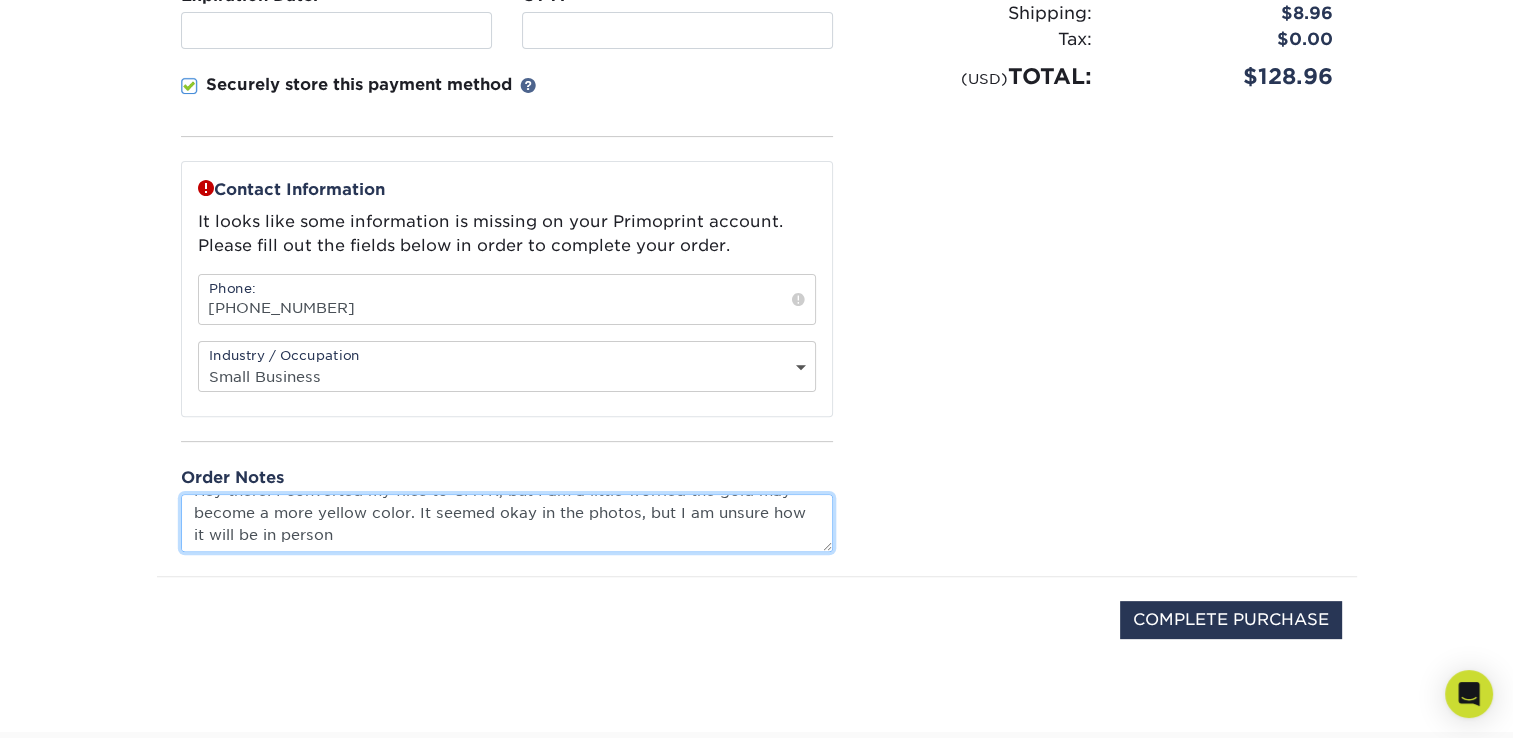 click on "Hey there! I converted my files to CMYK, but I am a little worried the gold may become a more yellow color. It seemed okay in the photos, but I am unsure how it will be in person" at bounding box center (507, 522) 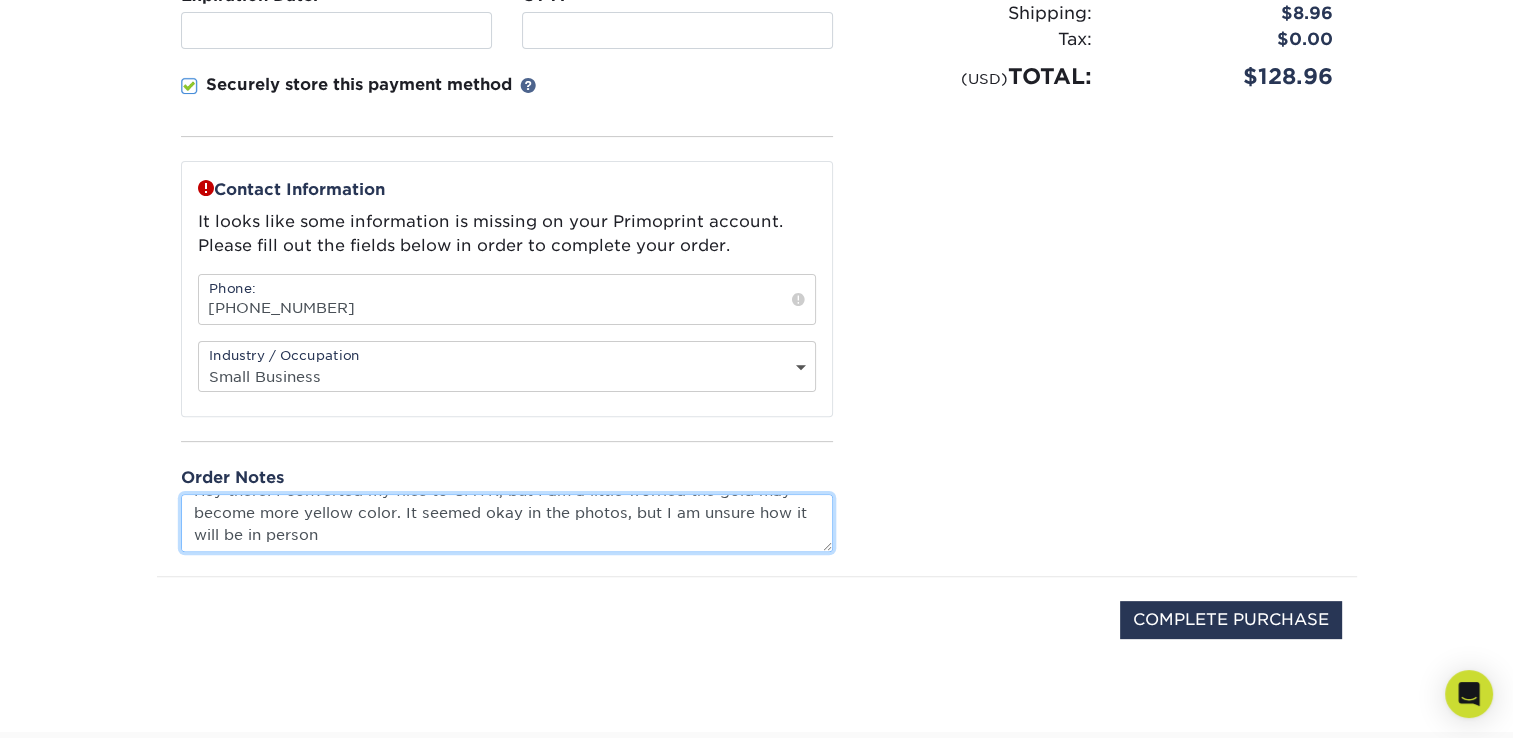 click on "Hey there! I converted my files to CMYK, but I am a little worried the gold may become more yellow color. It seemed okay in the photos, but I am unsure how it will be in person" at bounding box center [507, 522] 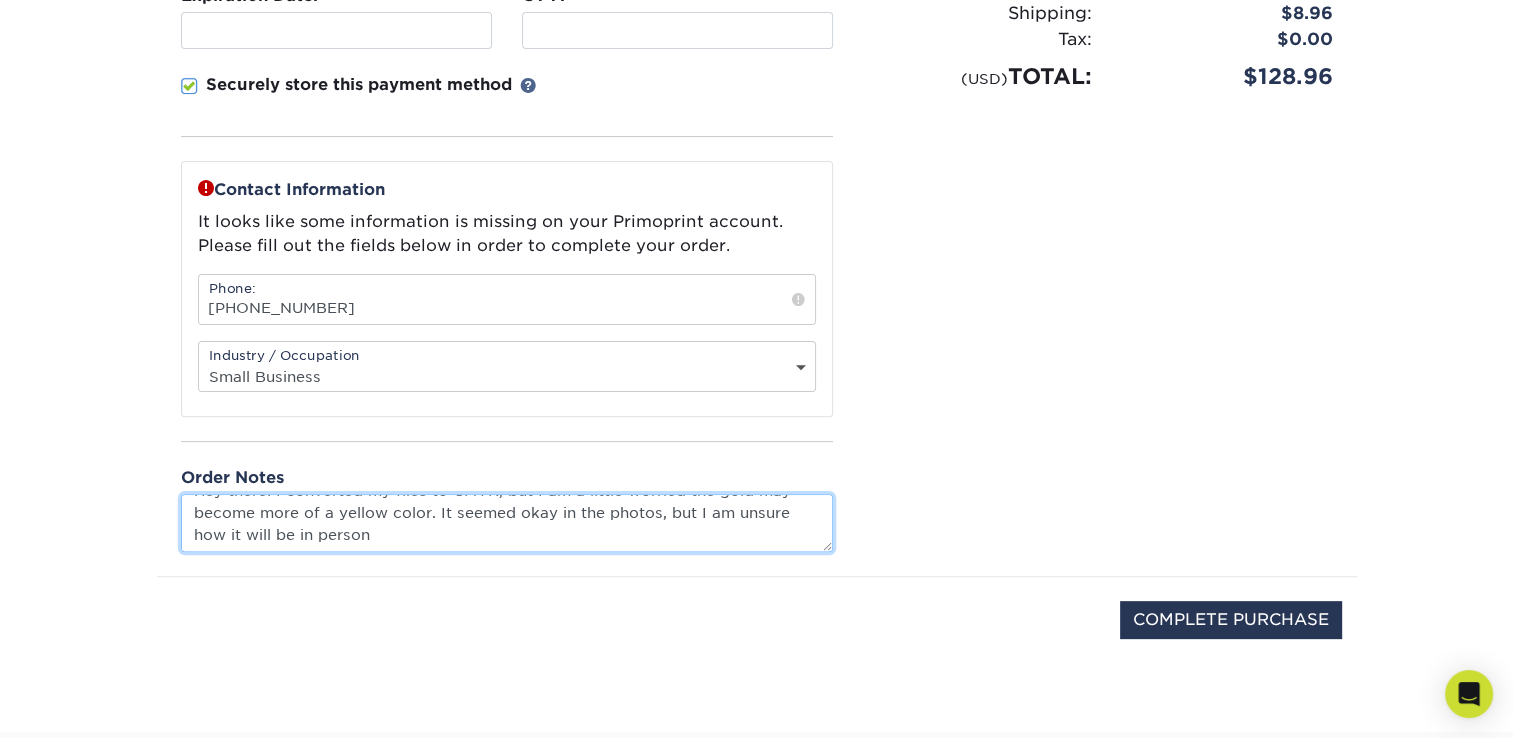 click on "Hey there! I converted my files to CMYK, but I am a little worried the gold may become more of a yellow color. It seemed okay in the photos, but I am unsure how it will be in person" at bounding box center (507, 522) 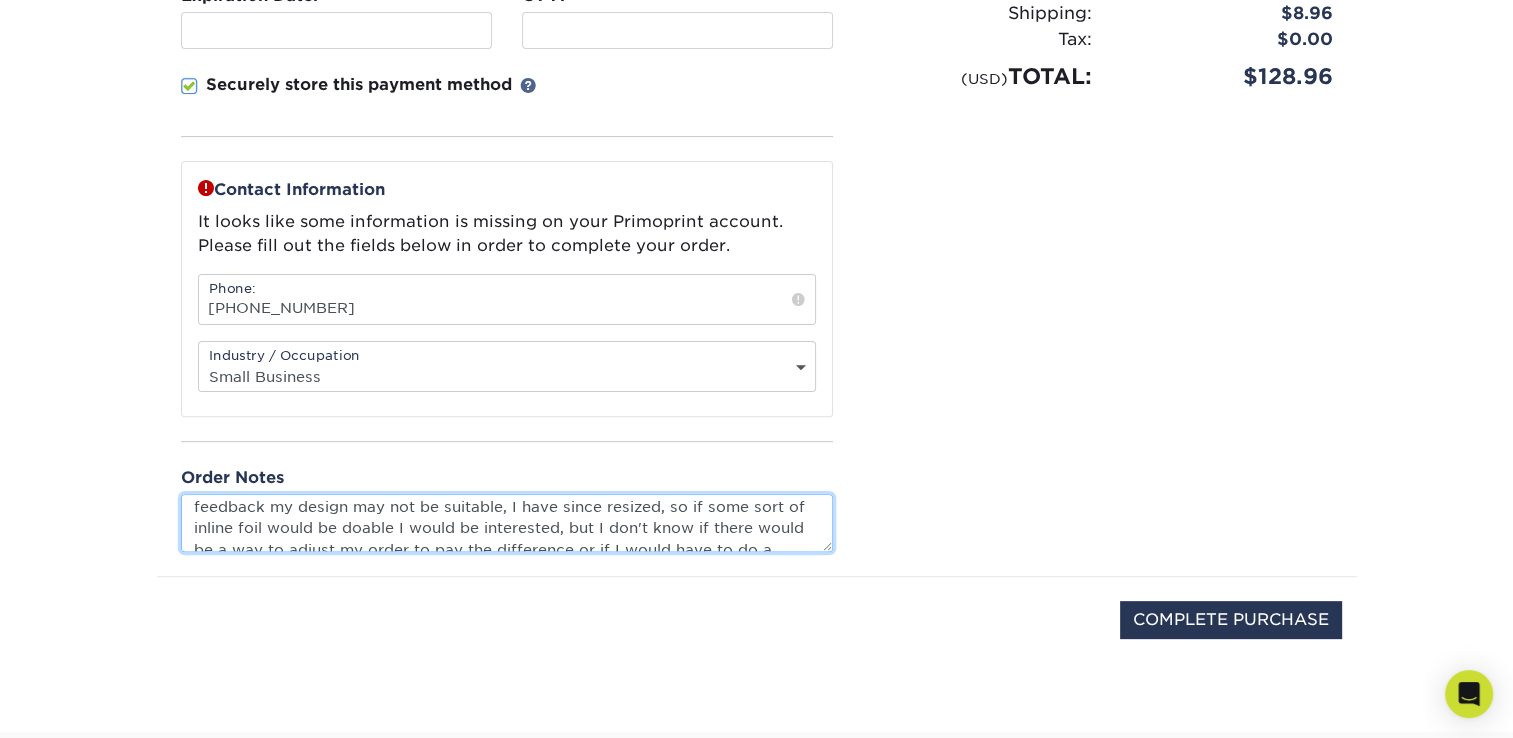 scroll, scrollTop: 92, scrollLeft: 0, axis: vertical 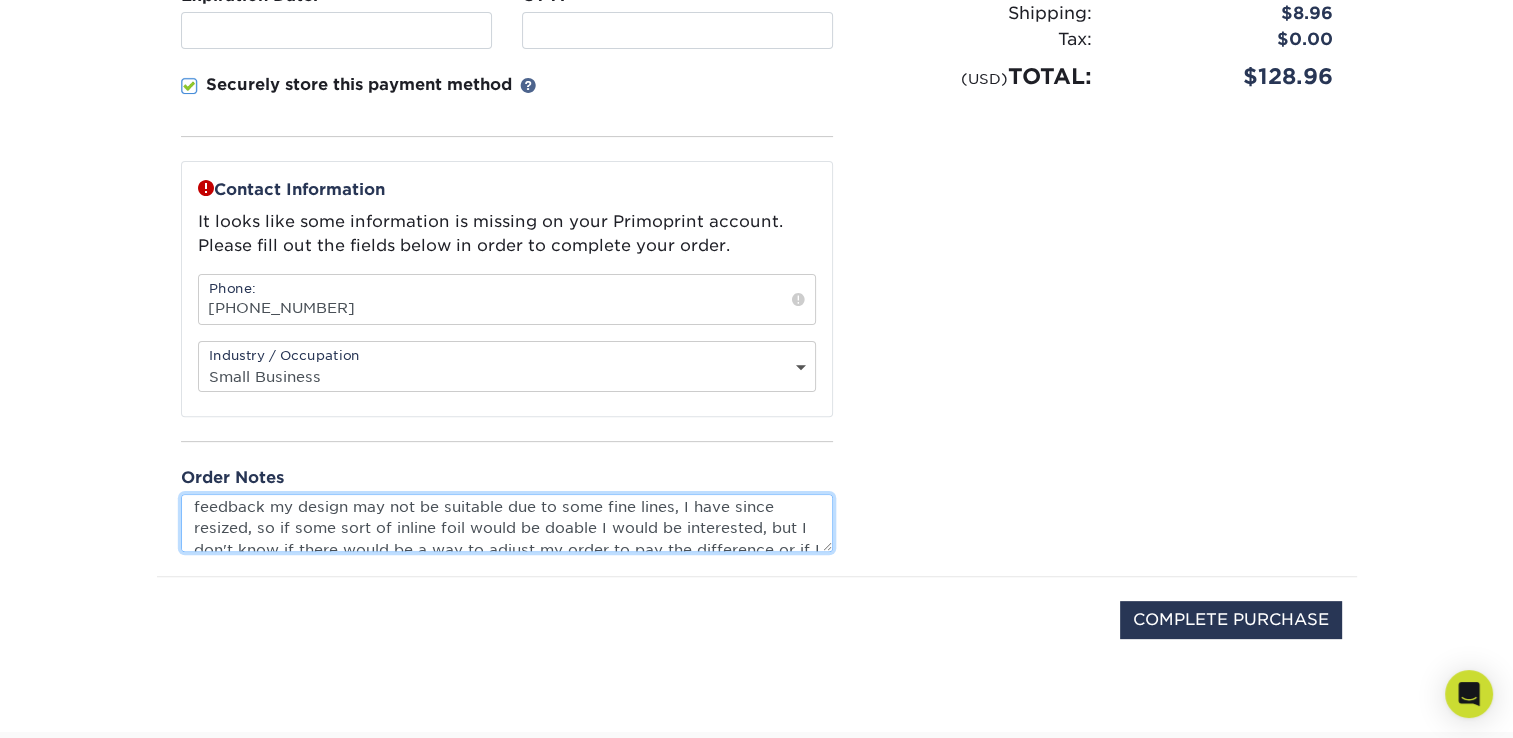 click on "Hey there! I converted my files to CMYK, but I am a little worried the gold may become more of a yellow color. It seemed okay in the photos, but I am unsure how it will be in person, I am hoping someone can let me know or give their opinion on the matter. I was originally interested in the gold foil, but received feedback my design may not be suitable due to some fine lines, I have since resized, so if some sort of inline foil would be doable I would be interested, but I don't know if there would be a way to adjust my order to pay the difference or if I would have to do a different order?" at bounding box center (507, 522) 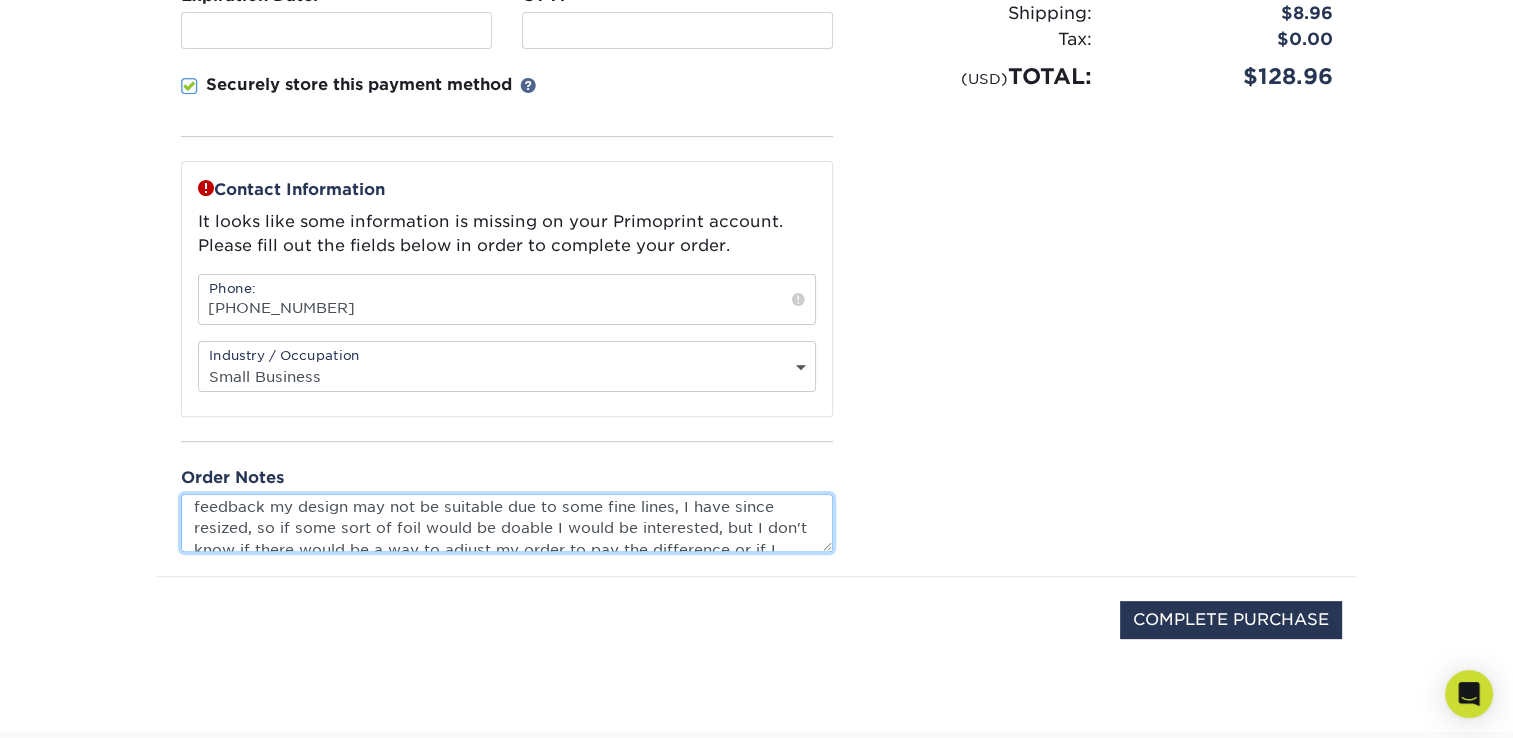 click on "Hey there! I converted my files to CMYK, but I am a little worried the gold may become more of a yellow color. It seemed okay in the photos, but I am unsure how it will be in person, I am hoping someone can let me know or give their opinion on the matter. I was originally interested in the gold foil, but received feedback my design may not be suitable due to some fine lines, I have since resized, so if some sort of foil would be doable I would be interested, but I don't know if there would be a way to adjust my order to pay the difference or if I would have to do a different order?" at bounding box center (507, 522) 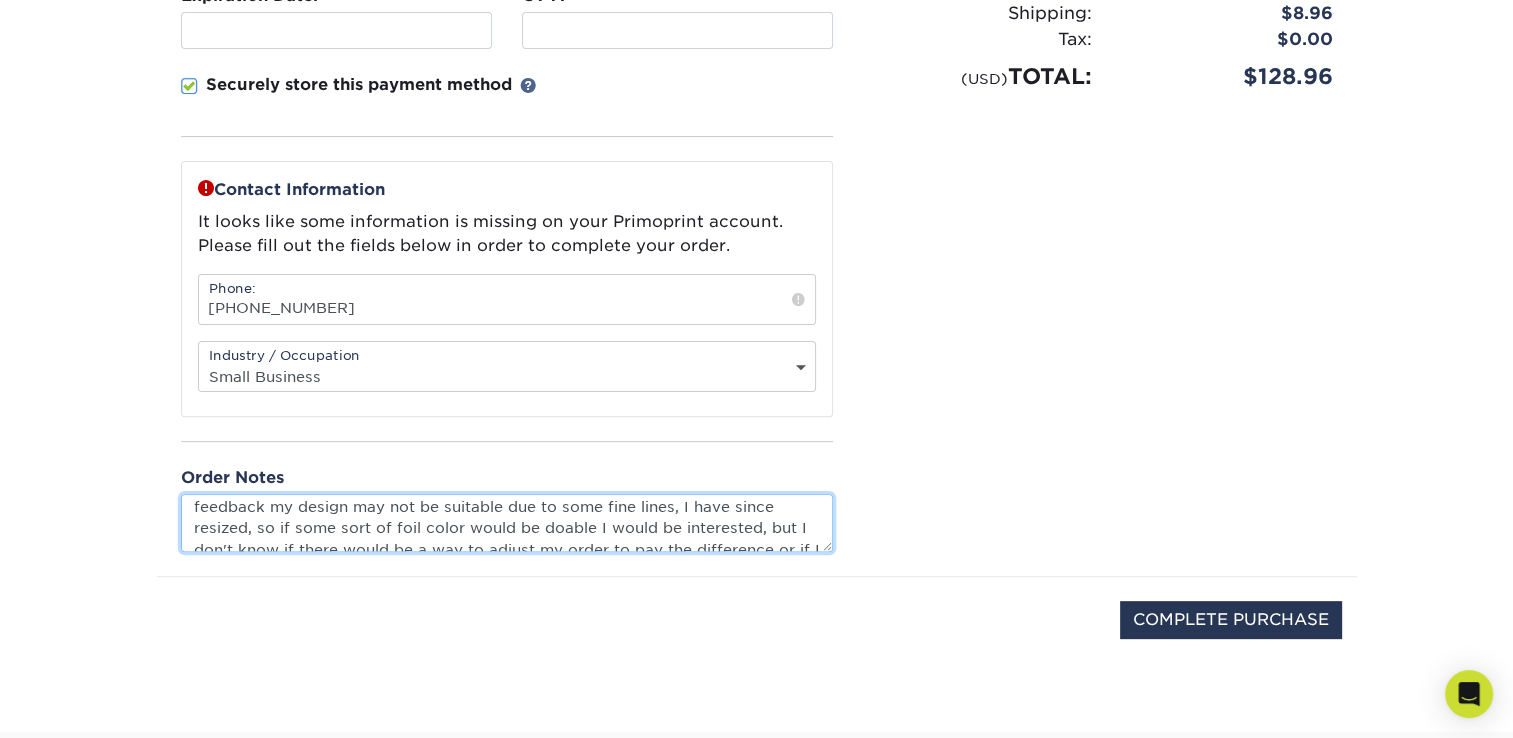 scroll, scrollTop: 92, scrollLeft: 0, axis: vertical 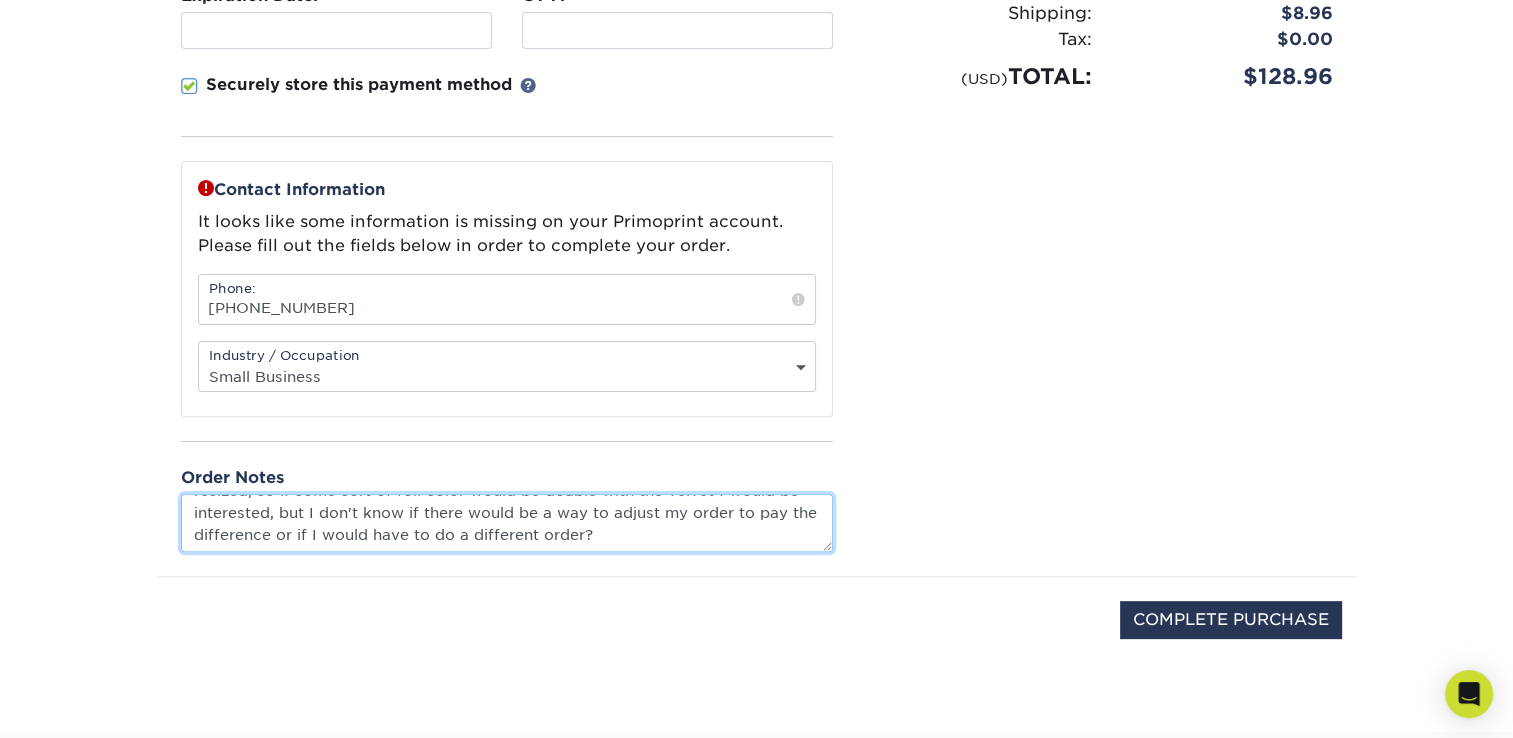click on "Hey there! I converted my files to CMYK, but I am a little worried the gold may become more of a yellow color. It seemed okay in the photos, but I am unsure how it will be in person, I am hoping someone can let me know or give their opinion on the matter. I was originally interested in the gold foil, but received feedback my design may not be suitable due to some fine lines, I have since resized, so if some sort of foil color would be doable with the velvet I would be interested, but I don't know if there would be a way to adjust my order to pay the difference or if I would have to do a different order?" at bounding box center (507, 522) 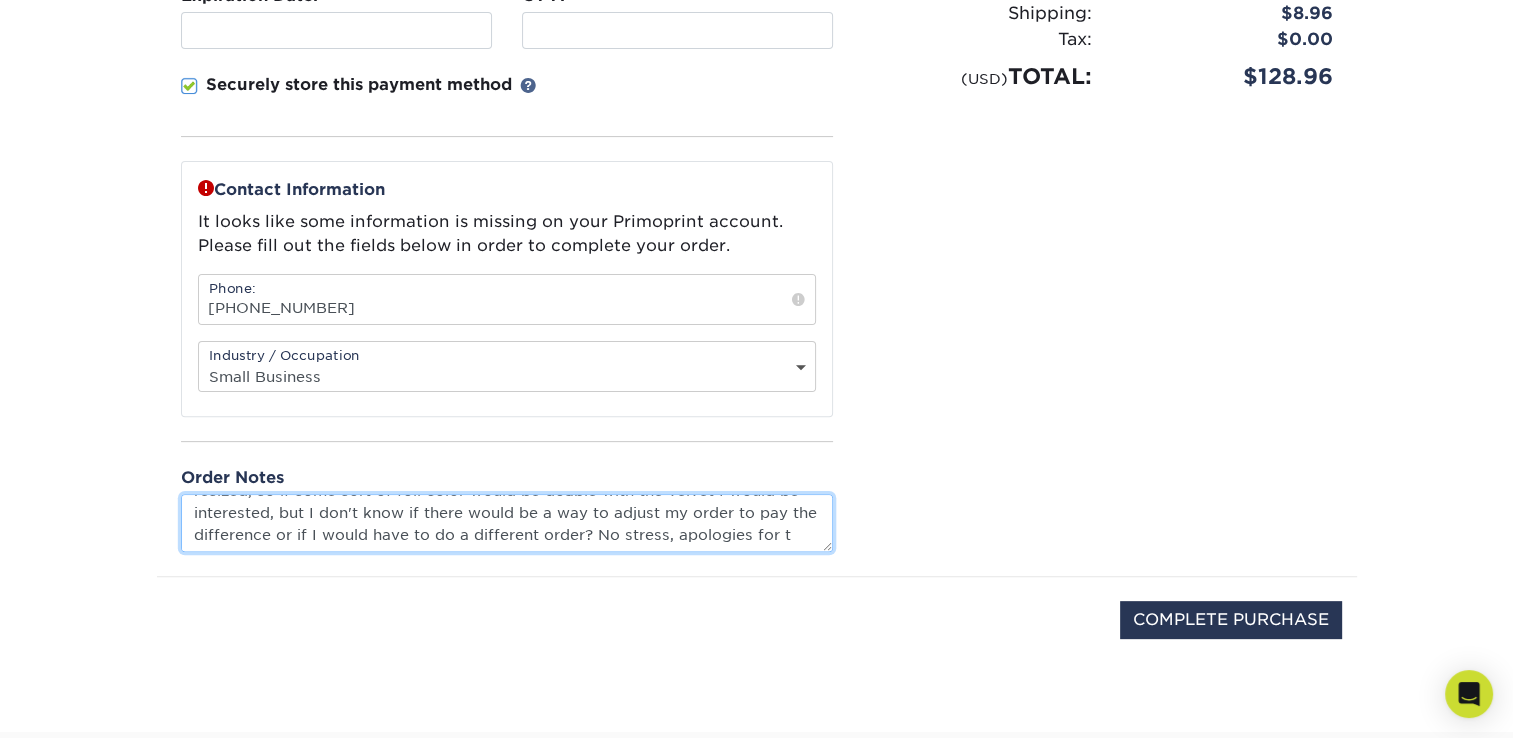 scroll, scrollTop: 151, scrollLeft: 0, axis: vertical 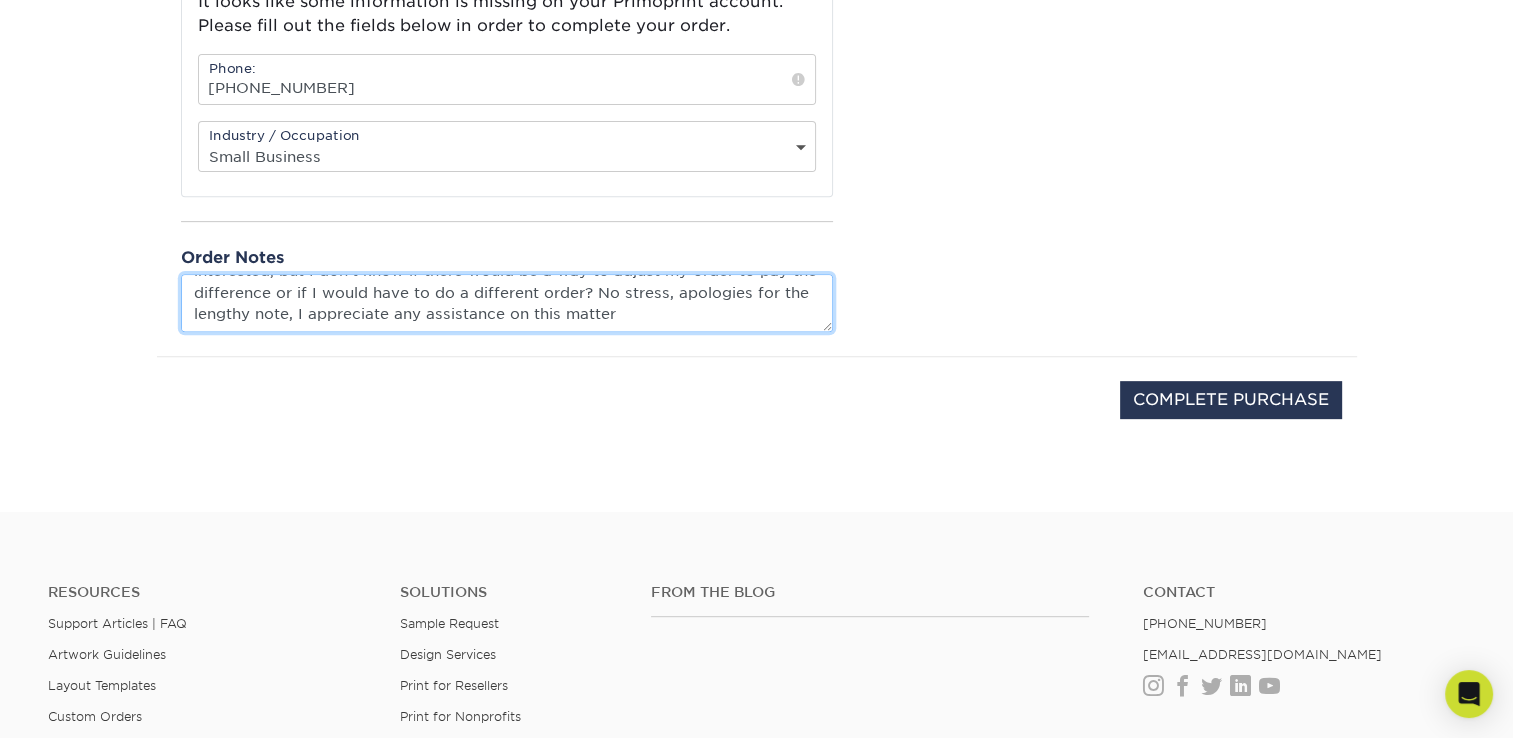 click on "Hey there! I converted my files to CMYK, but I am a little worried the gold may become more of a yellow color. It seemed okay in the photos, but I am unsure how it will be in person, I am hoping someone can let me know or give their opinion on the matter. I was originally interested in the gold foil, but received feedback my design may not be suitable due to some fine lines, I have since resized, so if some sort of foil color would be doable with the velvet I would be interested, but I don't know if there would be a way to adjust my order to pay the difference or if I would have to do a different order? No stress, apologies for the lengthy note, I appreciate any assistance on this matter" at bounding box center [507, 302] 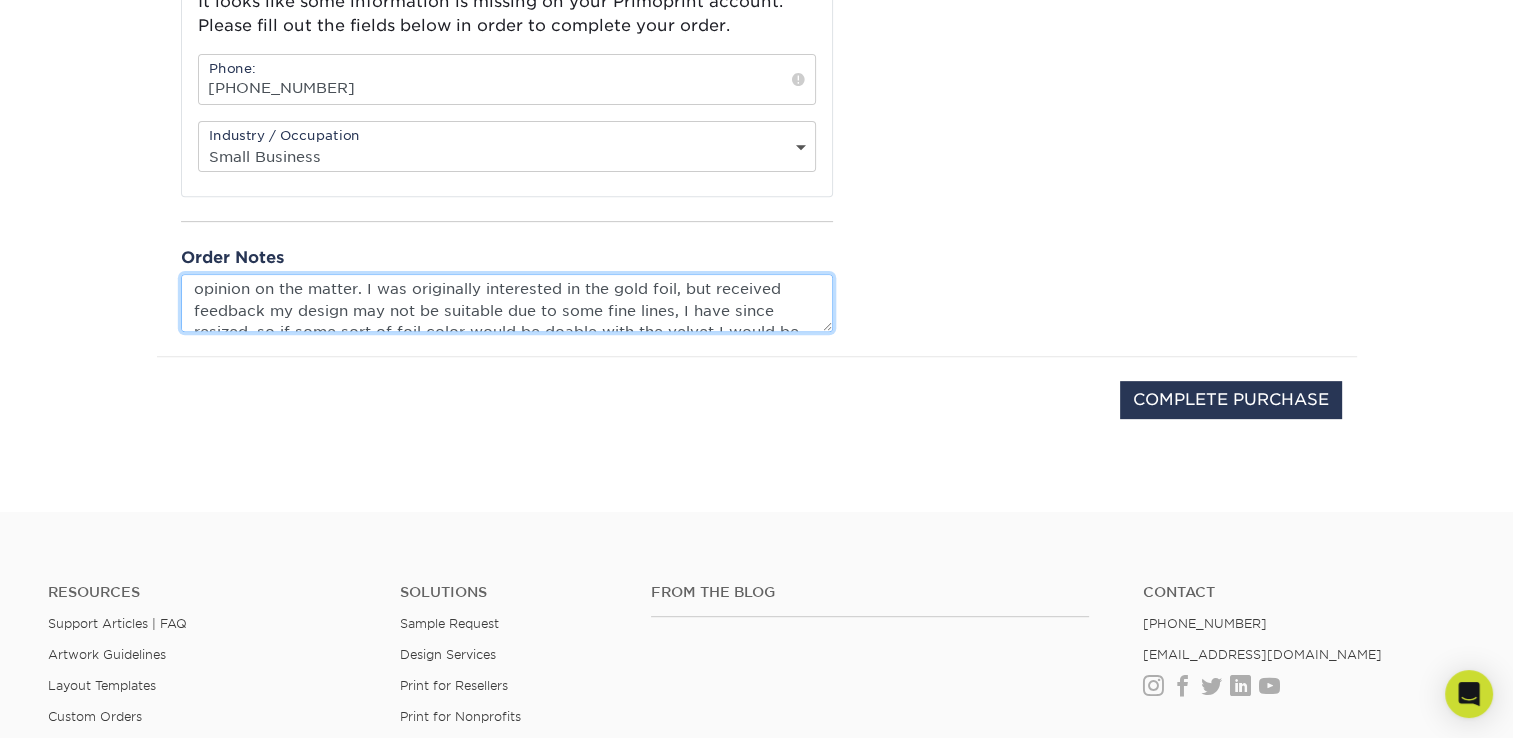 scroll, scrollTop: 68, scrollLeft: 0, axis: vertical 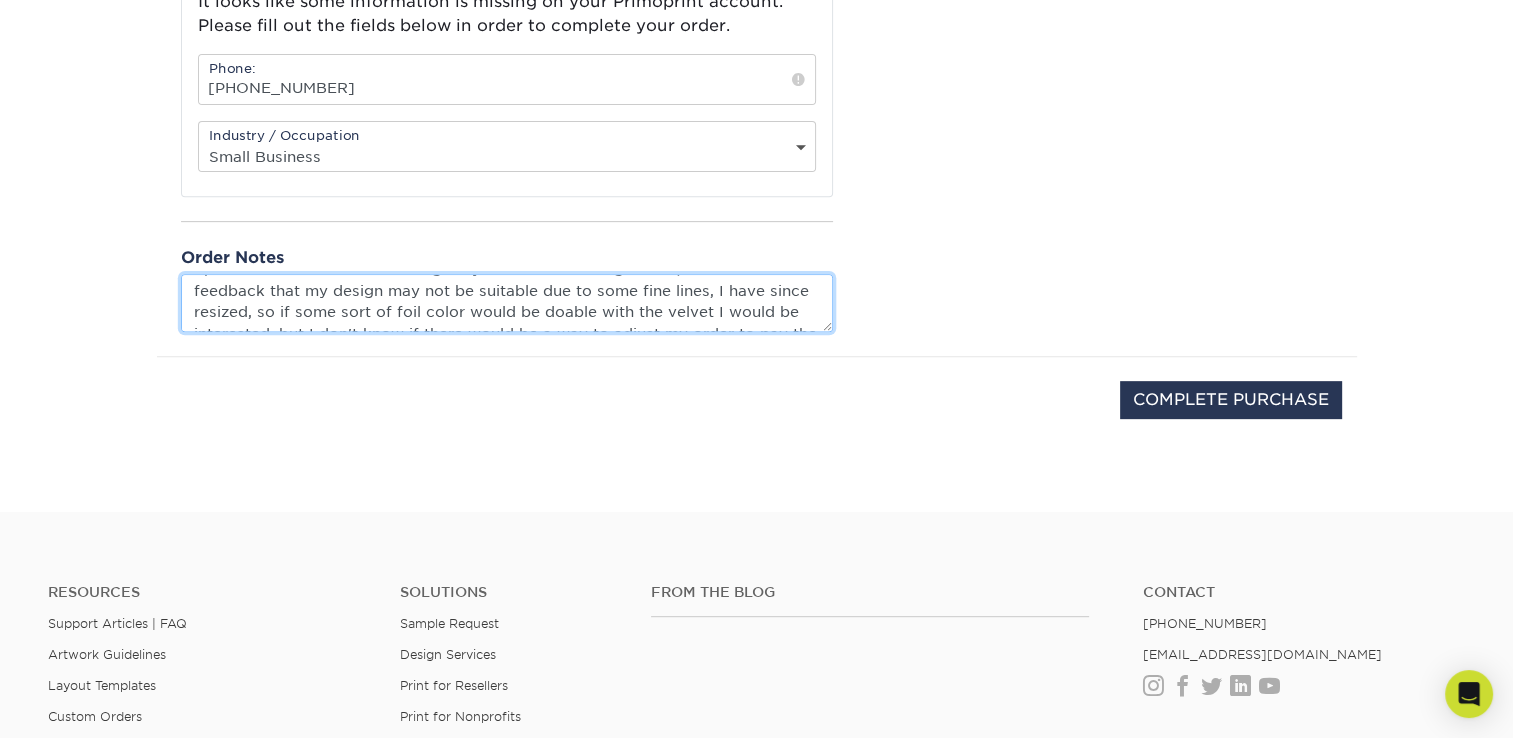 click on "Hey there! I converted my files to CMYK, but I am a little worried the gold may become more of a yellow color. It seemed okay in the photos, but I am unsure how it will be in person, I am hoping someone can let me know or give their opinion on the matter. I was originally interested in the gold foil, but received feedback that my design may not be suitable due to some fine lines, I have since resized, so if some sort of foil color would be doable with the velvet I would be interested, but I don't know if there would be a way to adjust my order to pay the difference or if I would have to do a different order? No stress, apologies for the lengthy note, I appreciate any assistance on this matter" at bounding box center (507, 302) 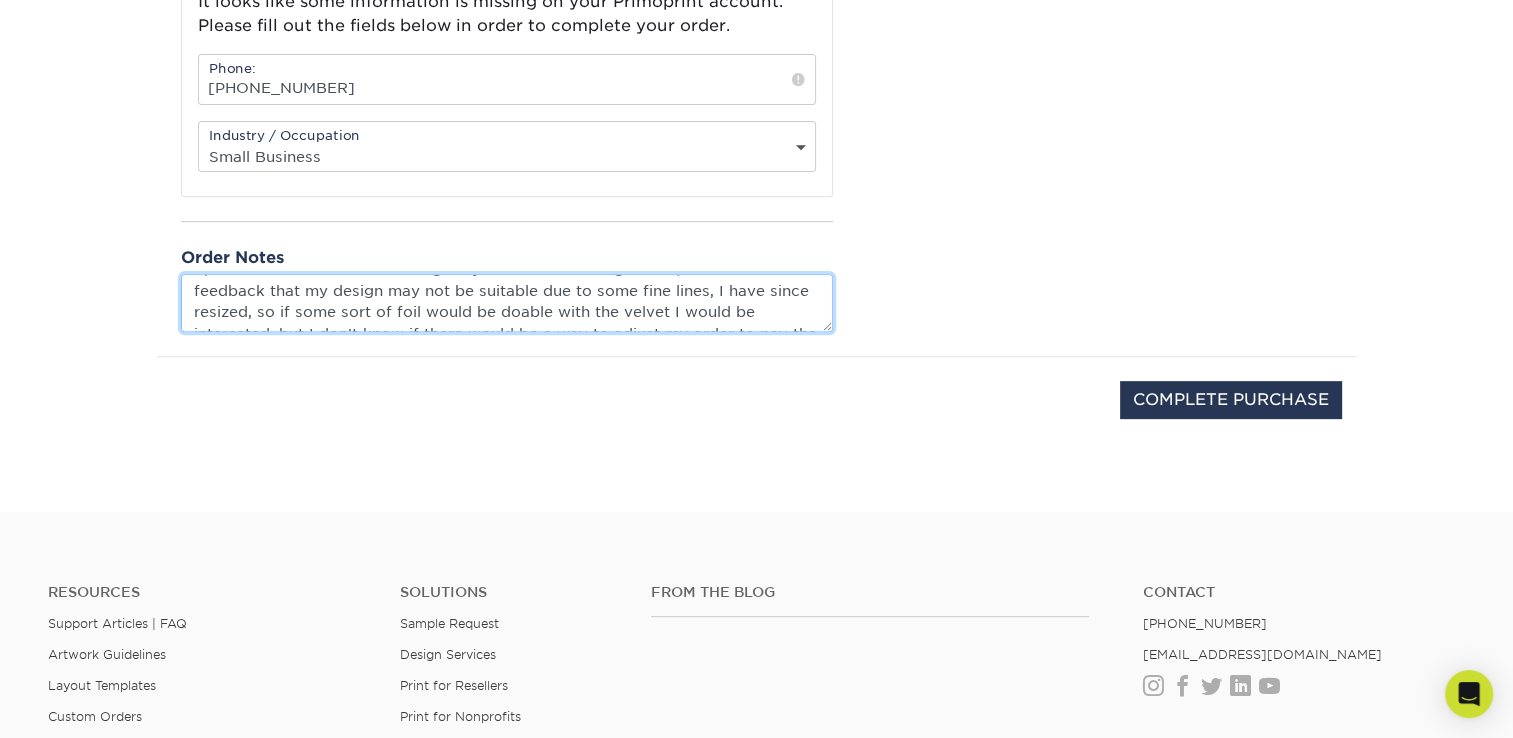 click on "Hey there! I converted my files to CMYK, but I am a little worried the gold may become more of a yellow color. It seemed okay in the photos, but I am unsure how it will be in person, I am hoping someone can let me know or give their opinion on the matter. I was originally interested in the gold foil, but received feedback that my design may not be suitable due to some fine lines, I have since resized, so if some sort of foil would be doable with the velvet I would be interested, but I don't know if there would be a way to adjust my order to pay the difference or if I would have to do a different order? No stress, apologies for the lengthy note, I appreciate any assistance on this matter" at bounding box center [507, 302] 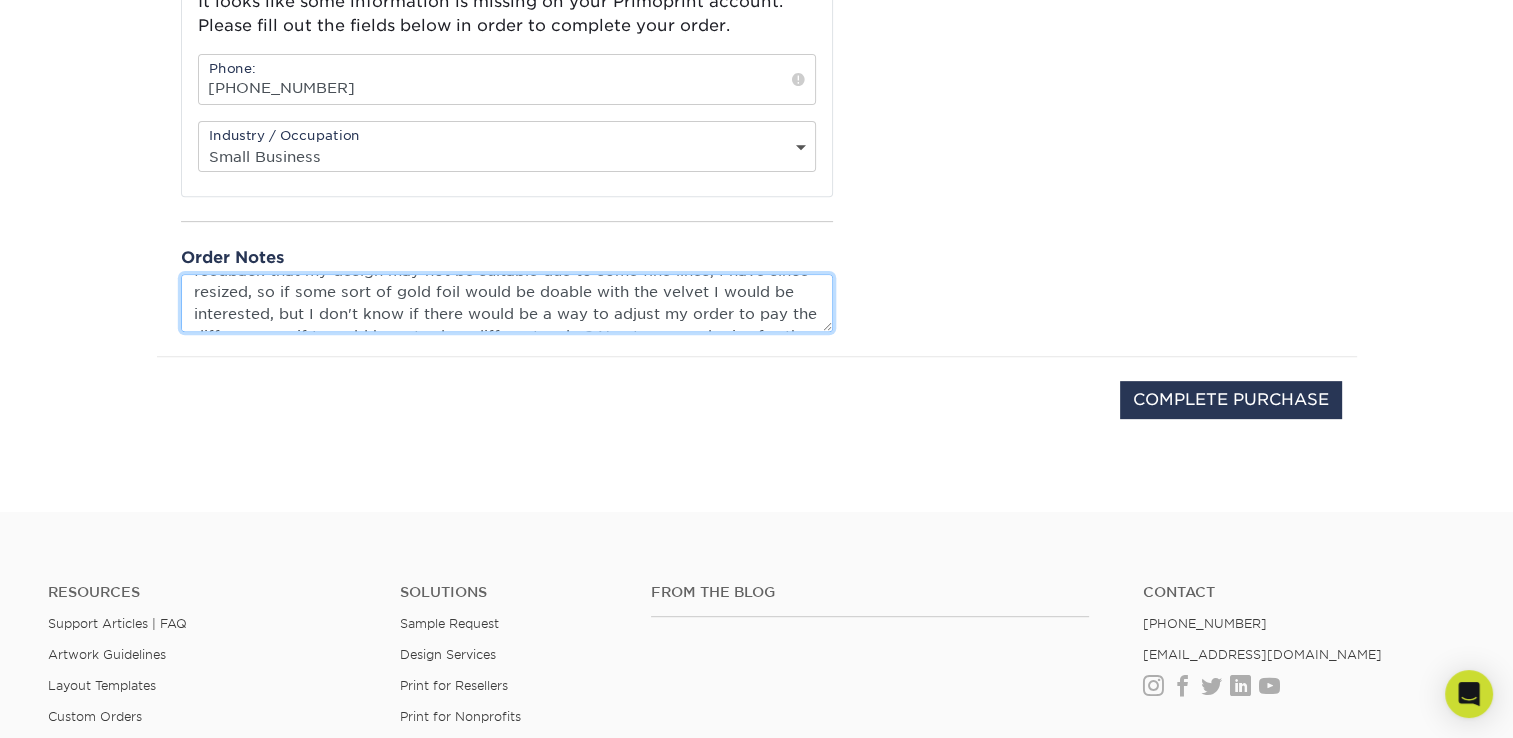 scroll, scrollTop: 112, scrollLeft: 0, axis: vertical 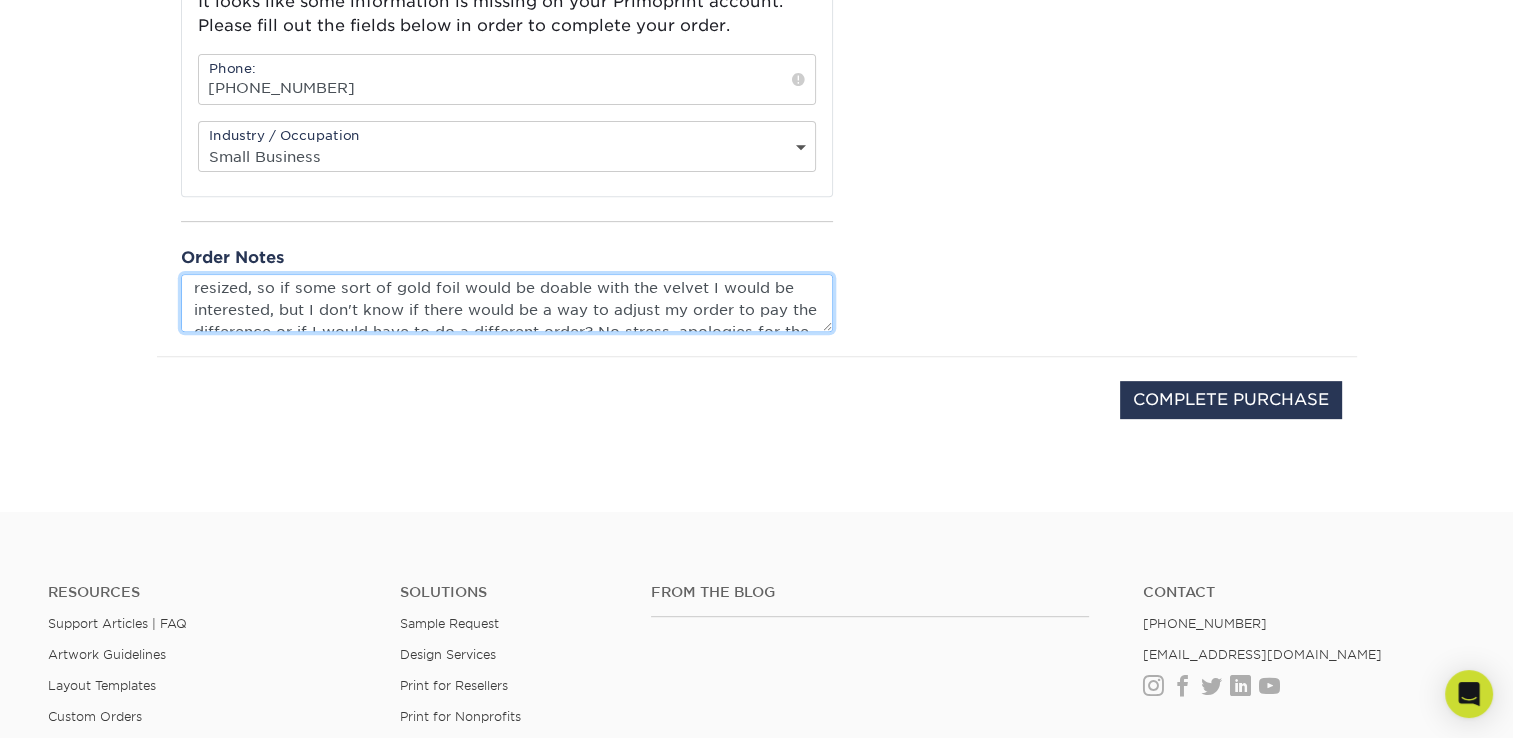 click on "Hey there! I converted my files to CMYK, but I am a little worried the gold may become more of a yellow color. It seemed okay in the photos, but I am unsure how it will be in person, I am hoping someone can let me know or give their opinion on the matter. I was originally interested in the gold foil, but received feedback that my design may not be suitable due to some fine lines, I have since resized, so if some sort of gold foil would be doable with the velvet I would be interested, but I don't know if there would be a way to adjust my order to pay the difference or if I would have to do a different order? No stress, apologies for the lengthy note, I appreciate any assistance on this matter" at bounding box center (507, 302) 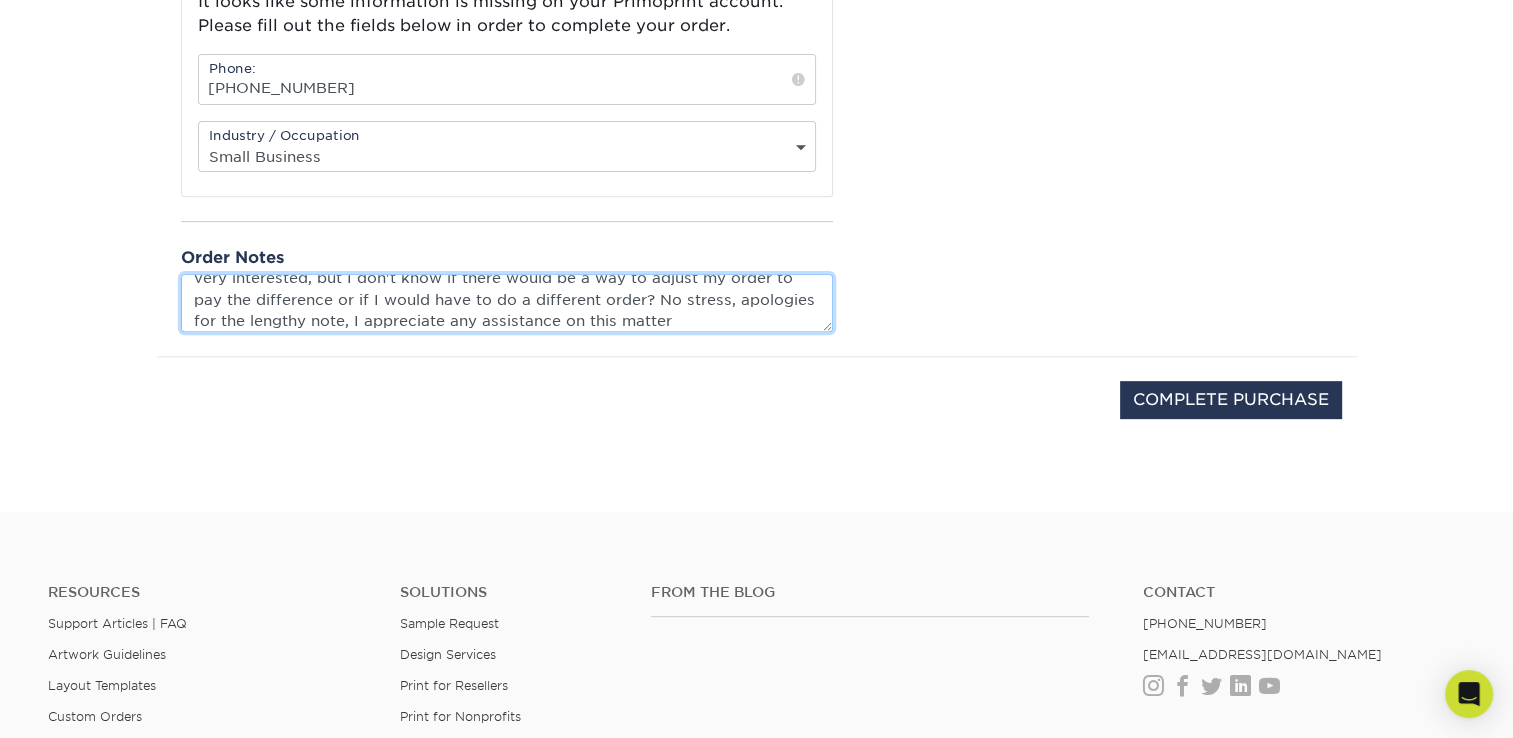 scroll, scrollTop: 151, scrollLeft: 0, axis: vertical 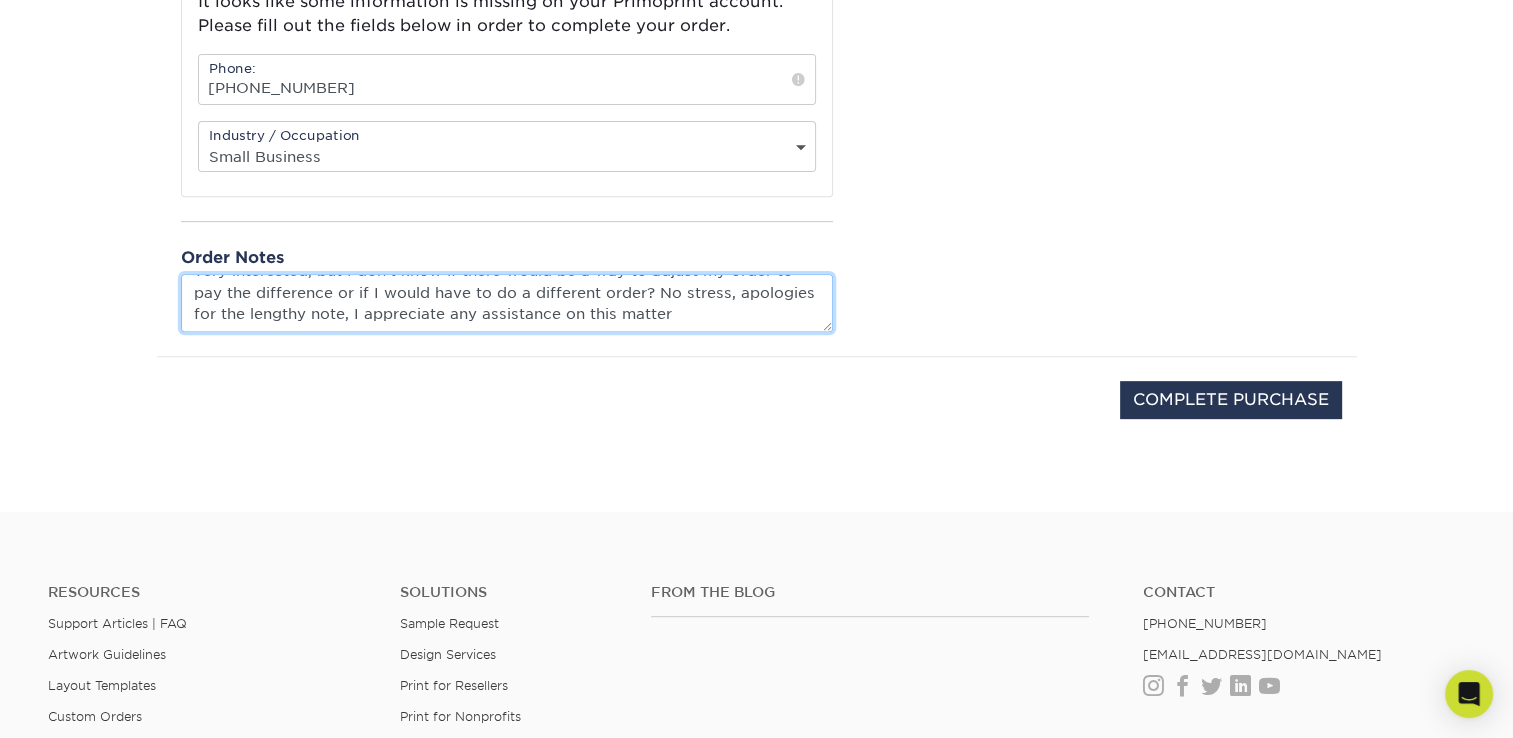 click on "Hey there! I converted my files to CMYK, but I am a little worried the gold may become more of a yellow color. It seemed okay in the photos, but I am unsure how it will be in person, I am hoping someone can let me know or give their opinion on the matter. I was originally interested in the gold foil, but received feedback that my design may not be suitable due to some fine lines, I have since resized, so if some sort of gold foil would be doable with the velvet I would be very interested, but I don't know if there would be a way to adjust my order to pay the difference or if I would have to do a different order? No stress, apologies for the lengthy note, I appreciate any assistance on this matter" at bounding box center (507, 302) 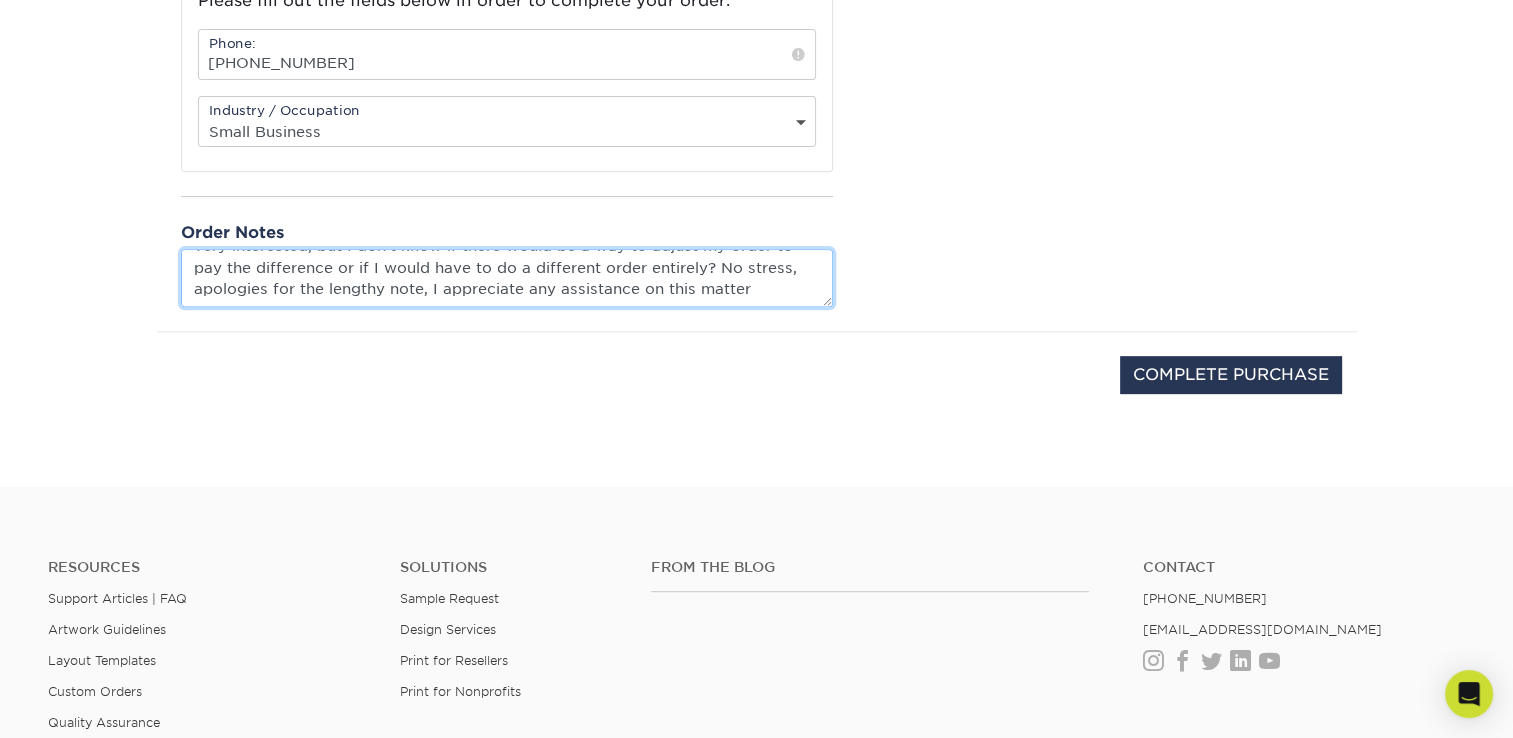 scroll, scrollTop: 802, scrollLeft: 0, axis: vertical 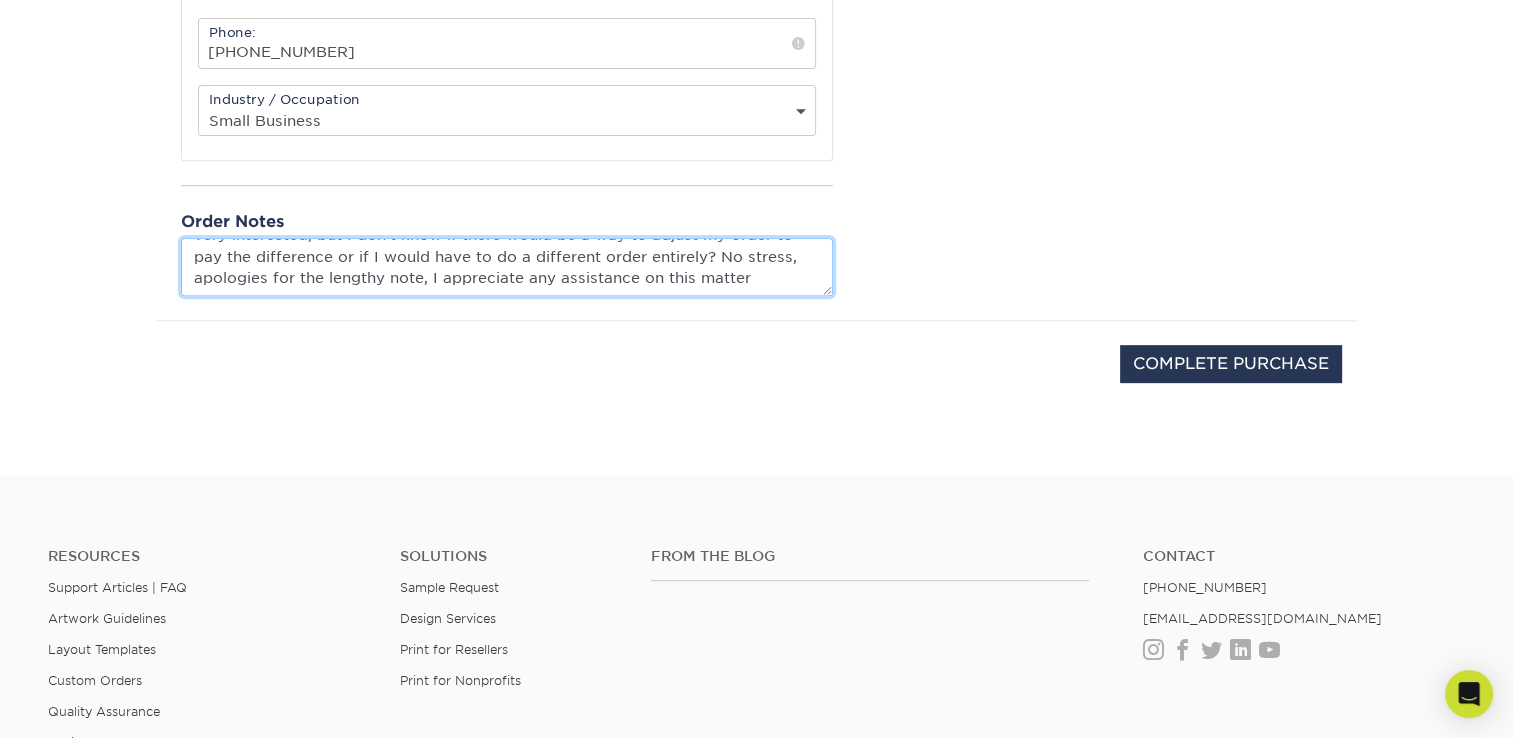 click on "Hey there! I converted my files to CMYK, but I am a little worried the gold may become more of a yellow color. It seemed okay in the photos, but I am unsure how it will be in person, I am hoping someone can let me know or give their opinion on the matter. I was originally interested in the gold foil, but received feedback that my design may not be suitable due to some fine lines, I have since resized, so if some sort of gold foil would be doable with the velvet I would be very interested, but I don't know if there would be a way to adjust my order to pay the difference or if I would have to do a different order entirely? No stress, apologies for the lengthy note, I appreciate any assistance on this matter" at bounding box center [507, 266] 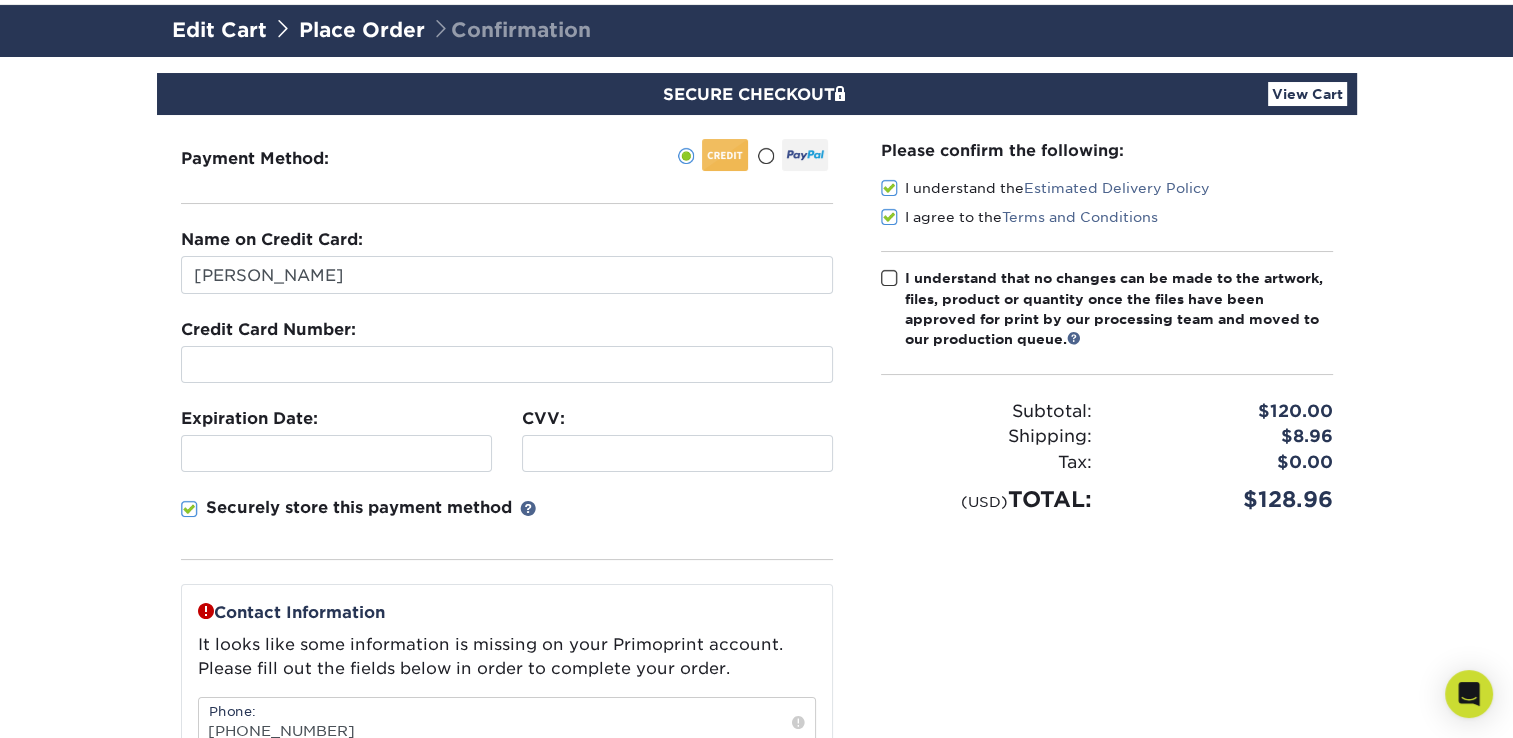 scroll, scrollTop: 124, scrollLeft: 0, axis: vertical 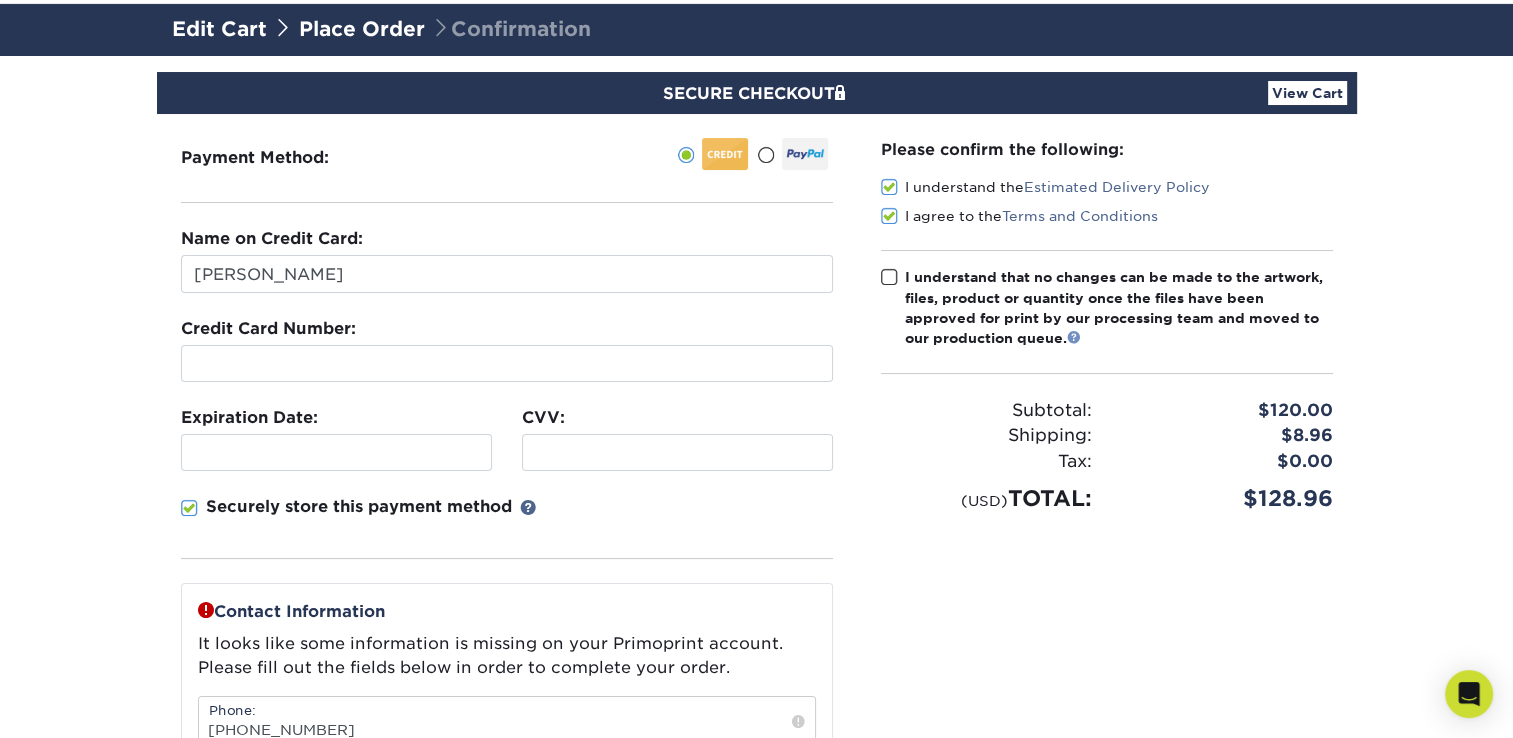 type on "Hey there! I converted my files to CMYK, but I am a little worried the gold may become more of a yellow color. It seemed okay in the photos, but I am unsure how it will be in person, I am hoping someone can let me know or give their opinion on the matter. I was originally interested in the gold foil, but received feedback that my design may not be suitable due to some fine lines, I have since resized, so if some sort of gold foil would be doable with the velvet I would be very interested, but I don't know if there would be a way to adjust my order to pay the difference or if I would have to do a different order entirely? No stress, apologies for the lengthy note, I appreciate any assistance on this matter" 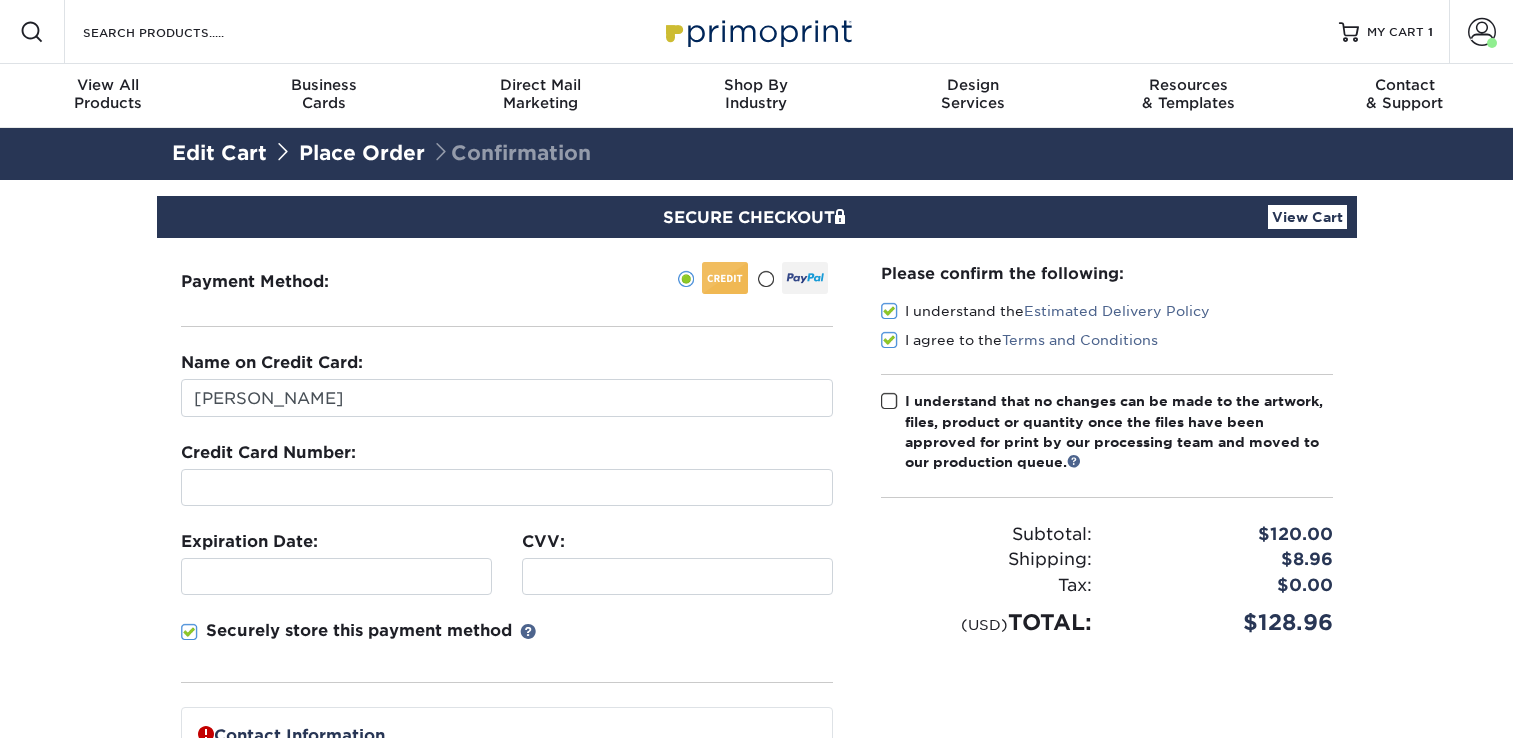 select on "26" 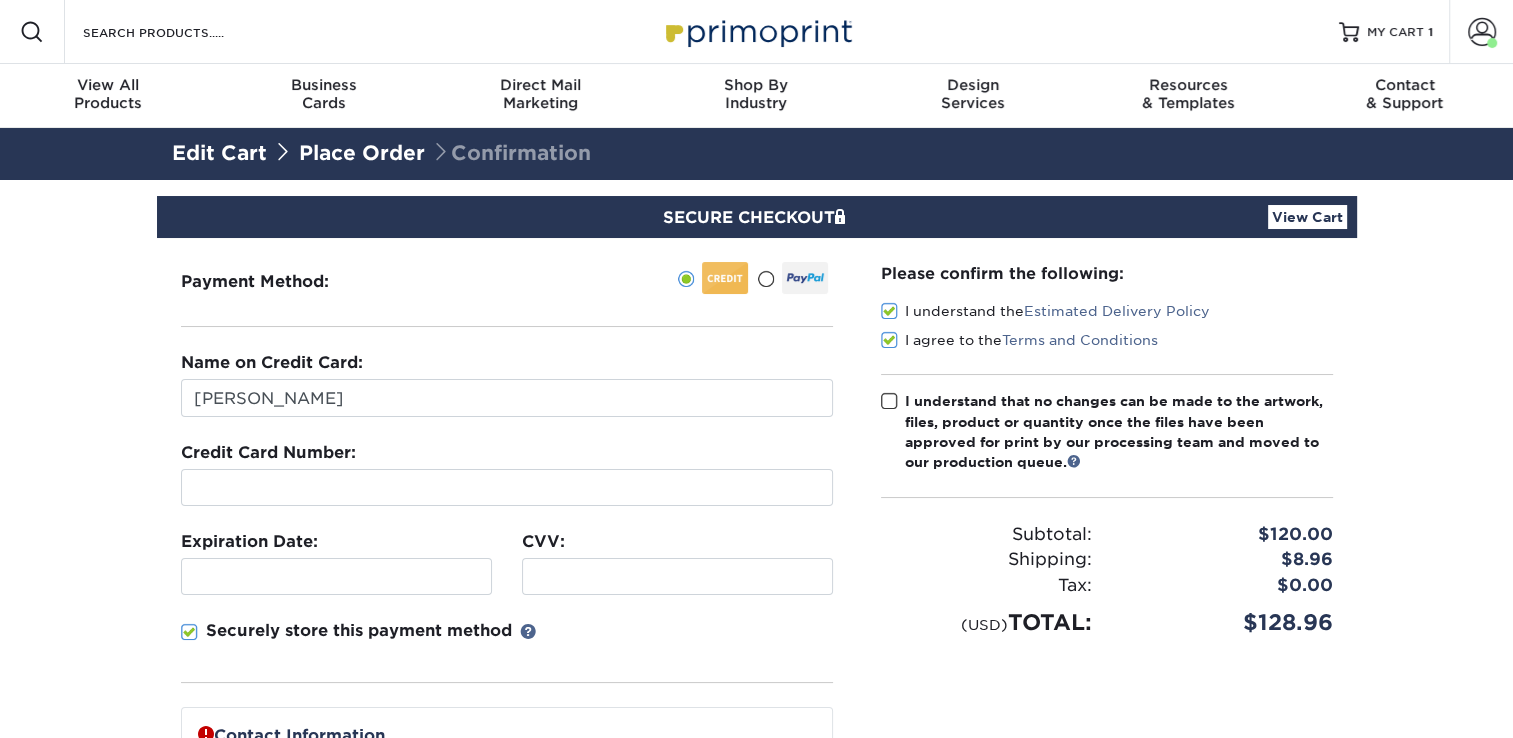 scroll, scrollTop: 0, scrollLeft: 0, axis: both 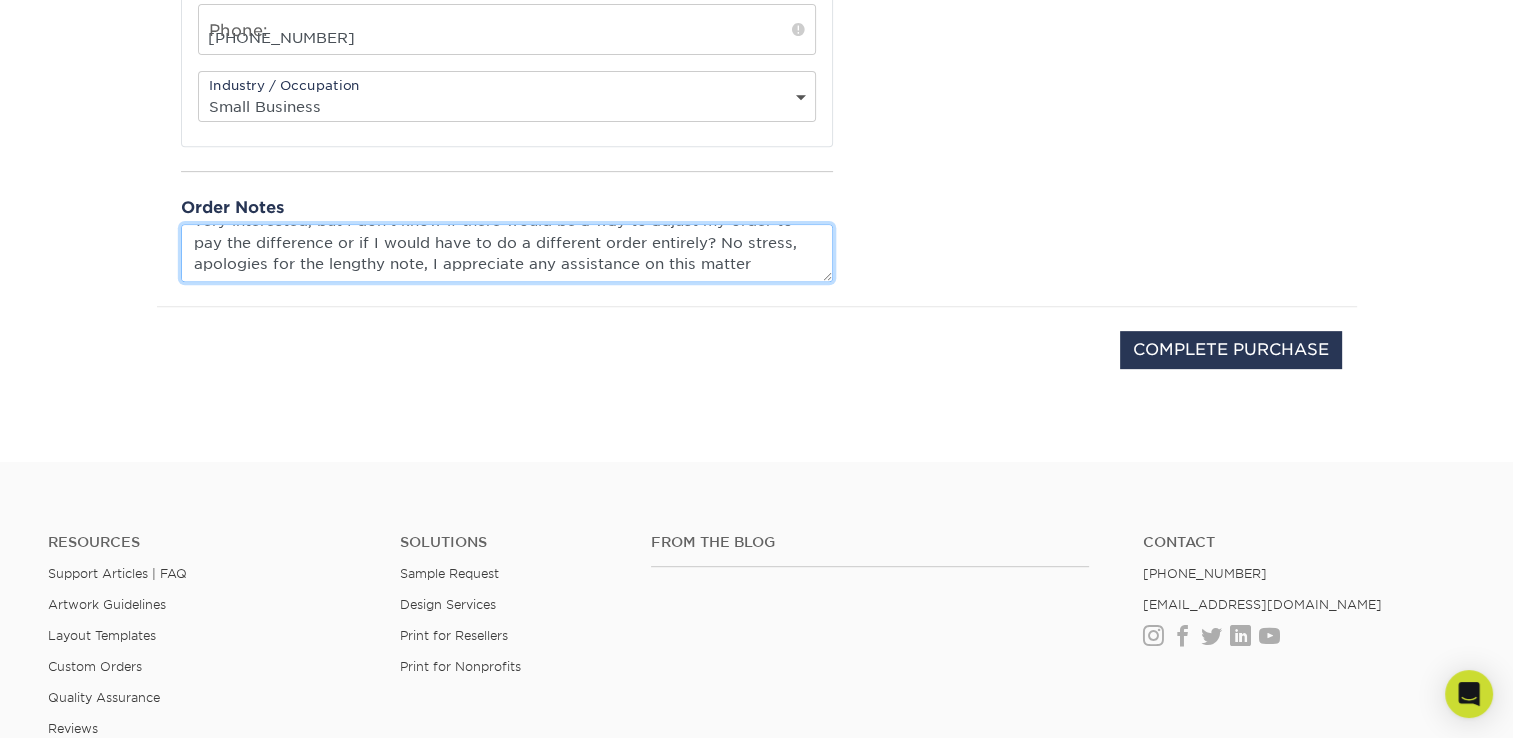 click on "Hey there! I converted my files to CMYK, but I am a little worried the gold may become more of a yellow color. It seemed okay in the photos, but I am unsure how it will be in person, I am hoping someone can let me know or give their opinion on the matter. I was originally interested in the gold foil, but received feedback that my design may not be suitable due to some fine lines, I have since resized, so if some sort of gold foil would be doable with the velvet I would be very interested, but I don't know if there would be a way to adjust my order to pay the difference or if I would have to do a different order entirely? No stress, apologies for the lengthy note, I appreciate any assistance on this matter" at bounding box center [507, 252] 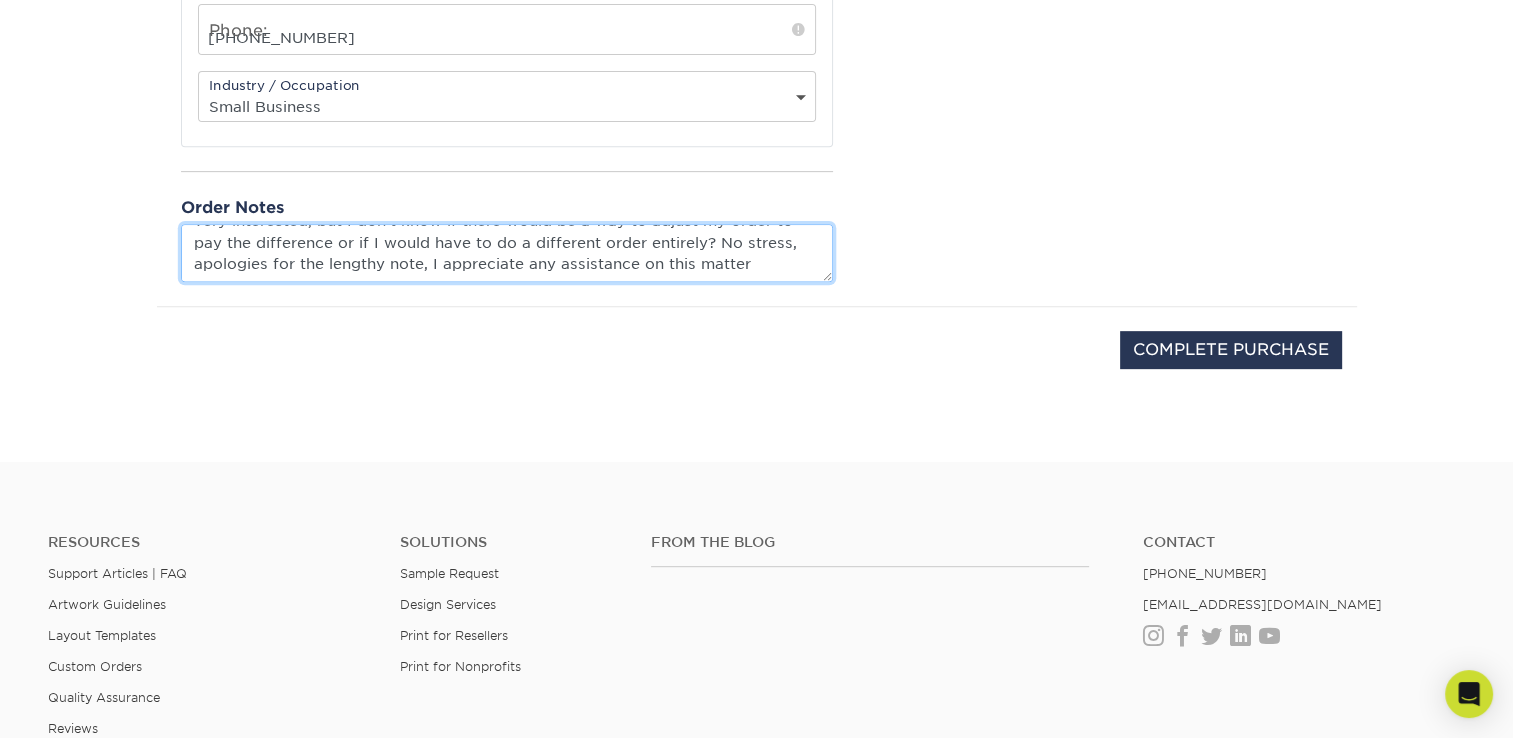 click on "Hey there! I converted my files to CMYK, but I am a little worried the gold may become more of a yellow color. It seemed okay in the photos, but I am unsure how it will be in person, I am hoping someone can let me know or give their opinion on the matter. I was originally interested in the gold foil, but received feedback that my design may not be suitable due to some fine lines, I have since resized, so if some sort of gold foil would be doable with the velvet I would be very interested, but I don't know if there would be a way to adjust my order to pay the difference or if I would have to do a different order entirely? No stress, apologies for the lengthy note, I appreciate any assistance on this matter" at bounding box center [507, 252] 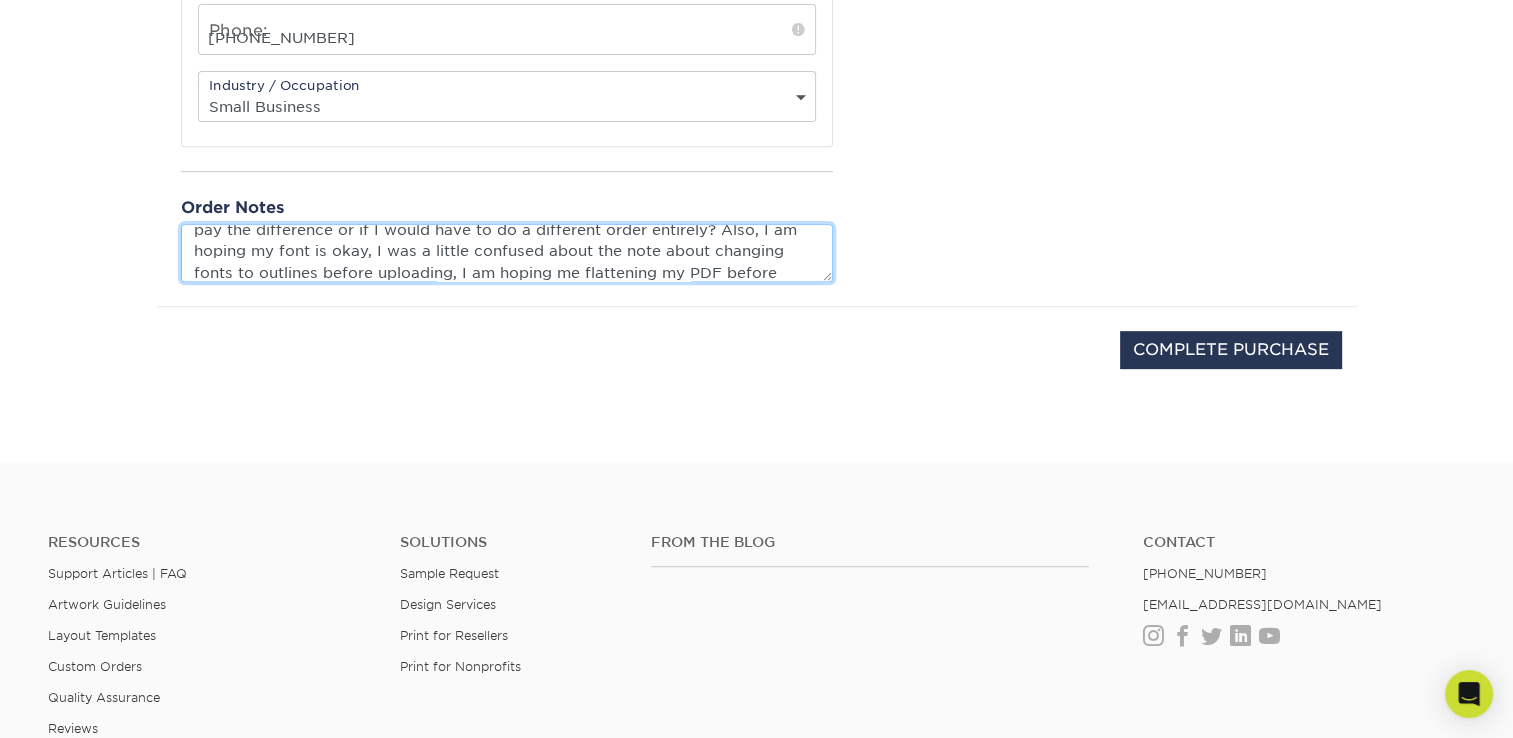 scroll, scrollTop: 186, scrollLeft: 0, axis: vertical 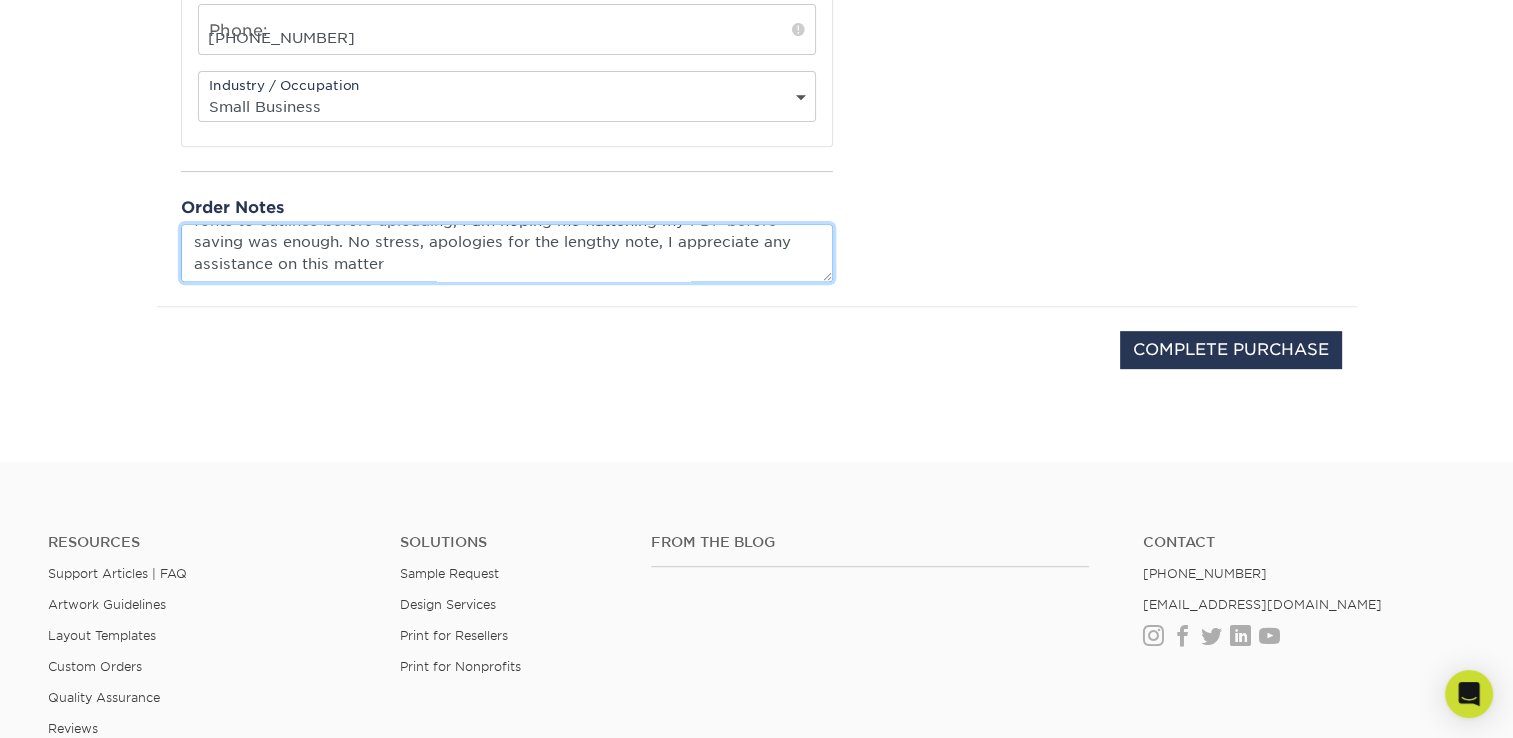 drag, startPoint x: 707, startPoint y: 230, endPoint x: 441, endPoint y: 250, distance: 266.75082 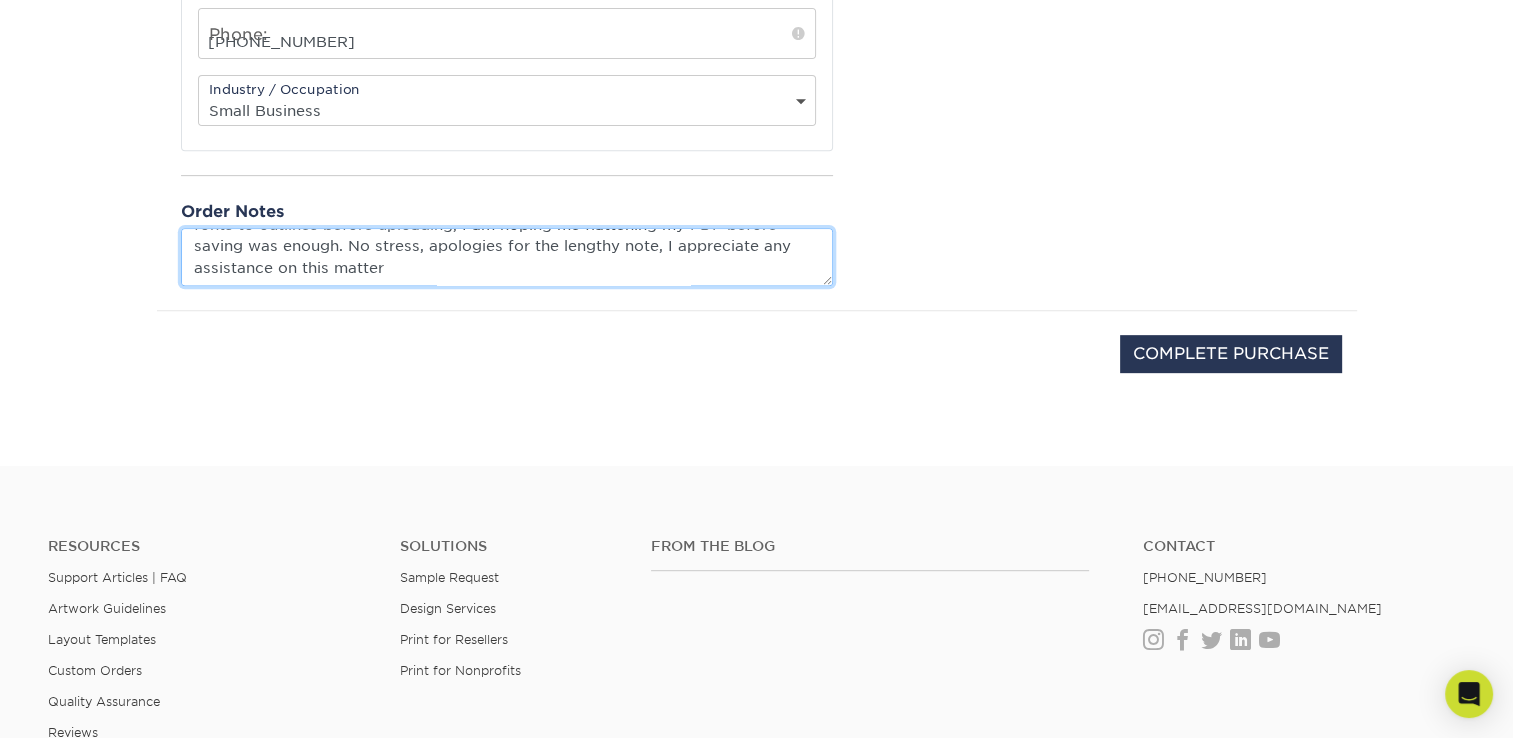 scroll, scrollTop: 804, scrollLeft: 0, axis: vertical 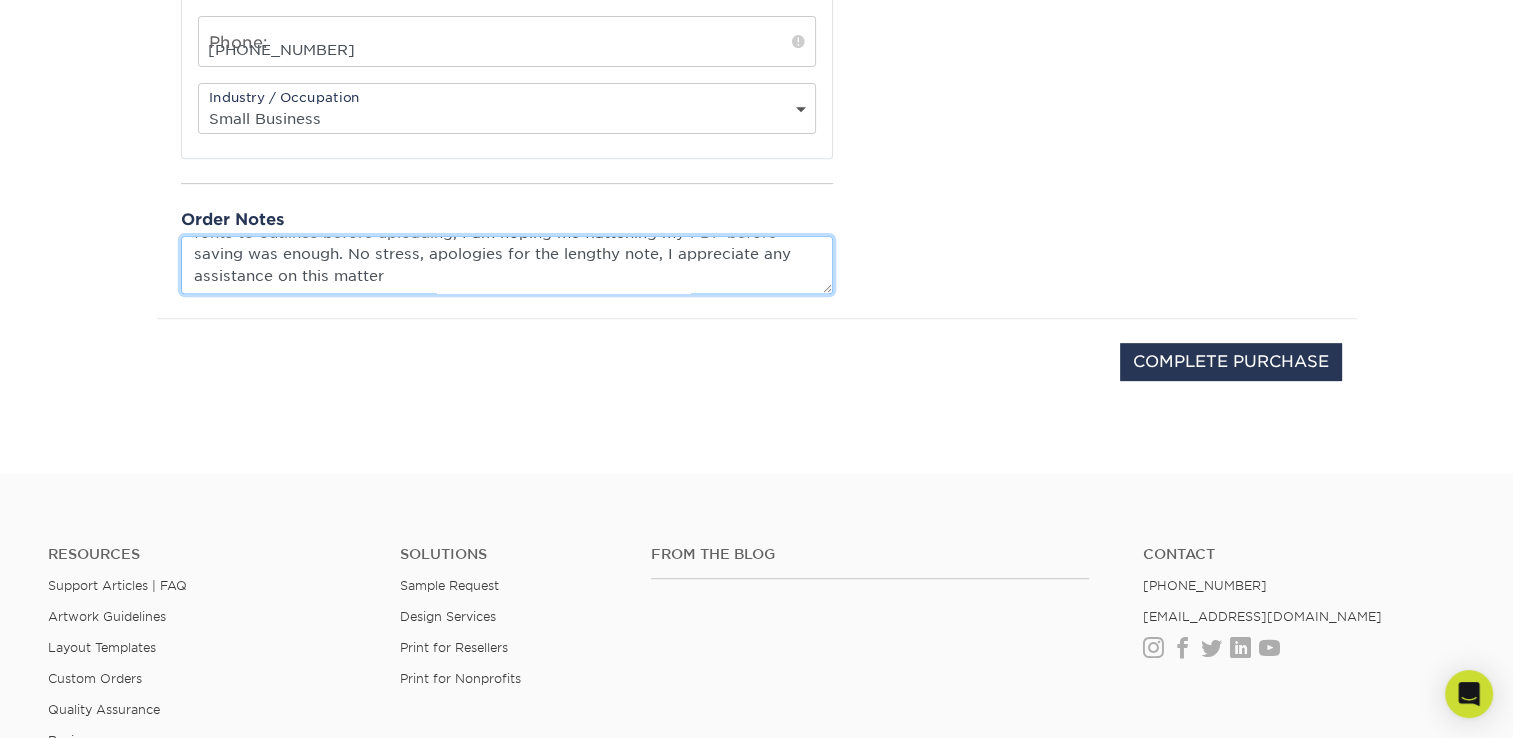 drag, startPoint x: 368, startPoint y: 251, endPoint x: 160, endPoint y: 249, distance: 208.00961 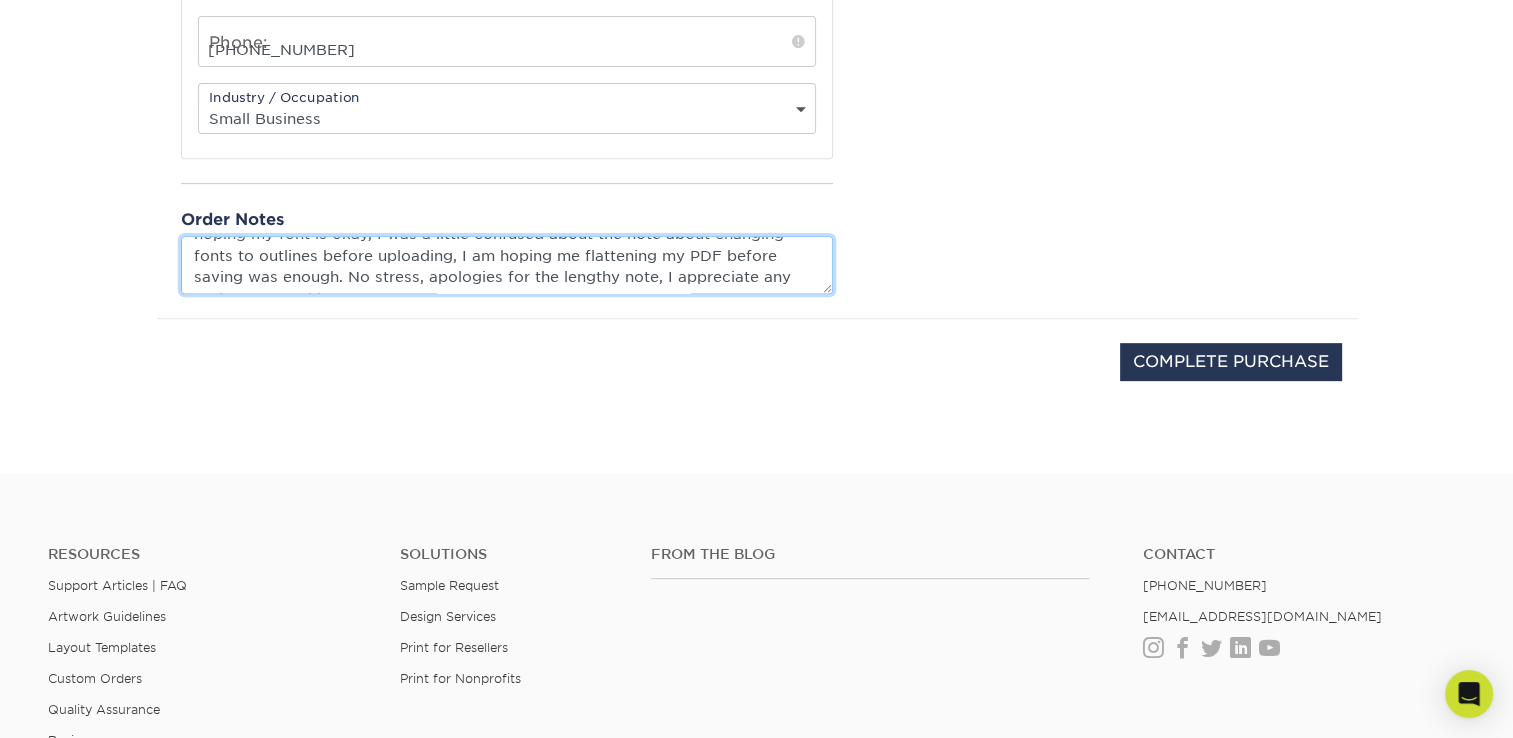 scroll, scrollTop: 192, scrollLeft: 0, axis: vertical 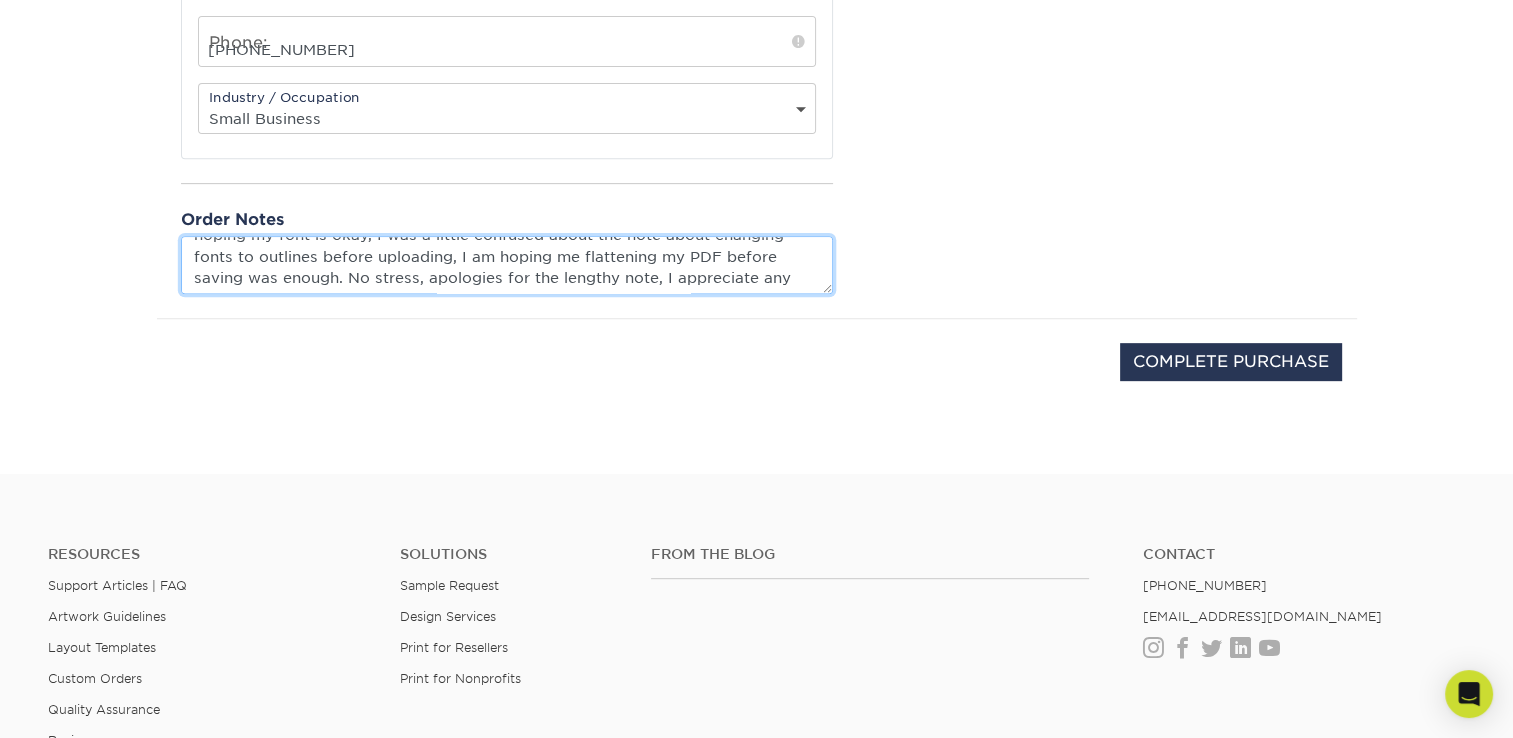 click on "Hey there! I converted my files to CMYK, but I am a little worried the gold may become more of a yellow color. It seemed okay in the photos, but I am unsure how it will be in person, I am hoping someone can let me know or give their opinion on the matter. I was originally interested in the gold foil, but received feedback that my design may not be suitable due to some fine lines, I have since resized, so if some sort of gold foil would be doable with the velvet I would be very interested, but I don't know if there would be a way to adjust my order to pay the difference or if I would have to do a different order entirely? Also, I am hoping my font is okay, I was a little confused about the note about changing fonts to outlines before uploading, I am hoping me flattening my PDF before saving was enough. No stress, apologies for the lengthy note, I appreciate any assistance on this matter" at bounding box center (507, 264) 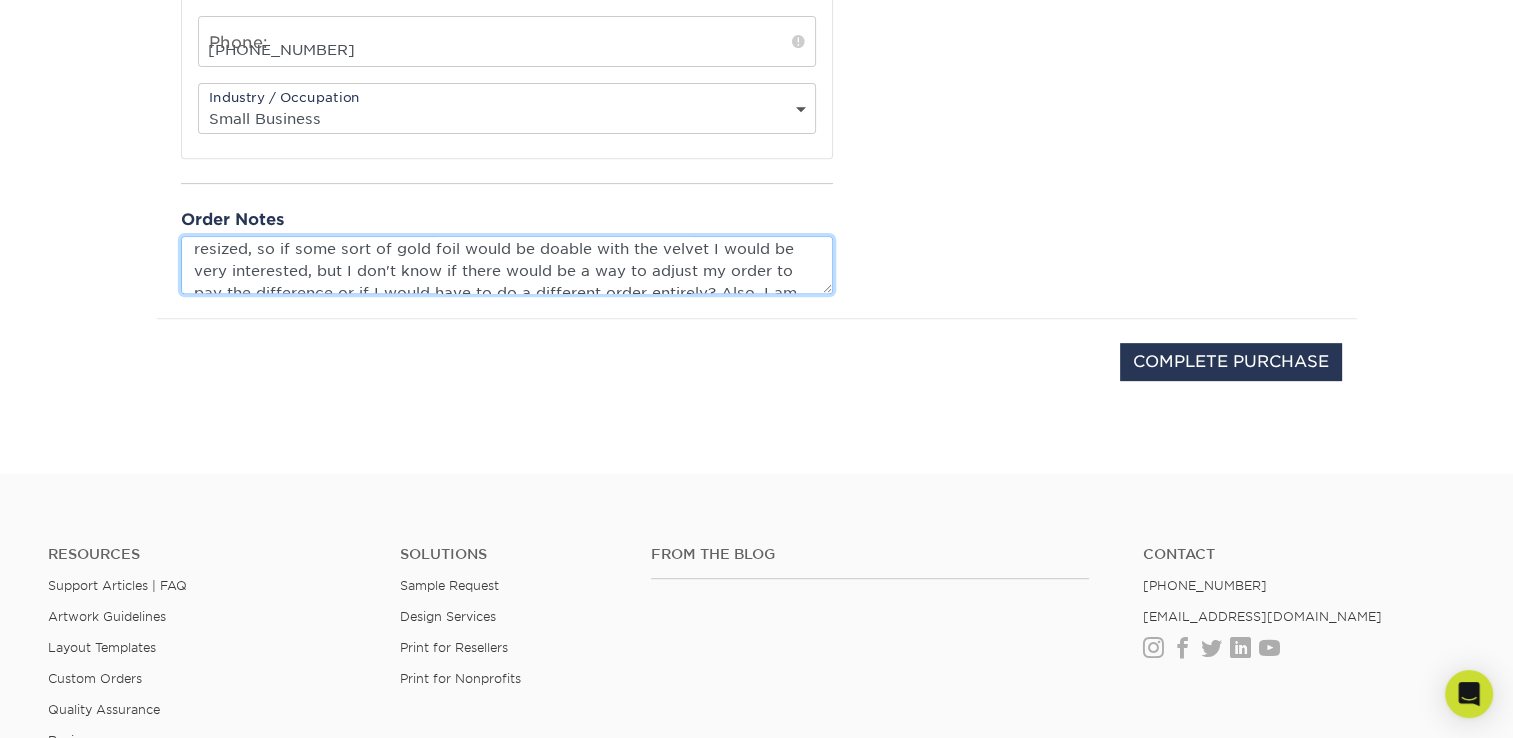 scroll, scrollTop: 216, scrollLeft: 0, axis: vertical 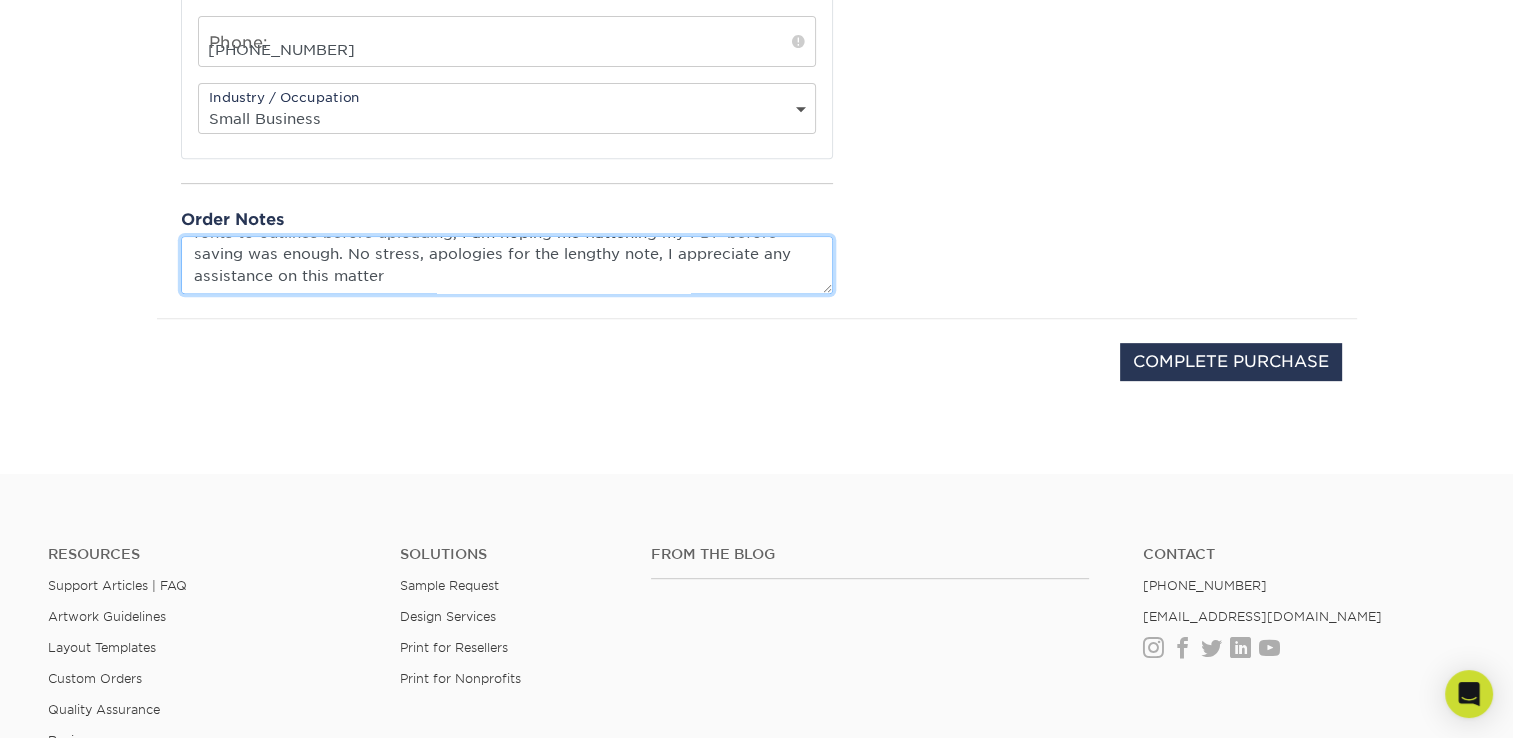 drag, startPoint x: 381, startPoint y: 258, endPoint x: 729, endPoint y: 248, distance: 348.14365 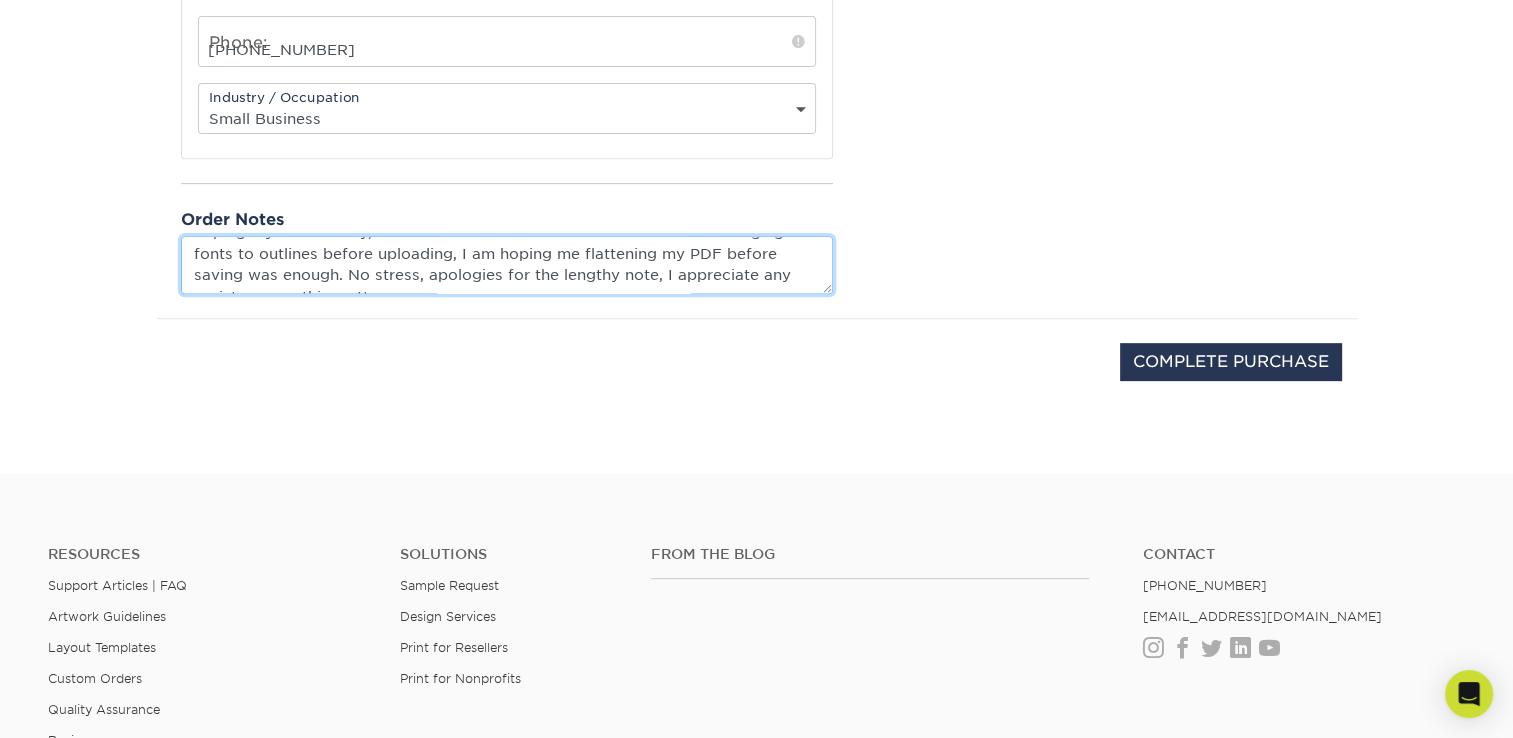 scroll, scrollTop: 192, scrollLeft: 0, axis: vertical 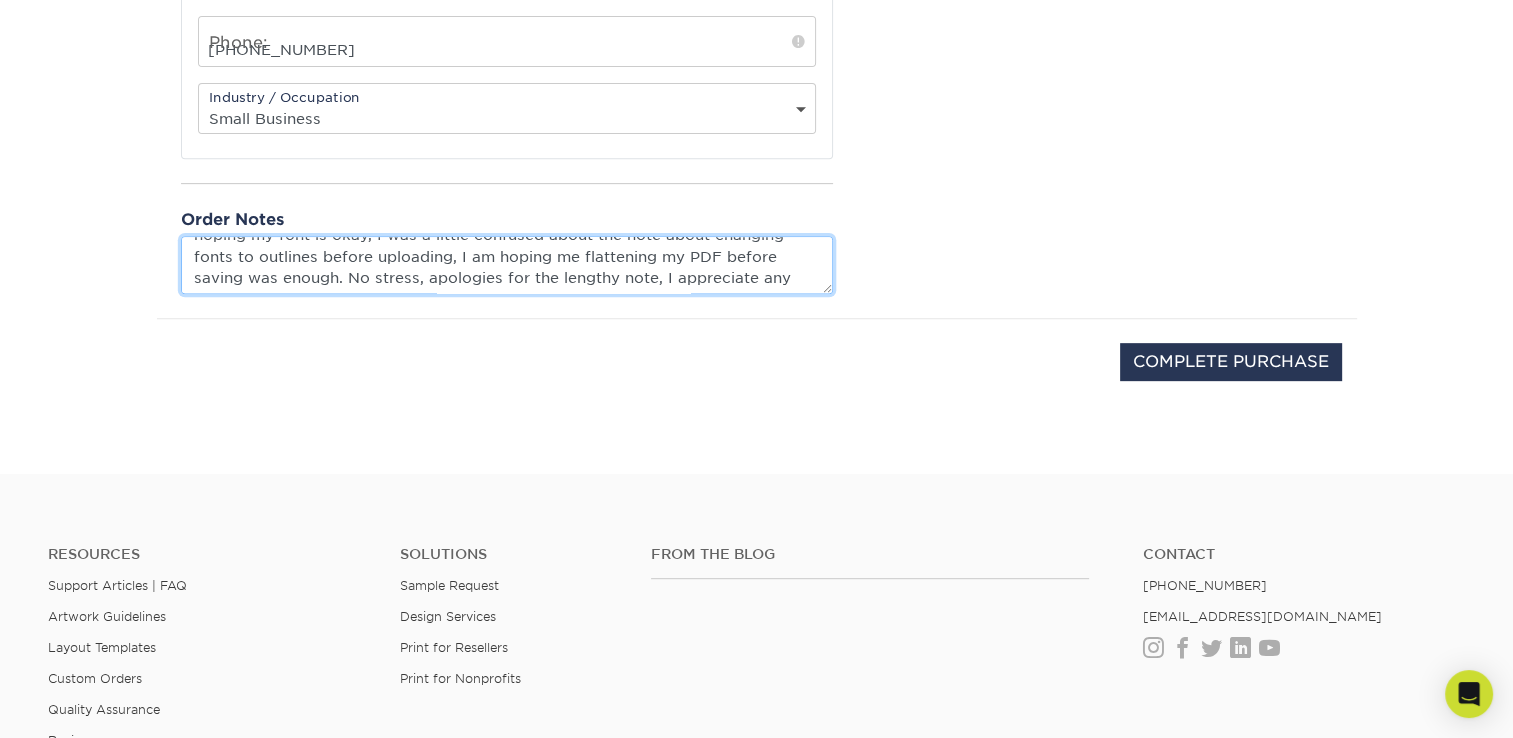 click on "Hey there! I converted my files to CMYK, but I am a little worried the gold may become more of a yellow color. It seemed okay in the photos, but I am unsure how it will be in person, I am hoping someone can let me know or give their opinion on the matter. I was originally interested in the gold foil, but received feedback that my design may not be suitable due to some fine lines, I have since resized, so if some sort of gold foil would be doable with the velvet I would be very interested, but I don't know if there would be a way to adjust my order to pay the difference or if I would have to do a different order entirely? Also, I am hoping my font is okay, I was a little confused about the note about changing fonts to outlines before uploading, I am hoping me flattening my PDF before saving was enough. No stress, apologies for the lengthy note, I appreciate any assistance on this matter" at bounding box center (507, 264) 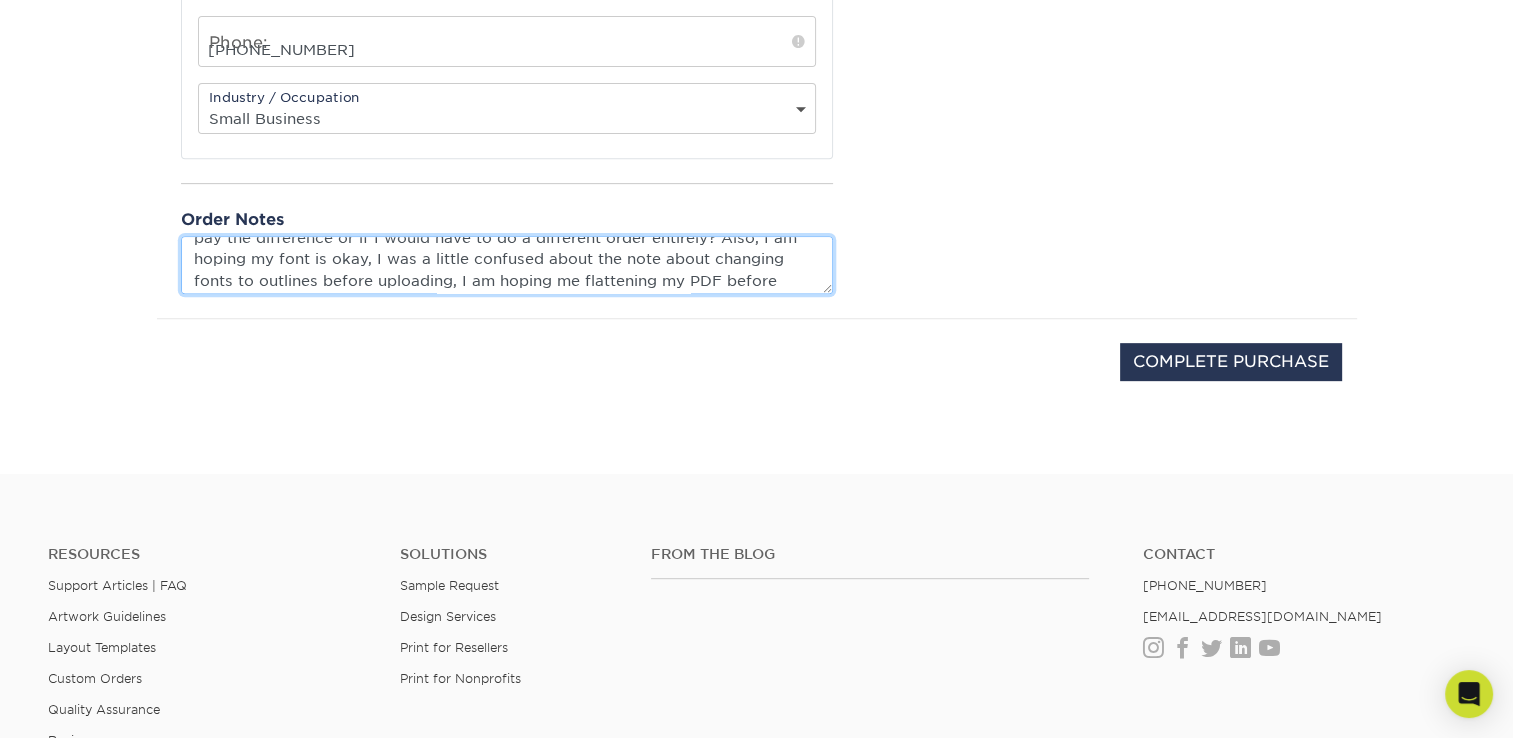 scroll, scrollTop: 164, scrollLeft: 0, axis: vertical 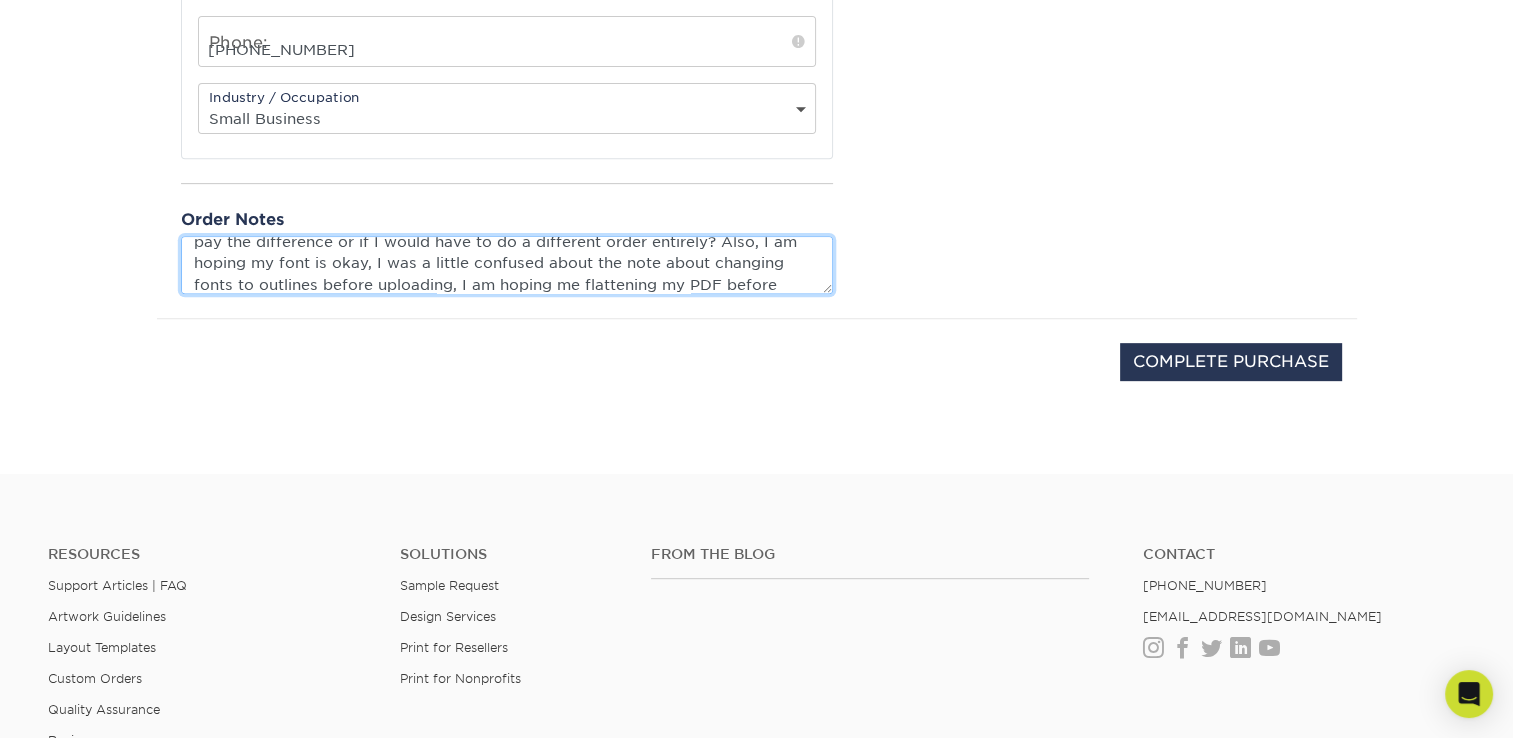 click on "Hey there! I converted my files to CMYK, but I am a little worried the gold may become more of a yellow color. It seemed okay in the photos, but I am unsure how it will be in person, I am hoping someone can let me know or give their opinion on the matter. I was originally interested in the gold foil, but received feedback that my design may not be suitable due to some fine lines, I have since resized, so if some sort of gold foil would be doable with the velvet I would be very interested, but I don't know if there would be a way to adjust my order to pay the difference or if I would have to do a different order entirely? Also, I am hoping my font is okay, I was a little confused about the note about changing fonts to outlines before uploading, I am hoping me flattening my PDF before saving was enough. No stress, apologies for the lengthy note, I appreciate any assistance on this matter" at bounding box center [507, 264] 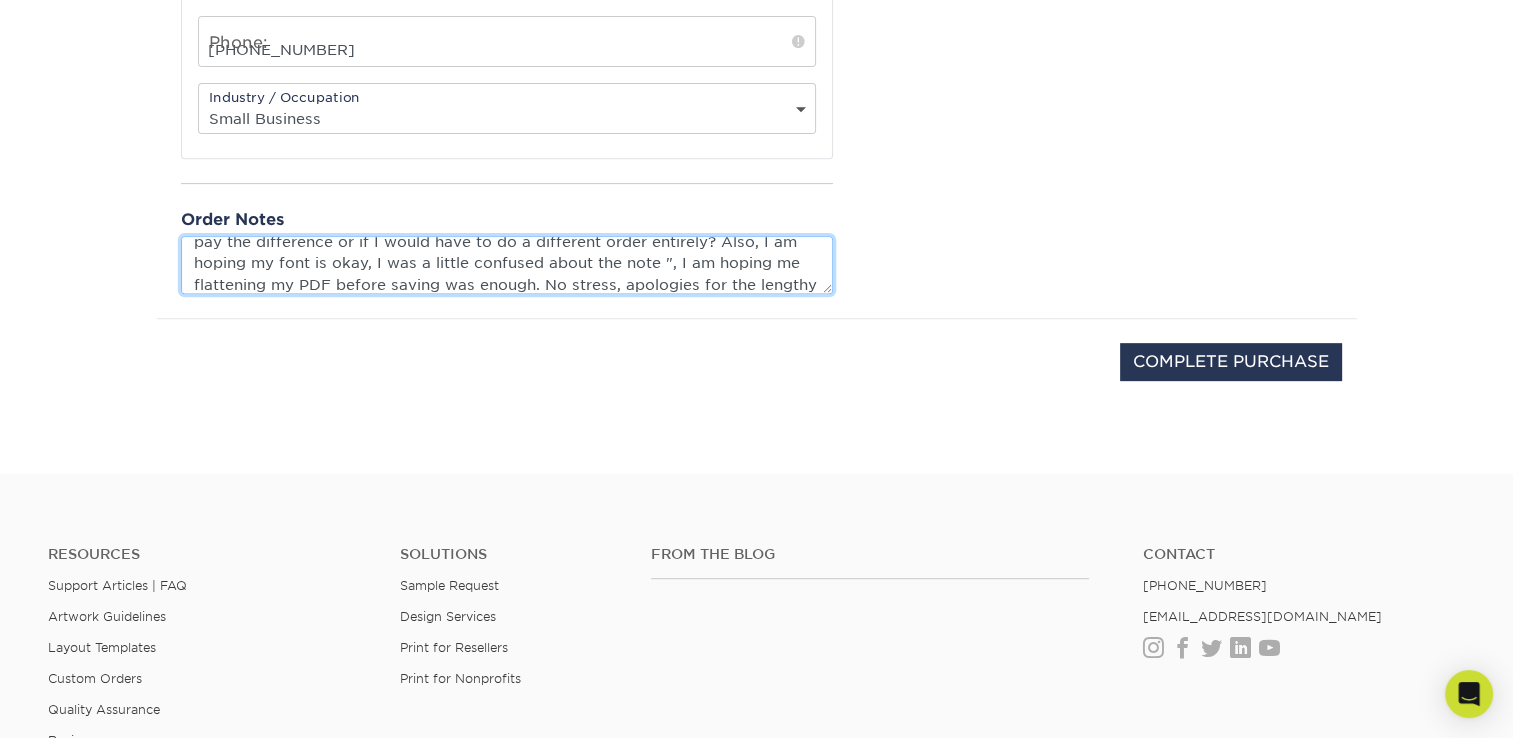 paste on "For best results, convert all fonts to outlines or embed the fonts in the PDF when saving or exporting." 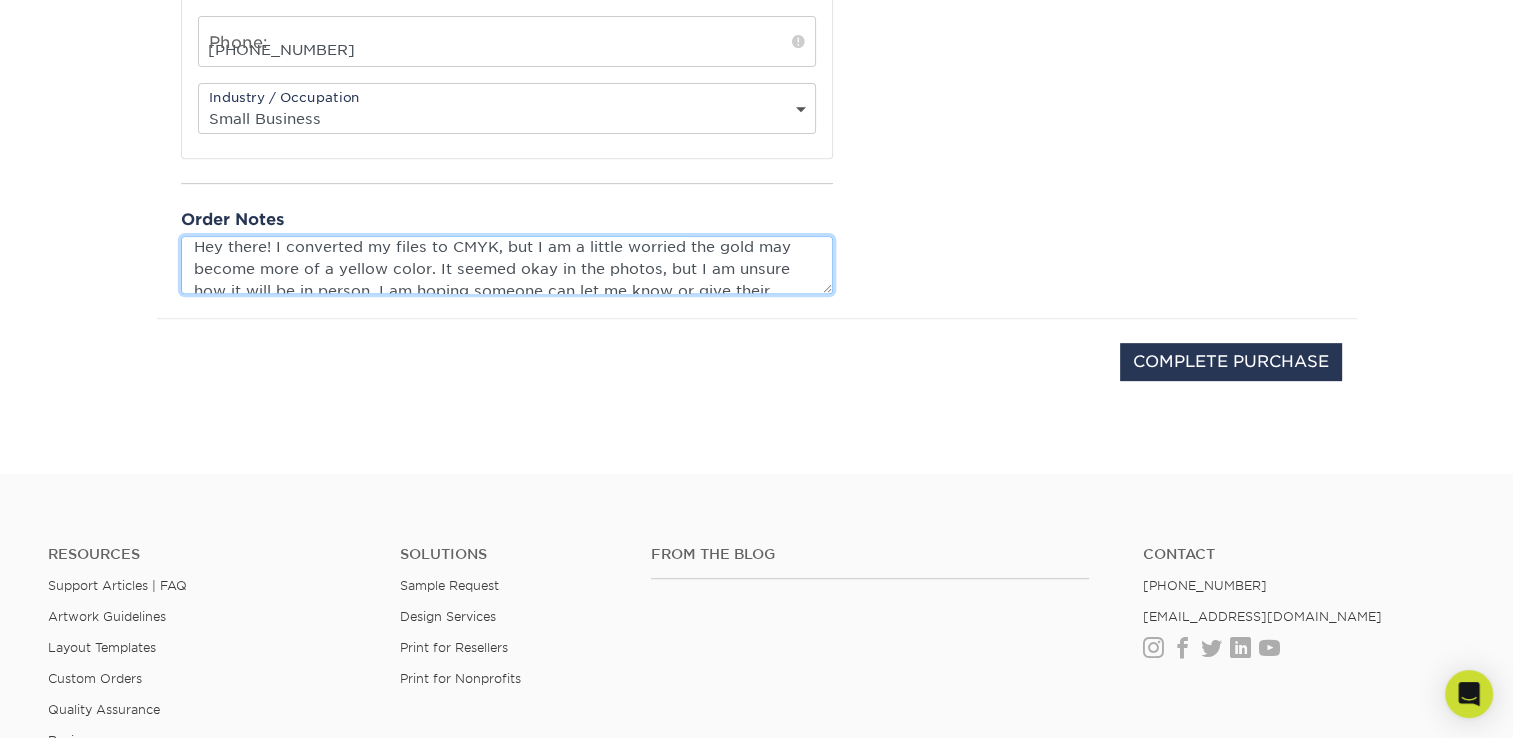 scroll, scrollTop: 0, scrollLeft: 0, axis: both 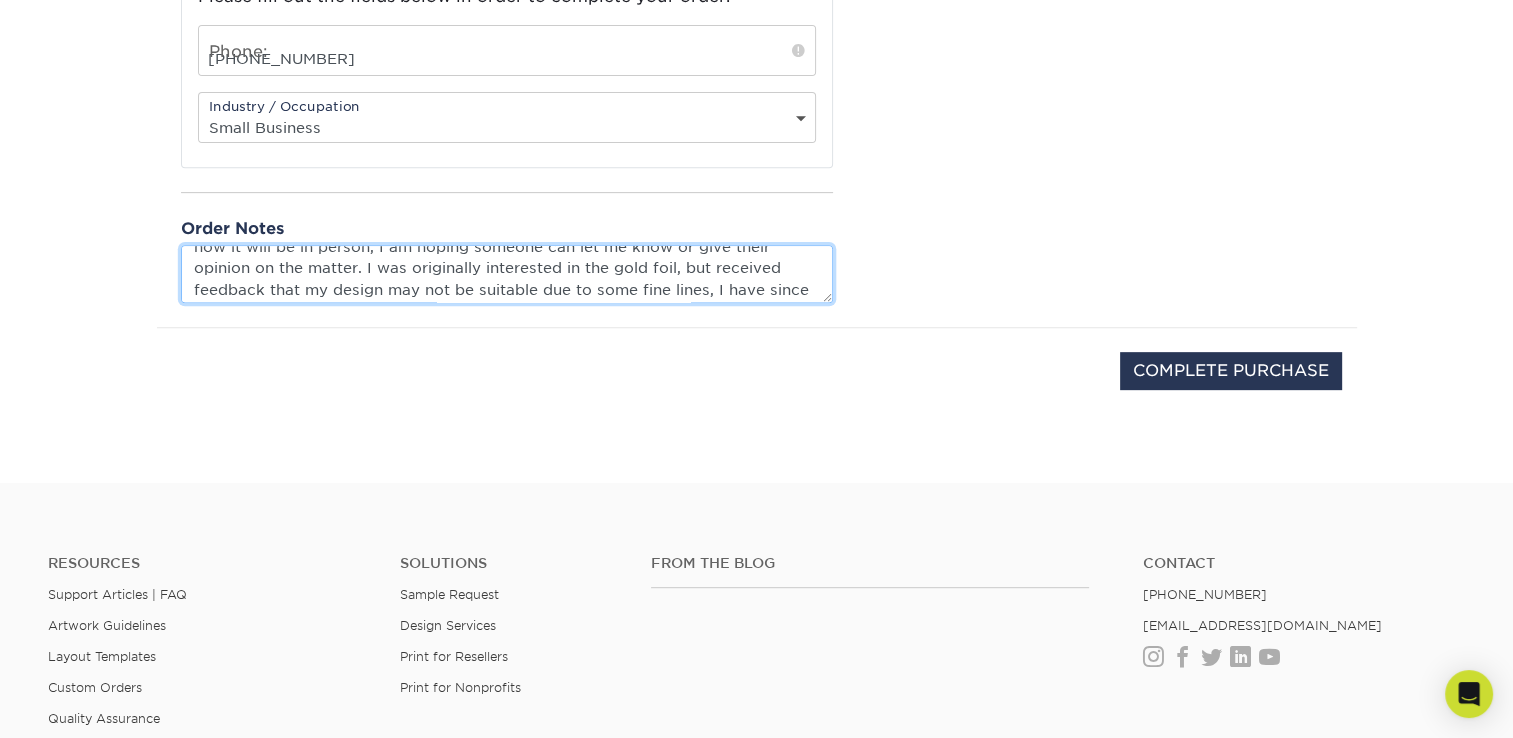 click on "Hey there! I converted my files to CMYK, but I am a little worried the gold may become more of a yellow color. It seemed okay in the photos, but I am unsure how it will be in person, I am hoping someone can let me know or give their opinion on the matter. I was originally interested in the gold foil, but received feedback that my design may not be suitable due to some fine lines, I have since resized, so if some sort of gold foil would be doable with the velvet I would be very interested, but I don't know if there would be a way to adjust my order to pay the difference or if I would have to do a different order entirely? Also, I am hoping my font is okay, I was a little confused about the note "For best results, convert all fonts to outlines or embed the fonts in the PDF when saving or exporting", I am hoping me flattening my PDF before saving was enough. No stress, apologies for the lengthy note, I appreciate any assistance on this matter" at bounding box center (507, 273) 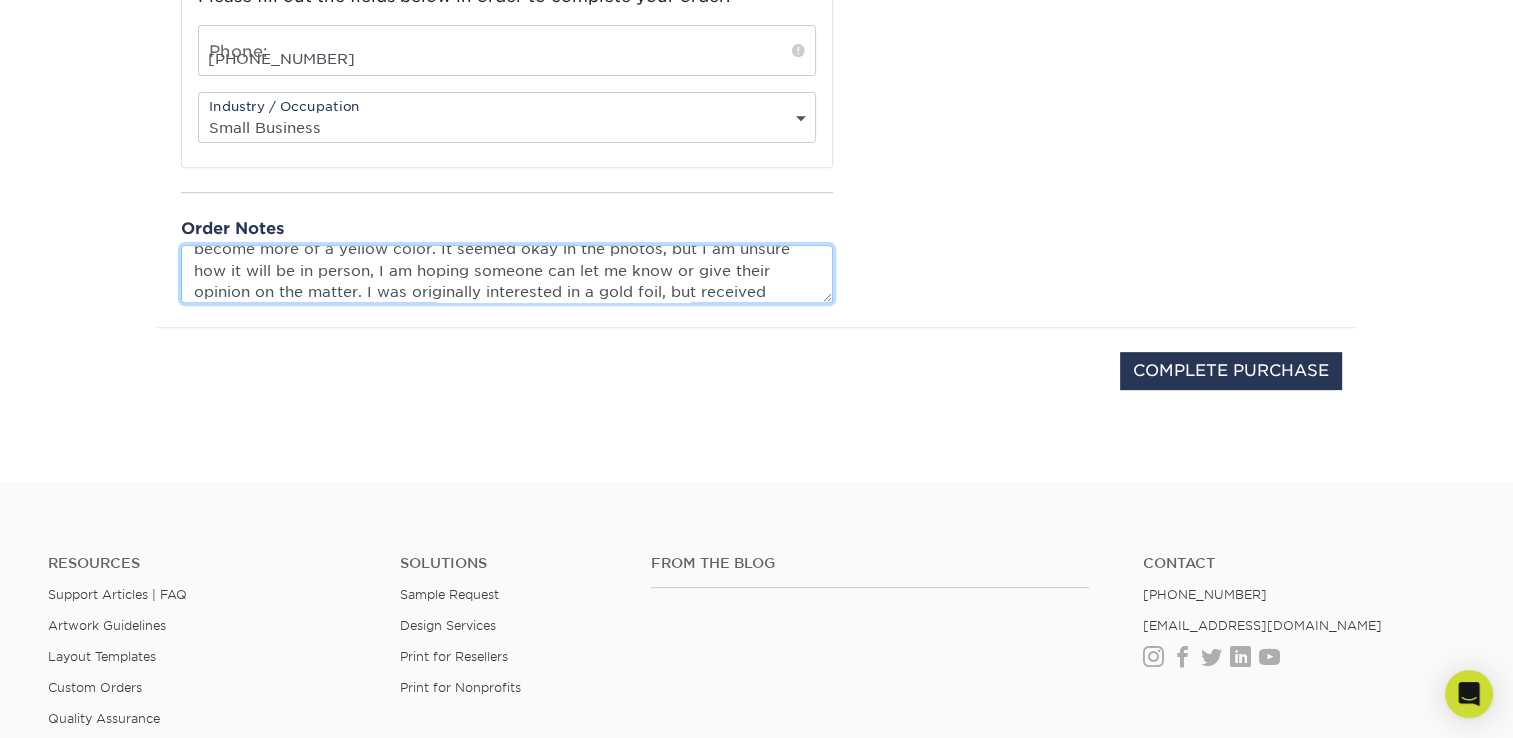 scroll, scrollTop: 0, scrollLeft: 0, axis: both 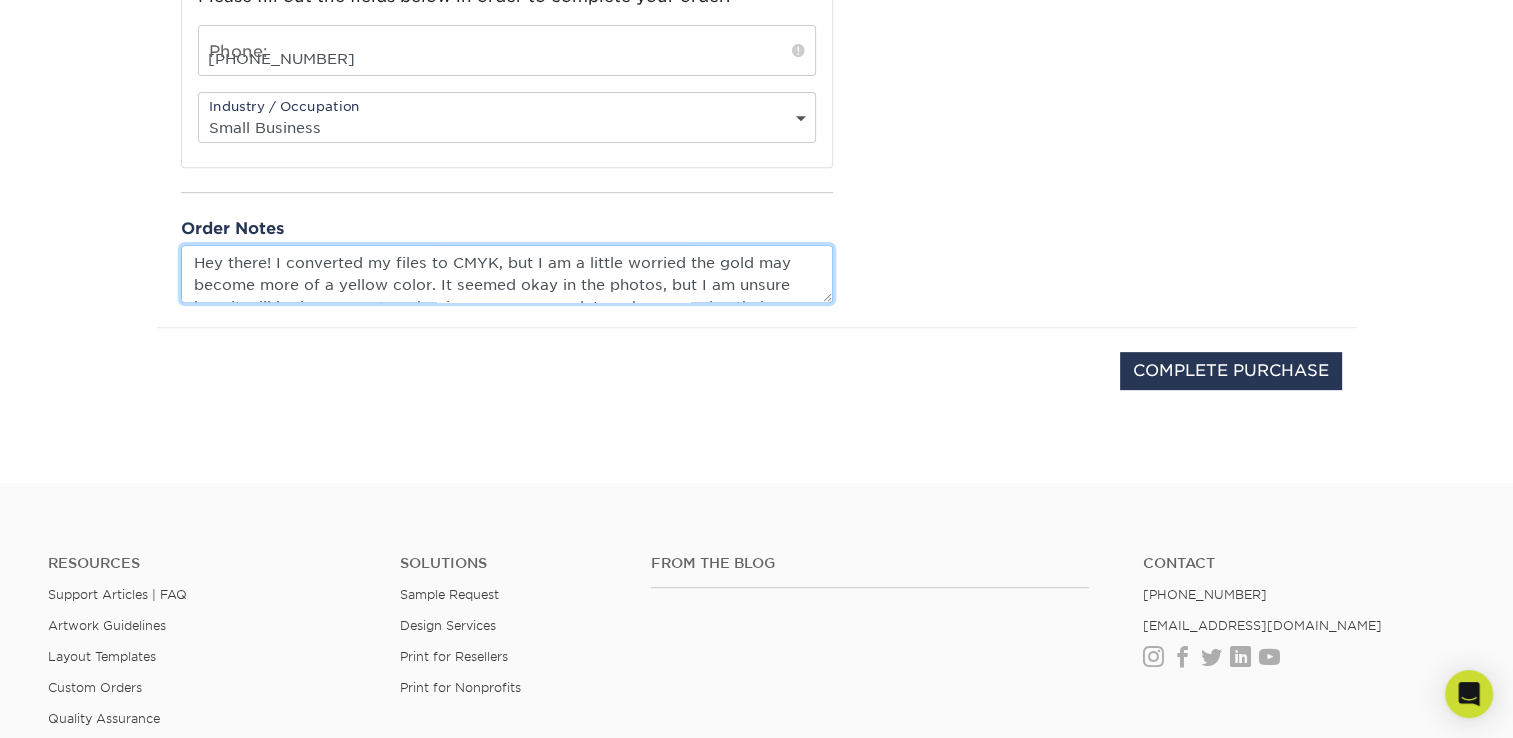 click on "Hey there! I converted my files to CMYK, but I am a little worried the gold may become more of a yellow color. It seemed okay in the photos, but I am unsure how it will be in person, I am hoping someone can let me know or give their opinion on the matter. I was originally interested in a gold foil, but received feedback that my design may not be suitable due to some fine lines, I have since resized, so if some sort of gold foil would be doable with the velvet I would be very interested, but I don't know if there would be a way to adjust my order to pay the difference or if I would have to do a different order entirely? Also, I am hoping my font is okay, I was a little confused about the note "For best results, convert all fonts to outlines or embed the fonts in the PDF when saving or exporting", I am hoping me flattening my PDF before saving was enough. No stress, apologies for the lengthy note, I appreciate any assistance on this matter" at bounding box center [507, 273] 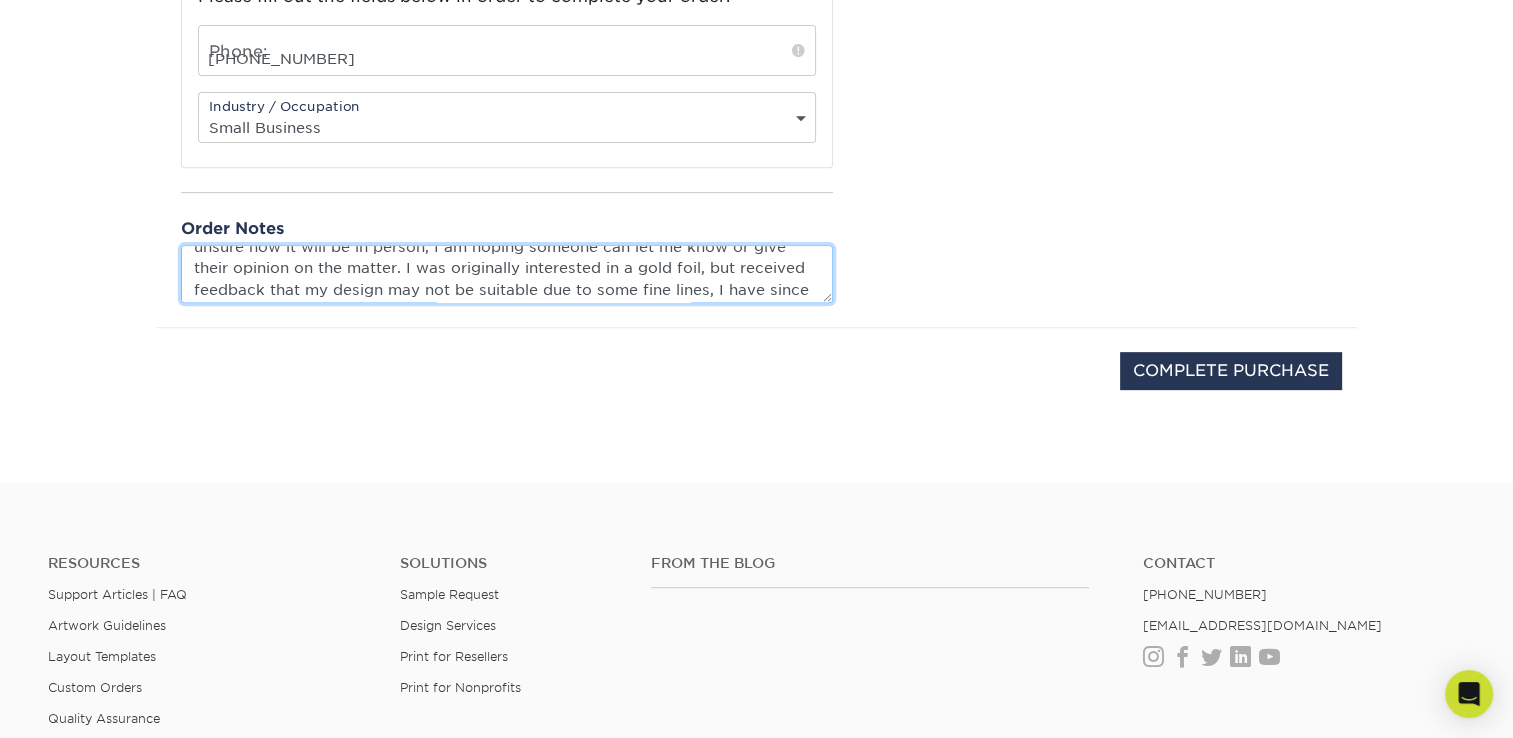 scroll, scrollTop: 62, scrollLeft: 0, axis: vertical 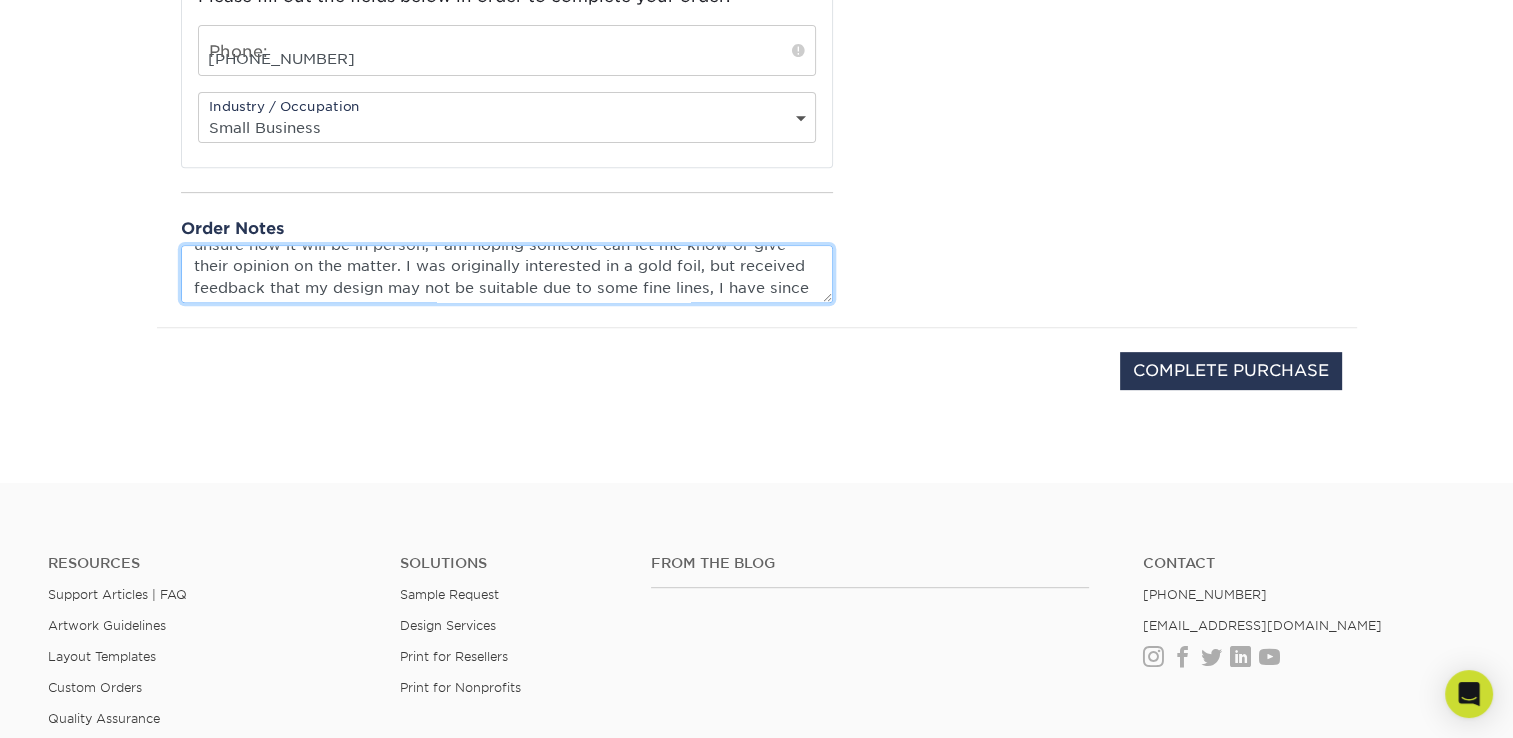 click on "Hey there! I converted my files to CMYK, but I am a little worried that the gold may become more of a yellow color. It seemed okay in the photos, but I am unsure how it will be in person, I am hoping someone can let me know or give their opinion on the matter. I was originally interested in a gold foil, but received feedback that my design may not be suitable due to some fine lines, I have since resized, so if some sort of gold foil would be doable with the velvet I would be very interested, but I don't know if there would be a way to adjust my order to pay the difference or if I would have to do a different order entirely? Also, I am hoping my font is okay, I was a little confused about the note "For best results, convert all fonts to outlines or embed the fonts in the PDF when saving or exporting", I am hoping me flattening my PDF before saving was enough. No stress, apologies for the lengthy note, I appreciate any assistance on this matter" at bounding box center [507, 273] 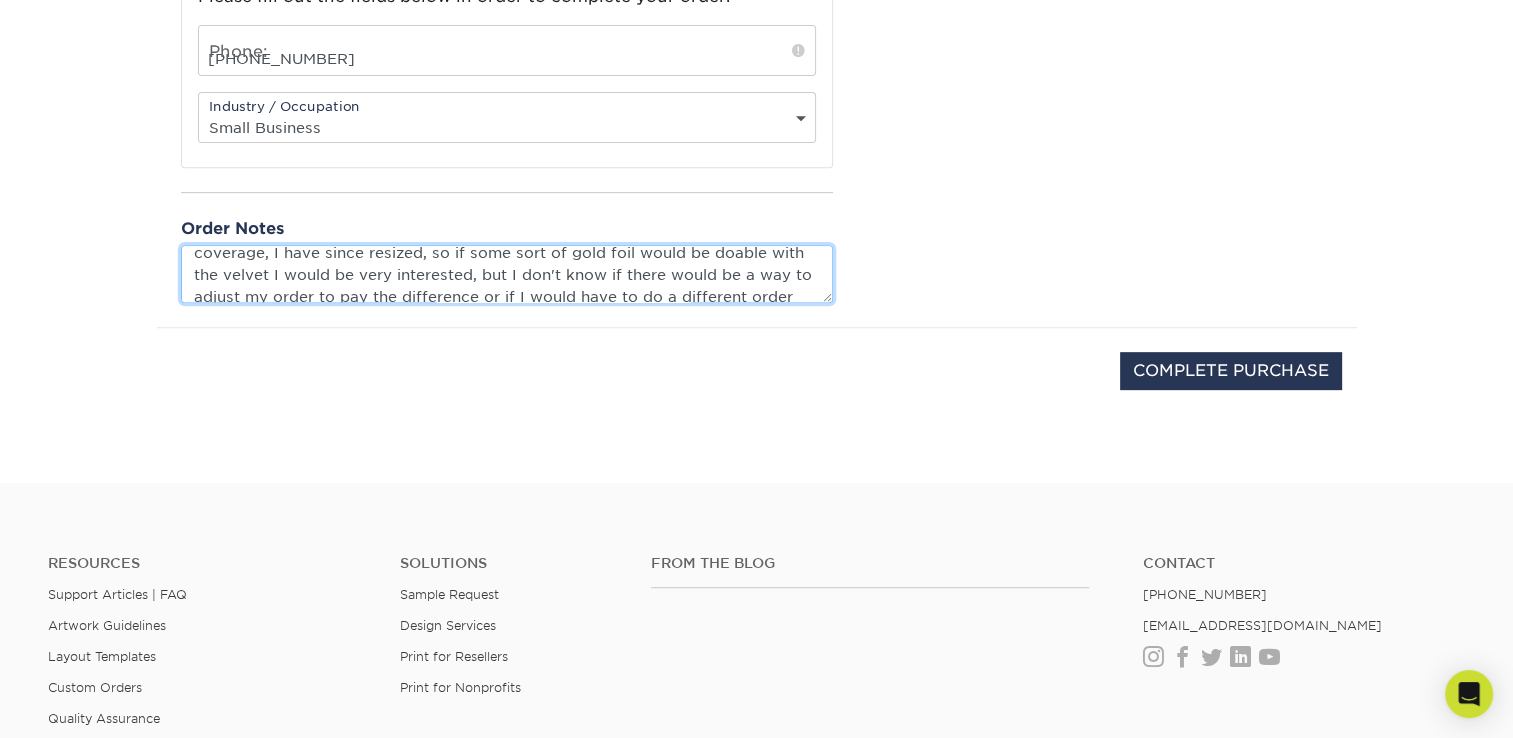 scroll, scrollTop: 116, scrollLeft: 0, axis: vertical 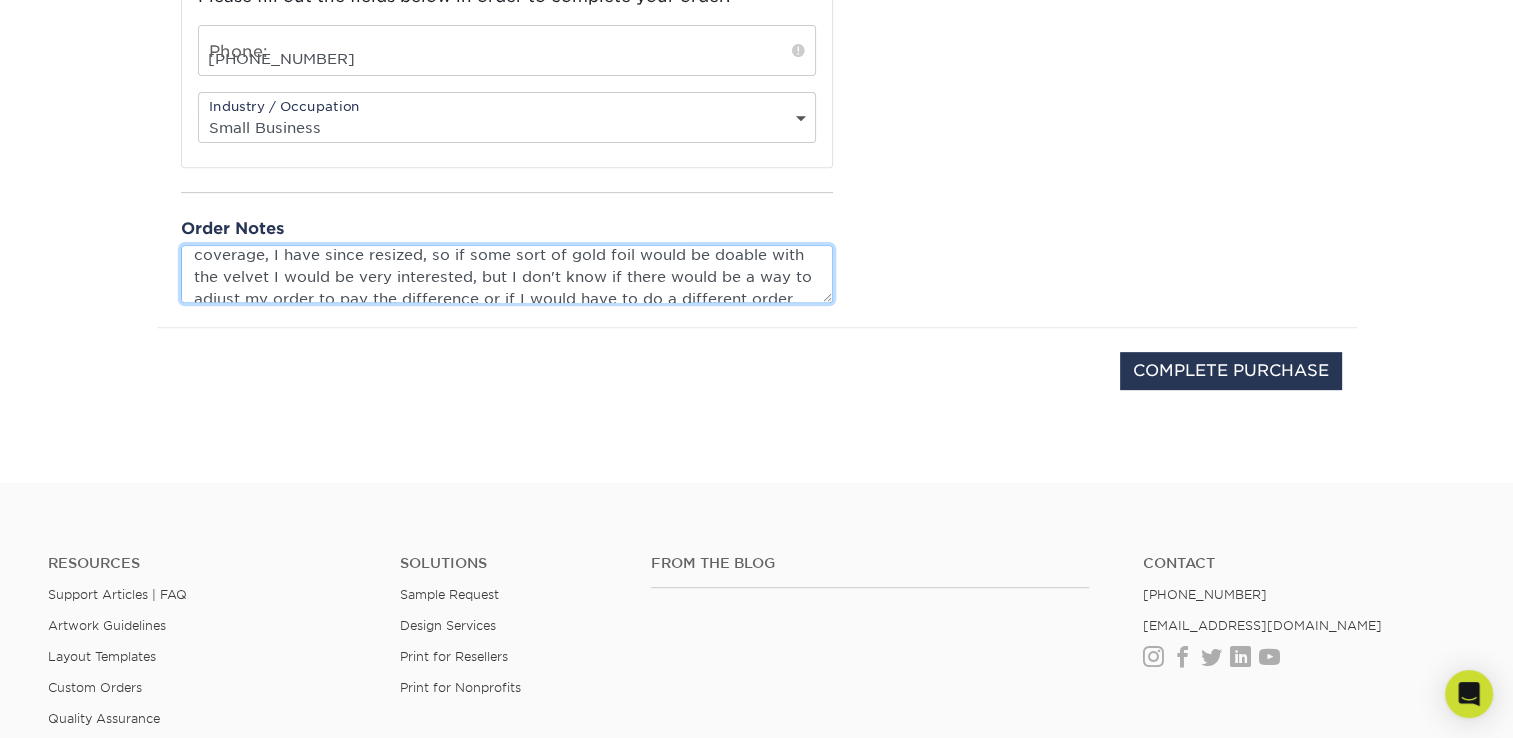 click on "Hey there! I converted my files to CMYK, but I am a little worried that the gold may become more of a yellow color. It seemed okay in the photos, but I am unsure how it will be in person, I am hoping someone can let me know or give their opinion on the matter. I was originally interested in a gold foil, but received feedback that my design may not be suitable due to some fine lines and lots of coverage, I have since resized, so if some sort of gold foil would be doable with the velvet I would be very interested, but I don't know if there would be a way to adjust my order to pay the difference or if I would have to do a different order entirely? Also, I am hoping my font is okay, I was a little confused about the note "For best results, convert all fonts to outlines or embed the fonts in the PDF when saving or exporting", I am hoping me flattening my PDF before saving was enough. No stress, apologies for the lengthy note, I appreciate any assistance on this matter" at bounding box center (507, 273) 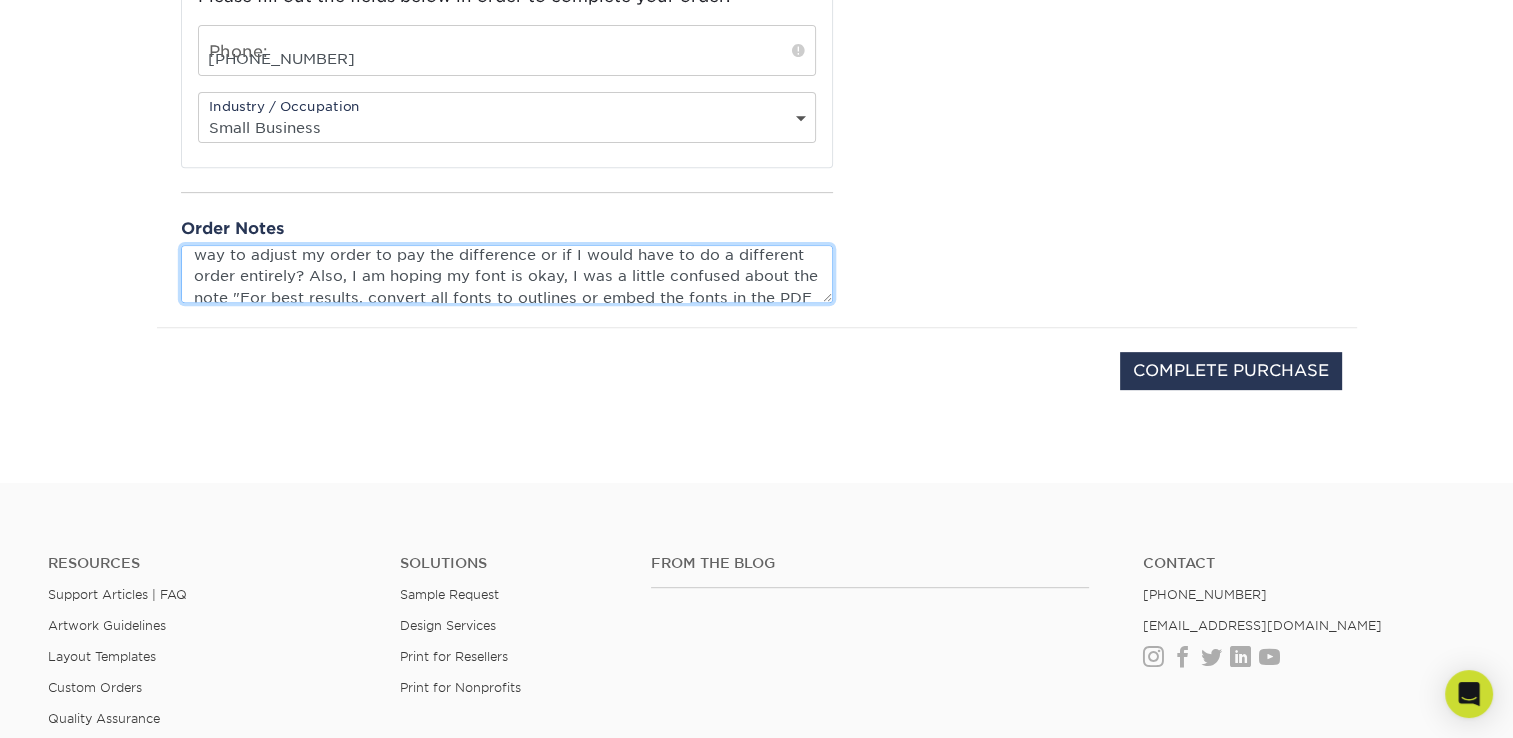 scroll, scrollTop: 160, scrollLeft: 0, axis: vertical 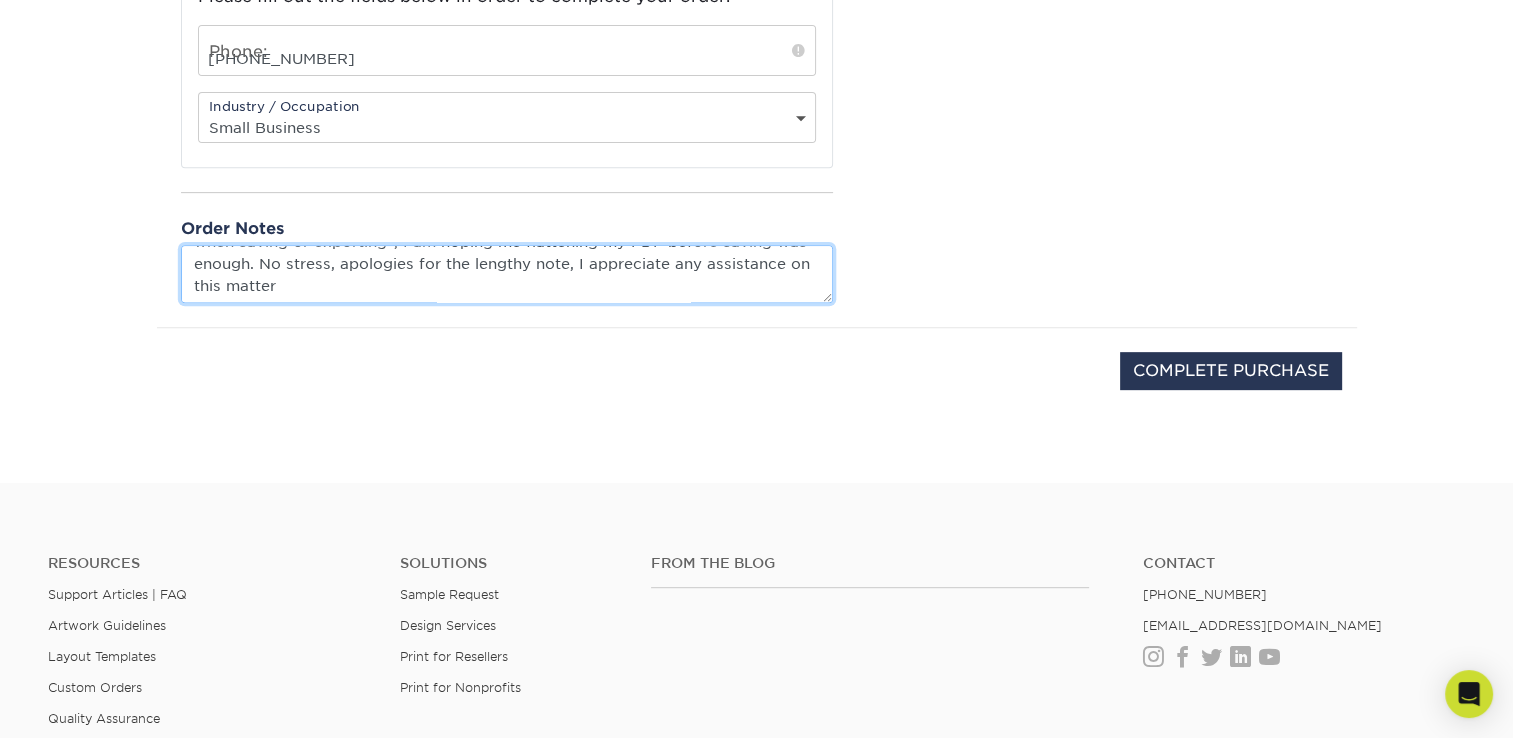 click on "Hey there! I converted my files to CMYK, but I am a little worried that the gold may become more of a yellow color. It seemed okay in the photos, but I am unsure how it will be in person, I am hoping someone can let me know or give their opinion on the matter. I was originally interested in a gold foil, but received feedback that my design may not be suitable due to some fine lines and lots of coverage, I have since resized, so if some sort of gold foil look would be doable with the velvet I would be very interested, but I don't know if there would be a way to adjust my order to pay the difference or if I would have to do a different order entirely? Also, I am hoping my font is okay, I was a little confused about the note "For best results, convert all fonts to outlines or embed the fonts in the PDF when saving or exporting", I am hoping me flattening my PDF before saving was enough. No stress, apologies for the lengthy note, I appreciate any assistance on this matter" at bounding box center (507, 273) 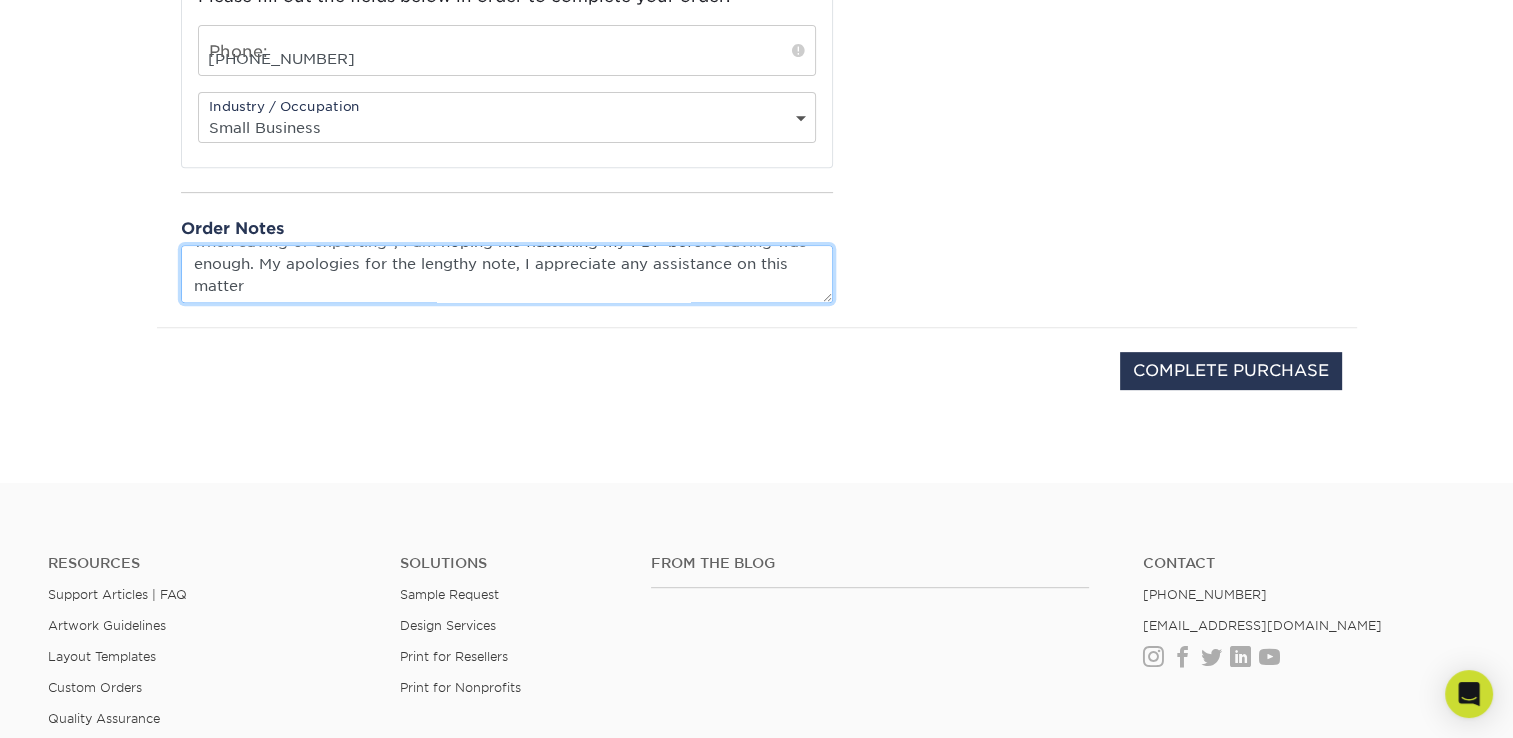 click on "Hey there! I converted my files to CMYK, but I am a little worried that the gold may become more of a yellow color. It seemed okay in the photos, but I am unsure how it will be in person, I am hoping someone can let me know or give their opinion on the matter. I was originally interested in a gold foil, but received feedback that my design may not be suitable due to some fine lines and lots of coverage, I have since resized, so if some sort of gold foil look would be doable with the velvet I would be very interested, but I don't know if there would be a way to adjust my order to pay the difference or if I would have to do a different order entirely? Also, I am hoping my font is okay, I was a little confused about the note "For best results, convert all fonts to outlines or embed the fonts in the PDF when saving or exporting", I am hoping me flattening my PDF before saving was enough. My apologies for the lengthy note, I appreciate any assistance on this matter" at bounding box center [507, 273] 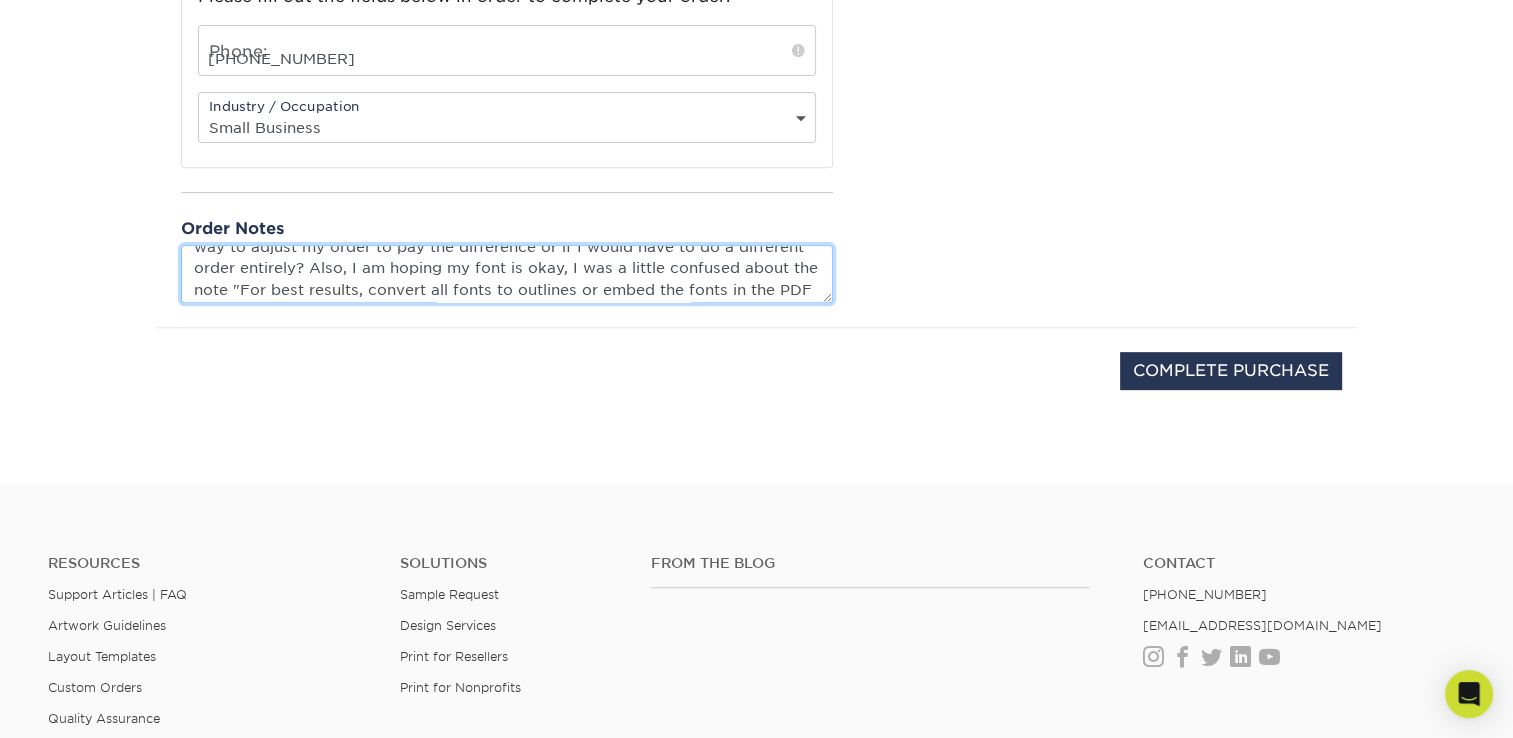scroll, scrollTop: 170, scrollLeft: 0, axis: vertical 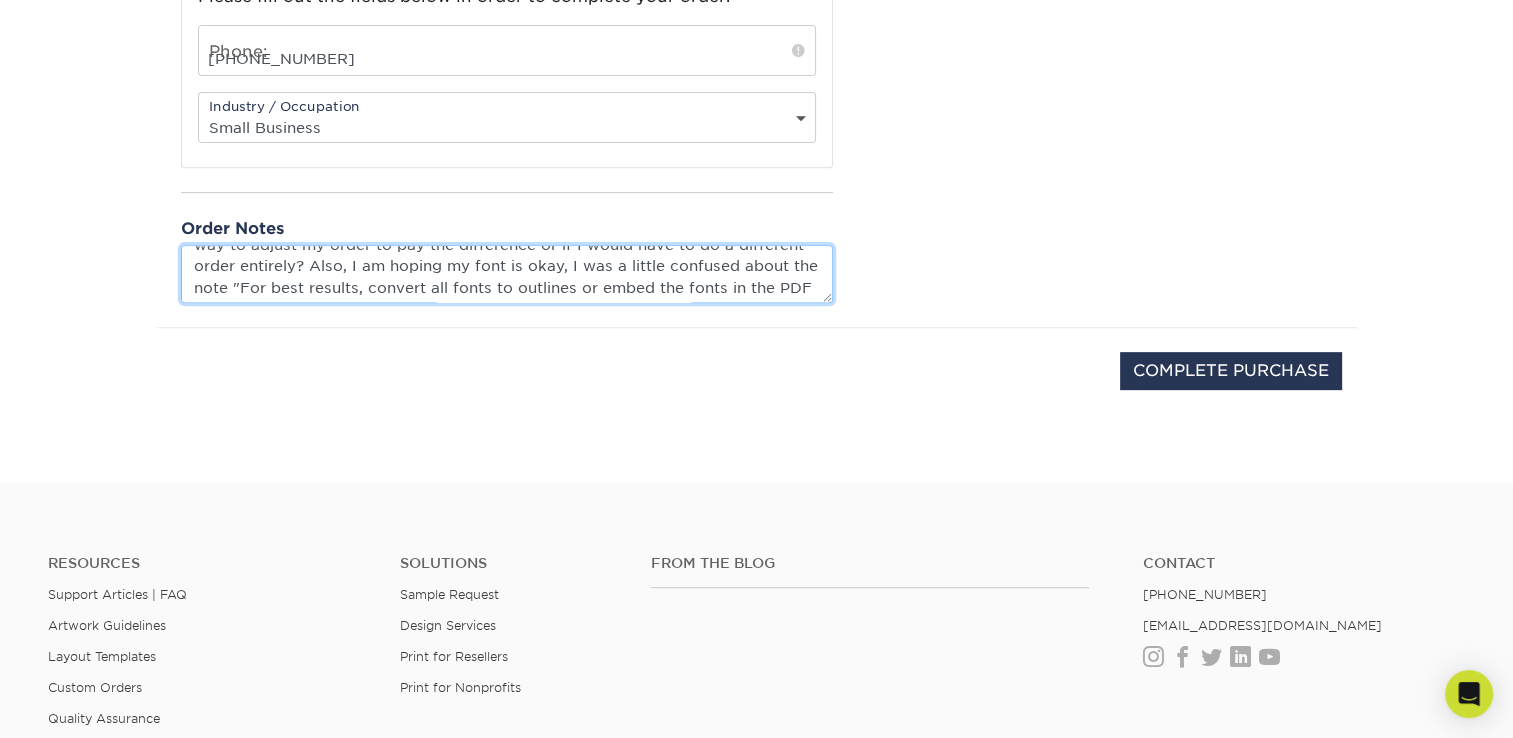 click on "Hey there! I converted my files to CMYK, but I am a little worried that the gold may become more of a yellow color. It seemed okay in the photos, but I am unsure how it will be in person, I am hoping someone can let me know or give their opinion on the matter. I was originally interested in a gold foil, but received feedback that my design may not be suitable due to some fine lines and lots of coverage, I have since resized, so if some sort of gold foil look would be doable with the velvet I would be very interested, but I don't know if there would be a way to adjust my order to pay the difference or if I would have to do a different order entirely? Also, I am hoping my font is okay, I was a little confused about the note "For best results, convert all fonts to outlines or embed the fonts in the PDF when saving or exporting", I am hoping me flattening my PDF before saving was enough. My apologies for the lengthy note, I appreciate any assistance on this matter!" at bounding box center (507, 273) 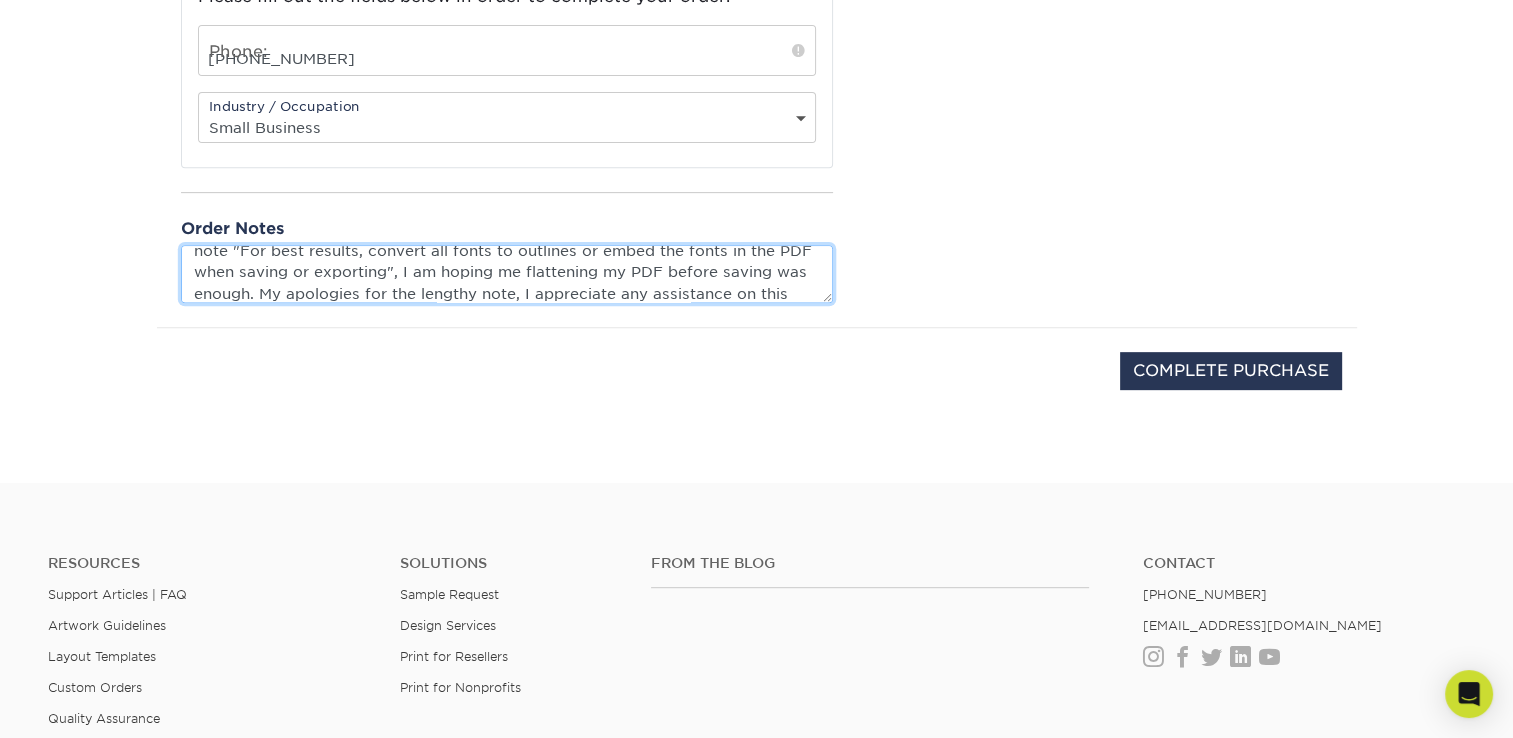 scroll, scrollTop: 208, scrollLeft: 0, axis: vertical 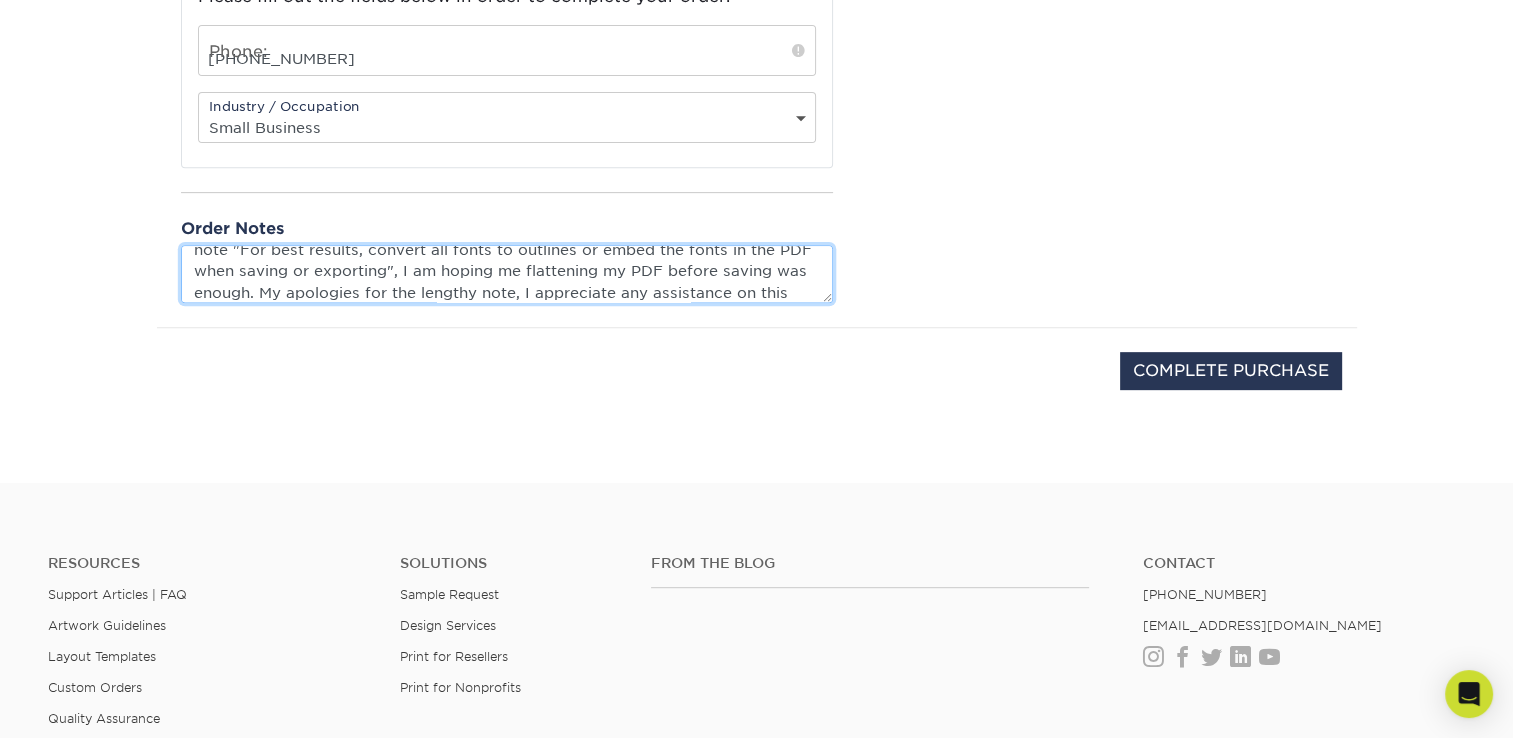 click on "Hey there! I converted my files to CMYK, but I am a little worried that the gold may become more of a yellow color. It seemed okay in the photos, but I am unsure how it will be in person, I am hoping someone can let me know or give their opinion on the matter. I was originally interested in a gold foil, but received feedback that my design may not be suitable due to some fine lines and lots of coverage, I have since resized, so if some sort of gold foil look would be doable with the velvet I would be very interested, but I don't know if there would be a way to adjust my order to pay the difference or if I would have to do a different order entirely? Also, I am hoping my font is okay, I was a little confused about the note "For best results, convert all fonts to outlines or embed the fonts in the PDF when saving or exporting", I am hoping me flattening my PDF before saving was enough. My apologies for the lengthy note, I appreciate any assistance on this matter!" at bounding box center (507, 273) 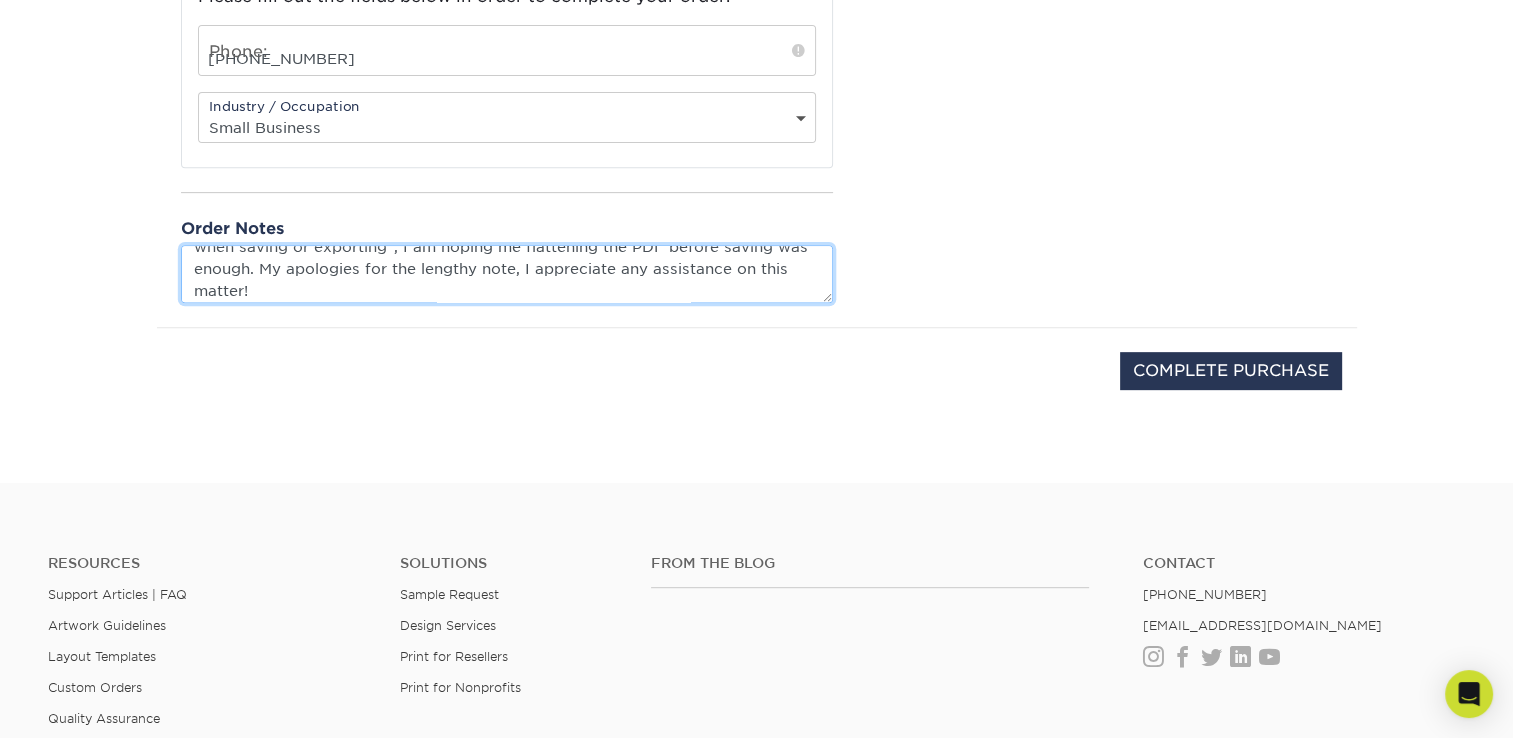 scroll, scrollTop: 237, scrollLeft: 0, axis: vertical 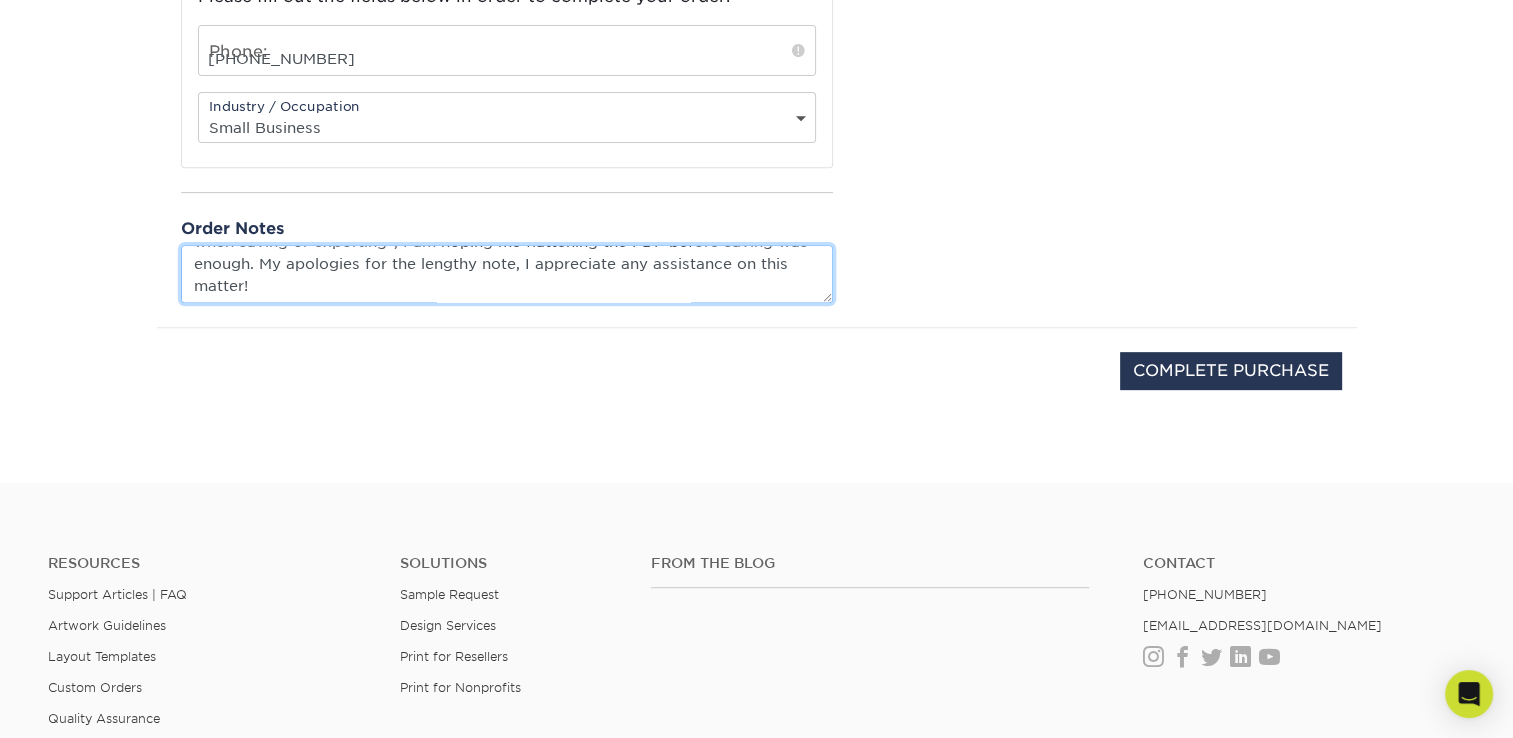 type on "Hey there! I converted my files to CMYK, but I am a little worried that the gold may become more of a yellow color. It seemed okay in the photos, but I am unsure how it will be in person, I am hoping someone can let me know or give their opinion on the matter. I was originally interested in a gold foil, but received feedback that my design may not be suitable due to some fine lines and lots of coverage, I have since resized, so if some sort of gold foil look would be doable with the velvet I would be very interested, but I don't know if there would be a way to adjust my order to pay the difference or if I would have to do a different order entirely? Also, I am hoping my font is okay, I was a little confused about the note "For best results, convert all fonts to outlines or embed the fonts in the PDF when saving or exporting", I am hoping me flattening the PDF before saving was enough. My apologies for the lengthy note, I appreciate any assistance on this matter!" 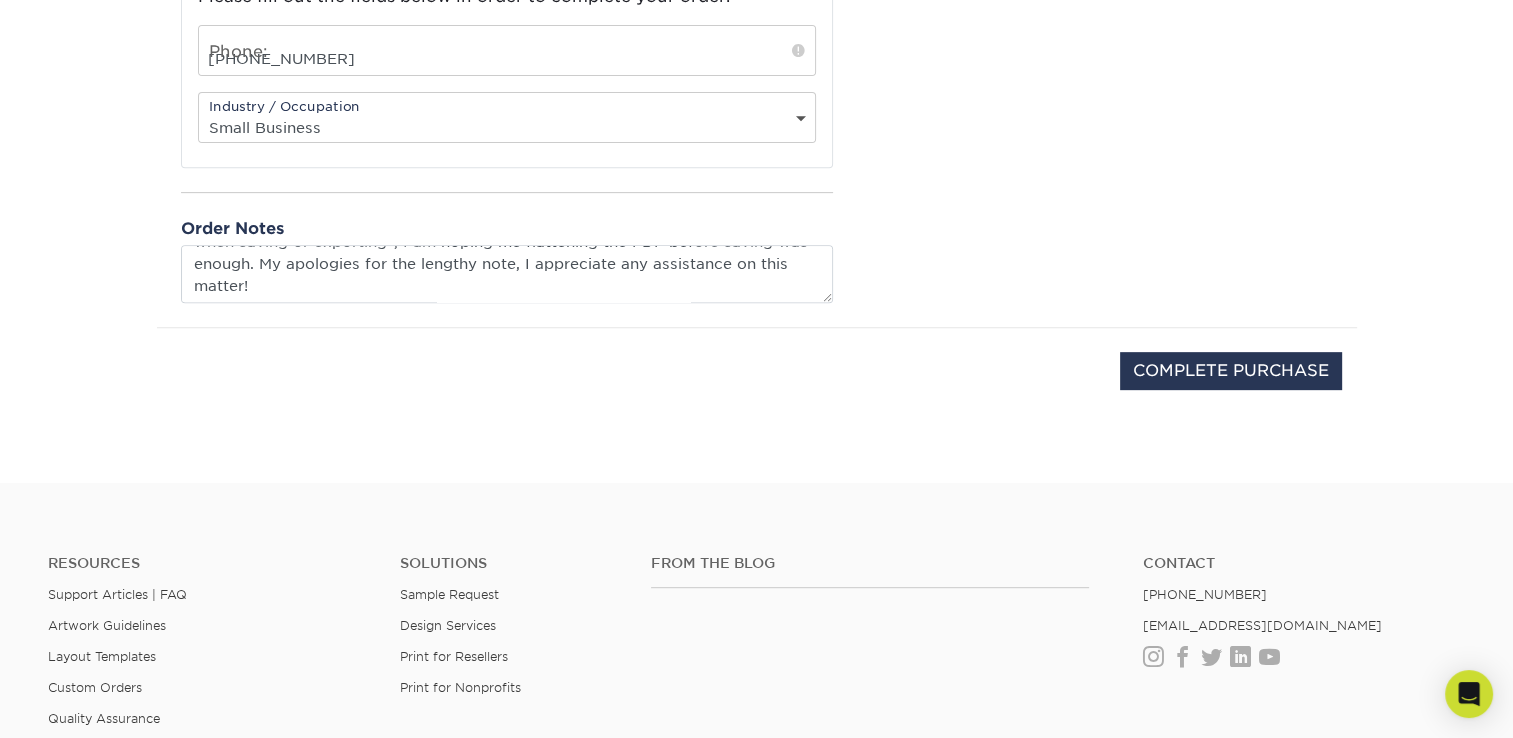 click on "COMPLETE PURCHASE" at bounding box center (757, 381) 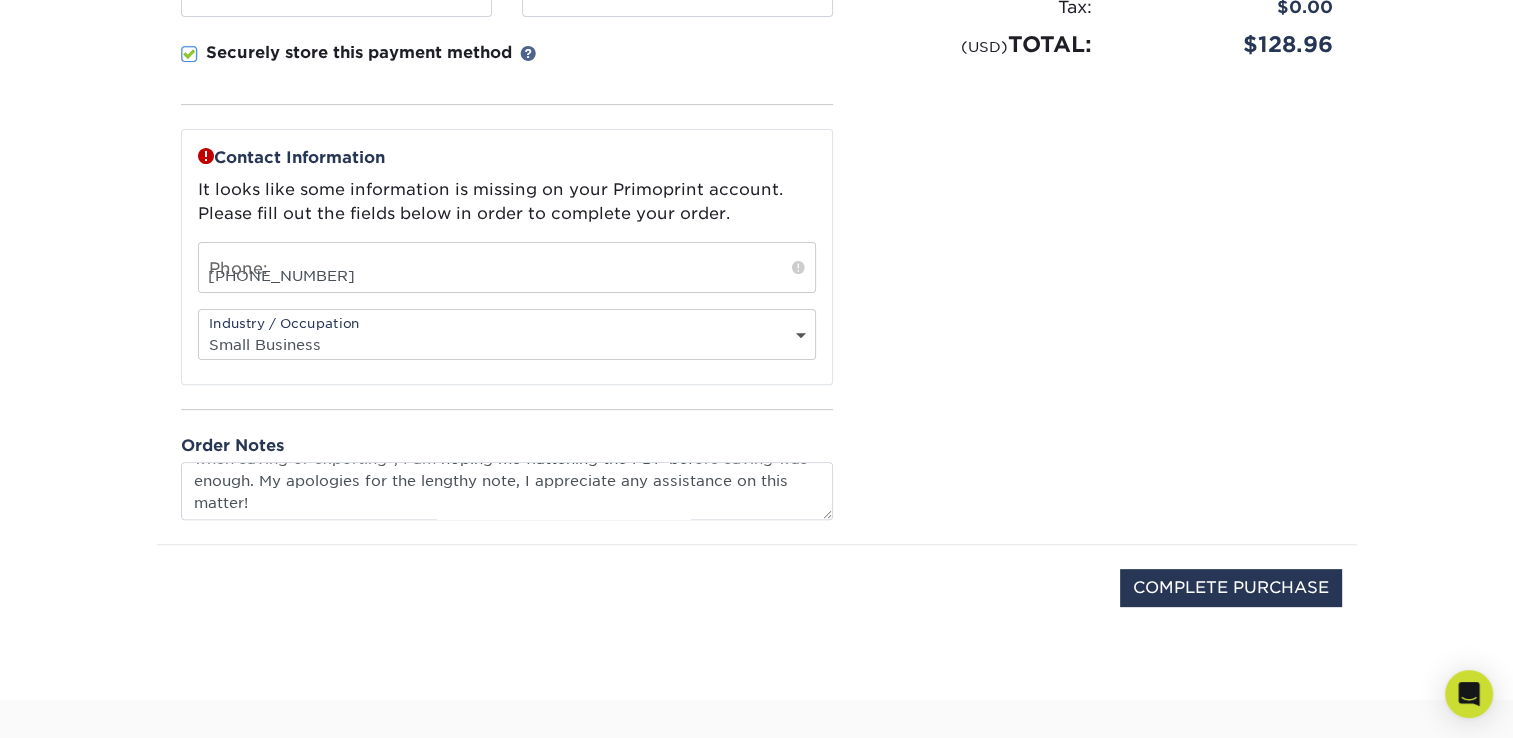 scroll, scrollTop: 564, scrollLeft: 0, axis: vertical 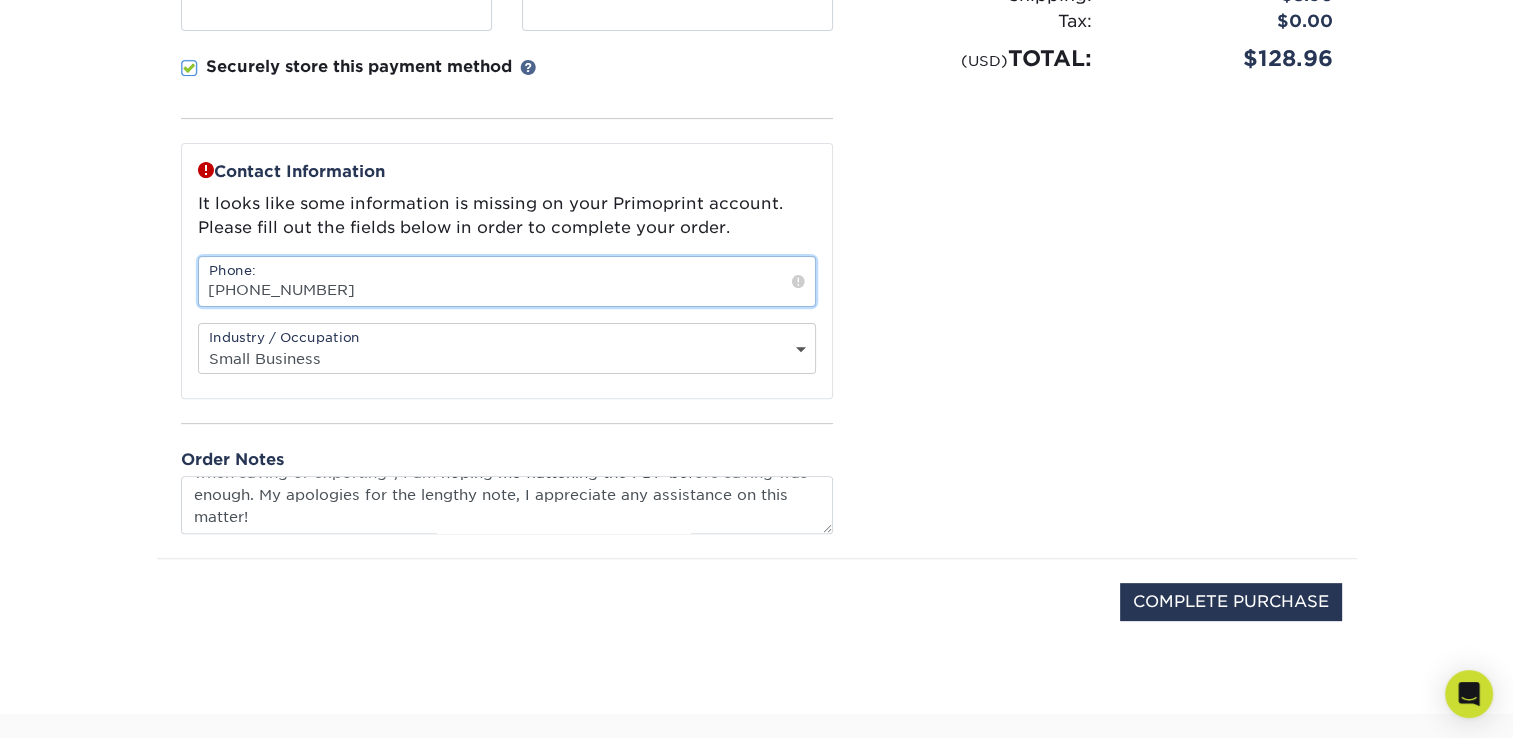 click on "774-404-4387" at bounding box center [507, 281] 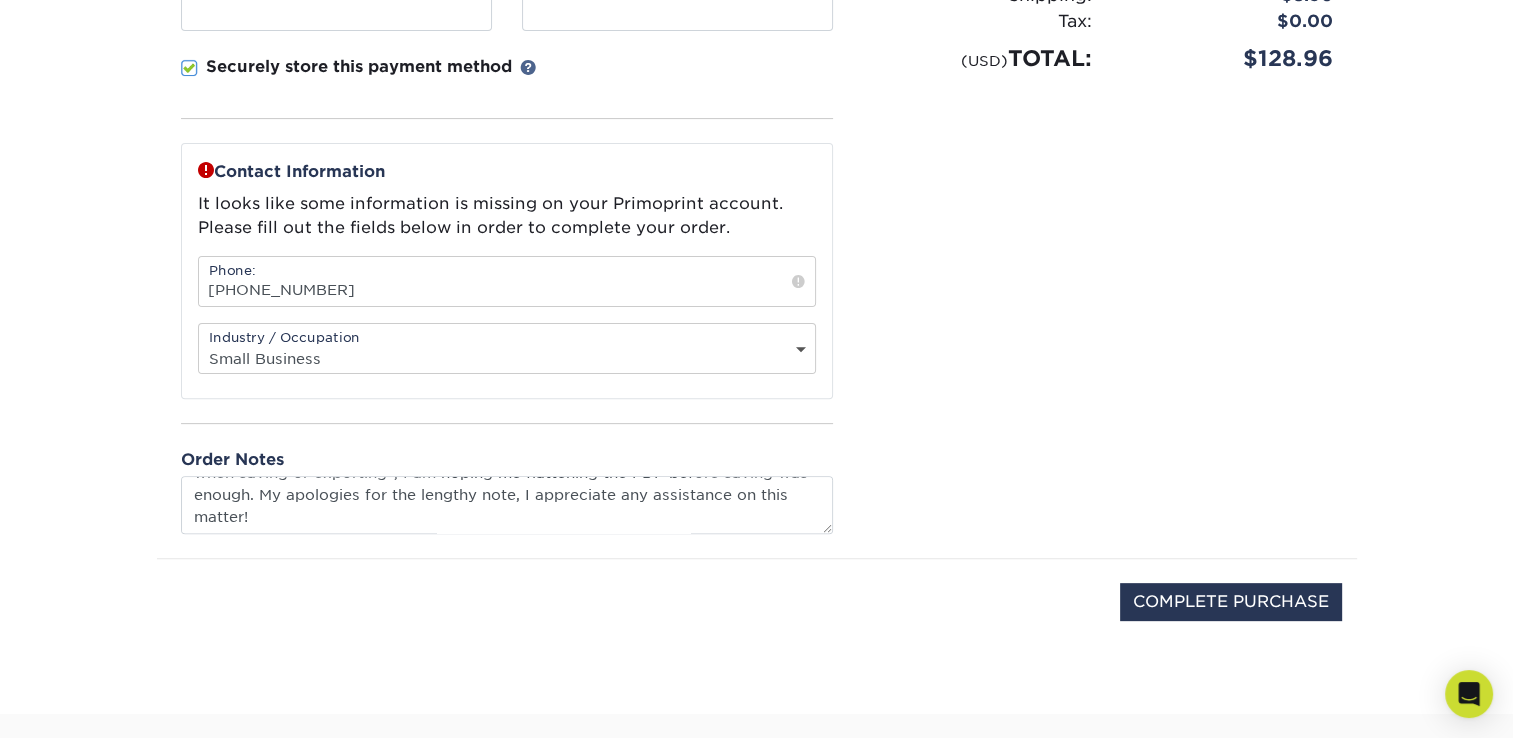 click on "Please confirm the following:
I understand the  Estimated Delivery Policy
I agree to the  Terms and Conditions
Subtotal: Shipping:" at bounding box center (1107, 116) 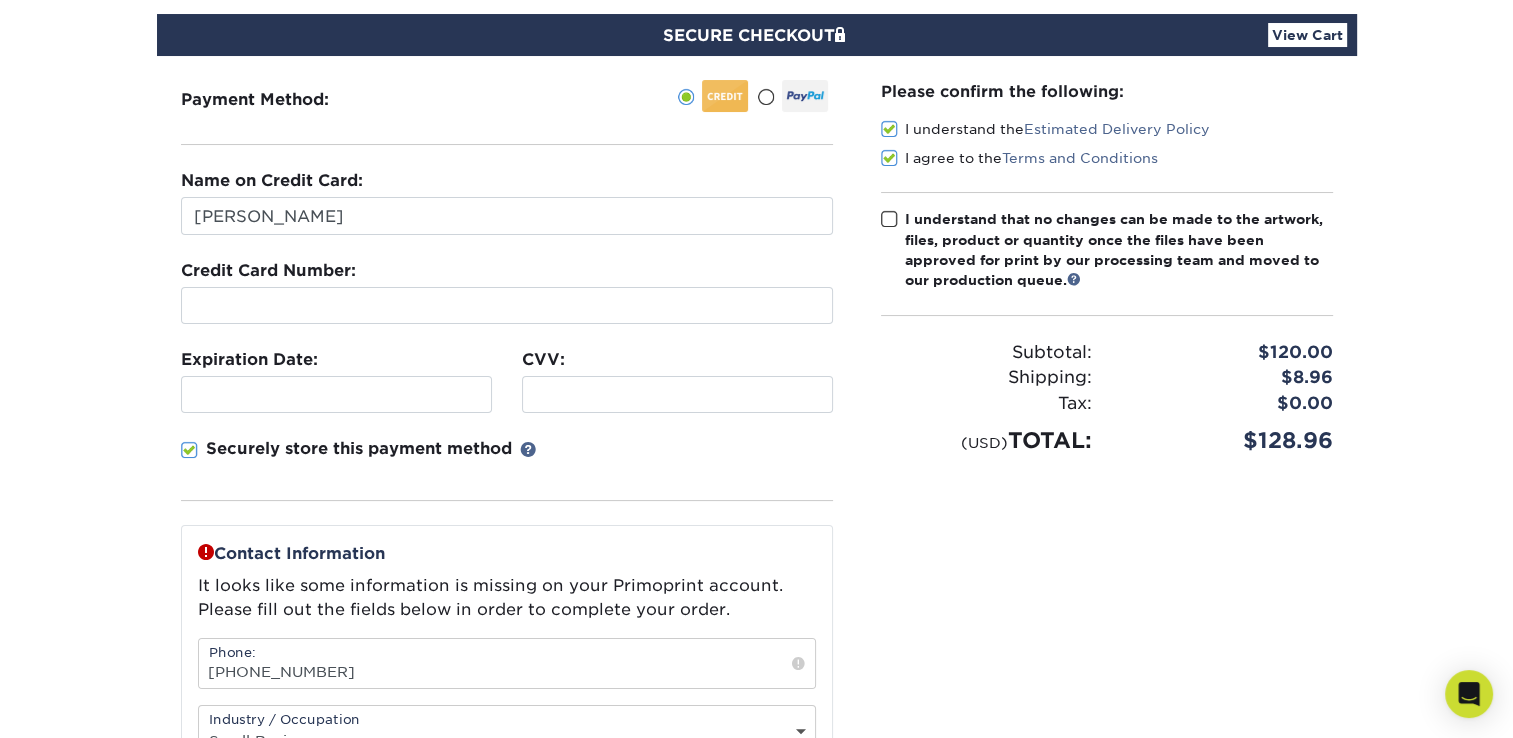 scroll, scrollTop: 175, scrollLeft: 0, axis: vertical 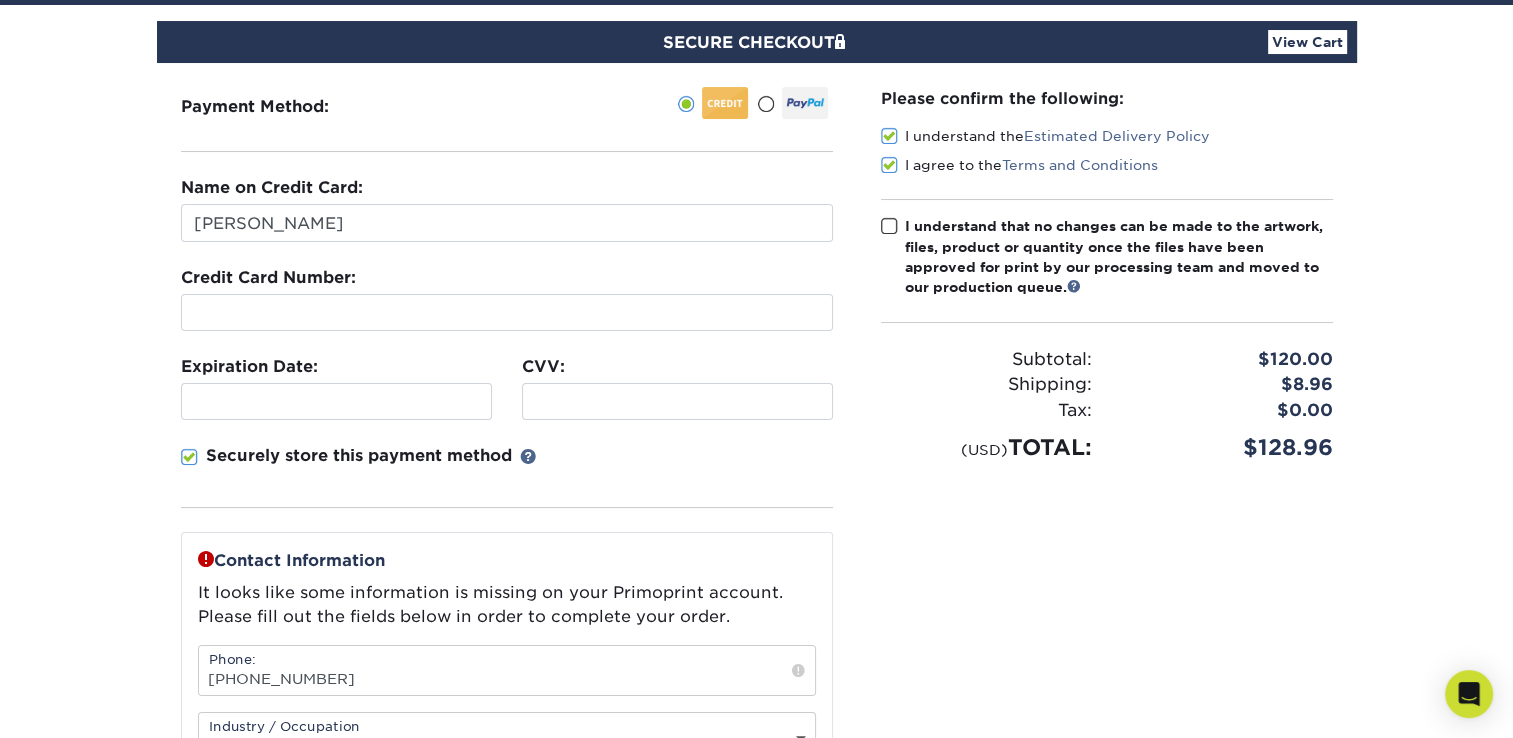 click on "SECURE CHECKOUT
View Cart
Payment Method:
Name on Credit Card:" at bounding box center (756, 554) 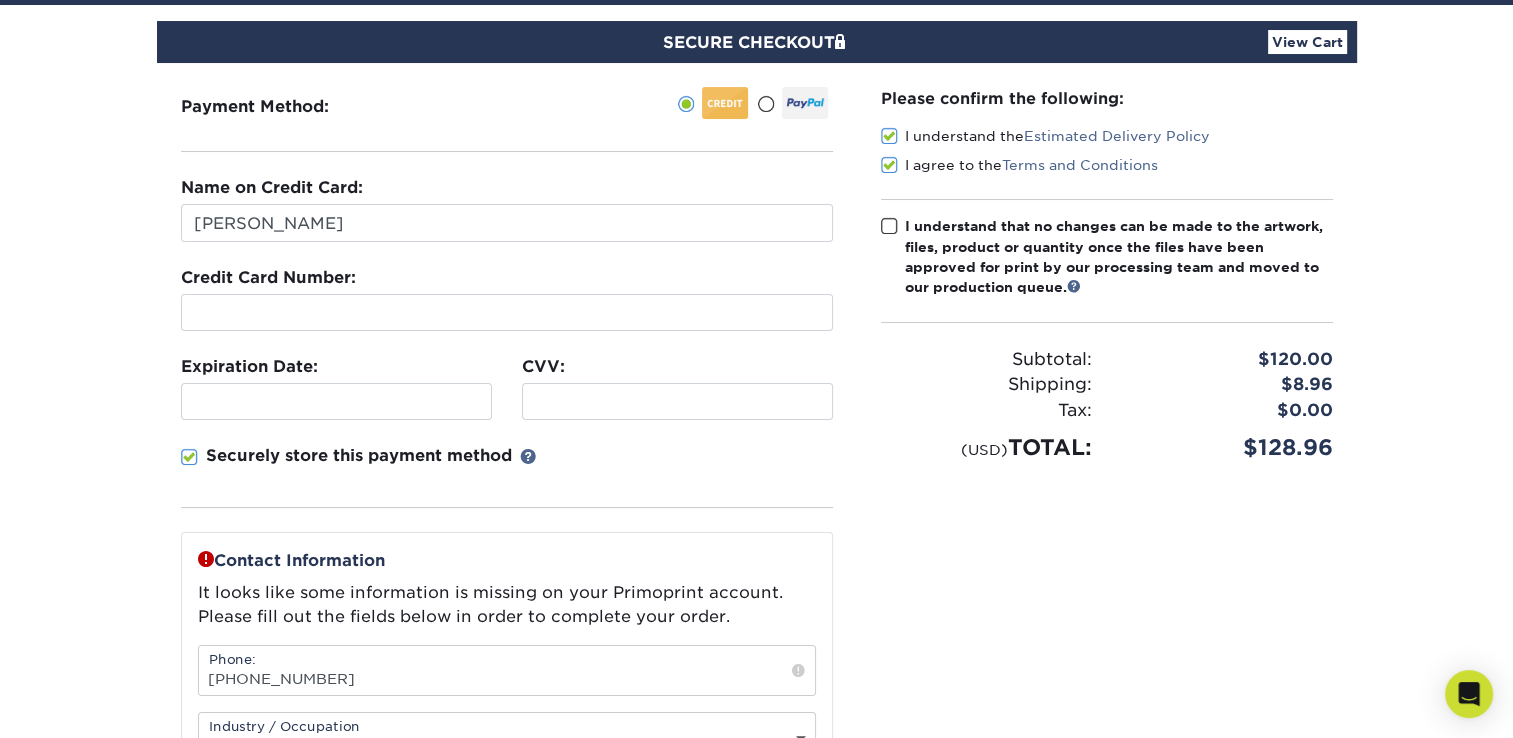 click on "Securely store this payment method" at bounding box center [507, 476] 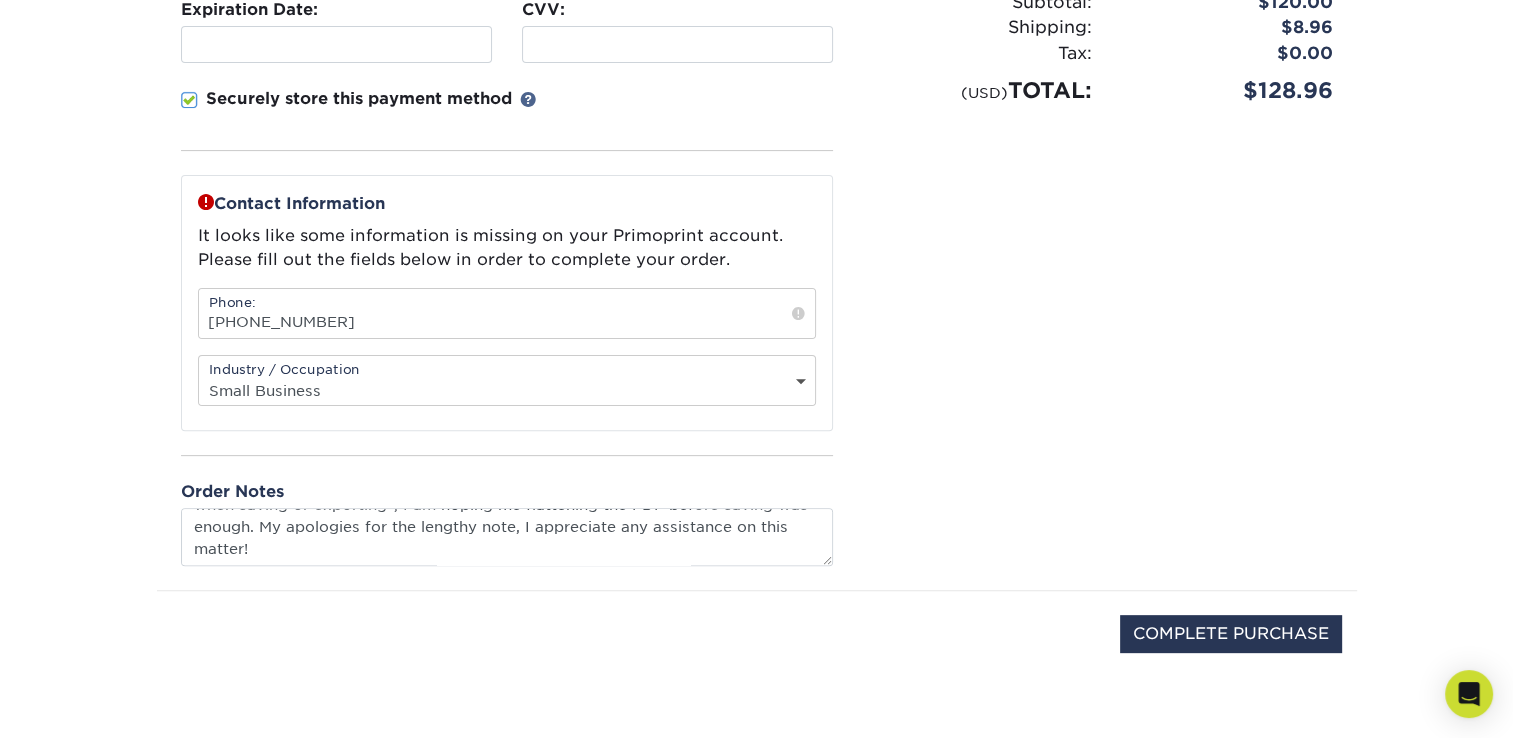 scroll, scrollTop: 536, scrollLeft: 0, axis: vertical 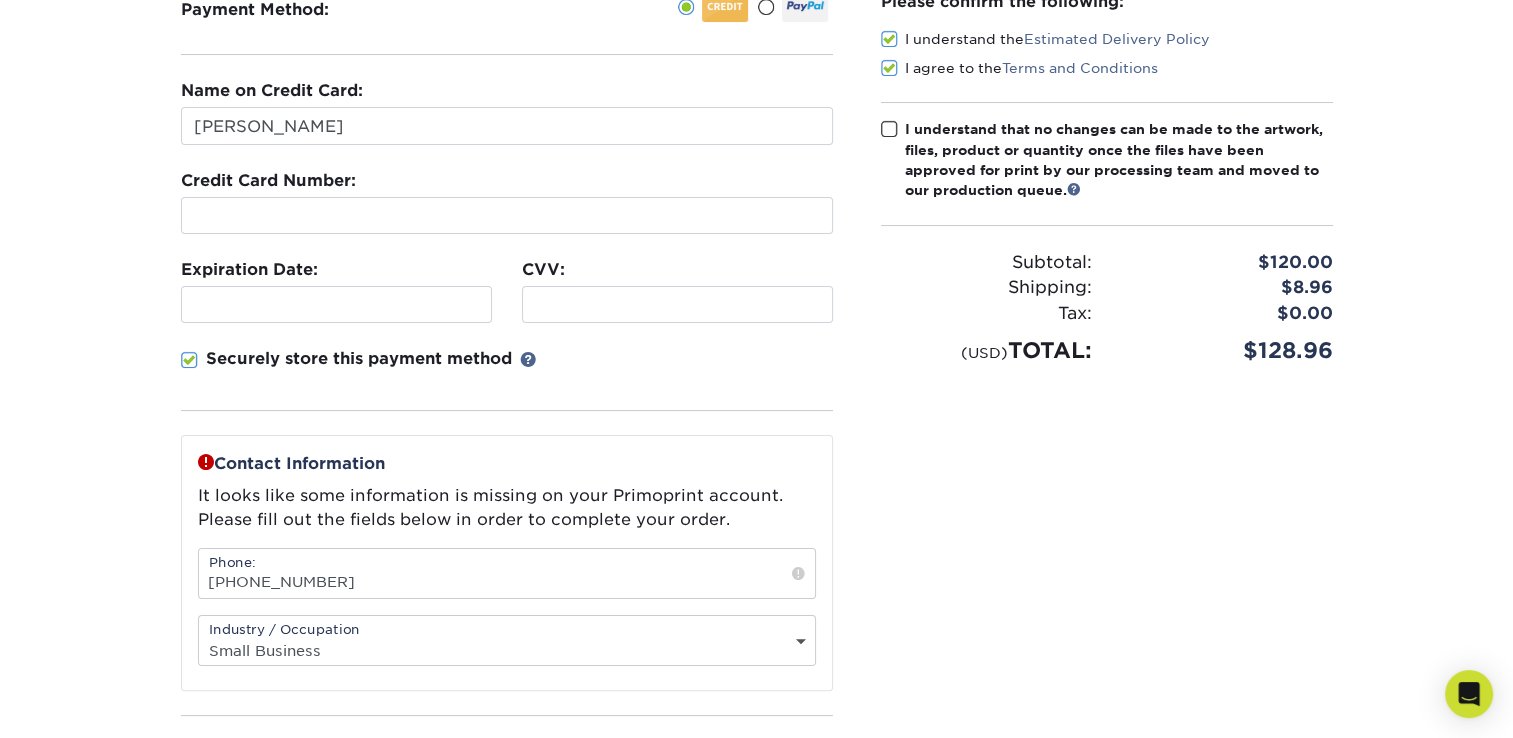 click at bounding box center (889, 129) 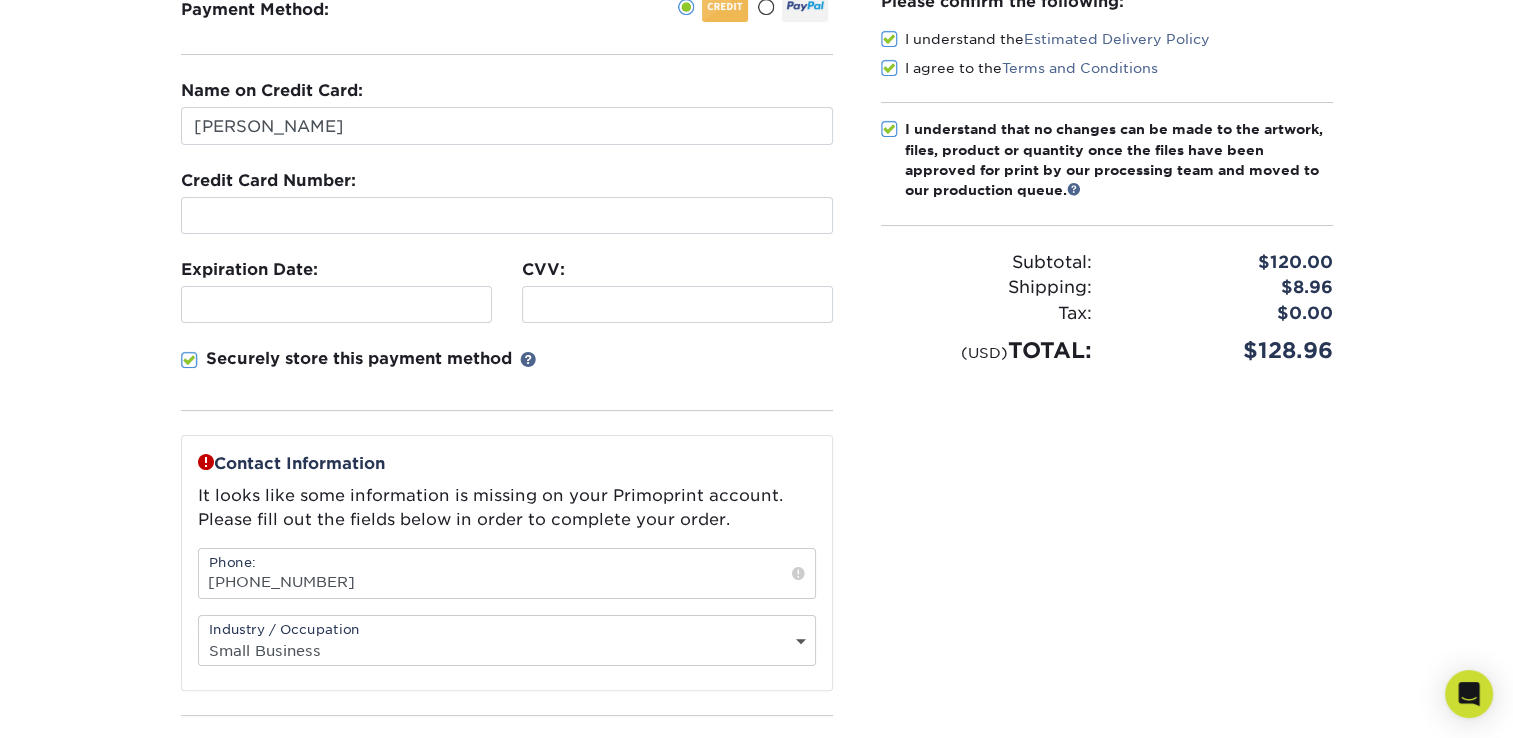 click on "Please confirm the following:
I understand the  Estimated Delivery Policy
I agree to the  Terms and Conditions
Subtotal: Shipping:" at bounding box center [1107, 408] 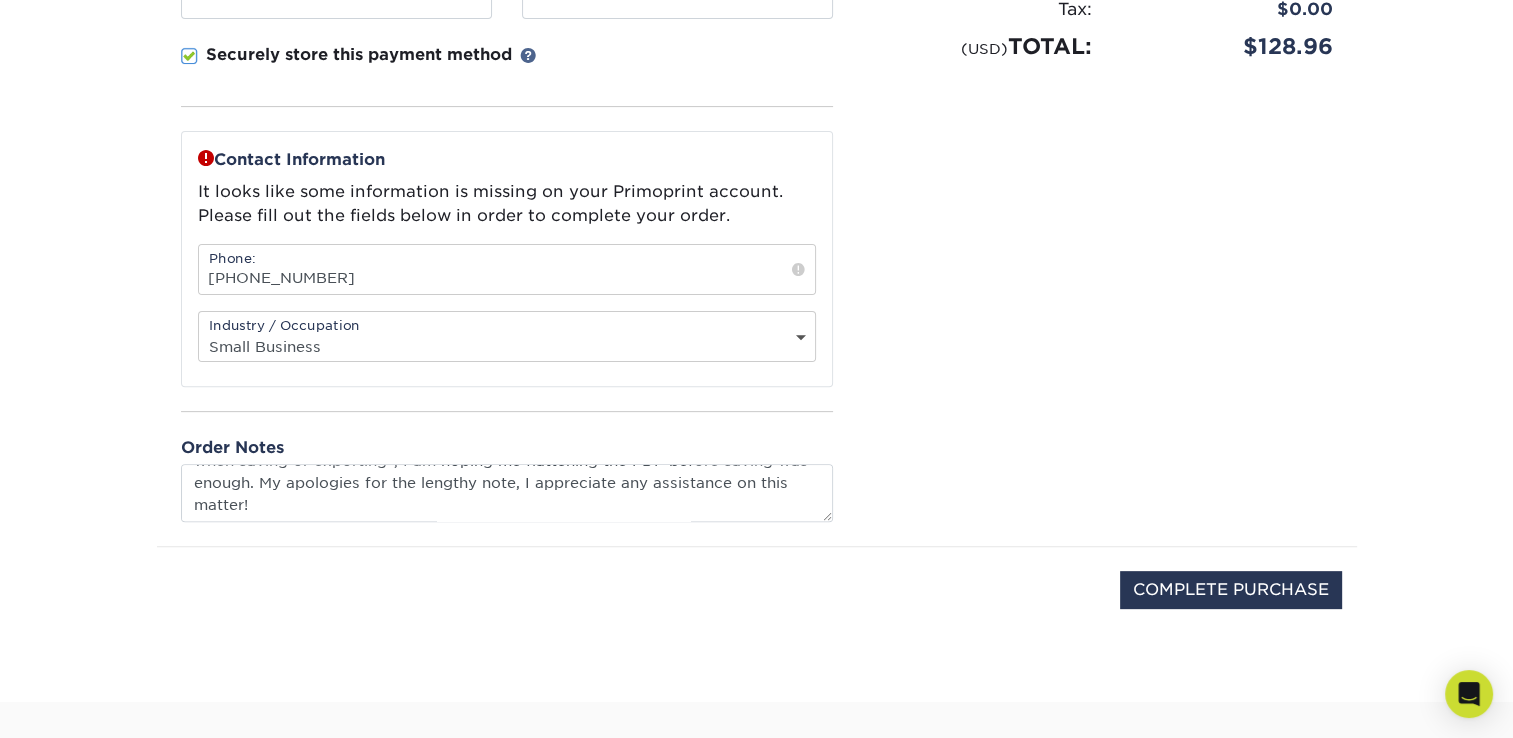 scroll, scrollTop: 580, scrollLeft: 0, axis: vertical 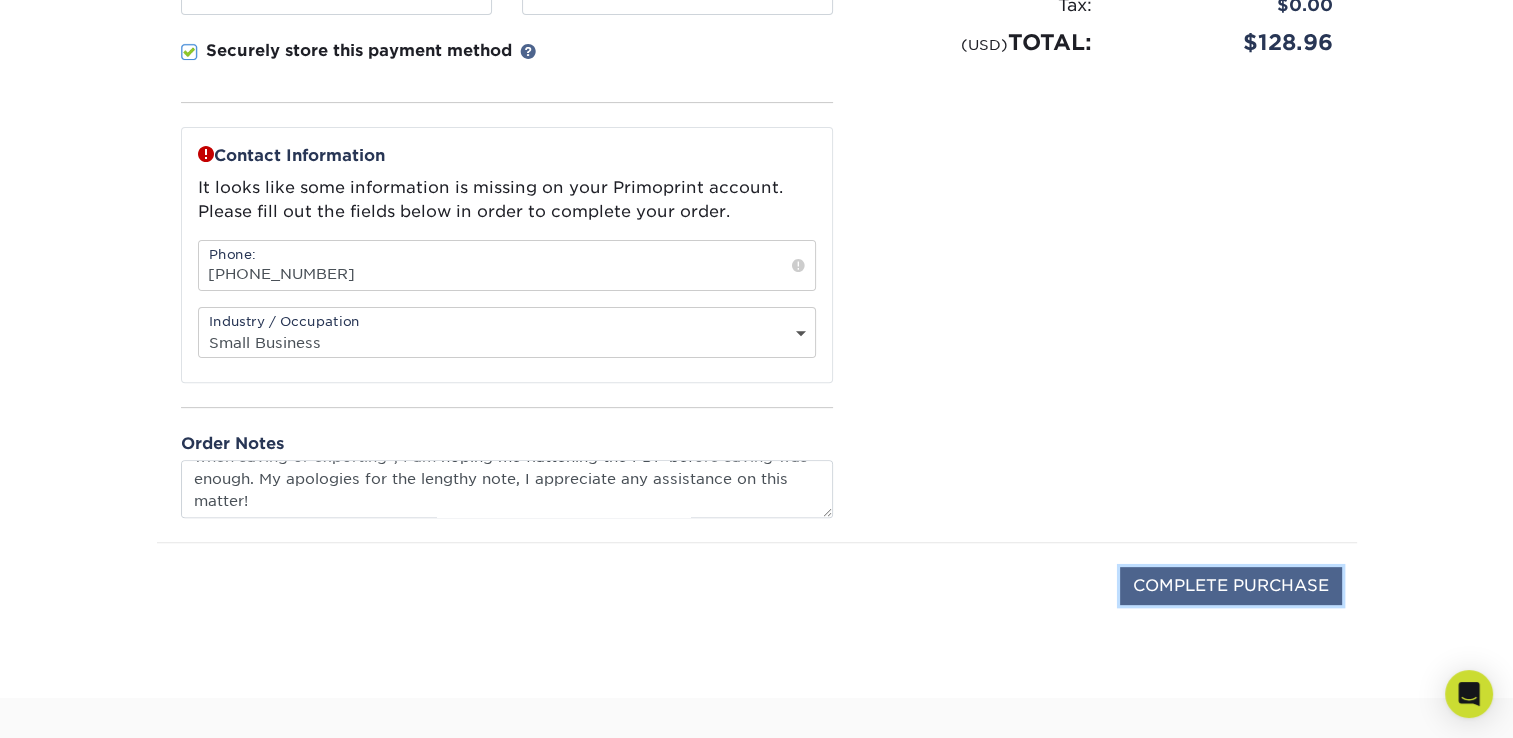 click on "COMPLETE PURCHASE" at bounding box center (1231, 586) 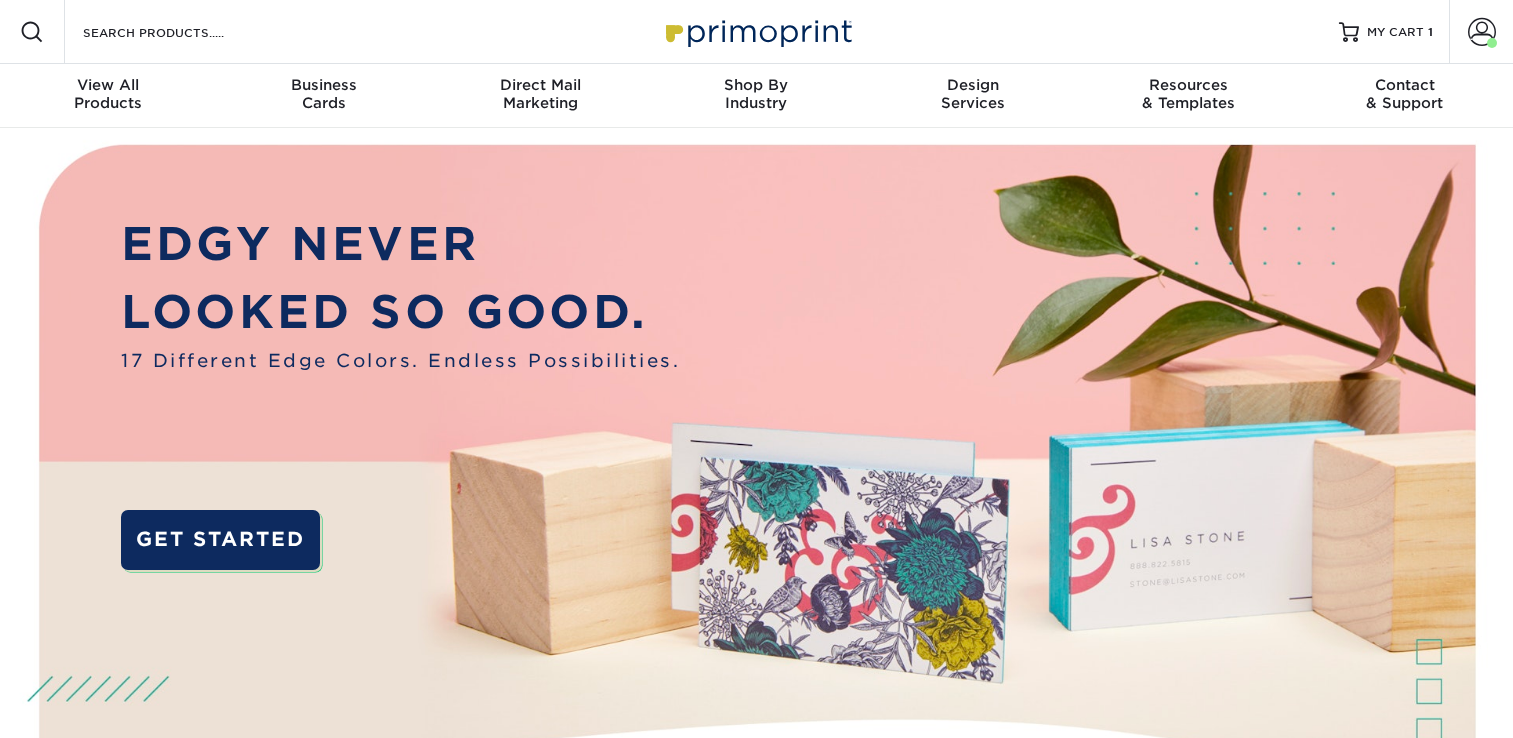 scroll, scrollTop: 0, scrollLeft: 0, axis: both 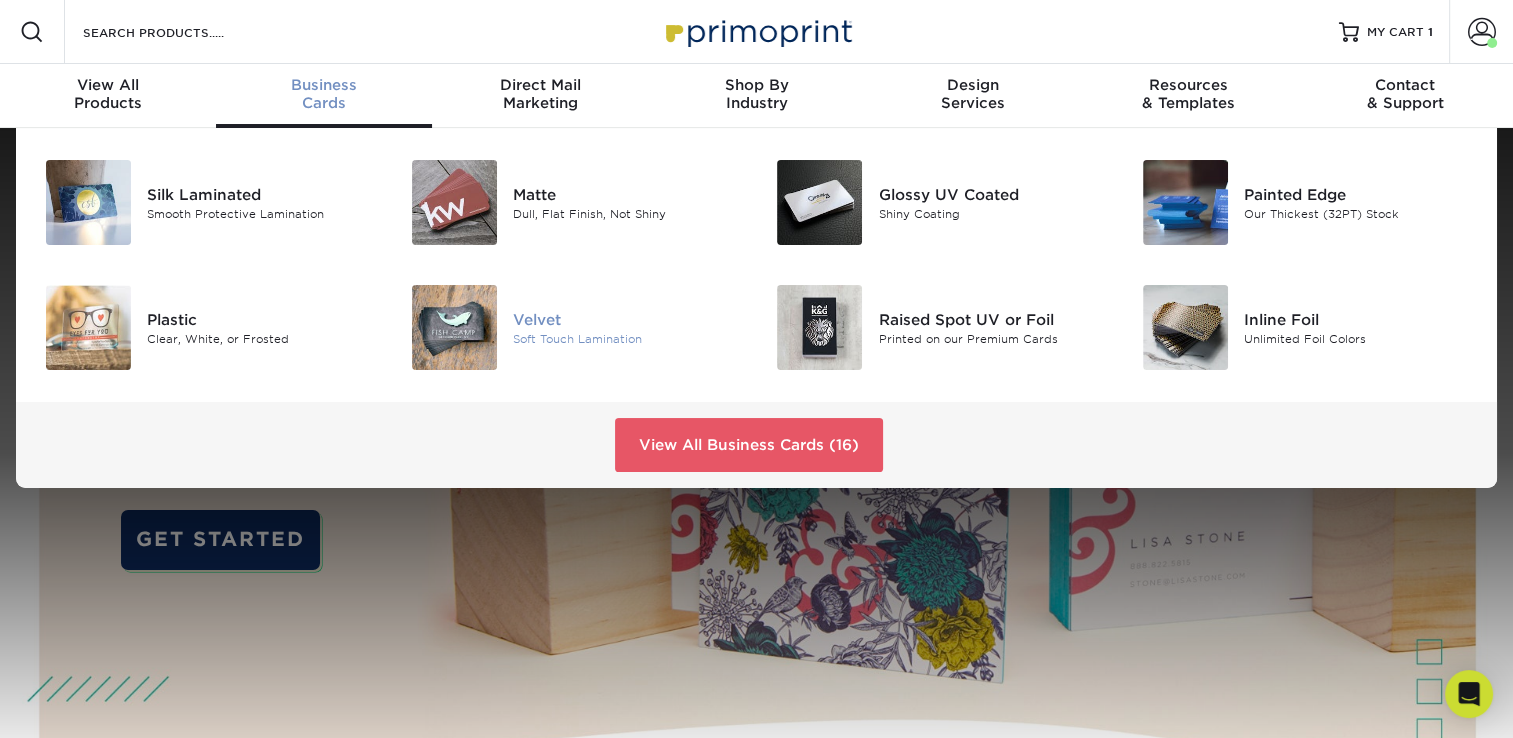 click at bounding box center [454, 327] 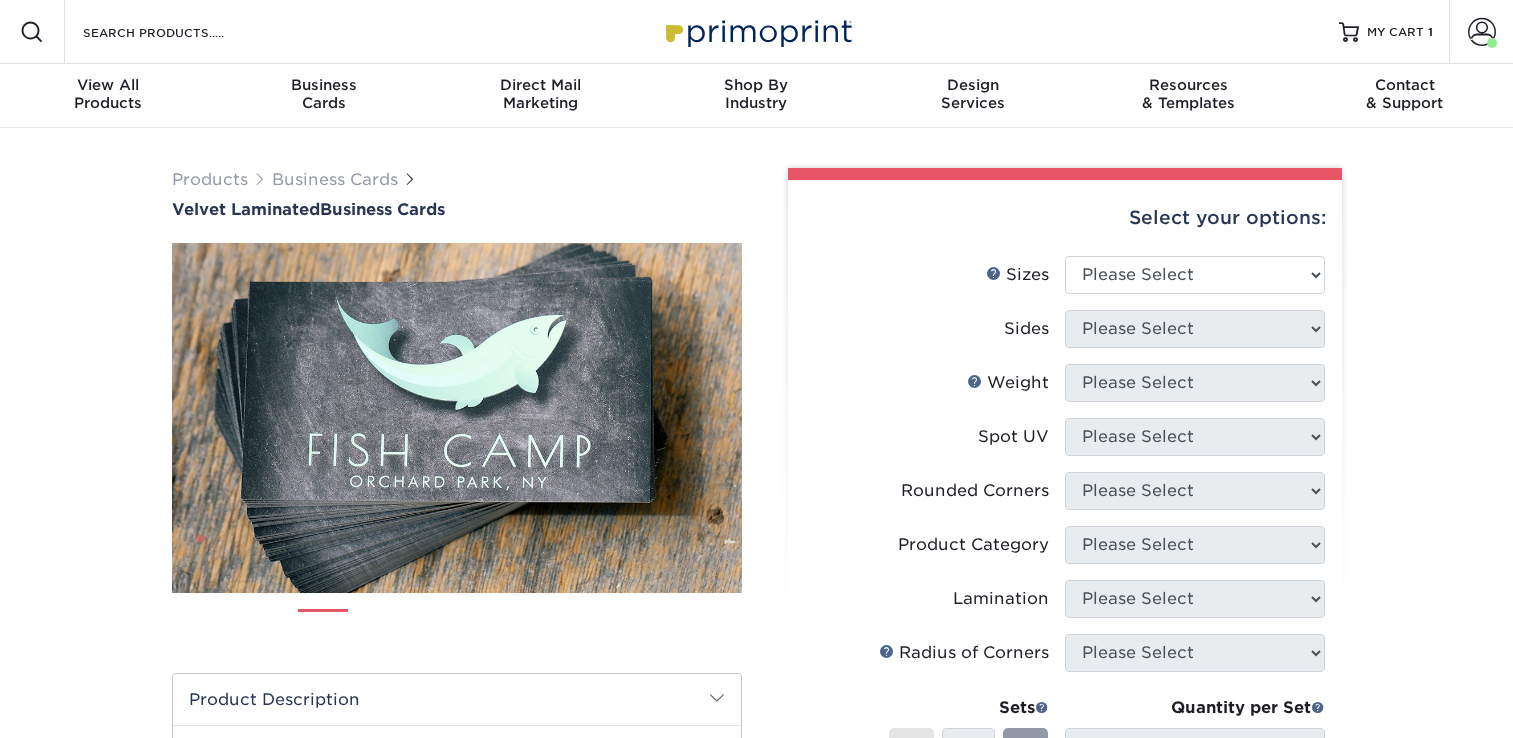 scroll, scrollTop: 0, scrollLeft: 0, axis: both 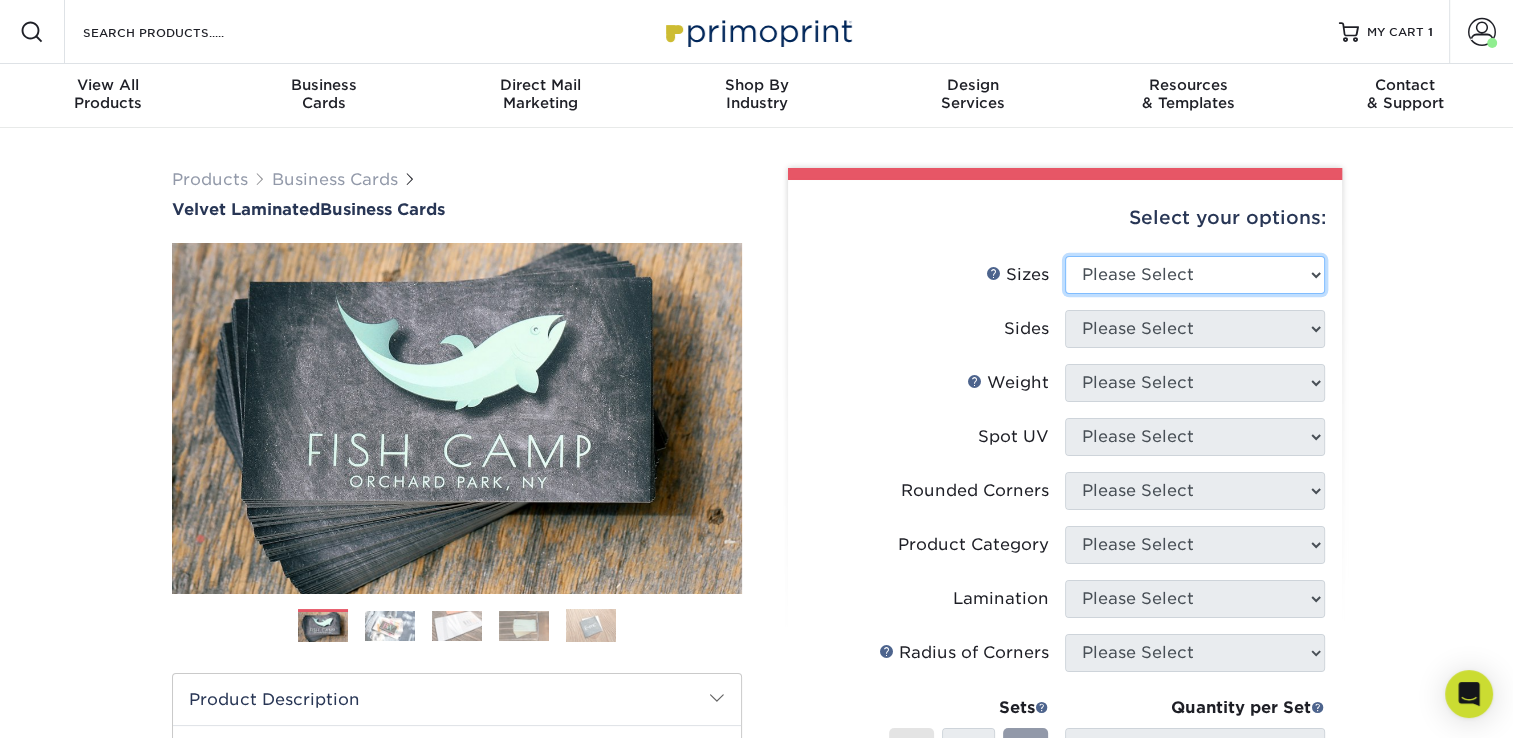 drag, startPoint x: 1129, startPoint y: 291, endPoint x: 1121, endPoint y: 407, distance: 116.275536 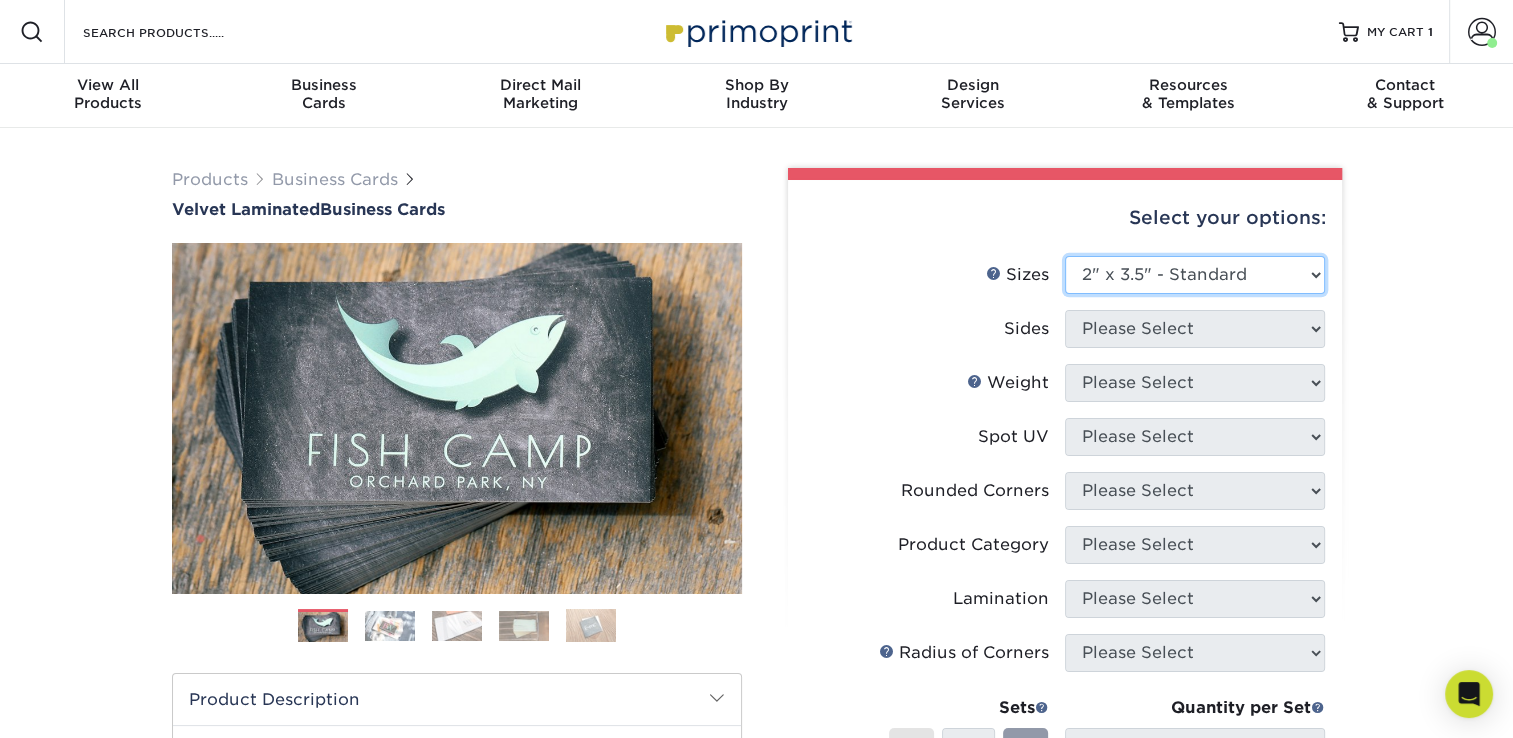 click on "Please Select
1.5" x 3.5"  - Mini
1.75" x 3.5" - Mini
2" x 2" - Square
2" x 3" - Mini
2" x 3.5" - Standard
2" x 4"
2" x 7" - Foldover Card
2.125" x 3.375" - European 2.5" x 2.5" - Square" at bounding box center (1195, 275) 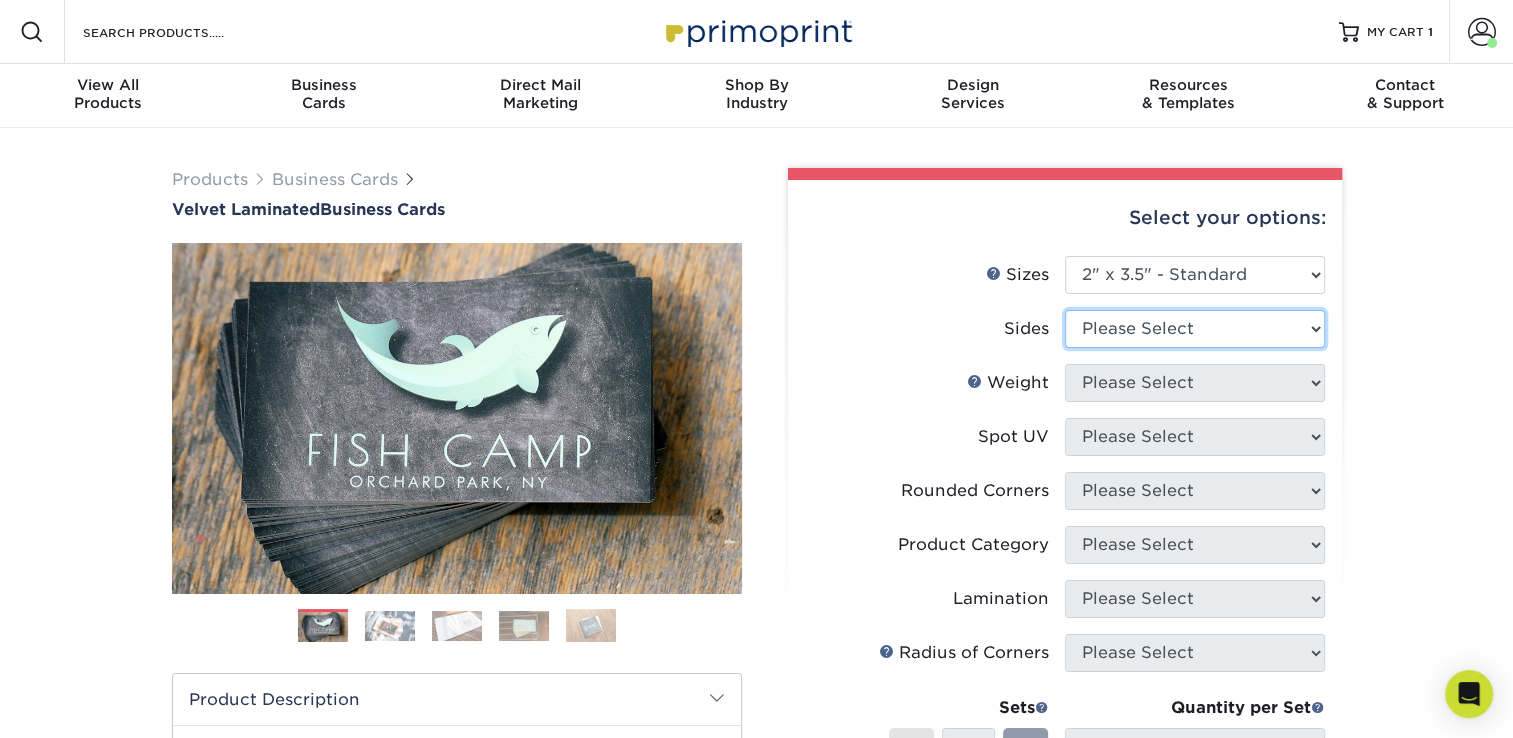click on "Please Select Print Both Sides Print Front Only" at bounding box center (1195, 329) 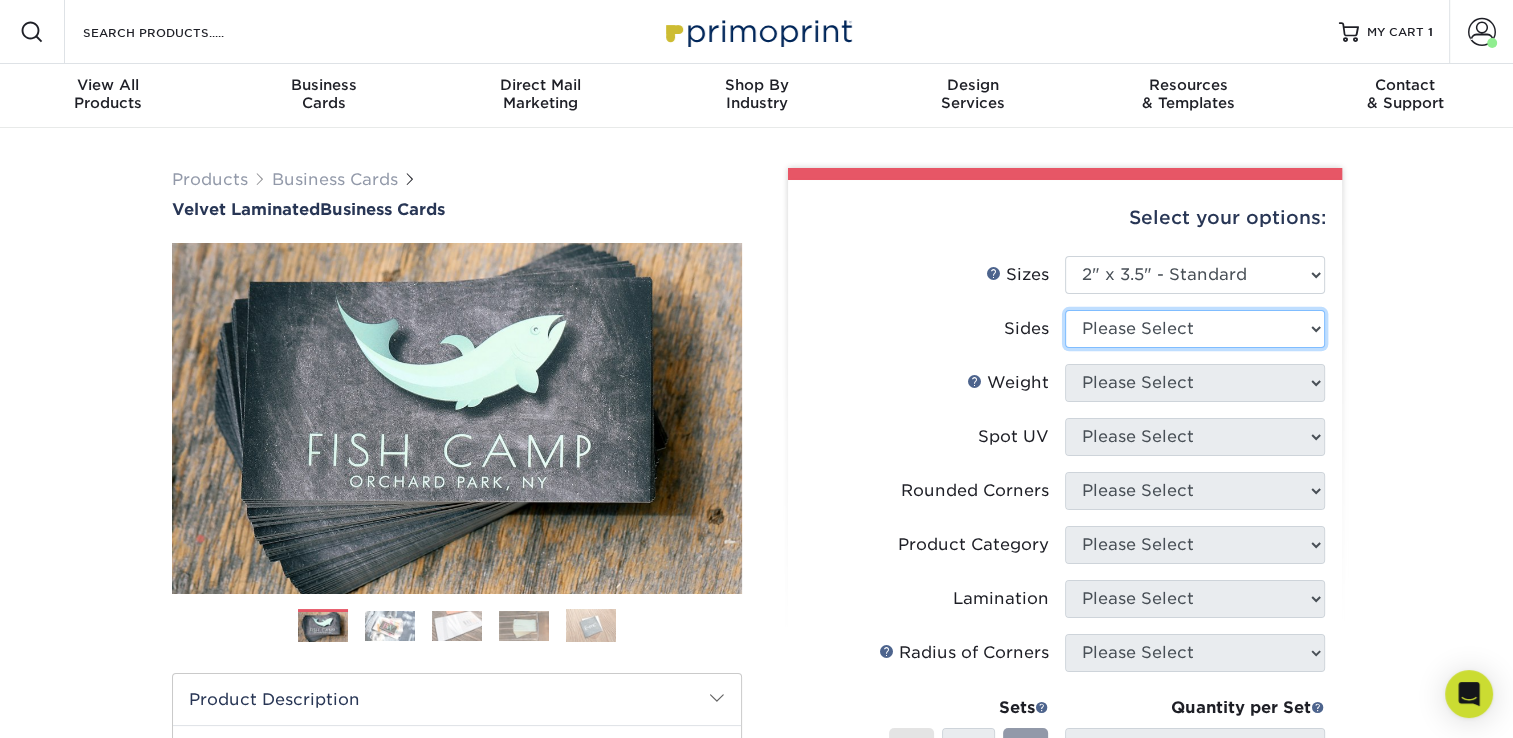 select on "13abbda7-1d64-4f25-8bb2-c179b224825d" 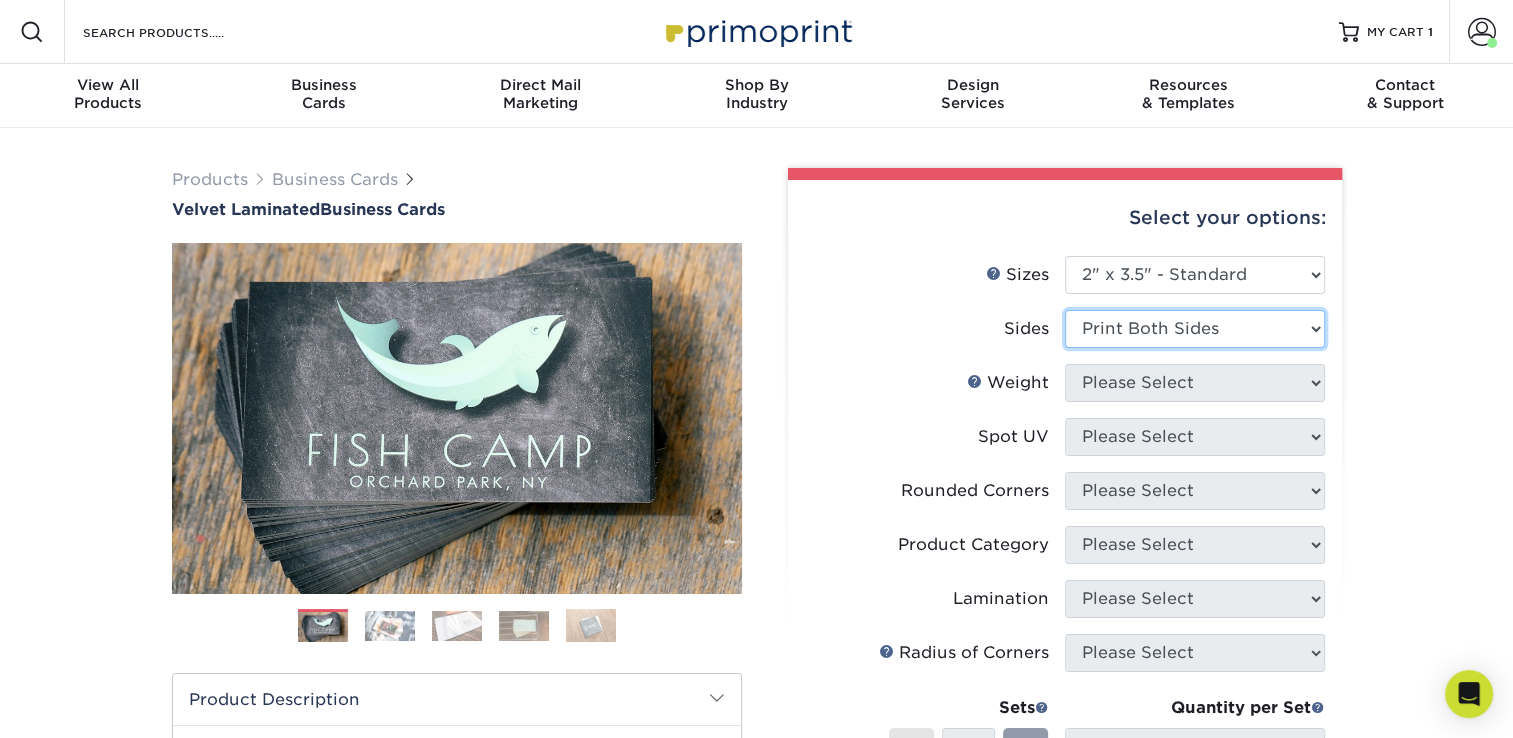 click on "Please Select Print Both Sides Print Front Only" at bounding box center [1195, 329] 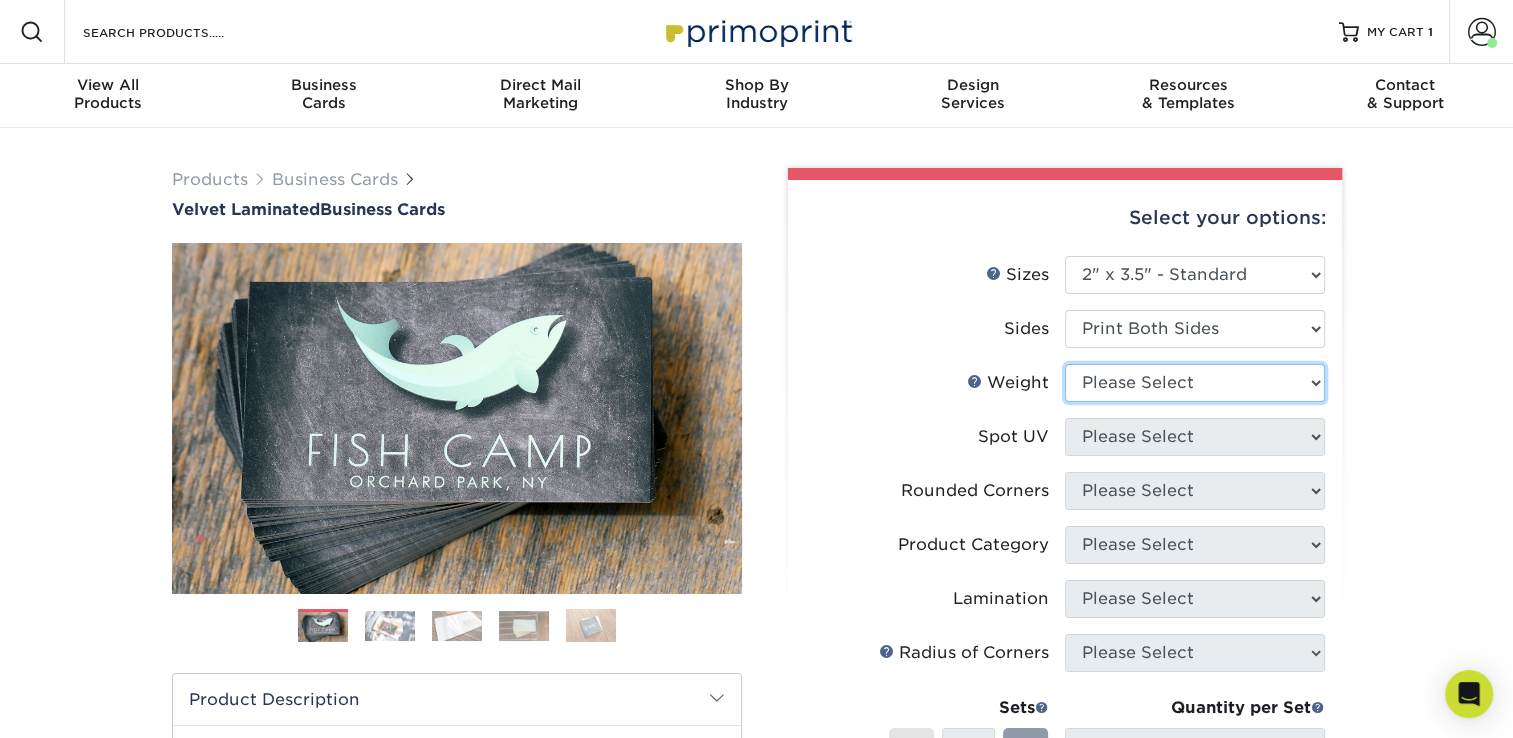 click on "Please Select 16PT" at bounding box center [1195, 383] 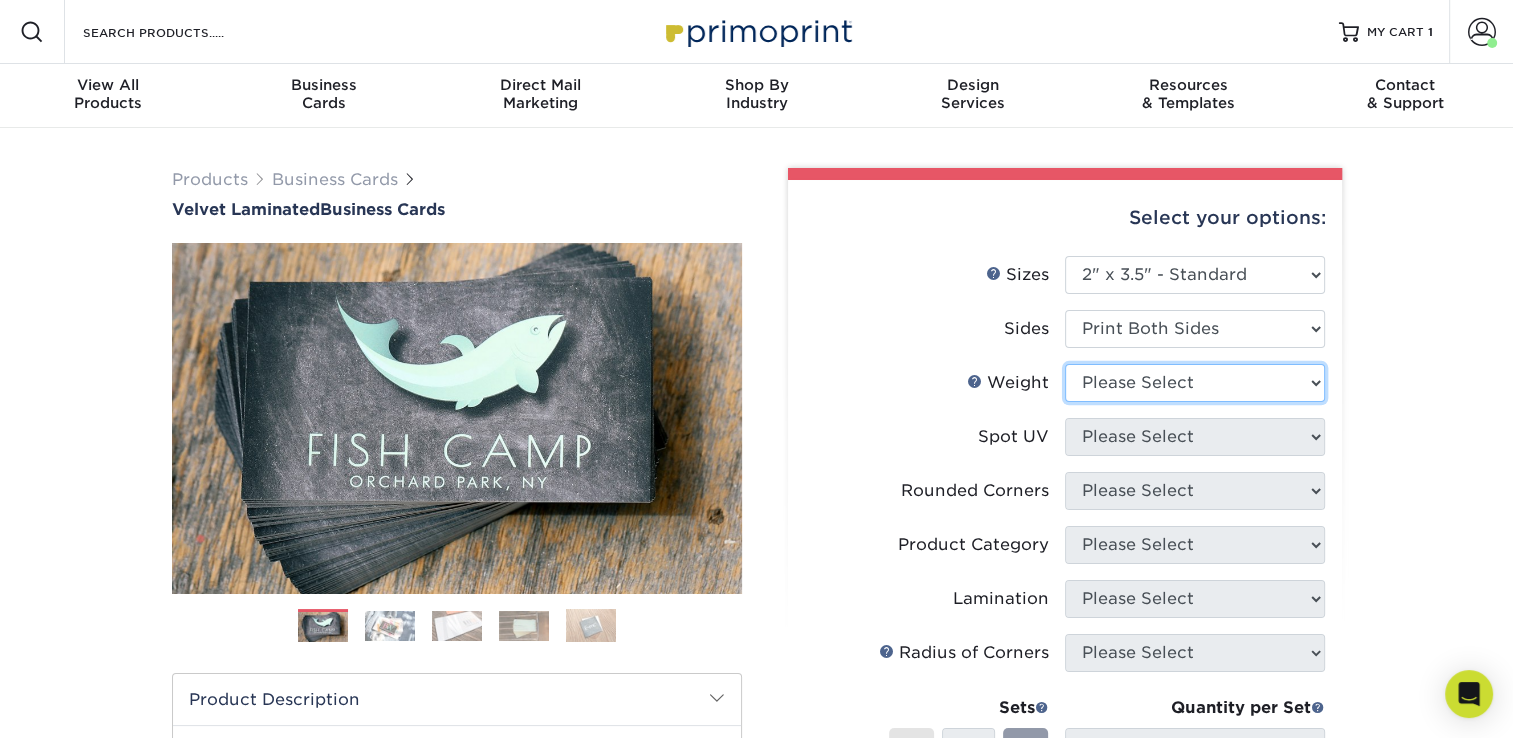 click on "Sizes Help Sizes
Please Select
1.5" x 3.5"  - Mini
1.75" x 3.5" - Mini
2" x 2" - Square
2" x 3" - Mini 2" x 3.5" - Standard Sides" at bounding box center (1065, 580) 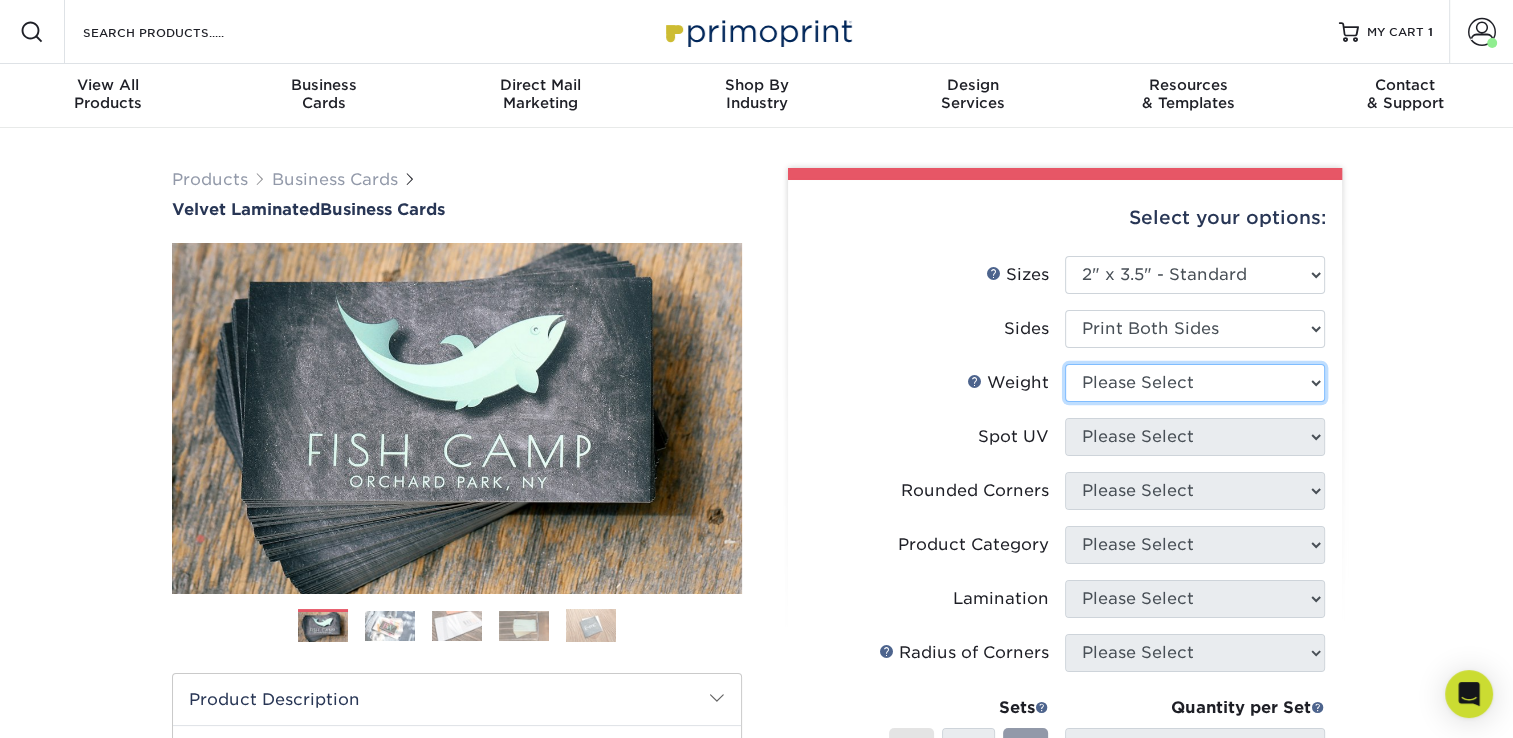 click on "Please Select 16PT" at bounding box center (1195, 383) 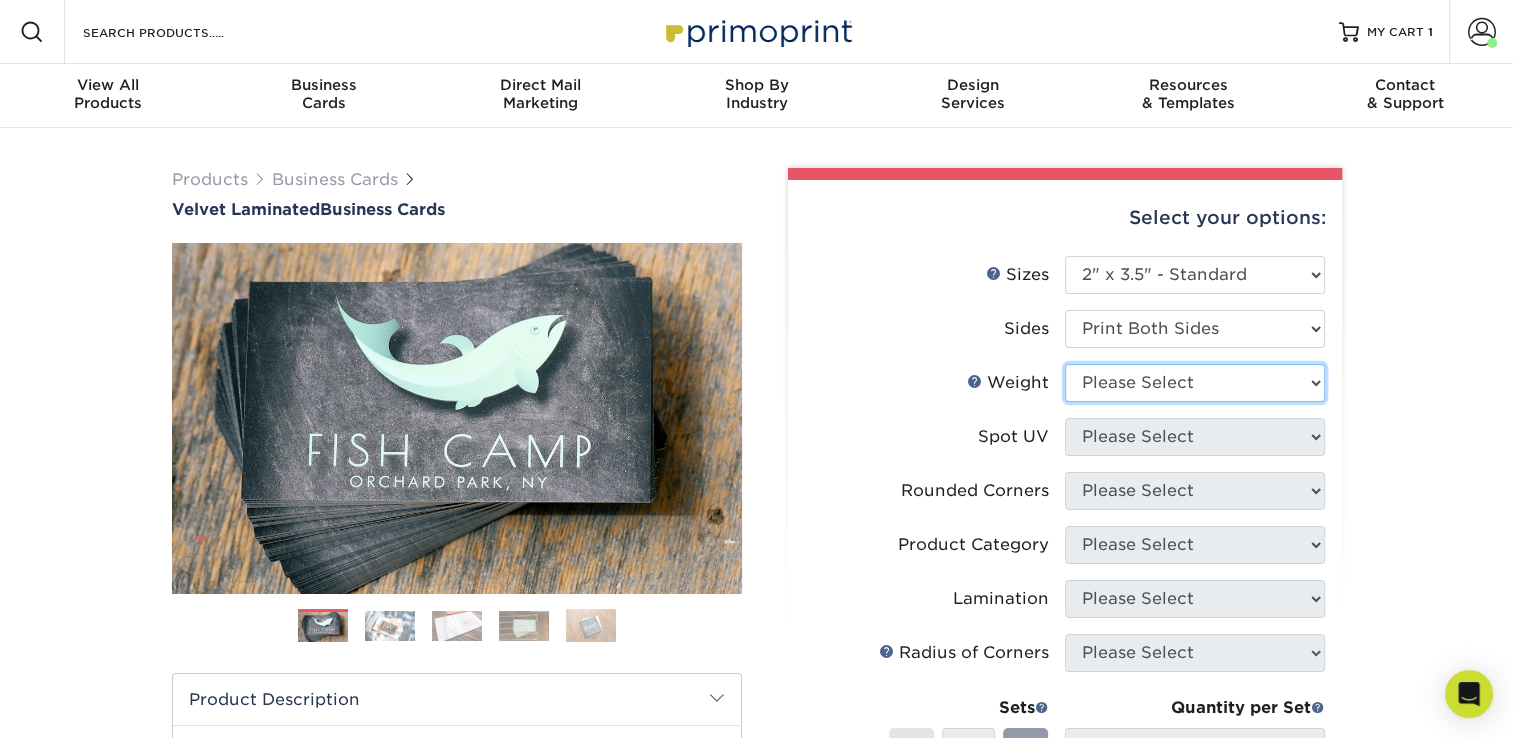 select on "16PT" 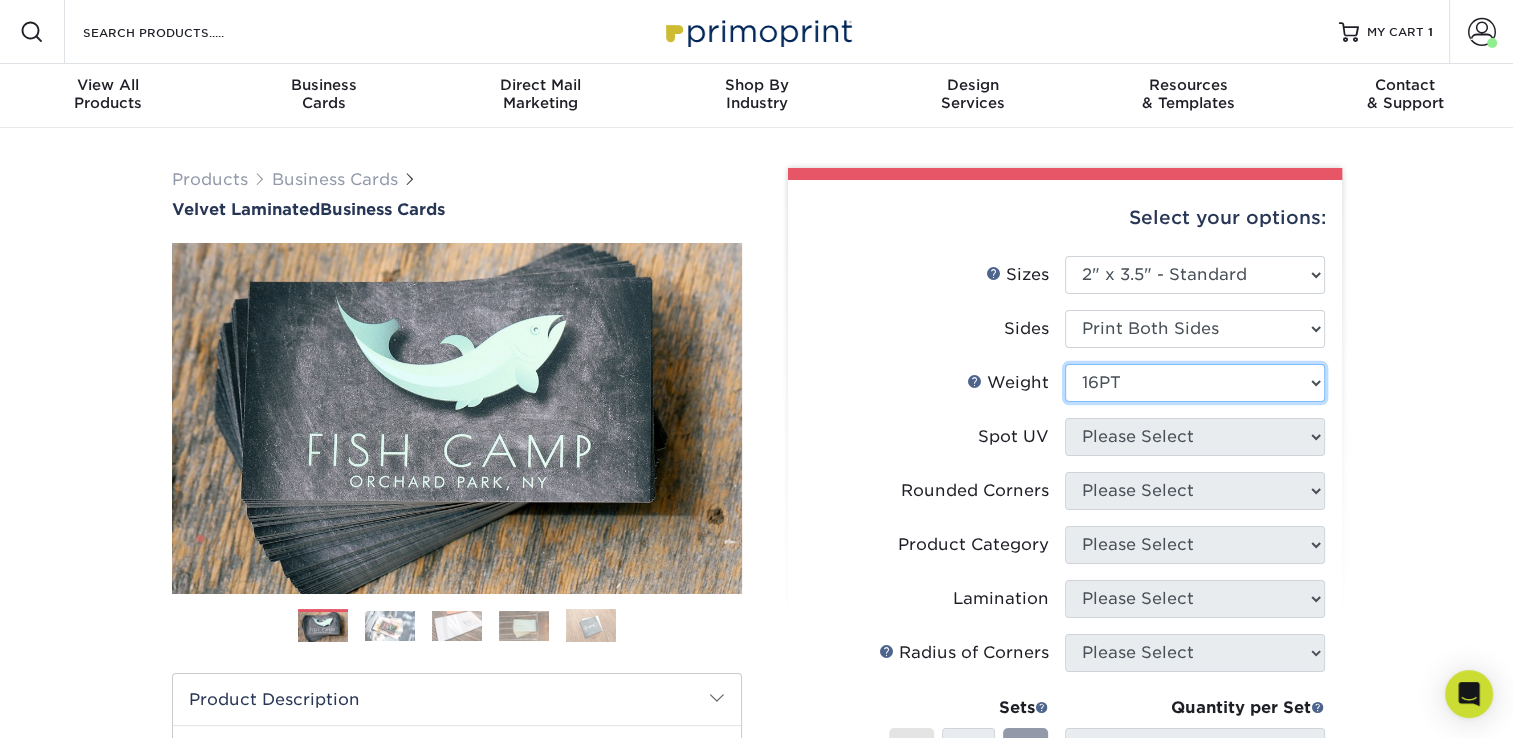 click on "Please Select 16PT" at bounding box center (1195, 383) 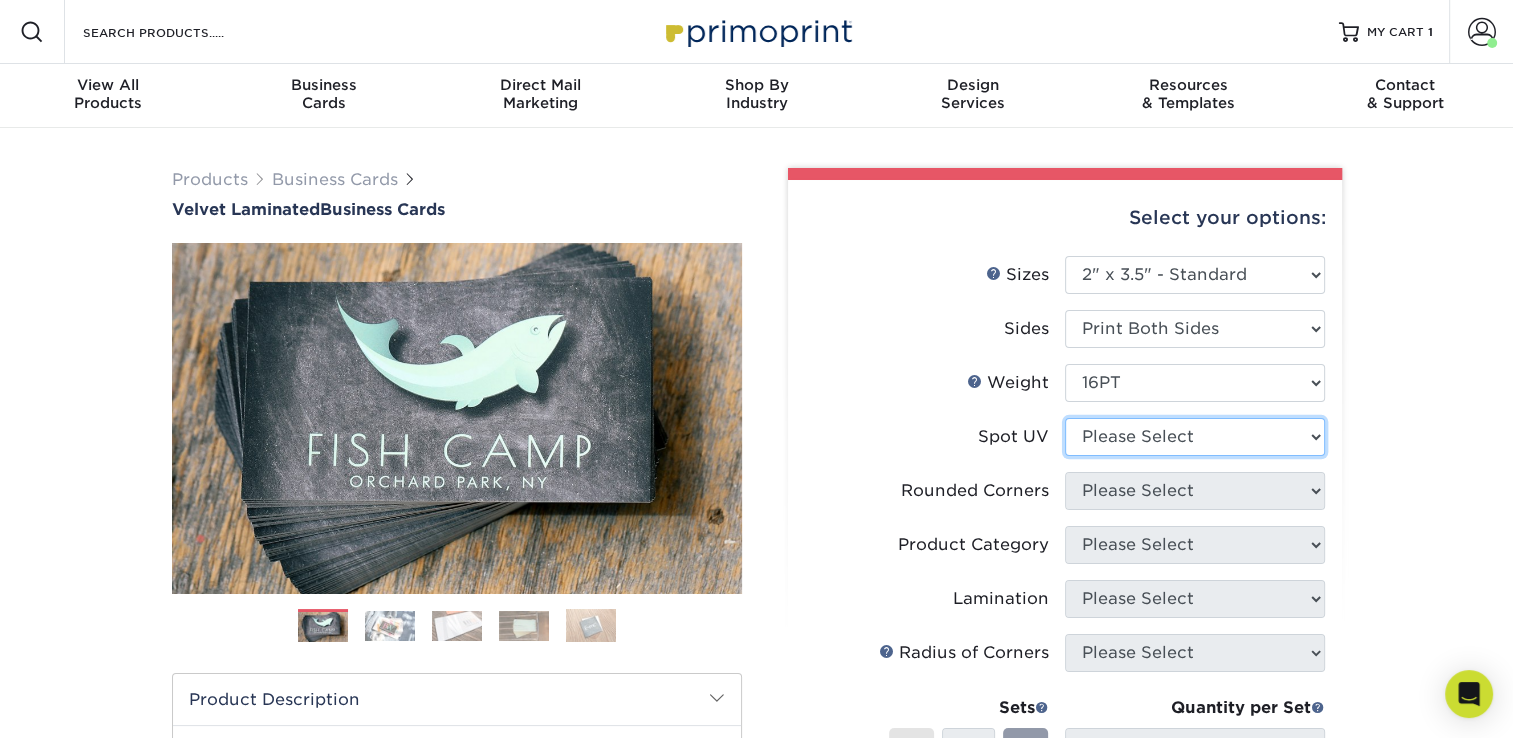 drag, startPoint x: 1128, startPoint y: 434, endPoint x: 1092, endPoint y: 446, distance: 37.94733 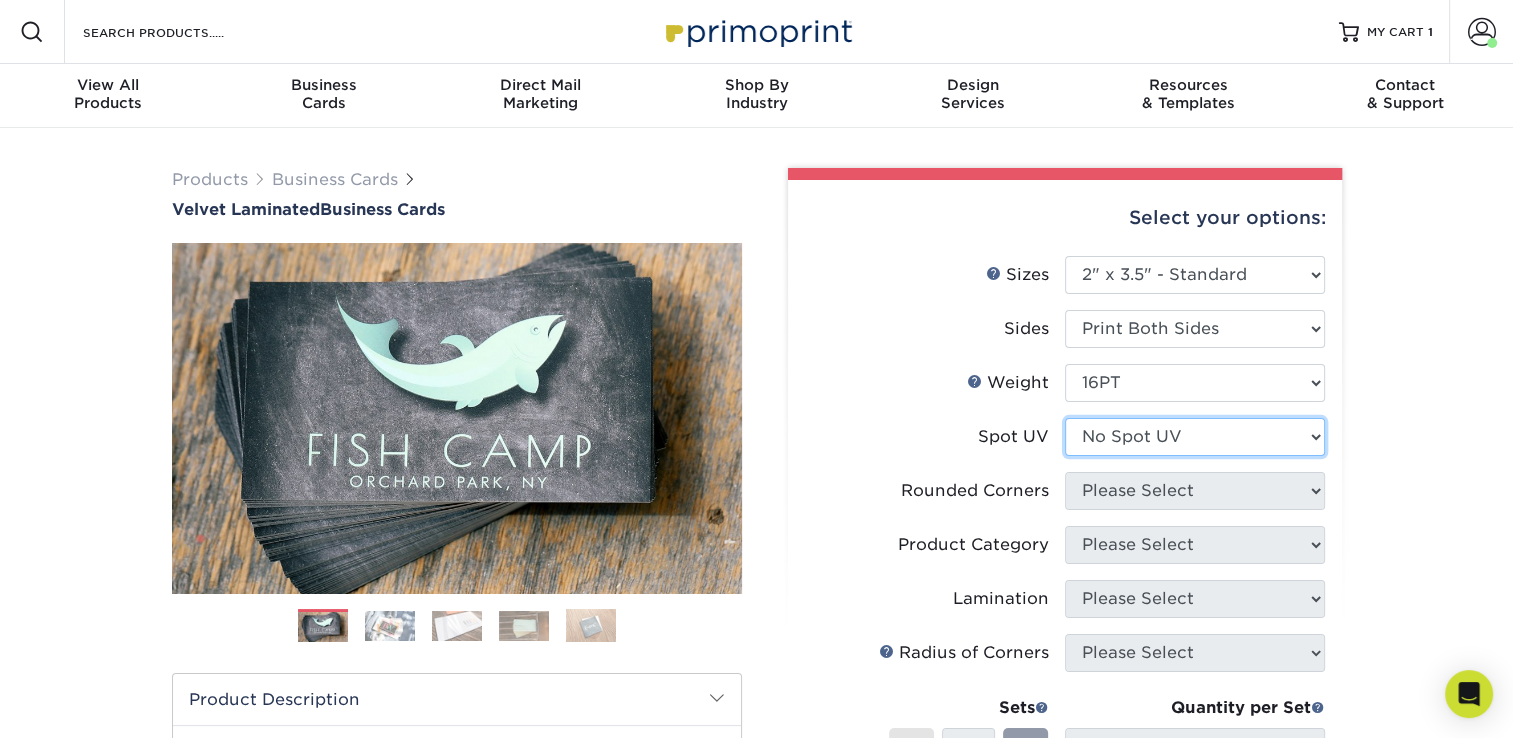 click on "Please Select No Spot UV Front and Back (Both Sides) Front Only Back Only" at bounding box center (1195, 437) 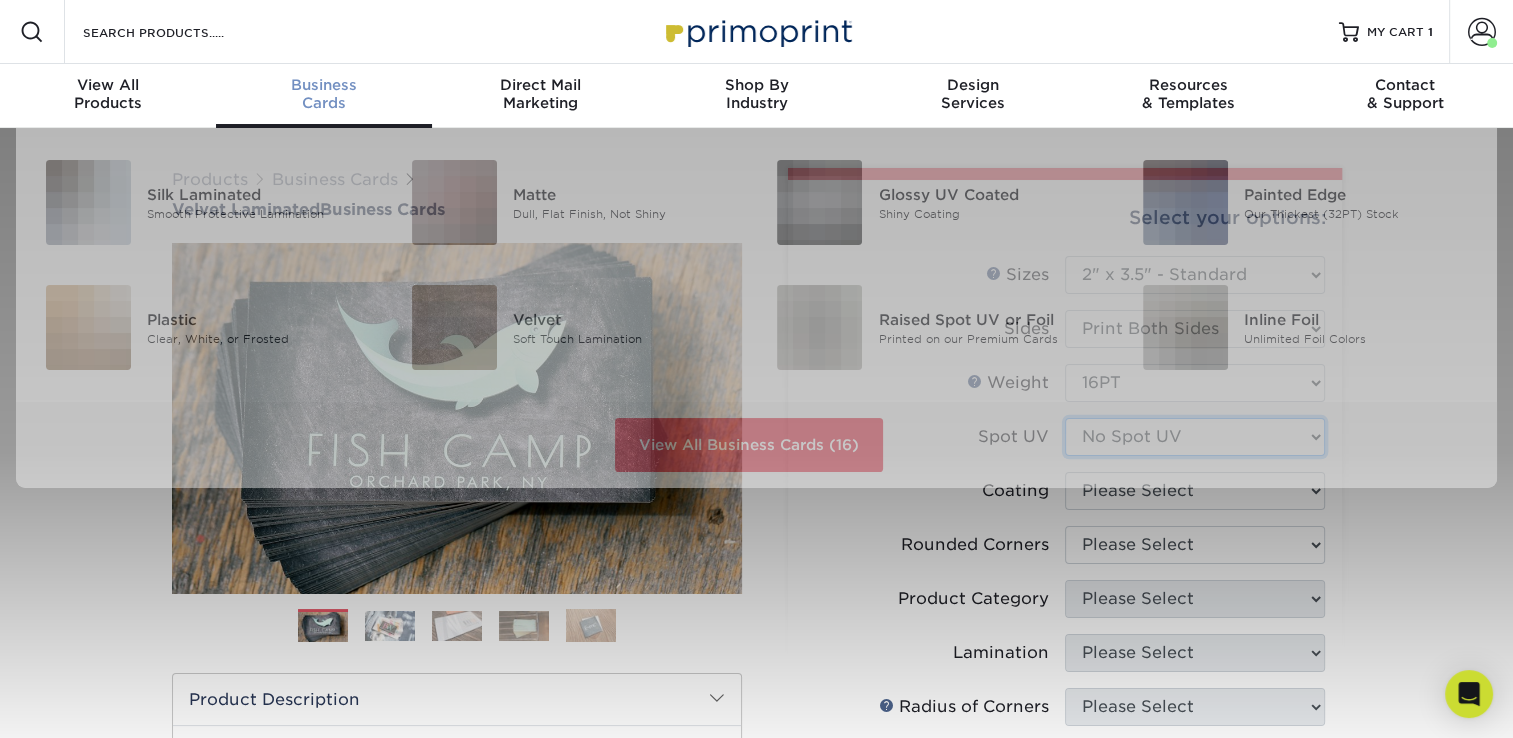 scroll, scrollTop: 0, scrollLeft: 0, axis: both 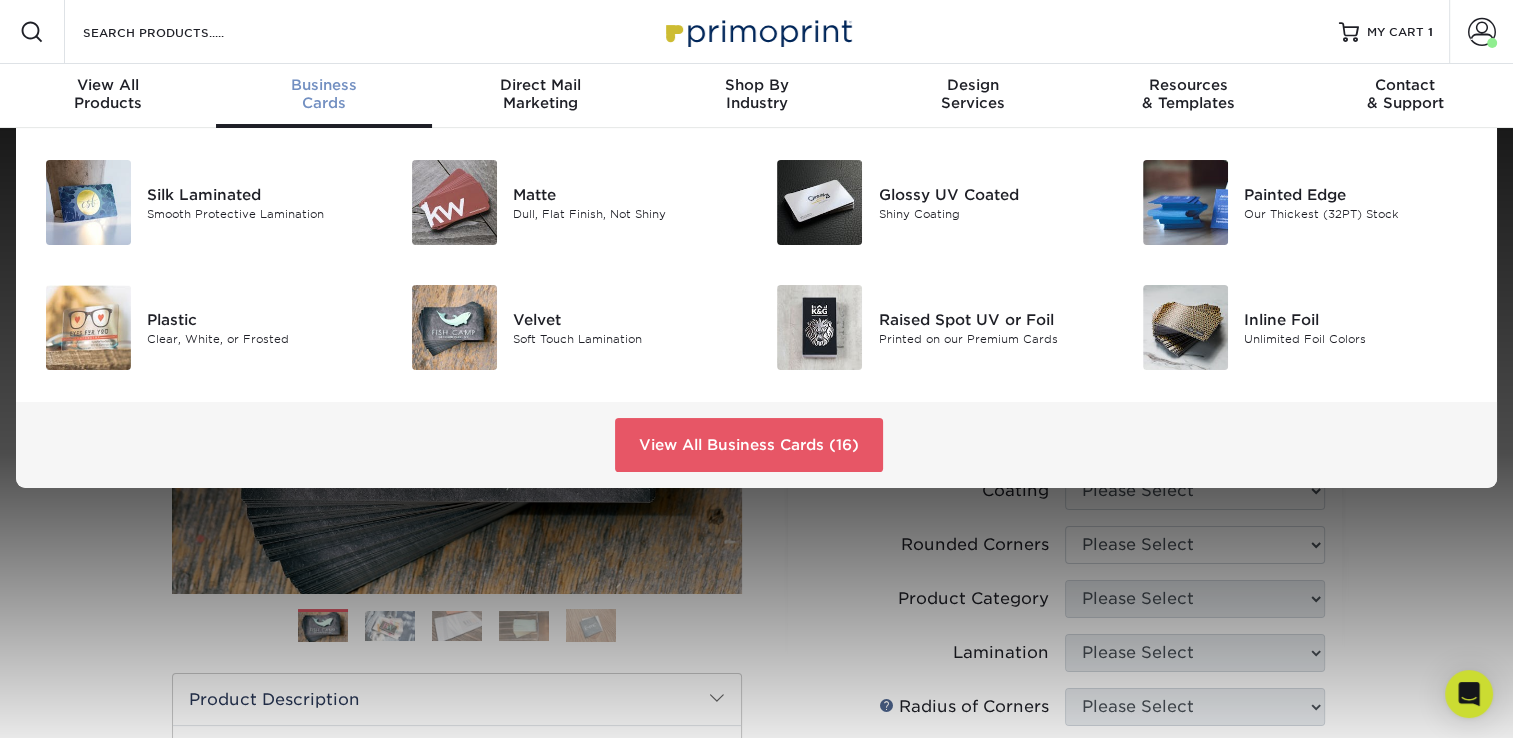 click on "Business  Cards" at bounding box center (324, 94) 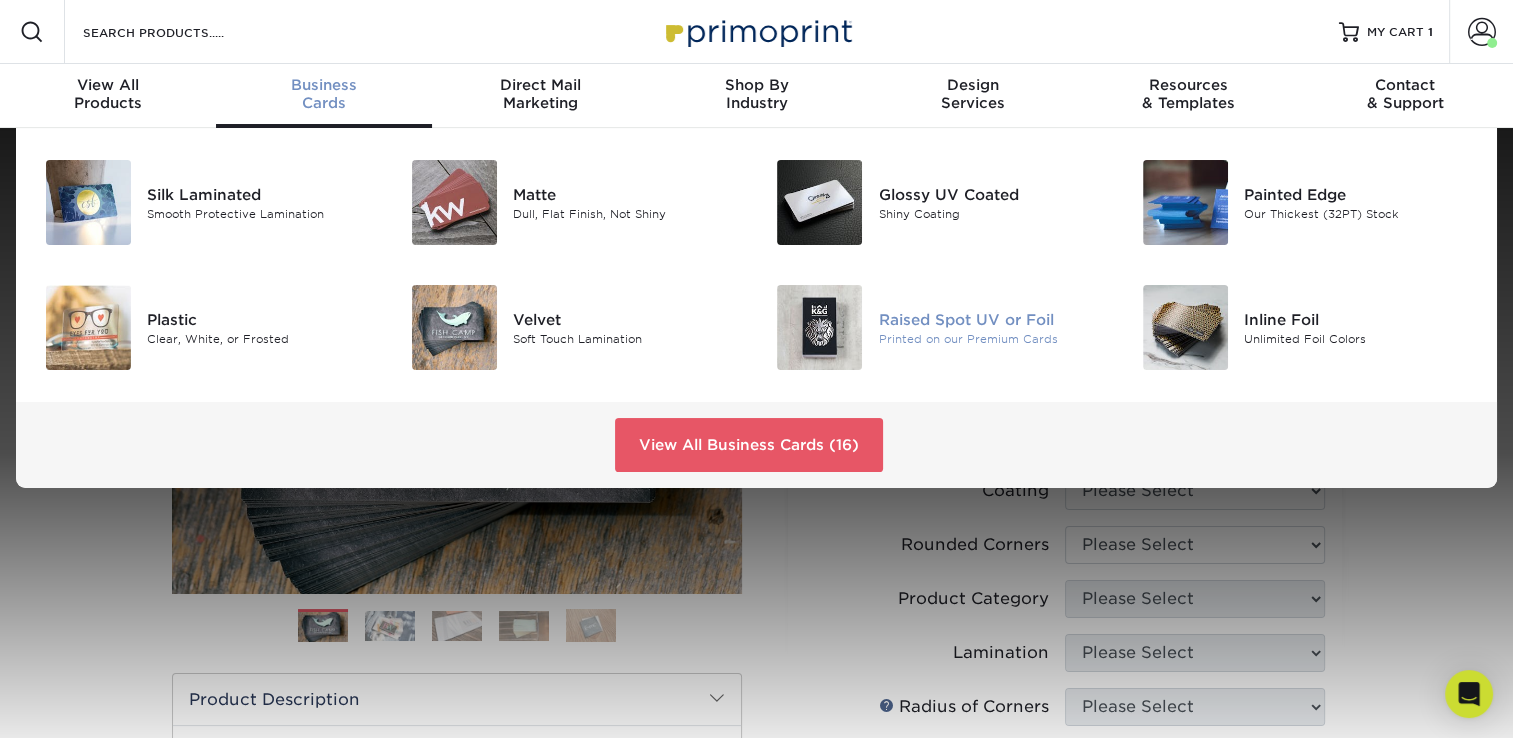 click at bounding box center (819, 327) 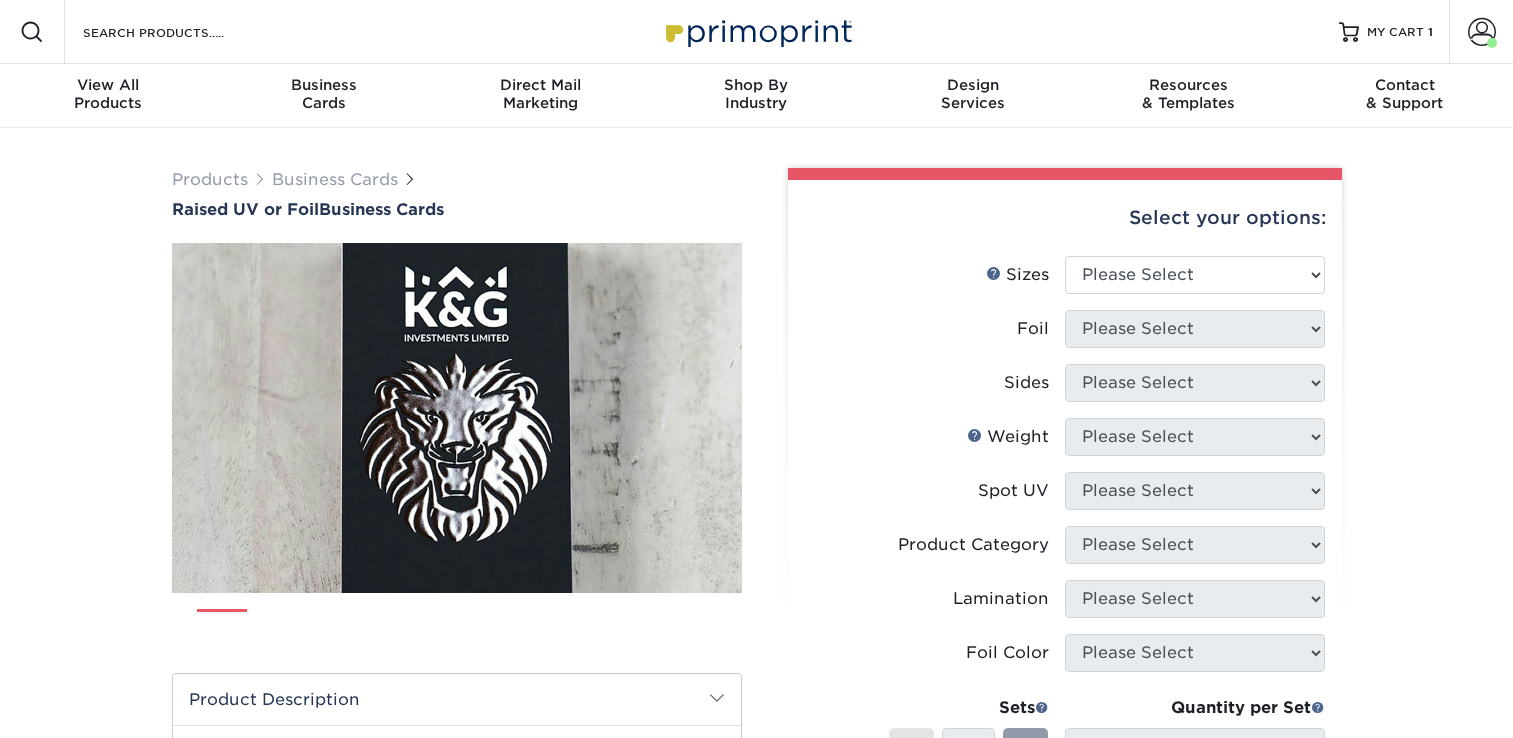 scroll, scrollTop: 0, scrollLeft: 0, axis: both 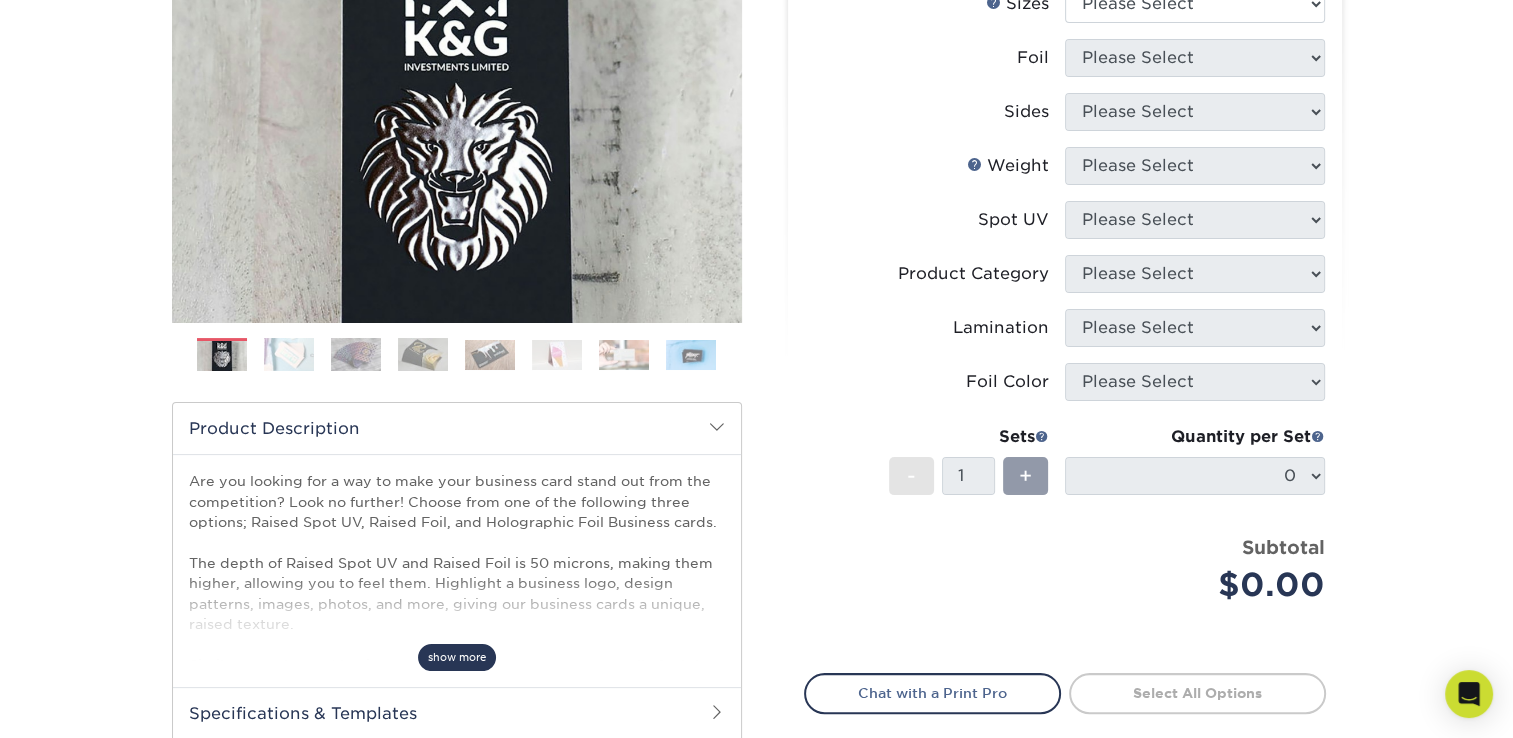 click on "show more" at bounding box center (457, 657) 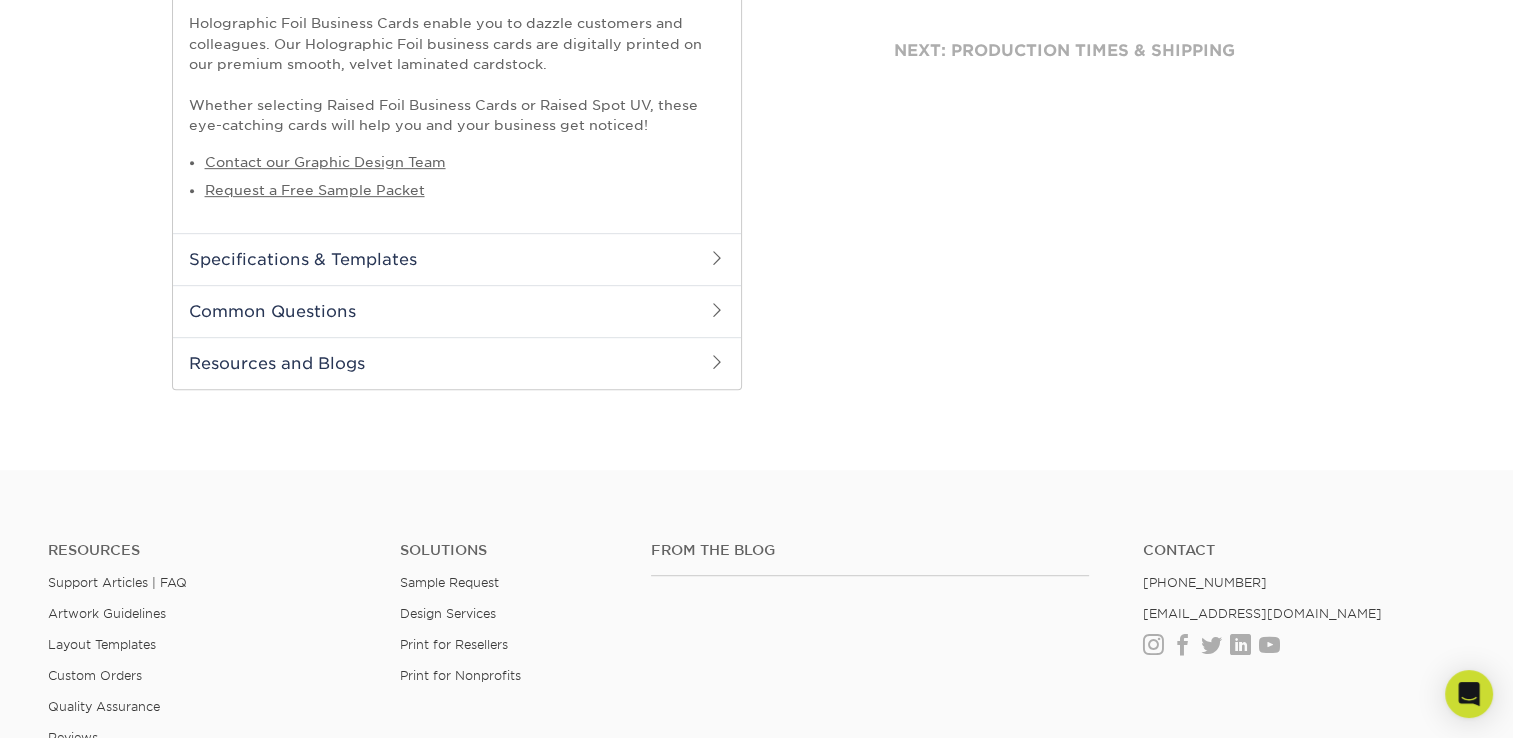 scroll, scrollTop: 980, scrollLeft: 0, axis: vertical 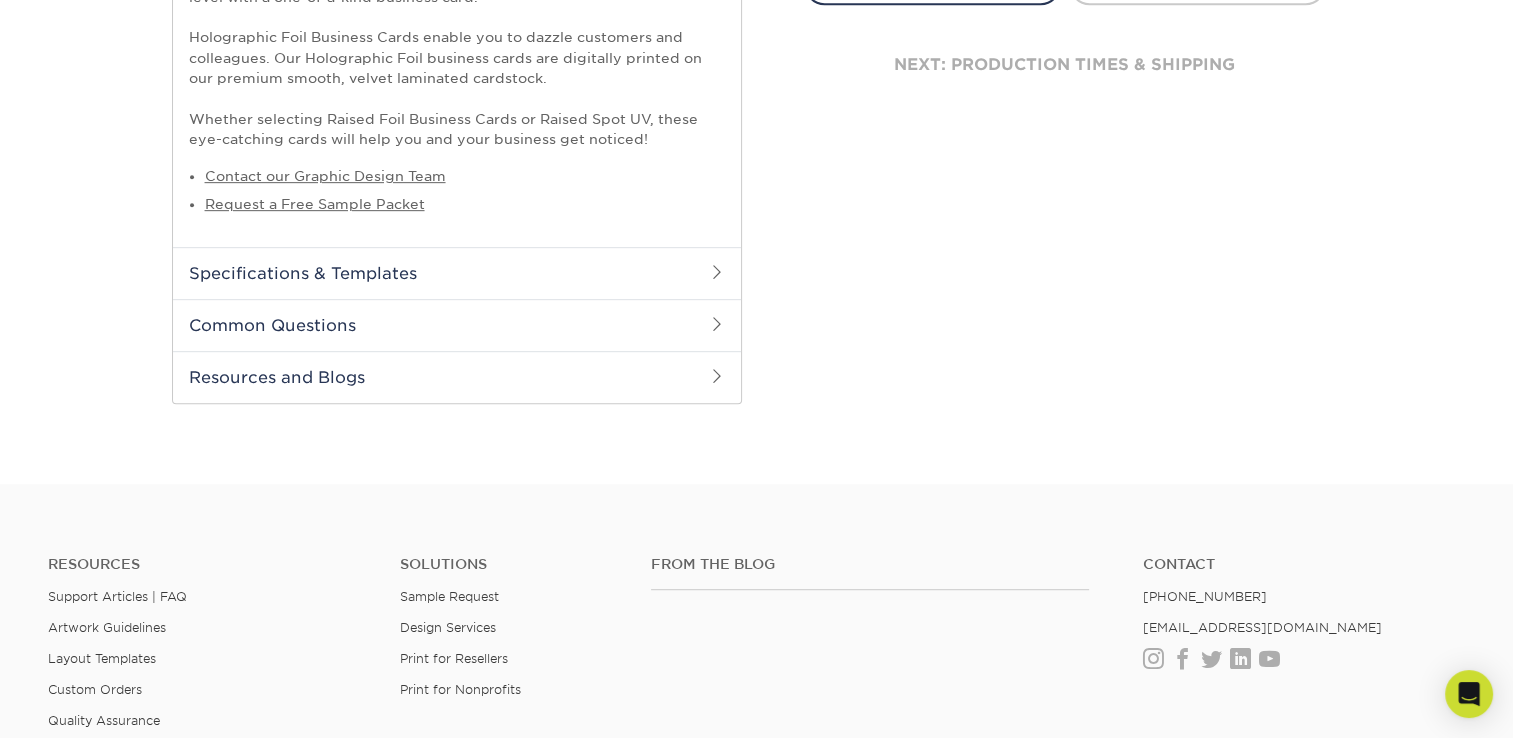 click at bounding box center [717, 272] 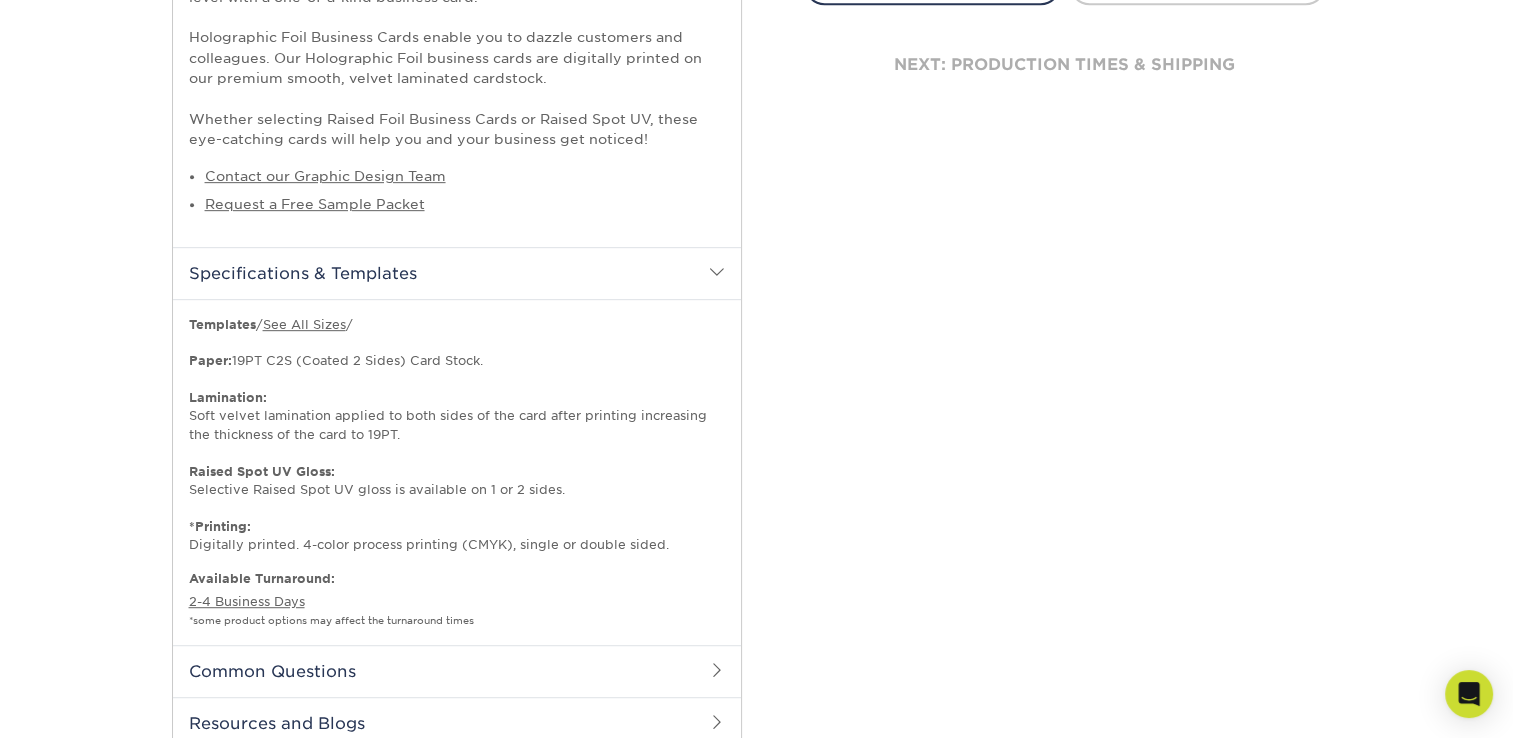 click at bounding box center [717, 272] 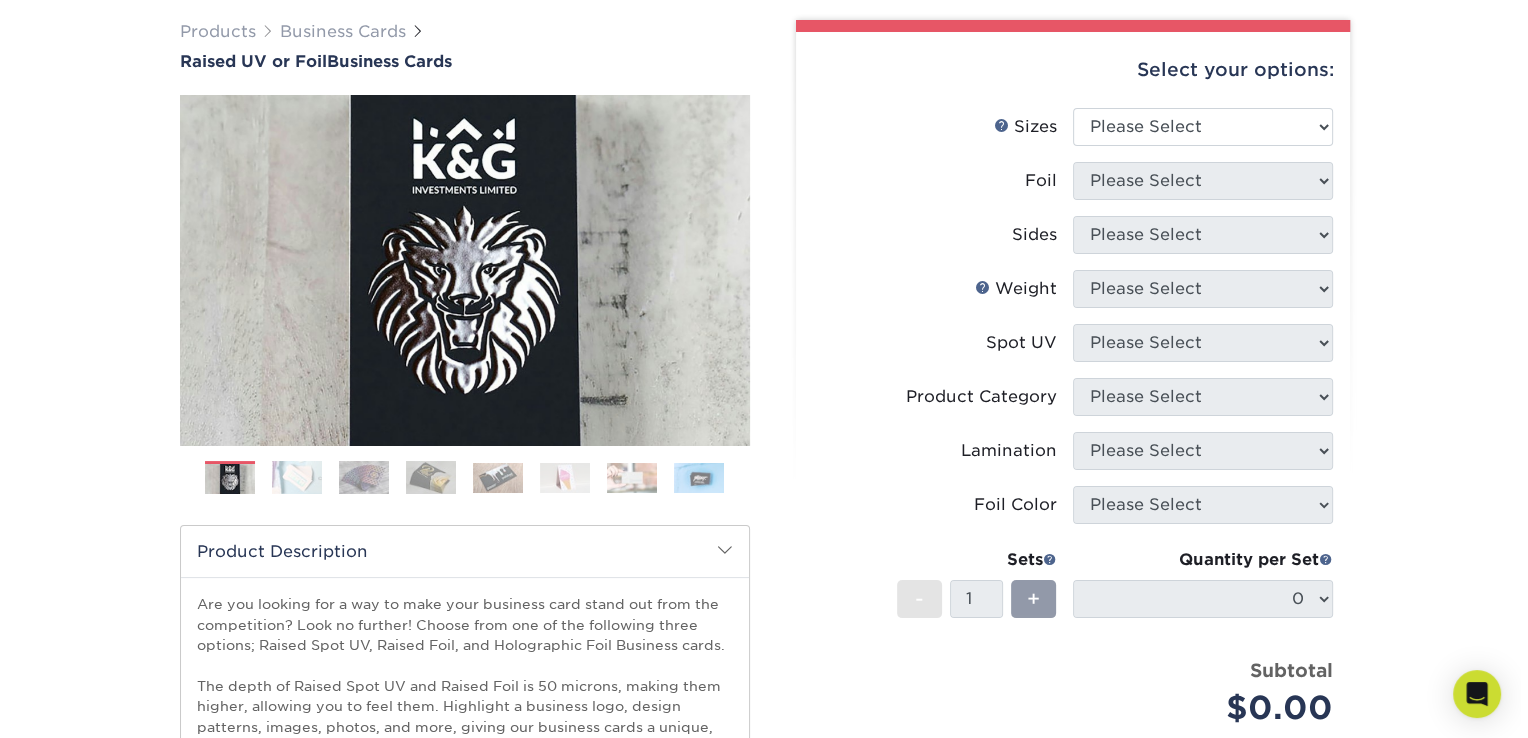 scroll, scrollTop: 144, scrollLeft: 0, axis: vertical 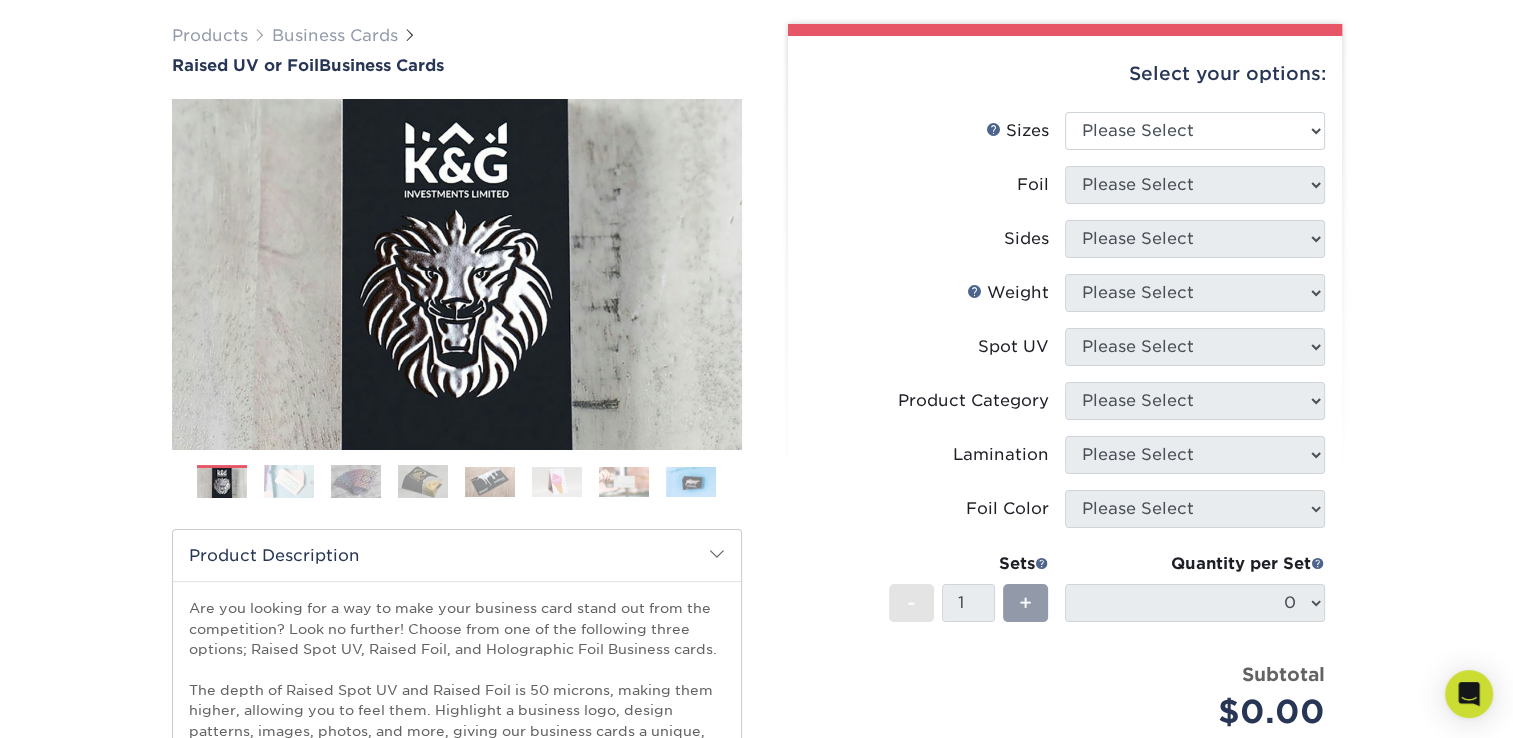 click on "Sizes Help Sizes
Please Select
2" x 2" - Square
2" x 3.5" - Standard
Foil Please Select Sides Please Select -" at bounding box center [1065, 436] 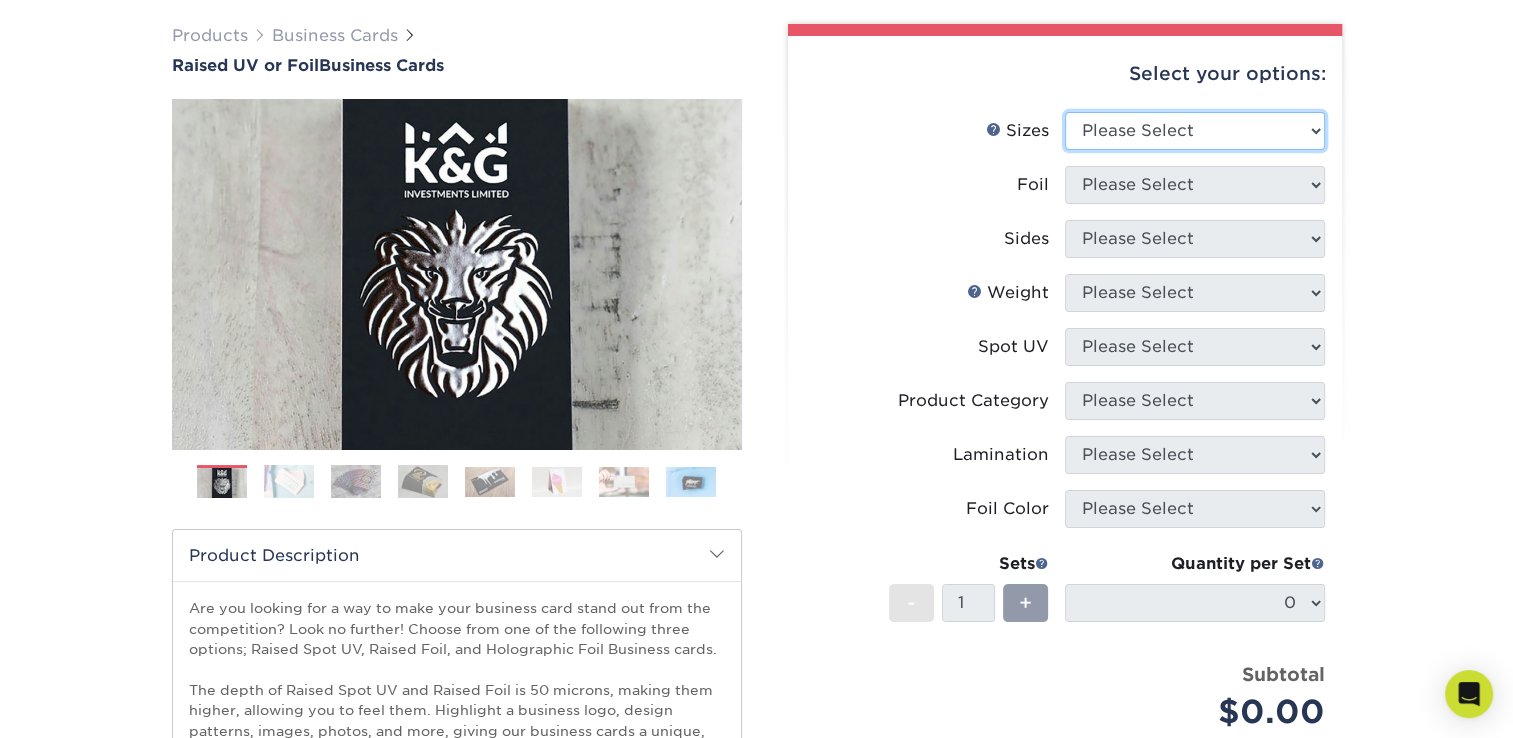 click on "Please Select
2" x 2" - Square
2" x 3.5" - Standard" at bounding box center (1195, 131) 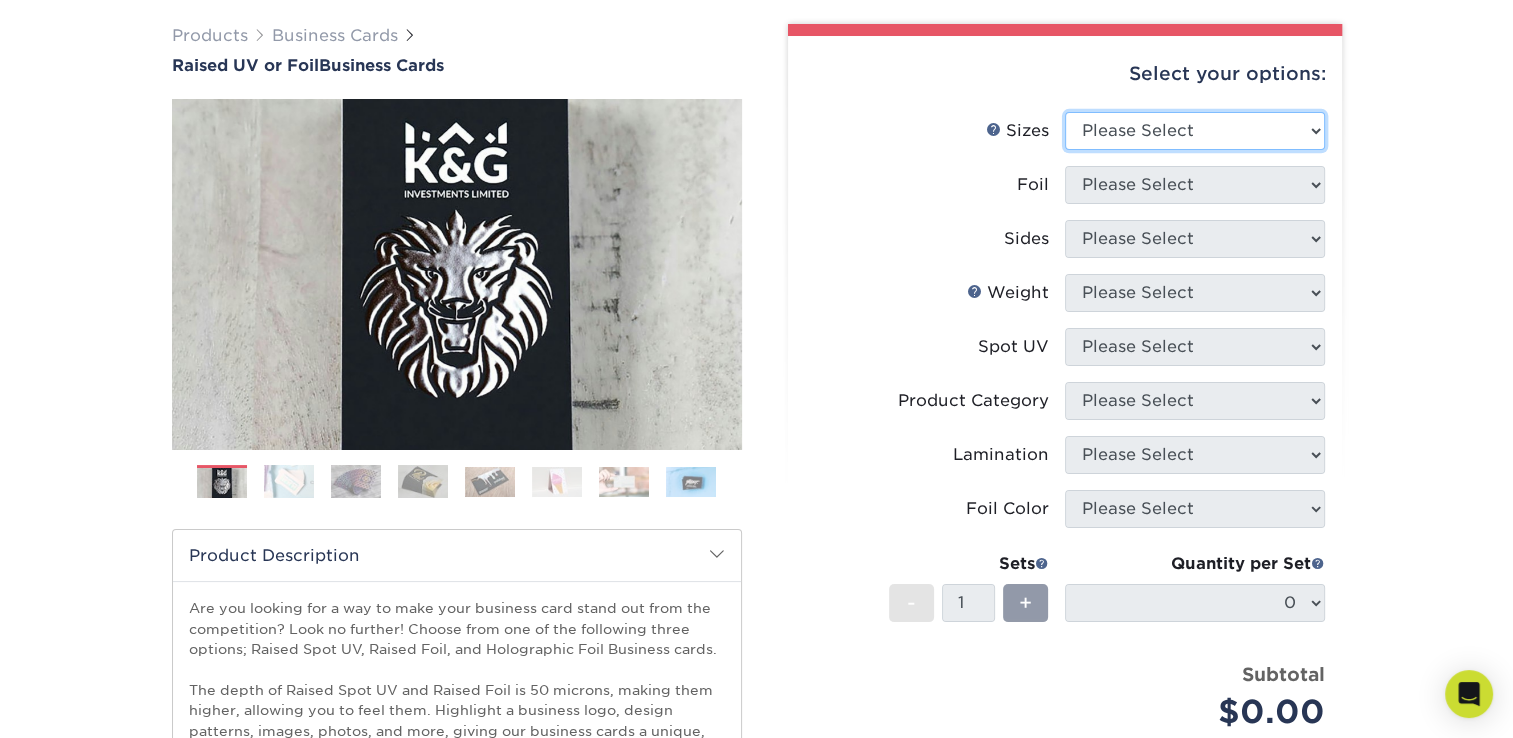 select on "2.00x3.50" 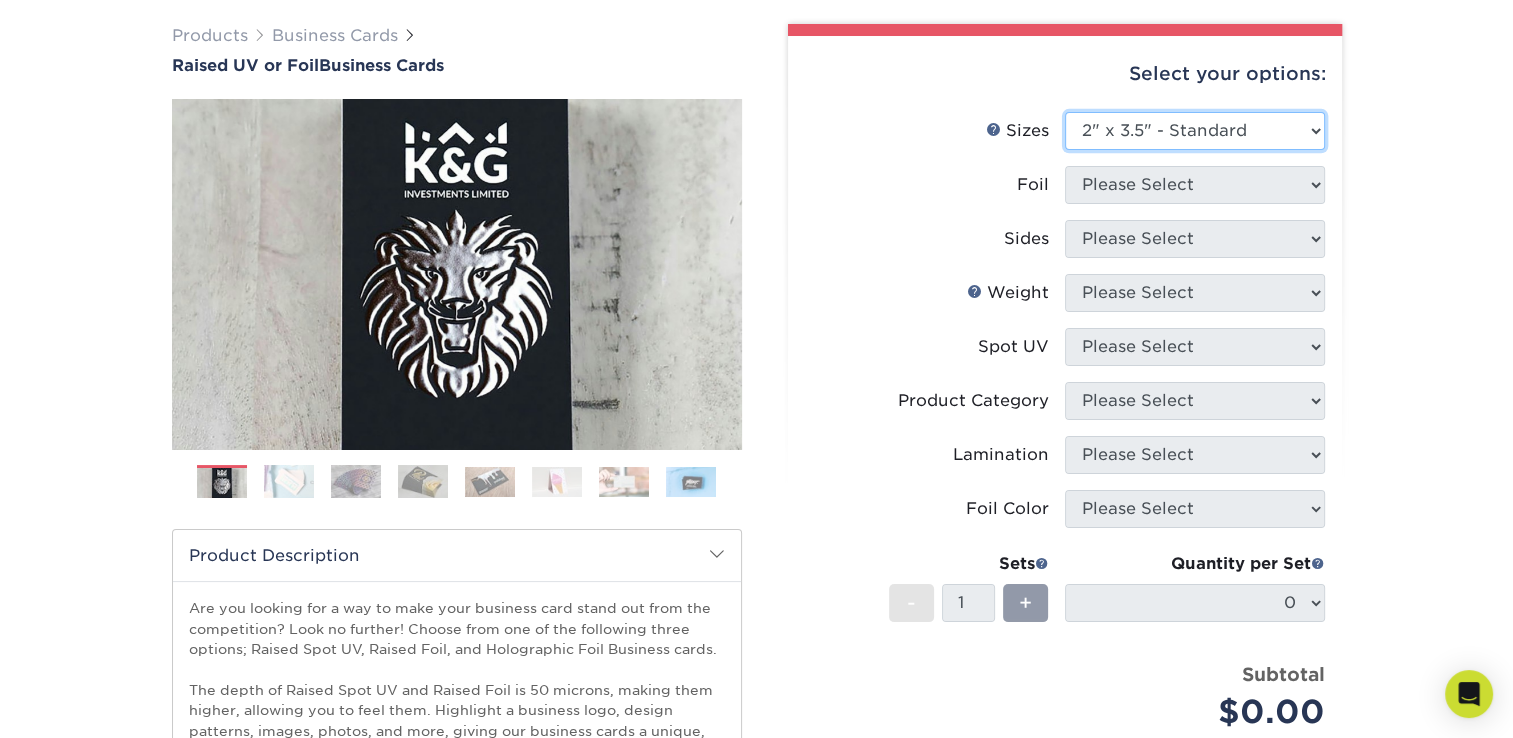 click on "Please Select
2" x 2" - Square
2" x 3.5" - Standard" at bounding box center (1195, 131) 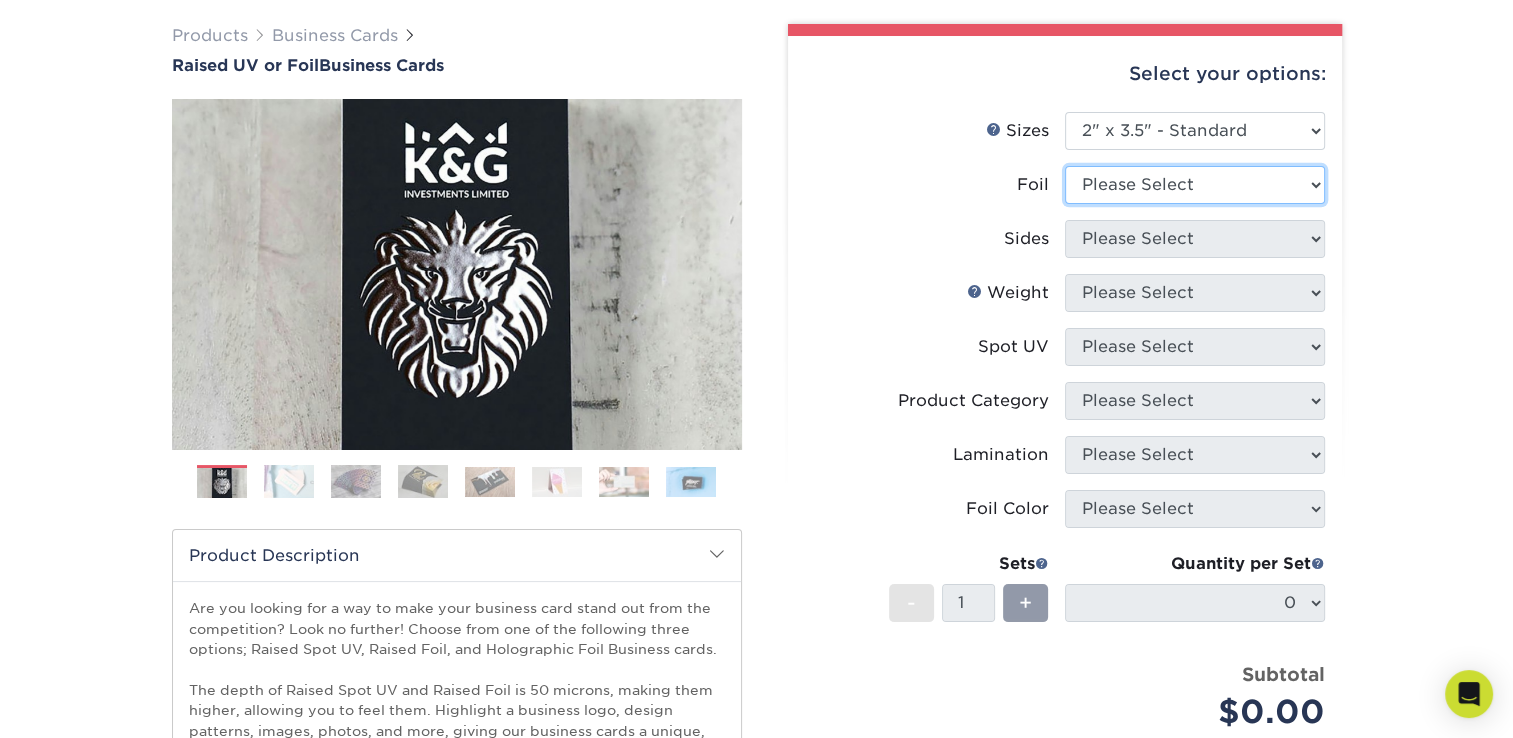 click on "Please Select No Yes" at bounding box center [1195, 185] 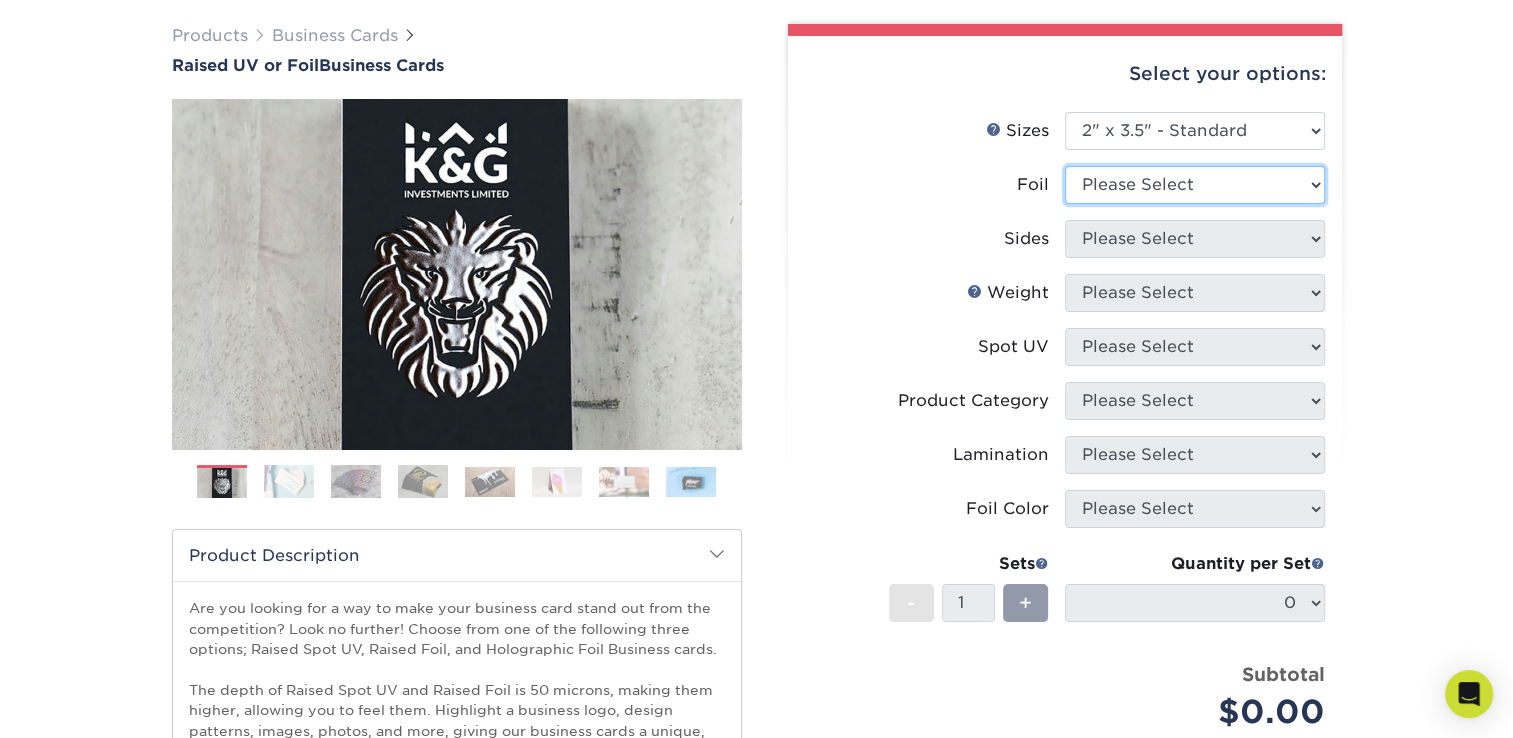 select on "1" 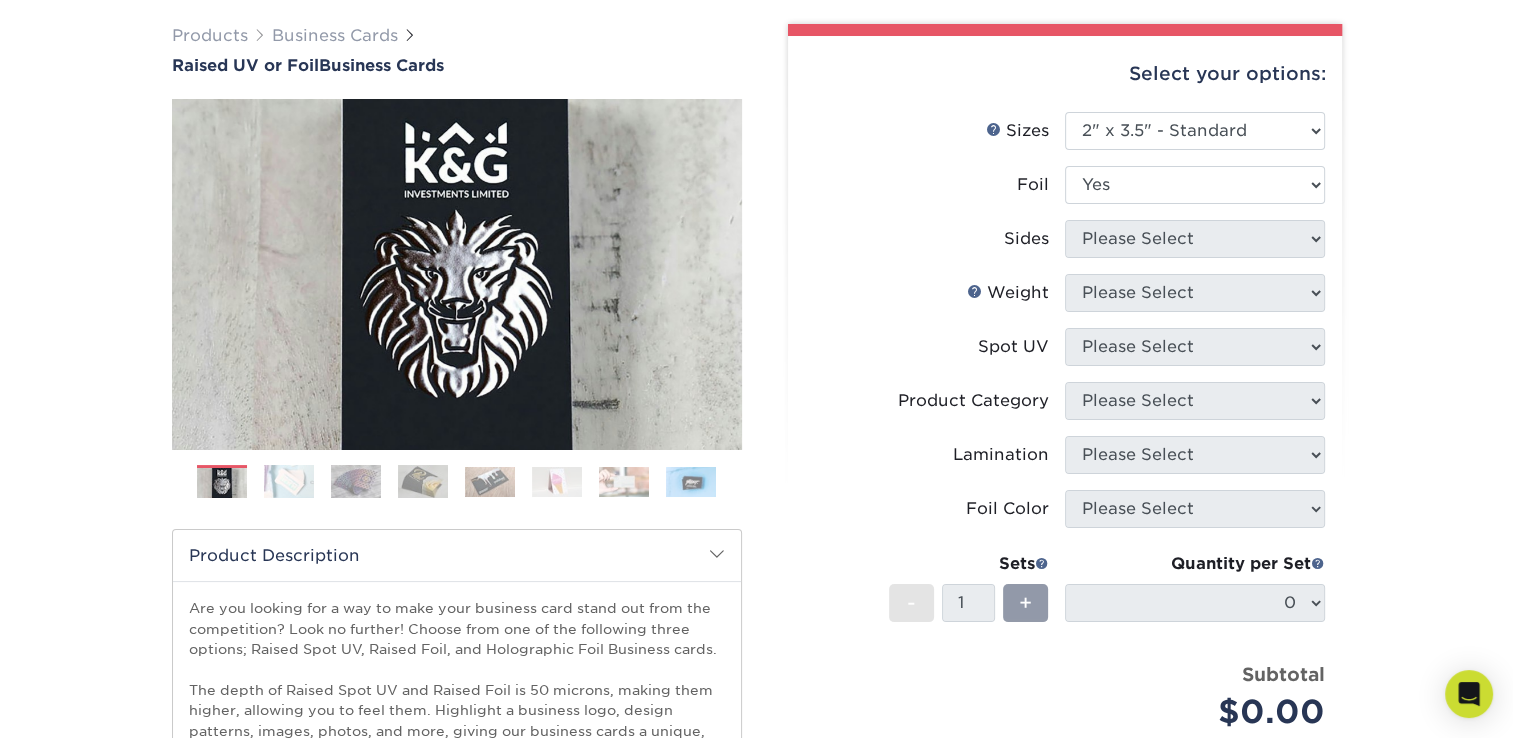 click on "Please Select No Yes" at bounding box center [1195, 185] 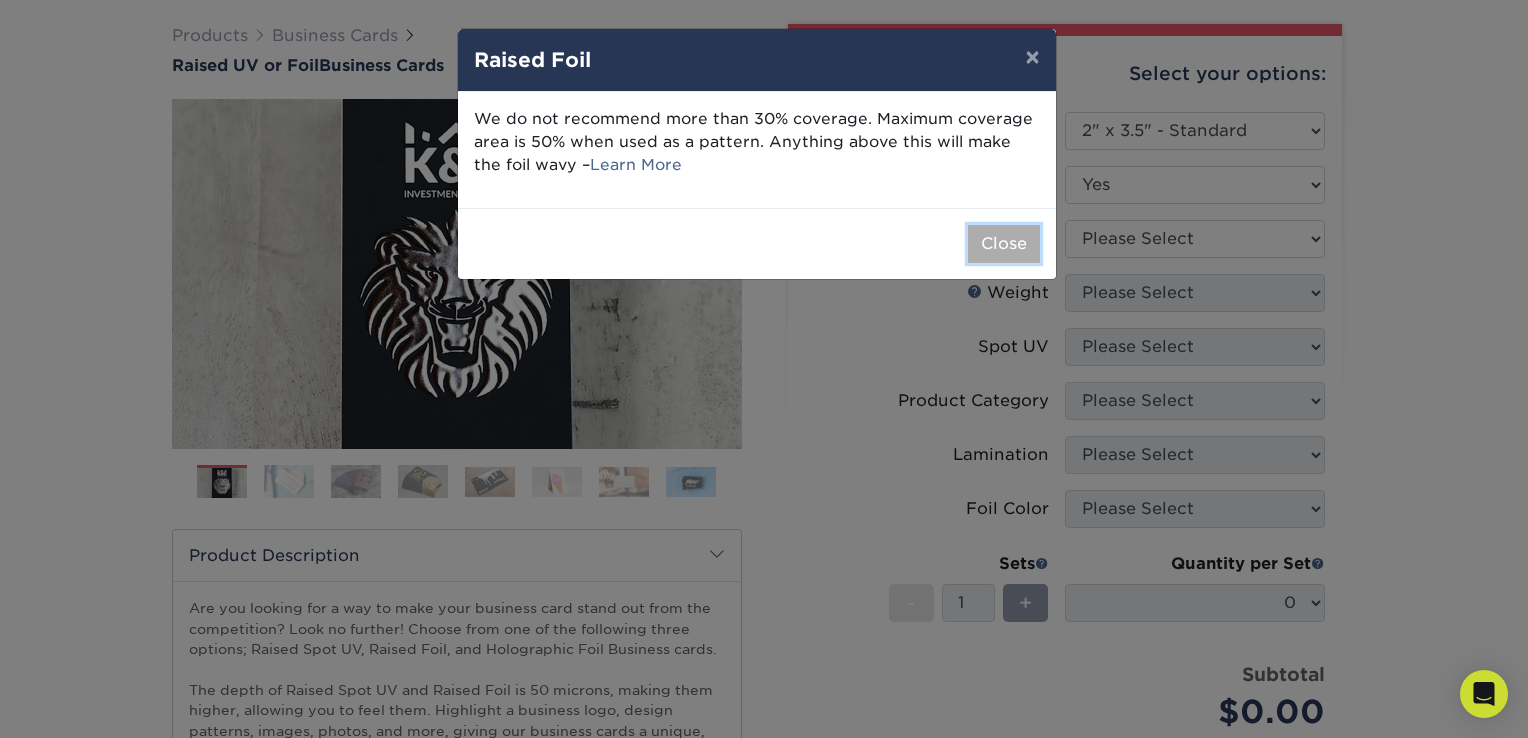 click on "Close" at bounding box center (1004, 244) 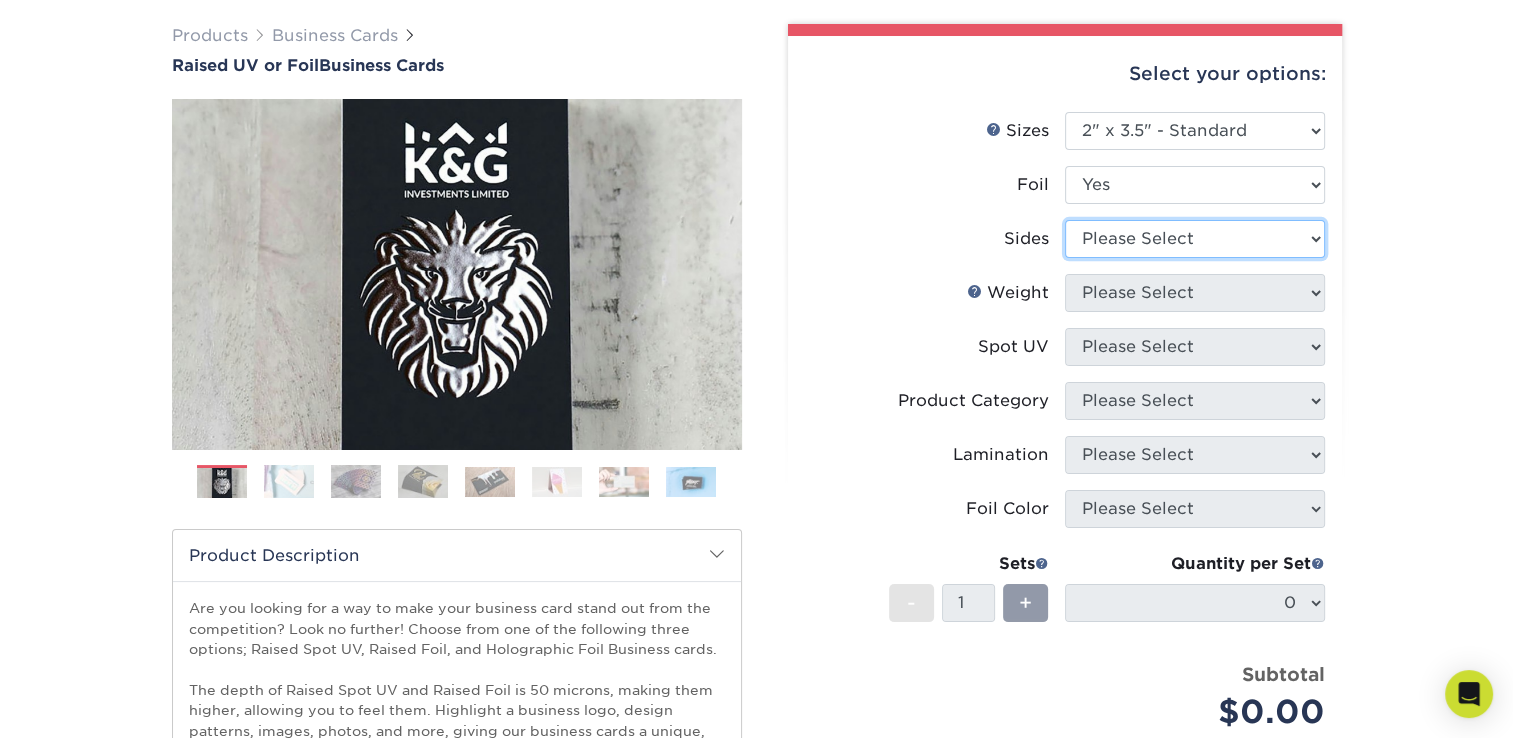 click on "Please Select Print Both Sides Print Both Sides - Foil Both Sides Print Both Sides - Foil Front Only Print Front Only Print Front Only - Foil Front Only" at bounding box center [1195, 239] 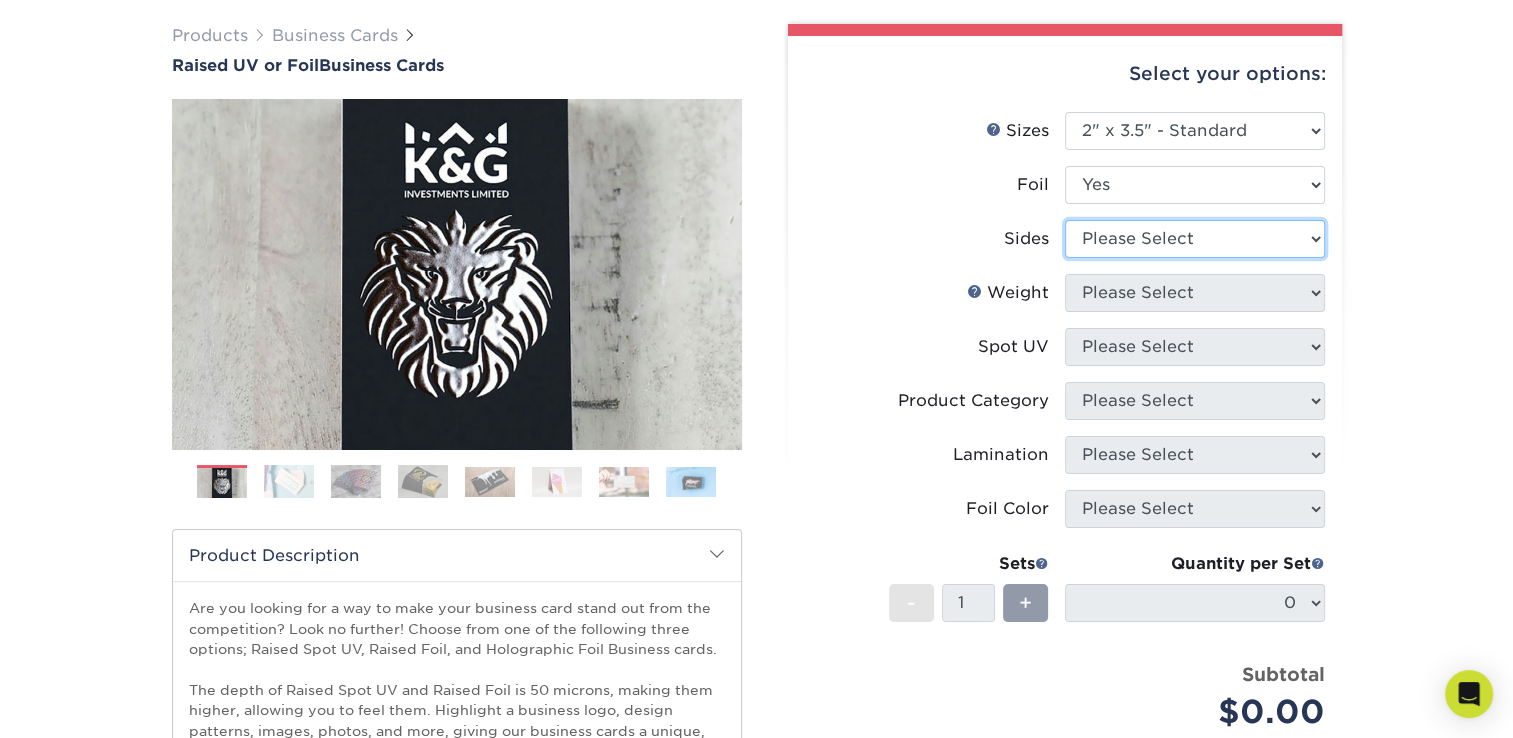 select on "13abbda7-1d64-4f25-8bb2-c179b224825d" 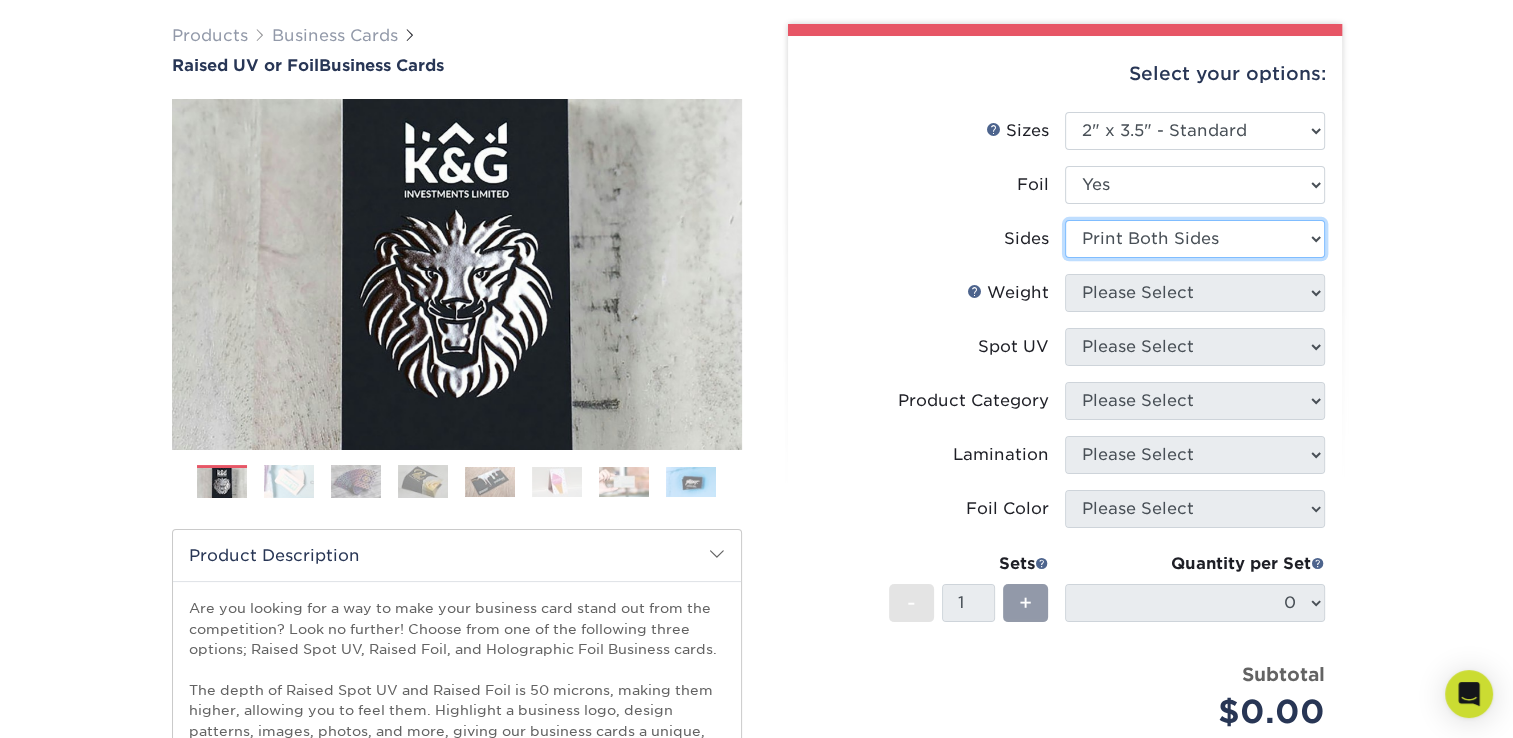 click on "Please Select Print Both Sides Print Both Sides - Foil Both Sides Print Both Sides - Foil Front Only Print Front Only Print Front Only - Foil Front Only" at bounding box center [1195, 239] 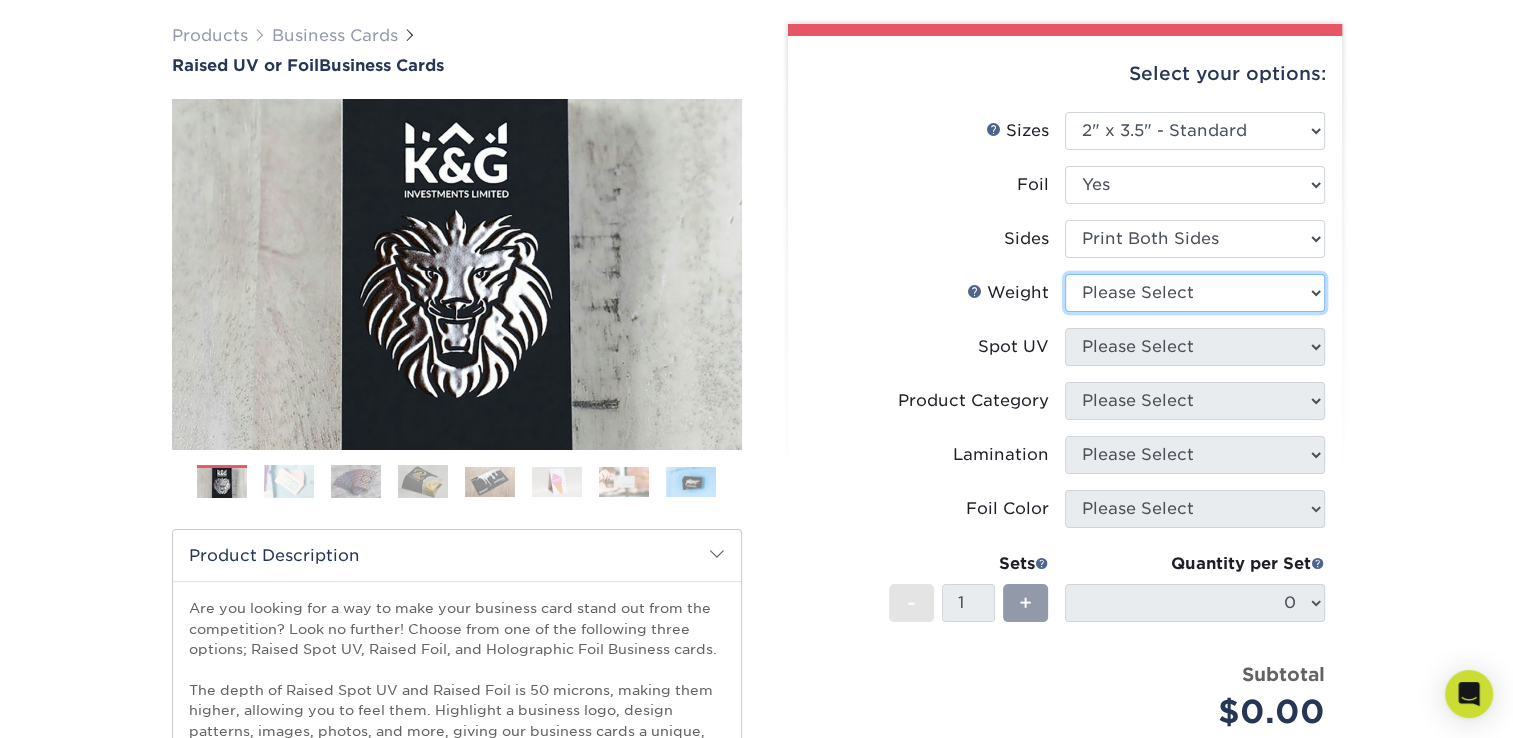 click on "Please Select 16PT" at bounding box center [1195, 293] 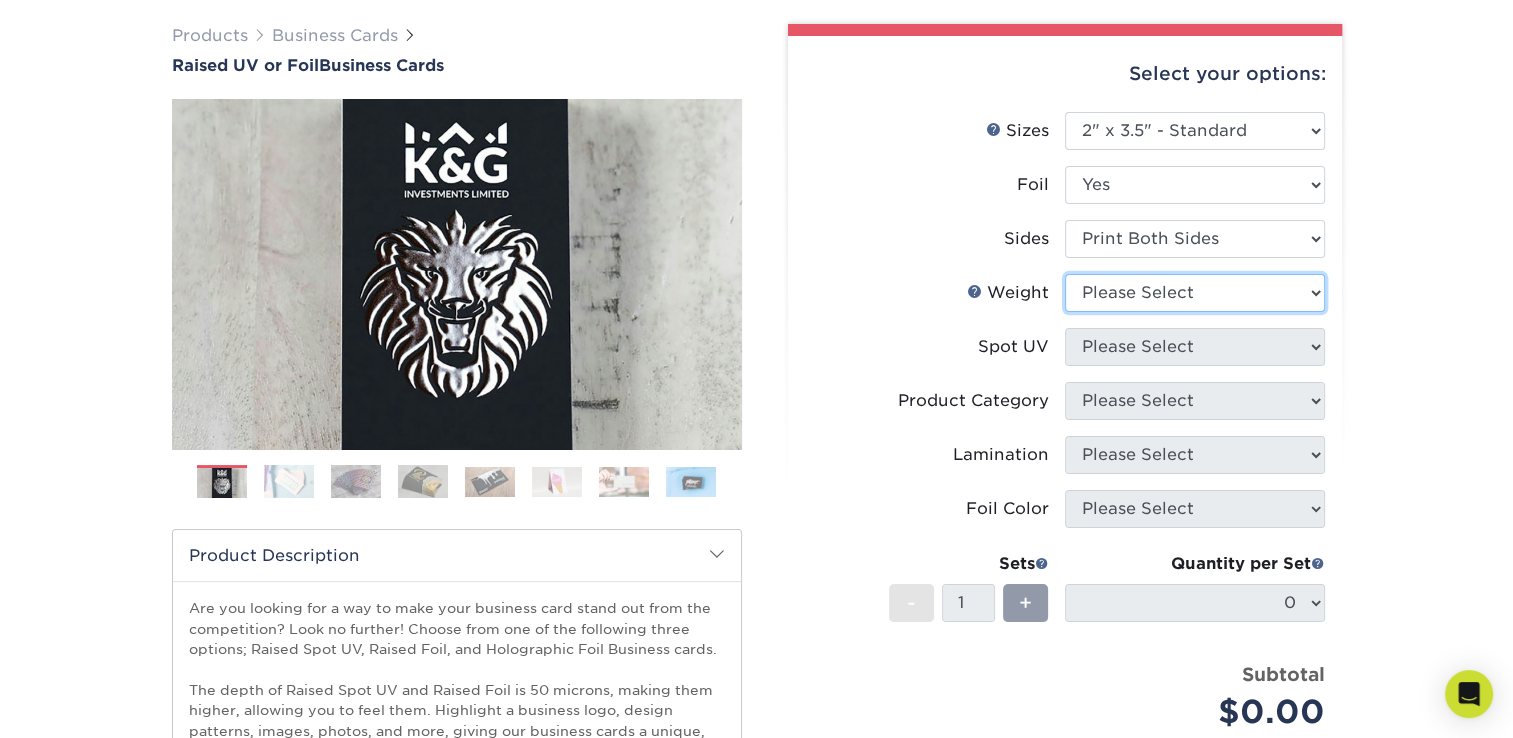 select on "16PT" 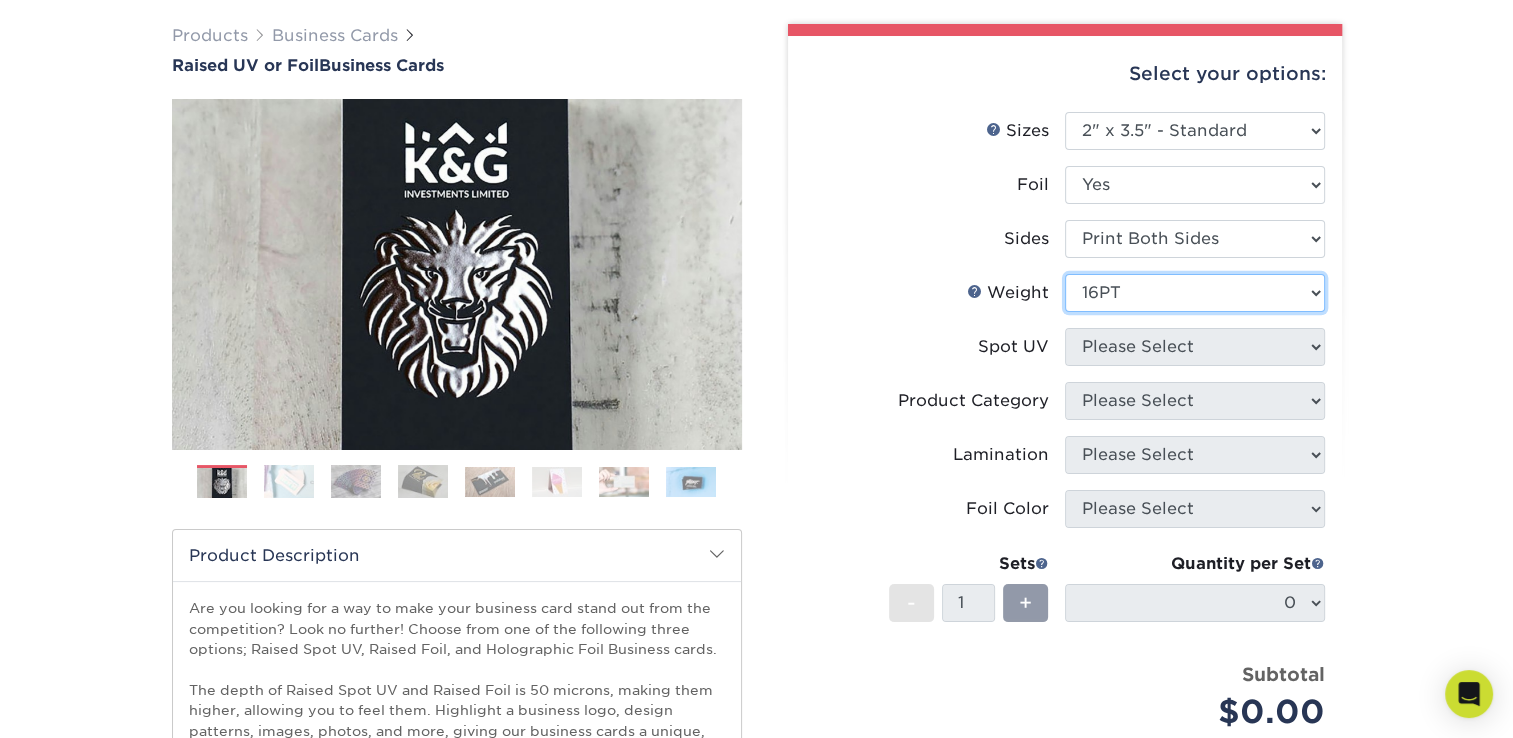 click on "Please Select 16PT" at bounding box center (1195, 293) 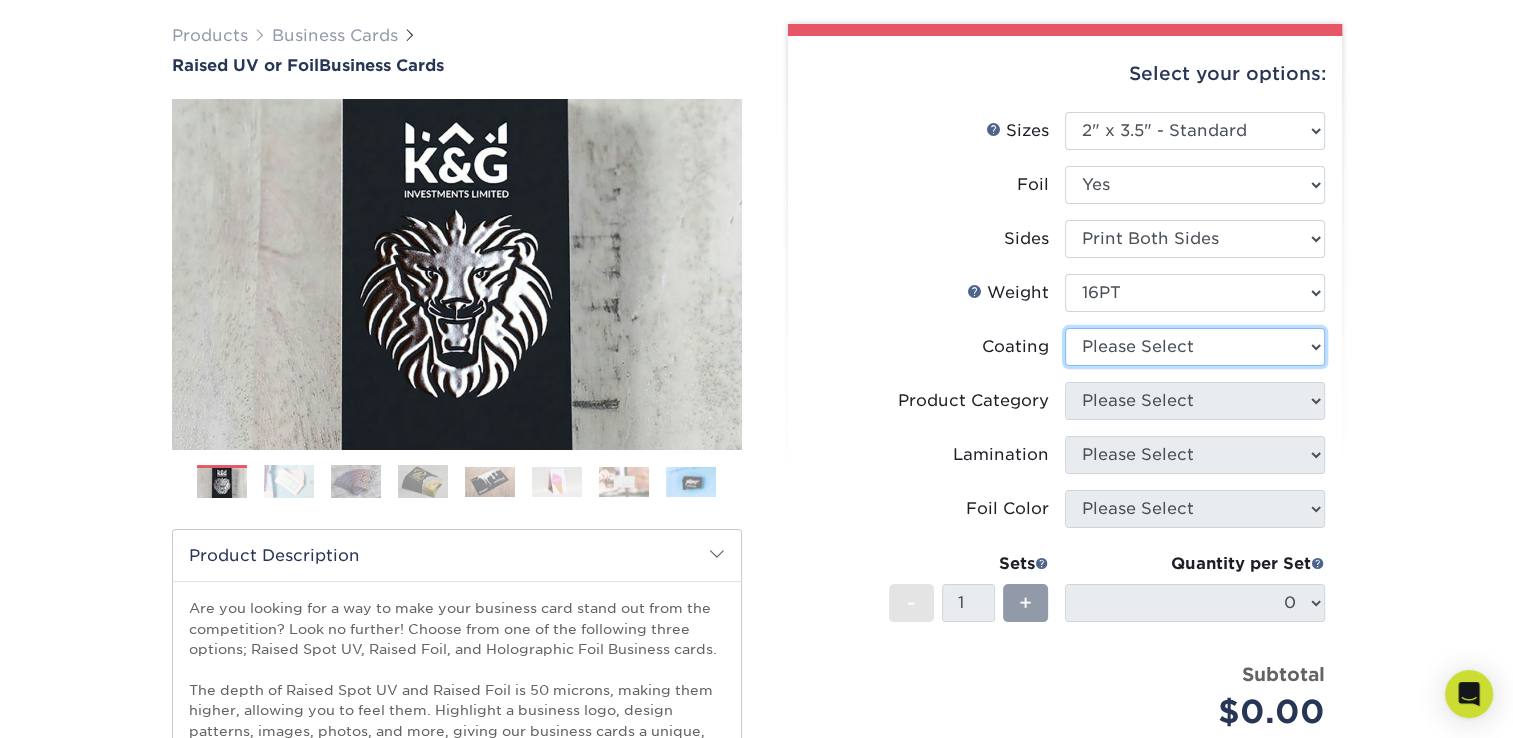 click at bounding box center [1195, 347] 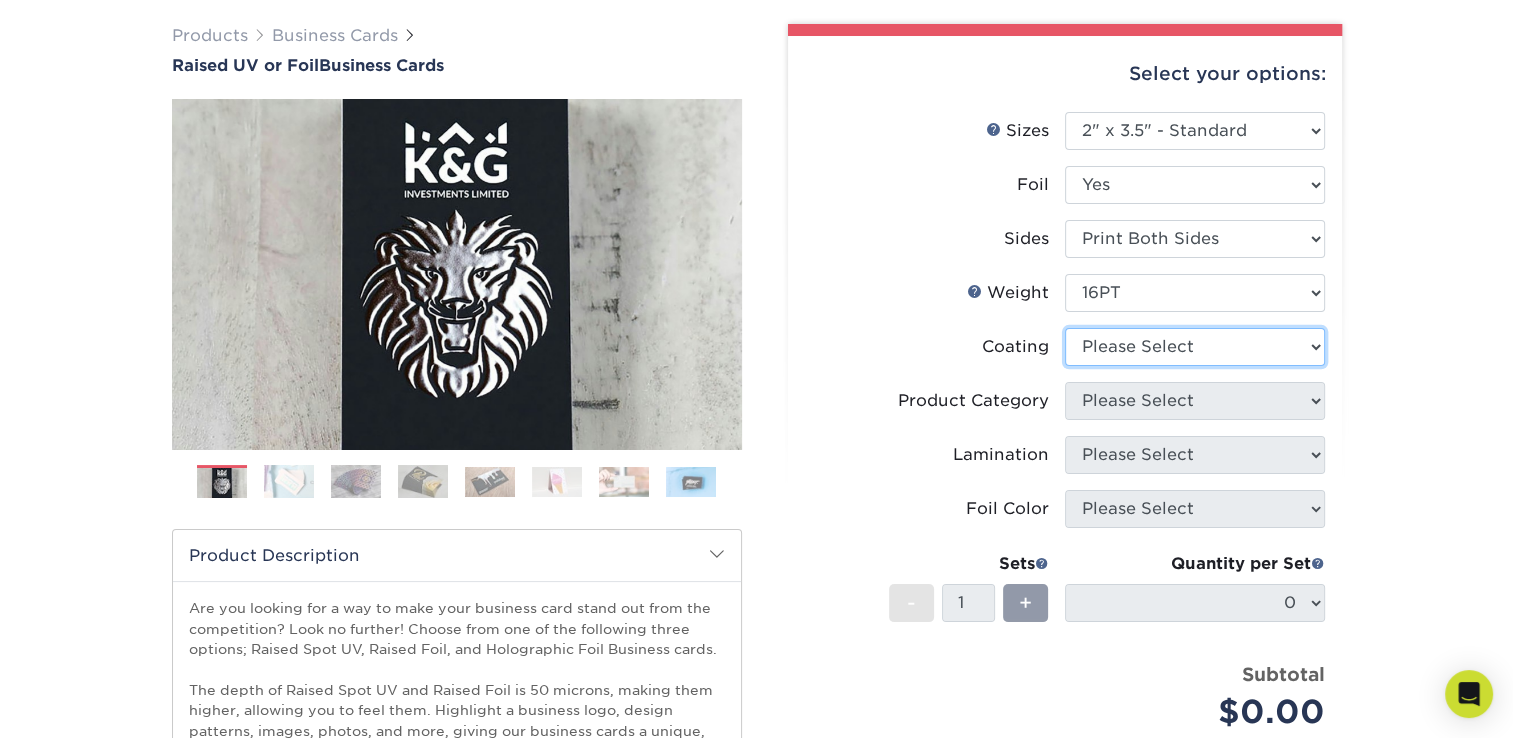 click on "Sizes Help Sizes
Please Select
2" x 2" - Square
2" x 3.5" - Standard
Foil Please Select No Yes Sides 16PT - 1" at bounding box center [1065, 436] 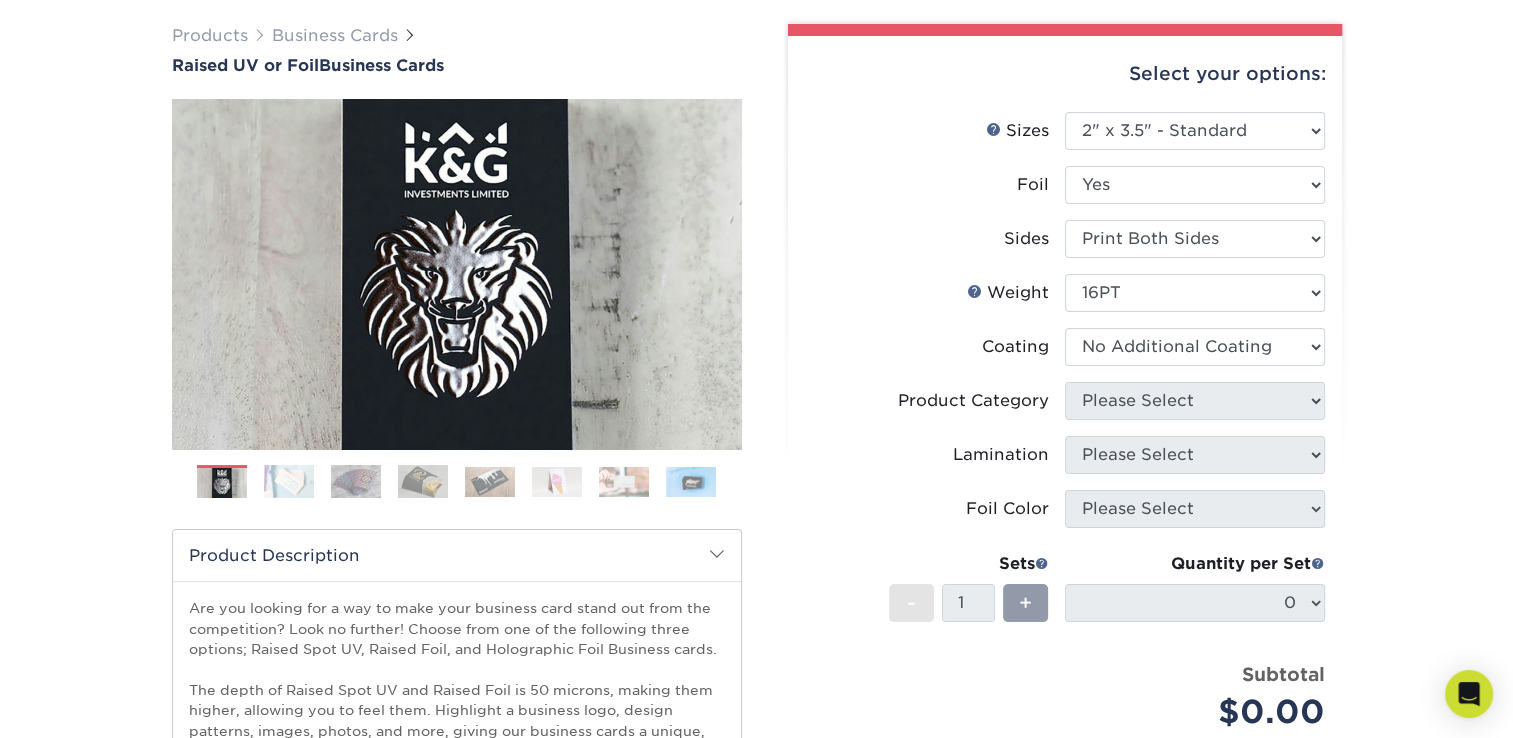 drag, startPoint x: 1097, startPoint y: 351, endPoint x: 1100, endPoint y: 402, distance: 51.088158 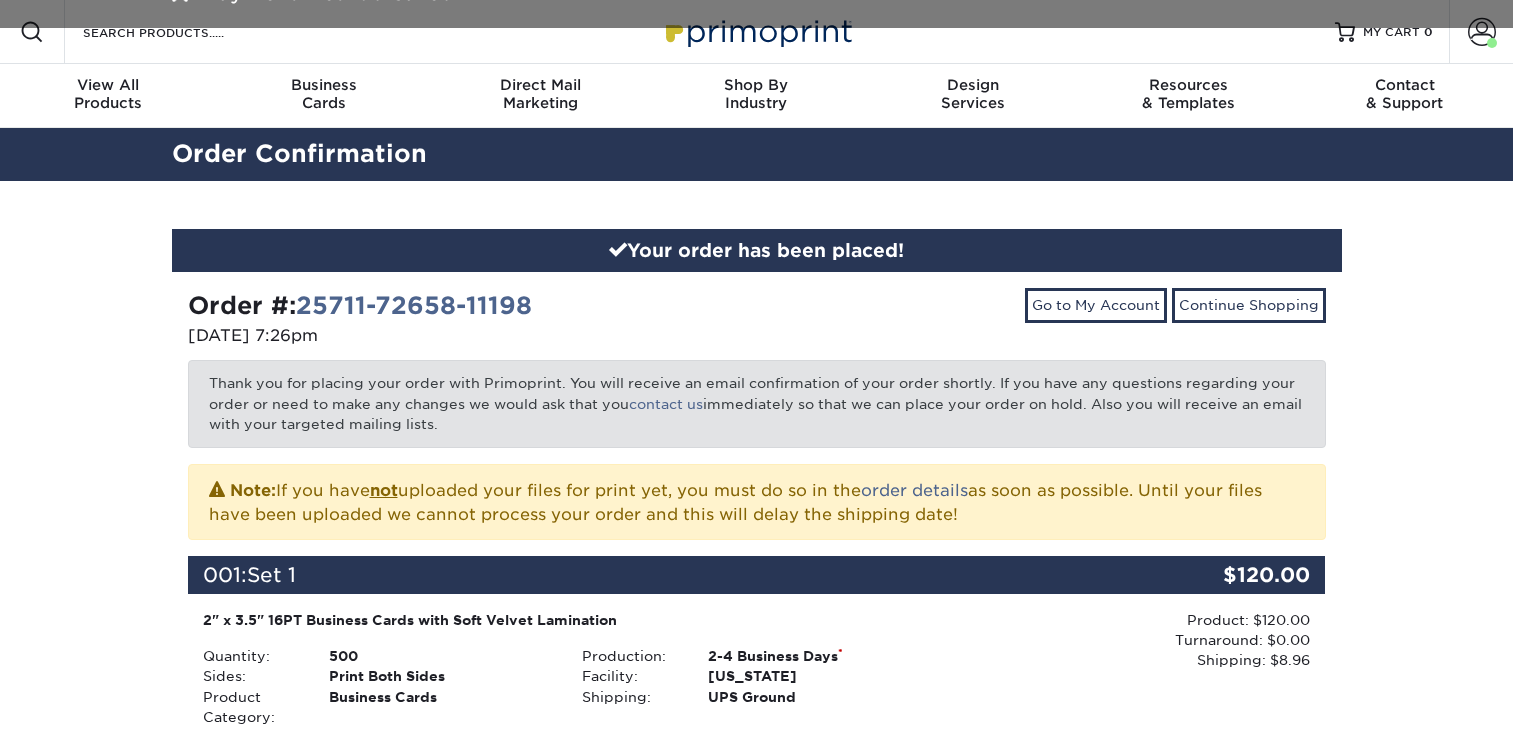 scroll, scrollTop: 0, scrollLeft: 0, axis: both 